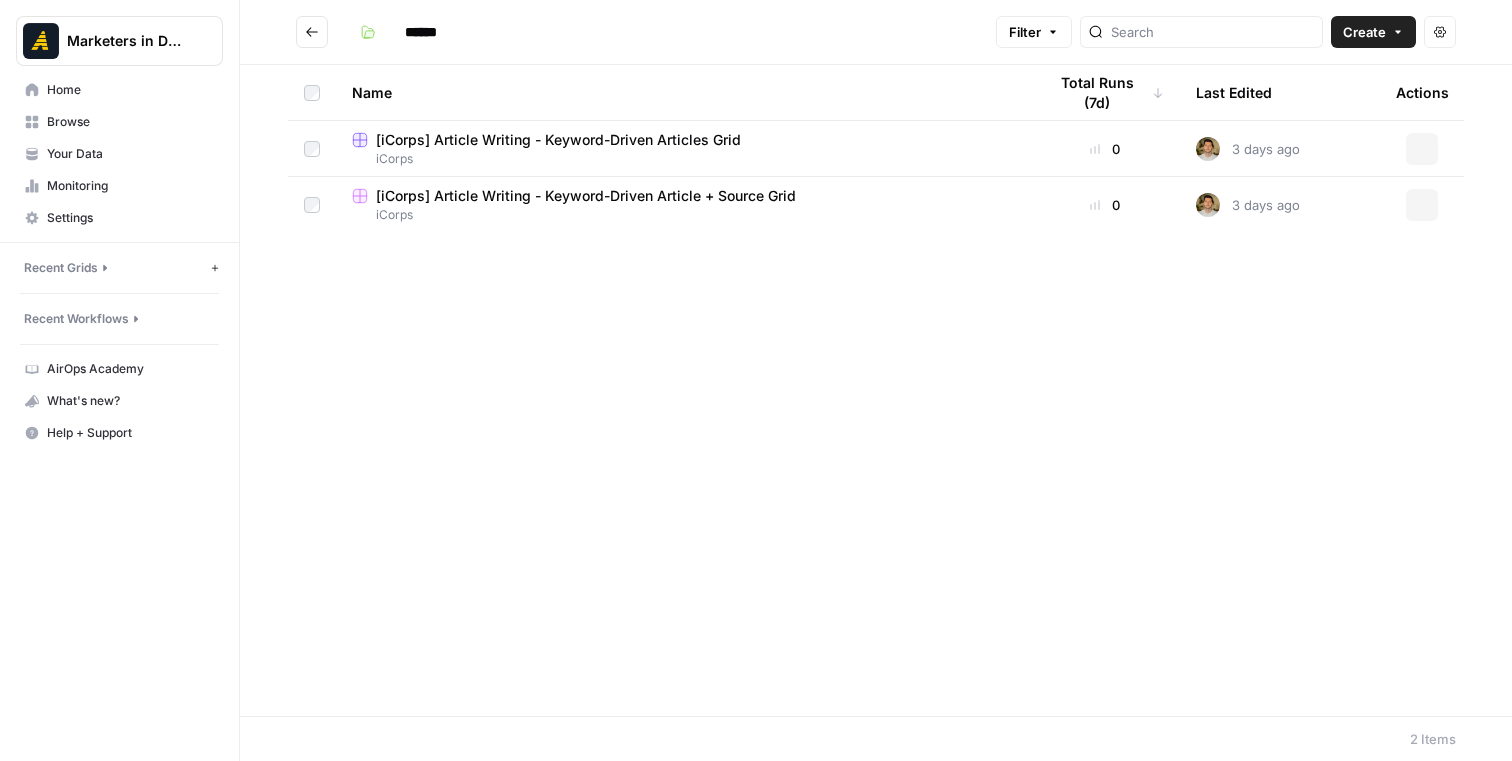 scroll, scrollTop: 0, scrollLeft: 0, axis: both 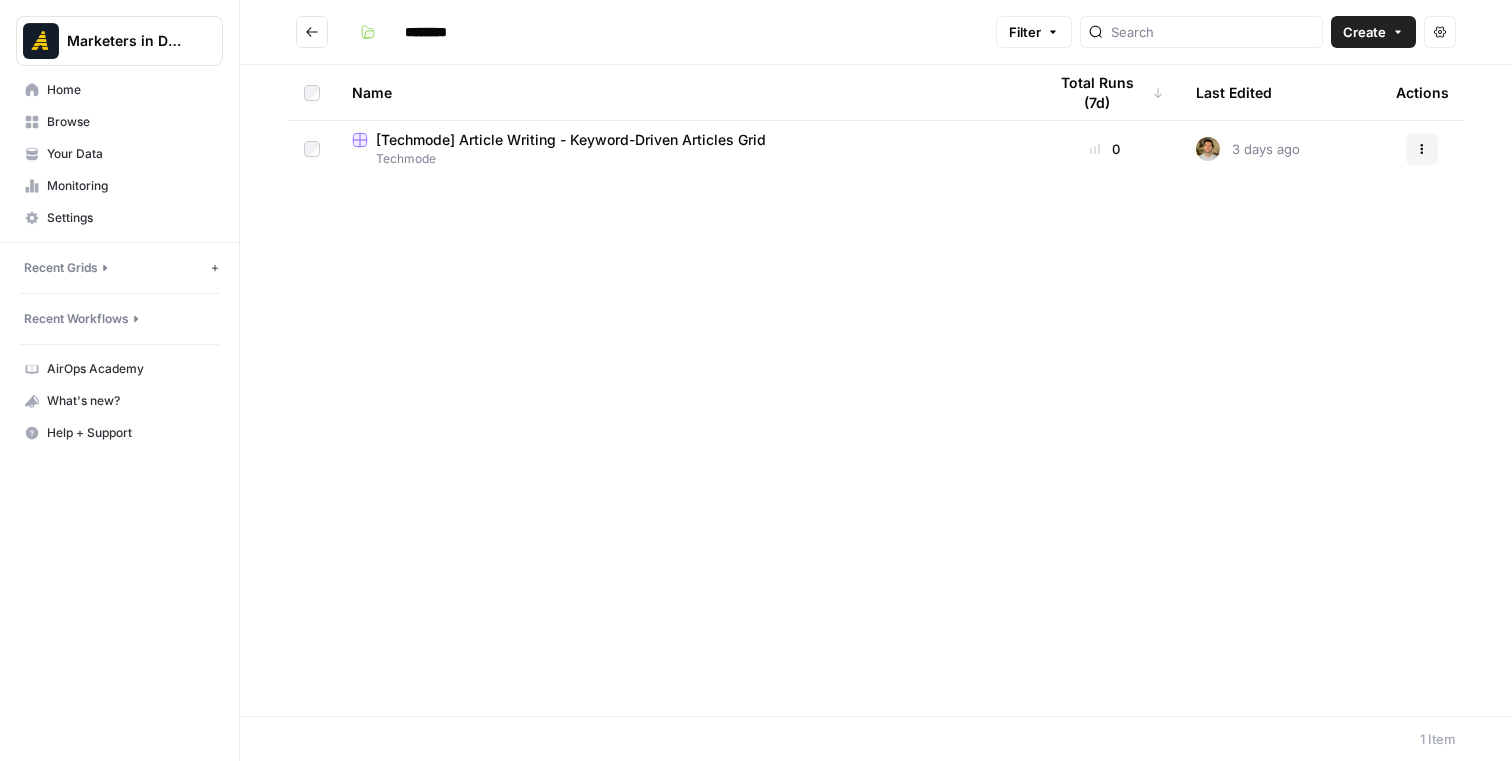 click on "[FIRST] [LAST] Total Runs (7d) Last Edited Actions [Techmode] Article Writing - Keyword-Driven Articles Grid Techmode 0 3 days ago Actions" at bounding box center (876, 390) 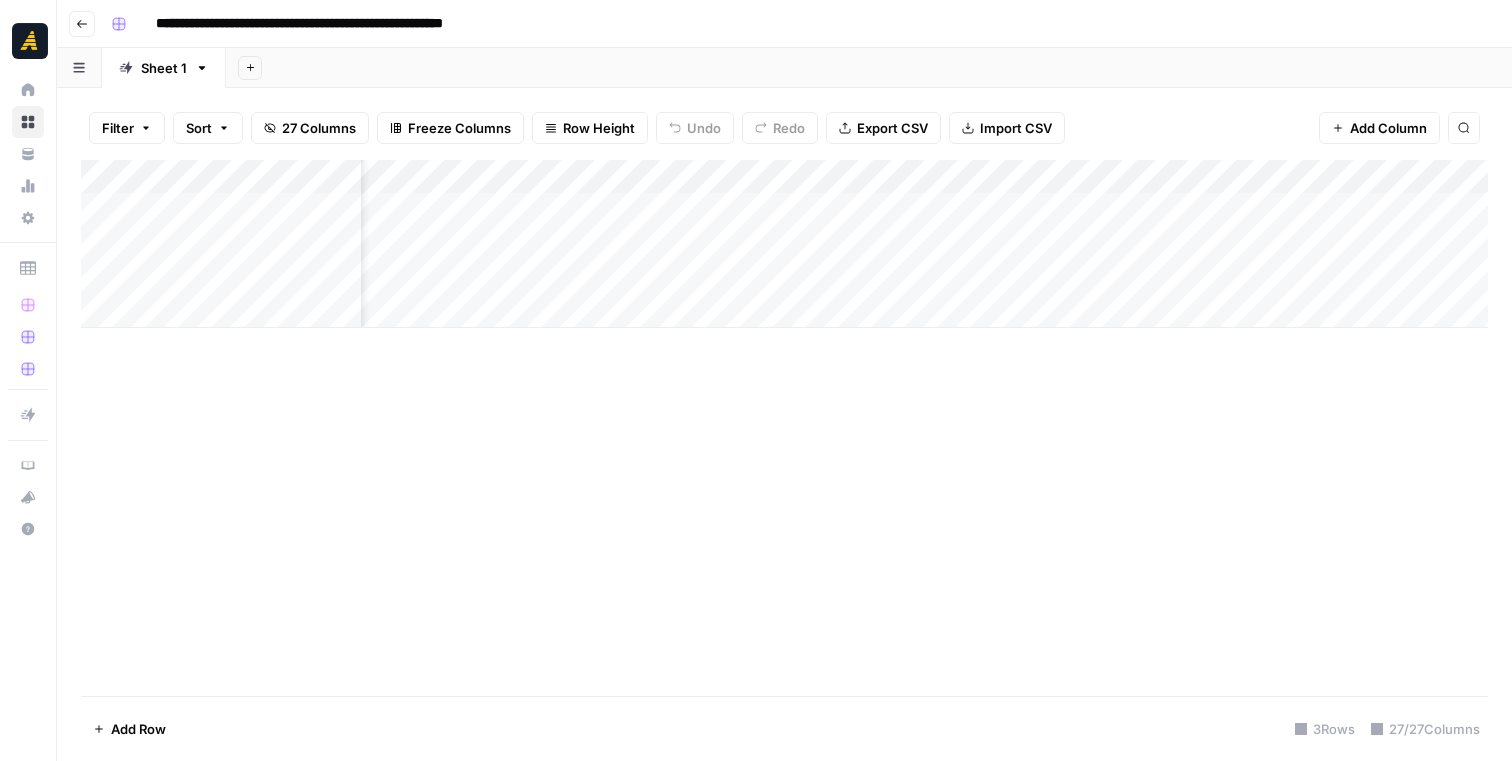 scroll, scrollTop: 0, scrollLeft: 80, axis: horizontal 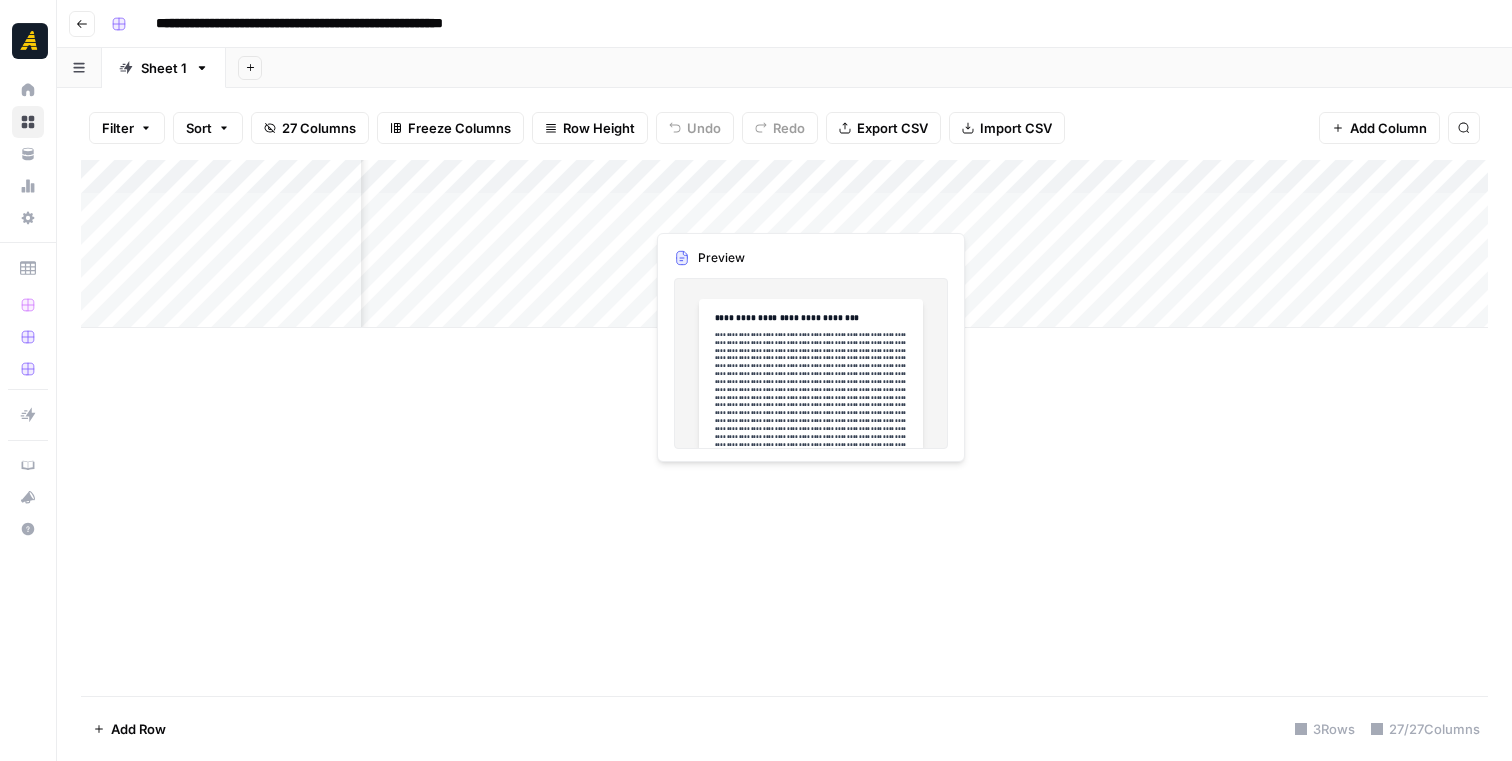 click on "Add Column" at bounding box center (784, 244) 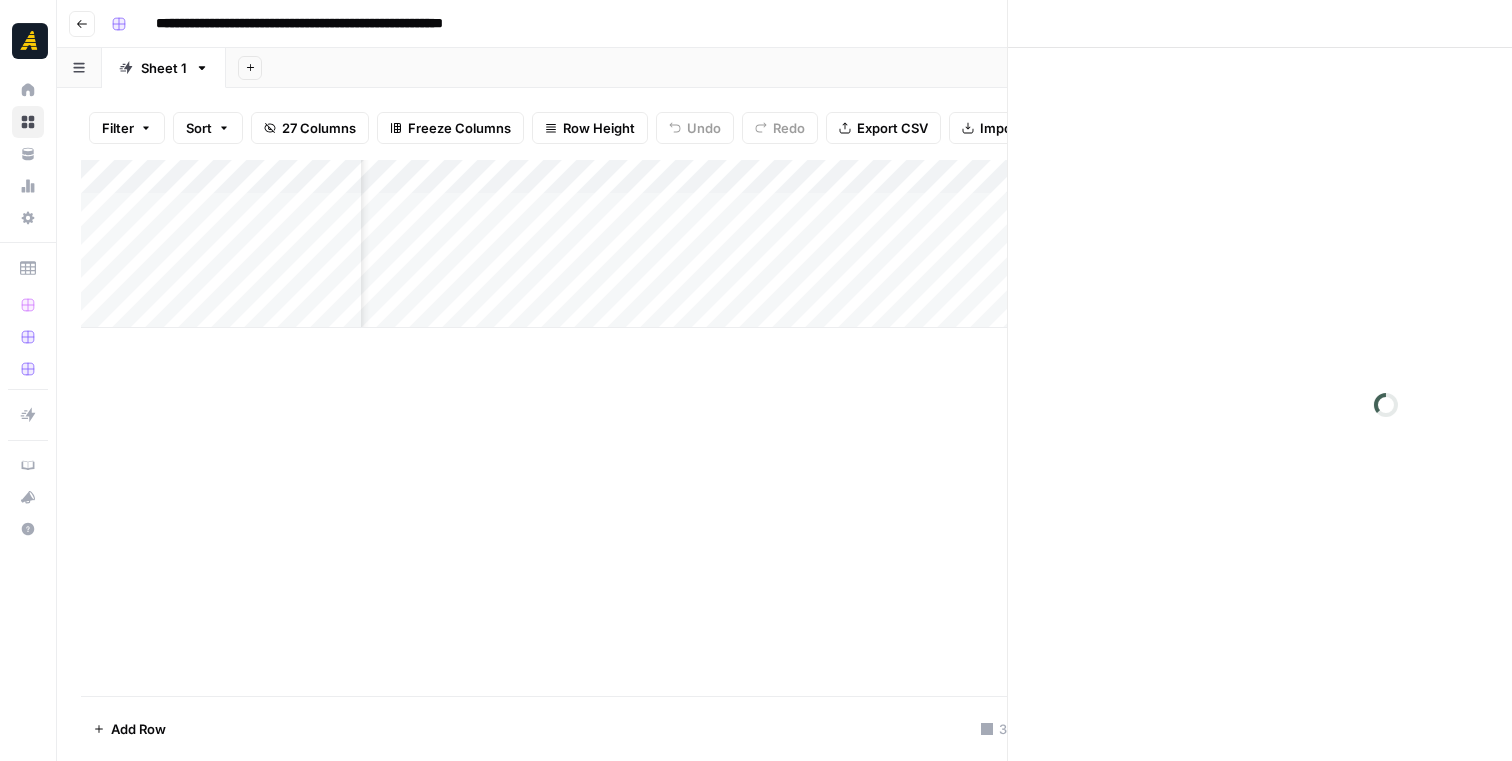 click at bounding box center [752, 209] 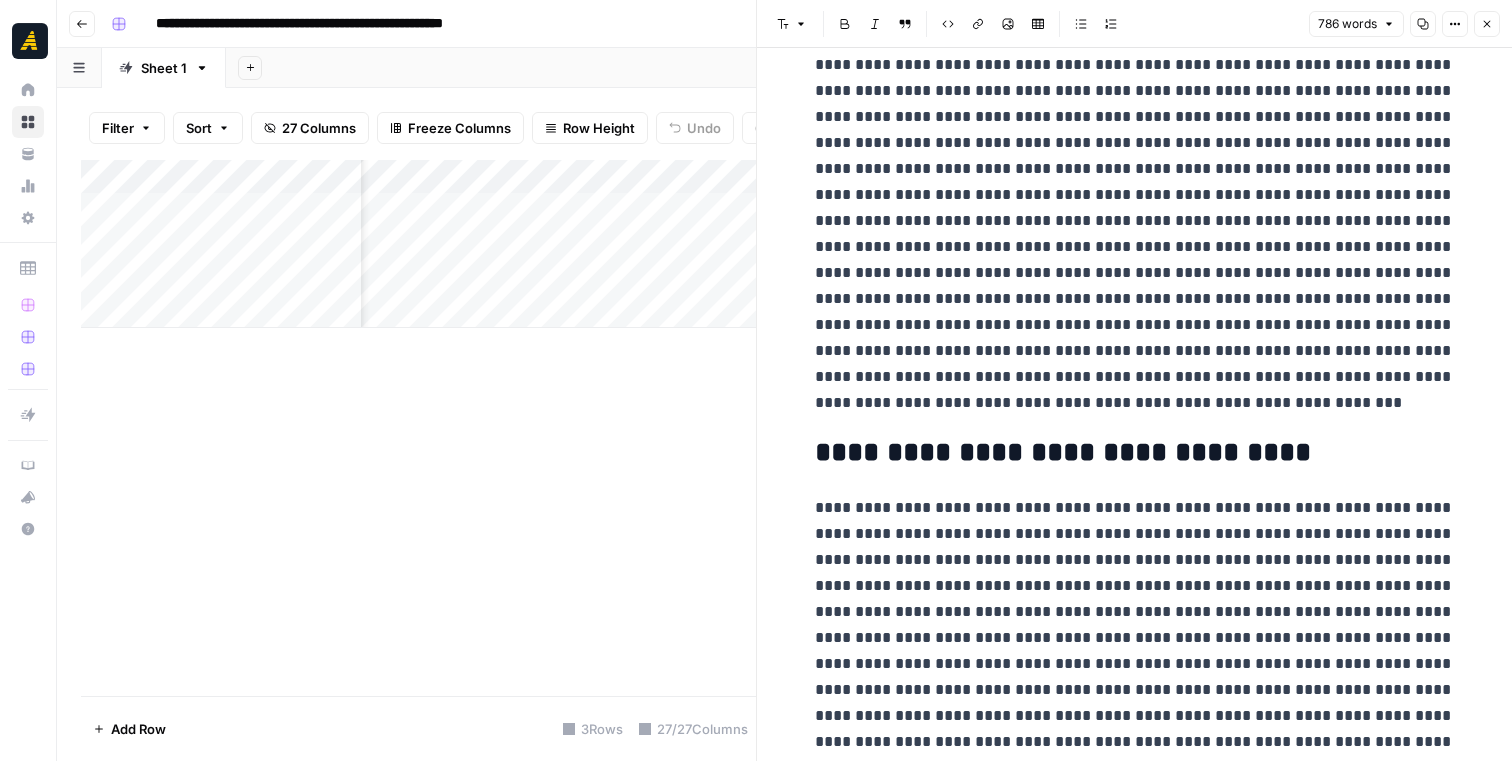 scroll, scrollTop: 156, scrollLeft: 0, axis: vertical 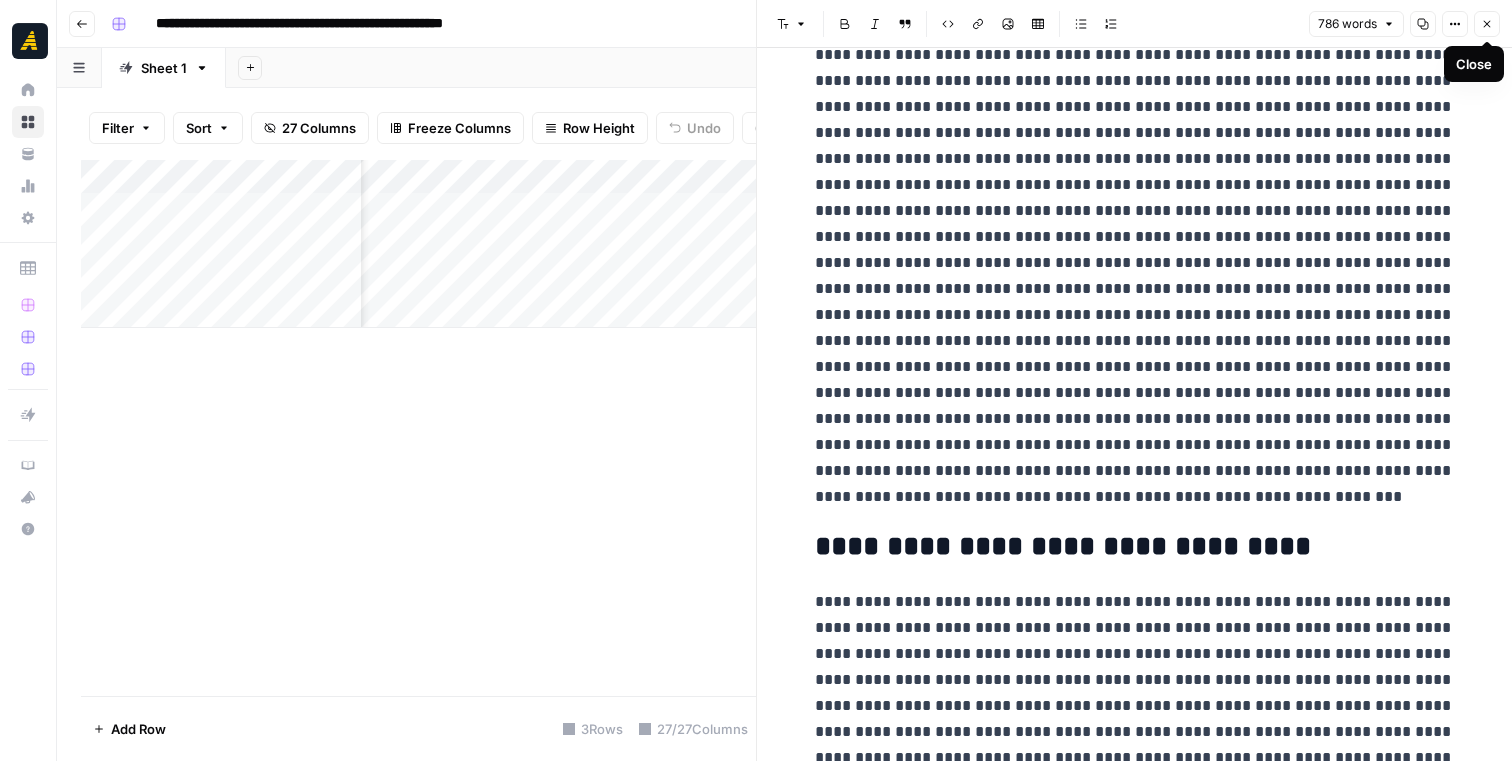 click 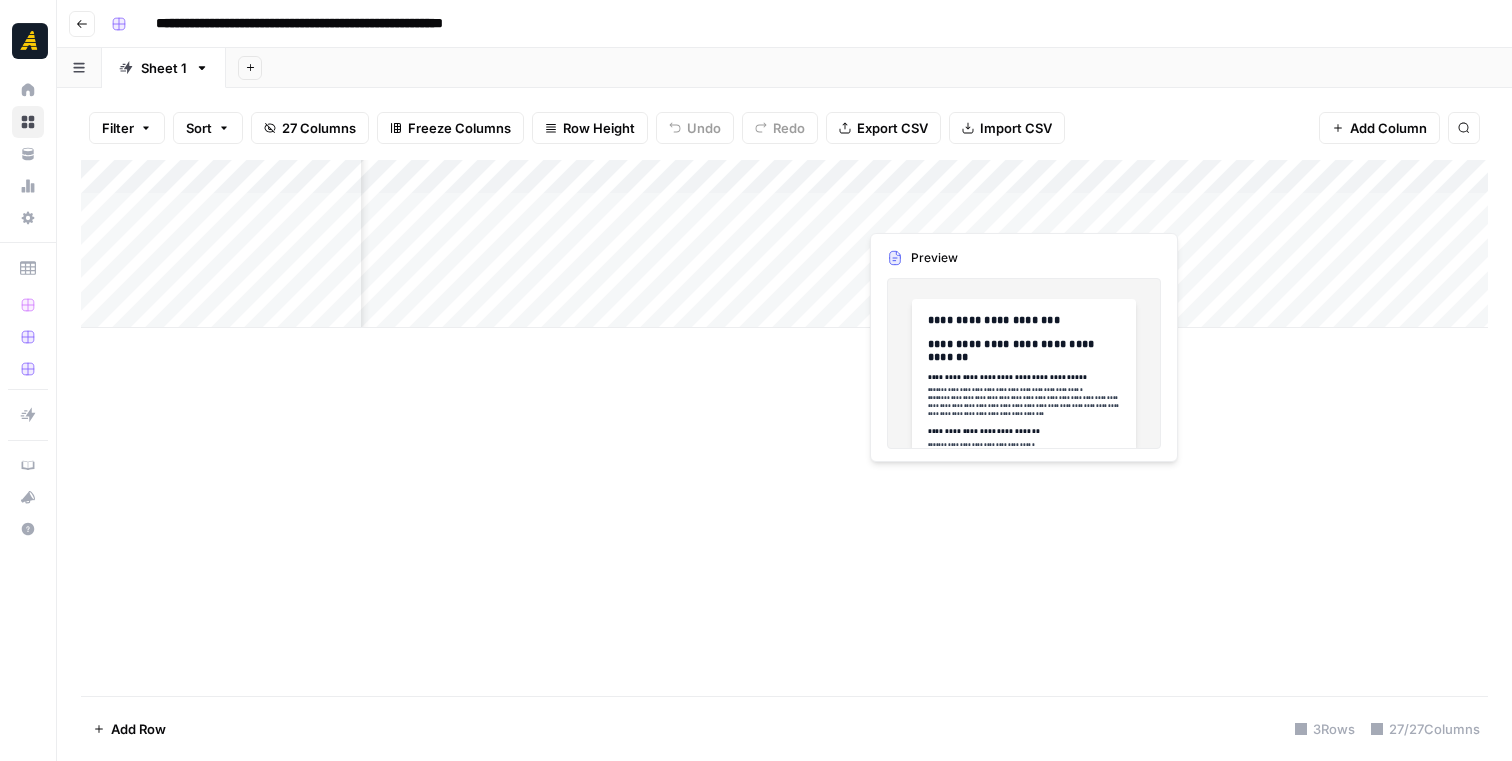 click on "Add Column" at bounding box center [784, 244] 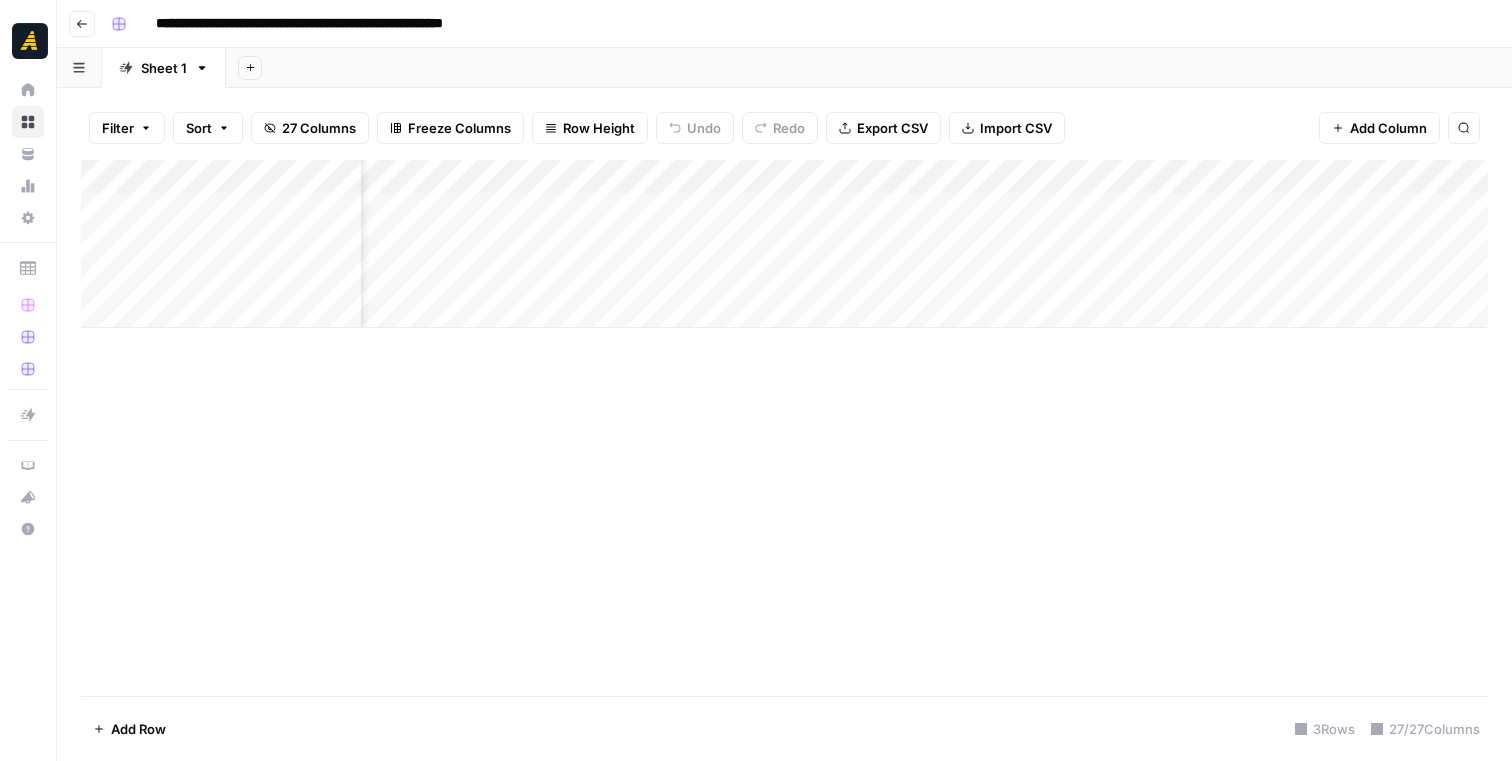 click at bounding box center [963, 209] 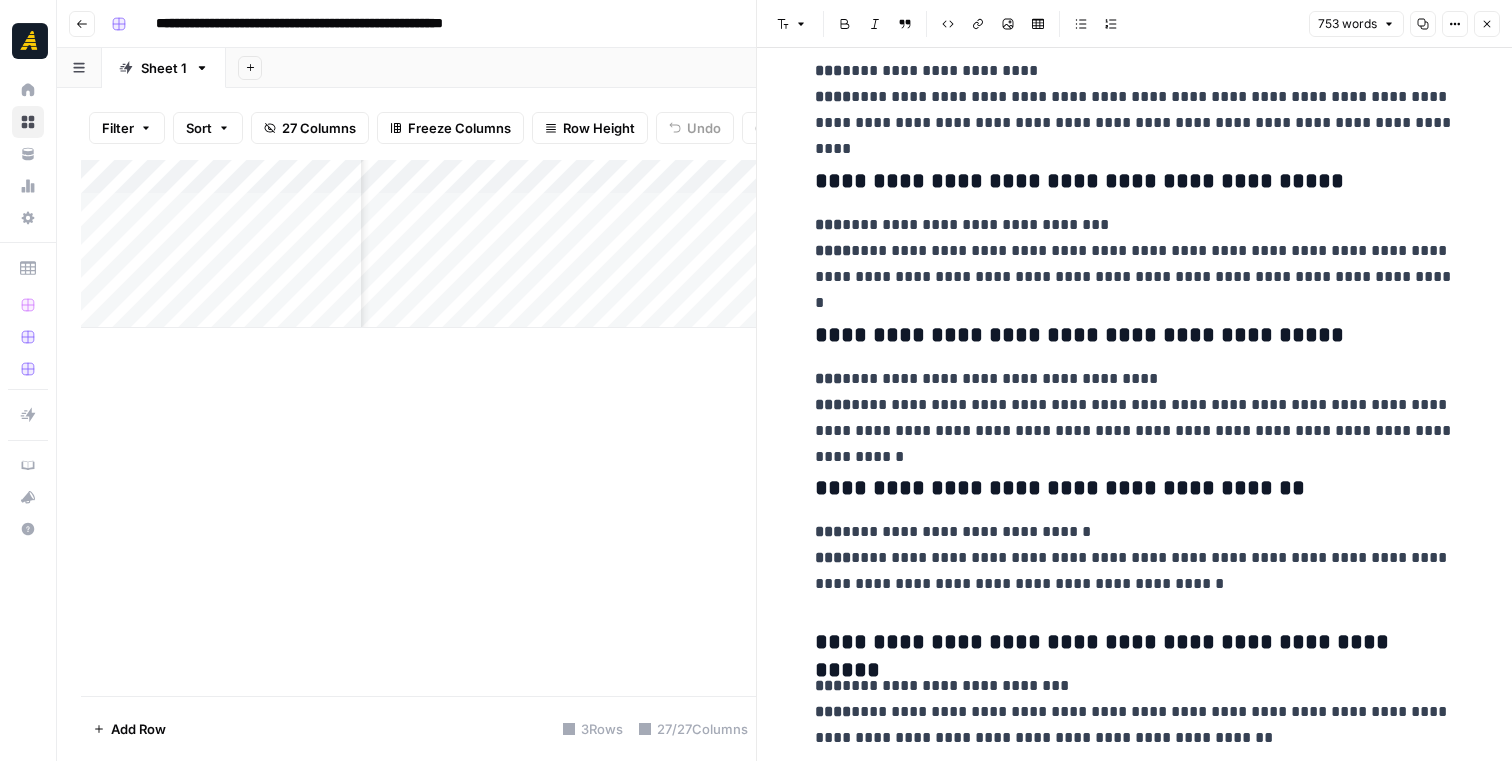 scroll, scrollTop: 1587, scrollLeft: 0, axis: vertical 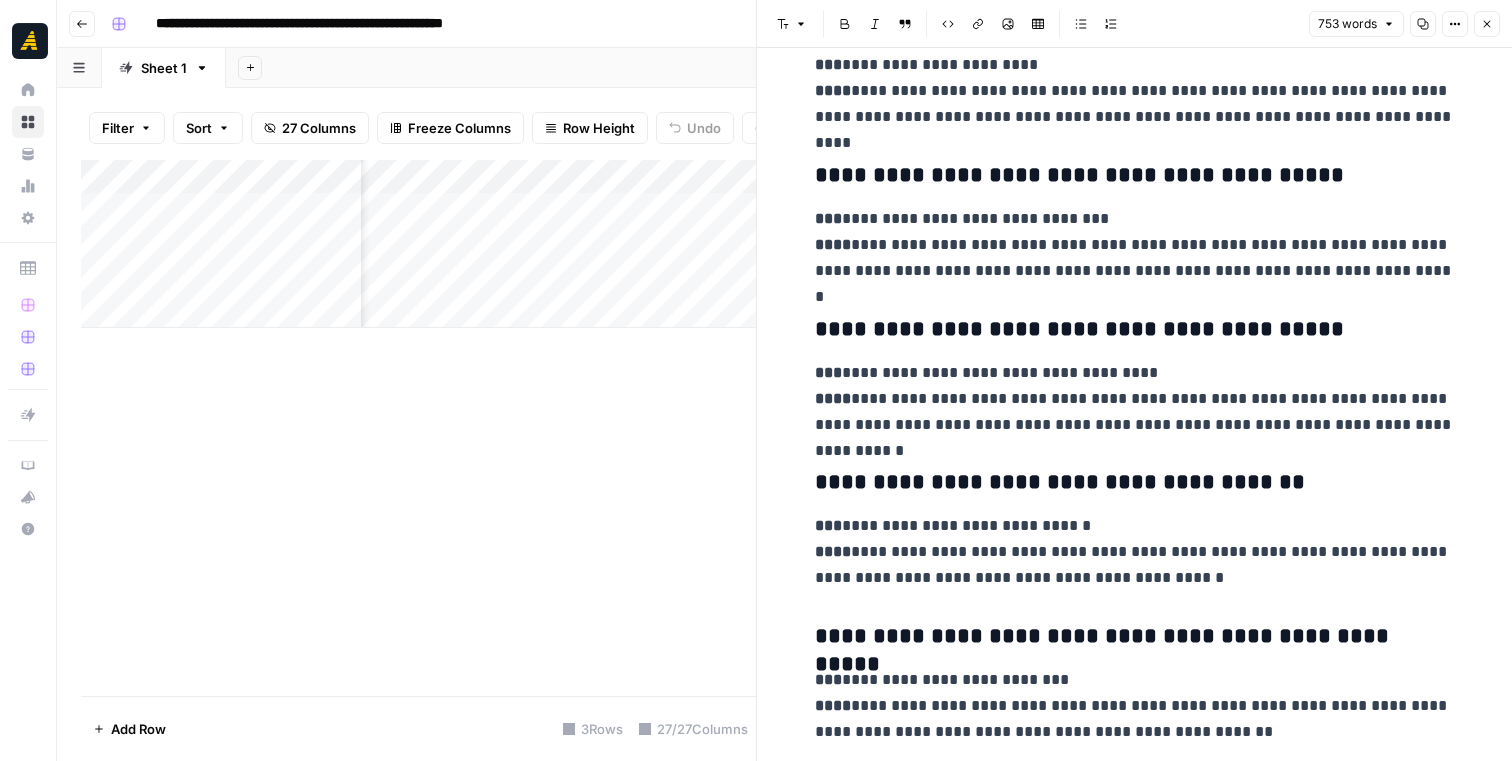 click on "Close" at bounding box center [1487, 24] 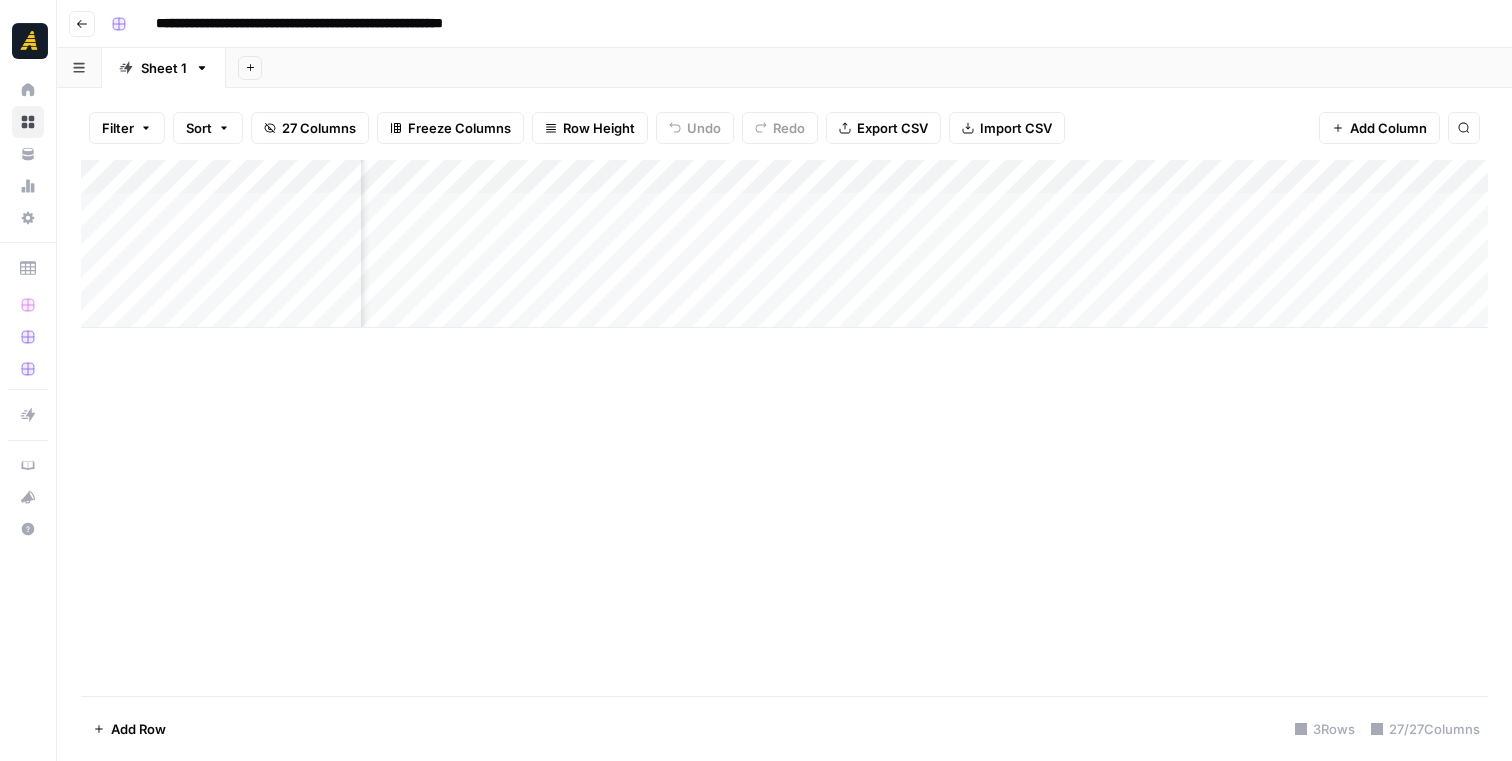 scroll, scrollTop: 0, scrollLeft: 0, axis: both 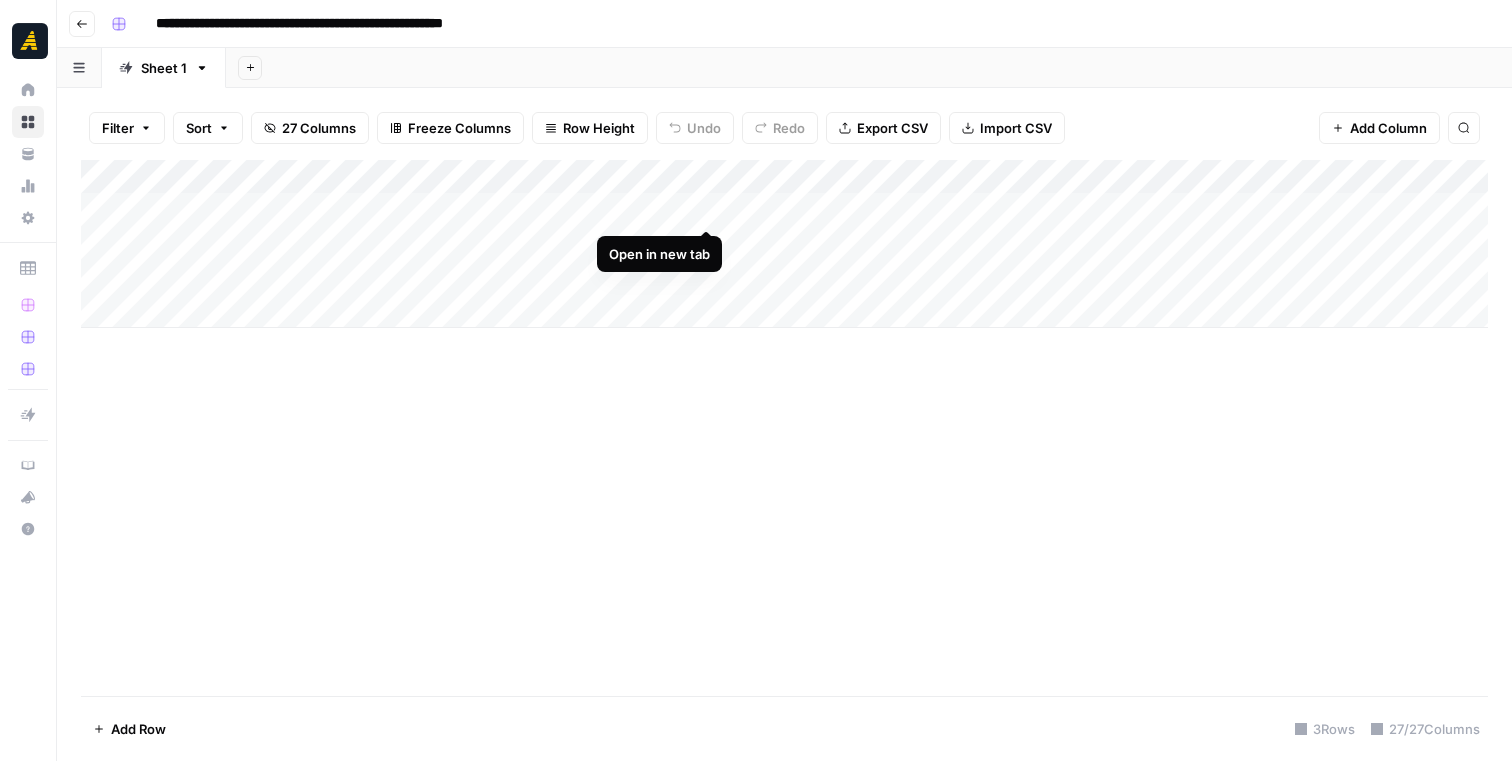 click on "Add Column" at bounding box center (784, 244) 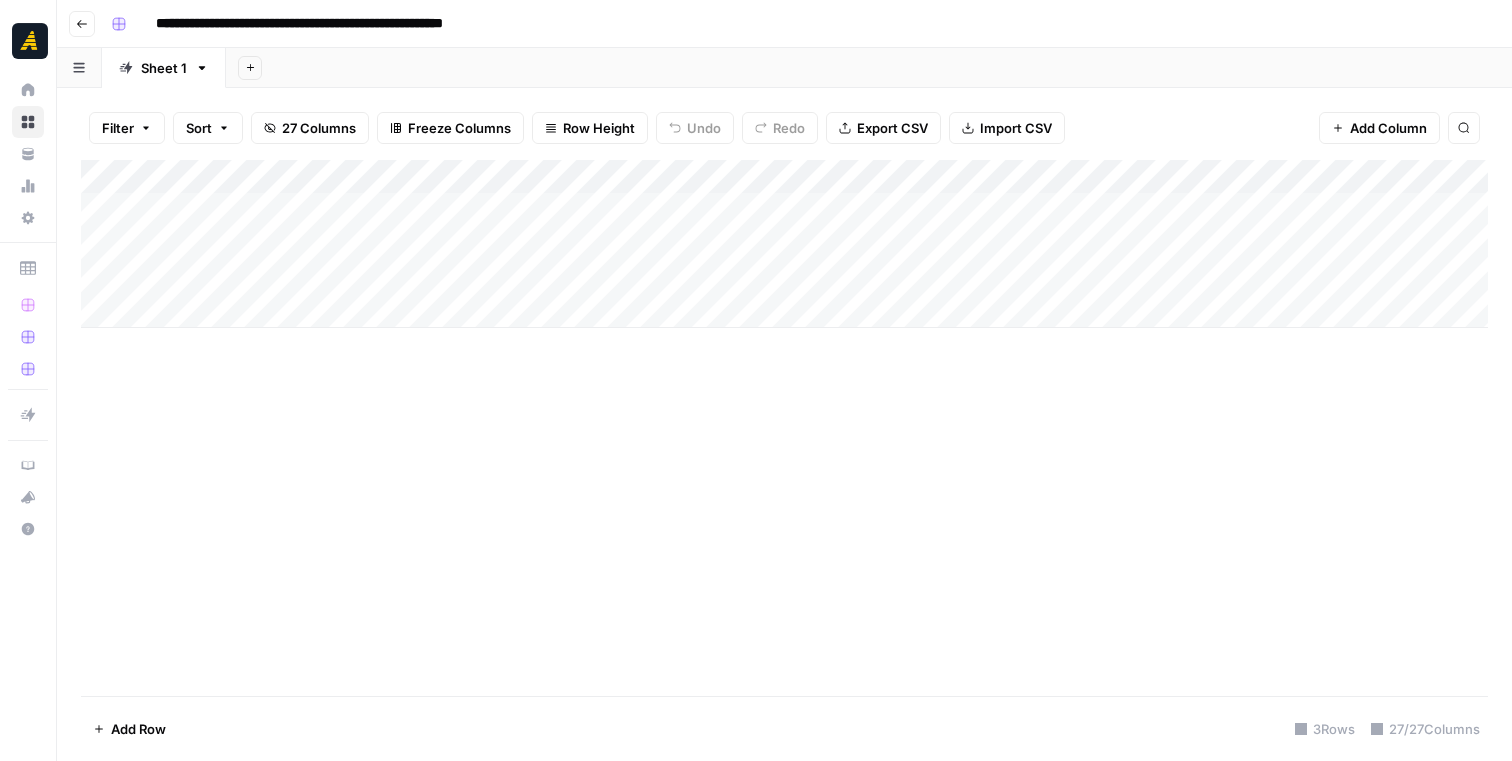 drag, startPoint x: 724, startPoint y: 225, endPoint x: 724, endPoint y: 321, distance: 96 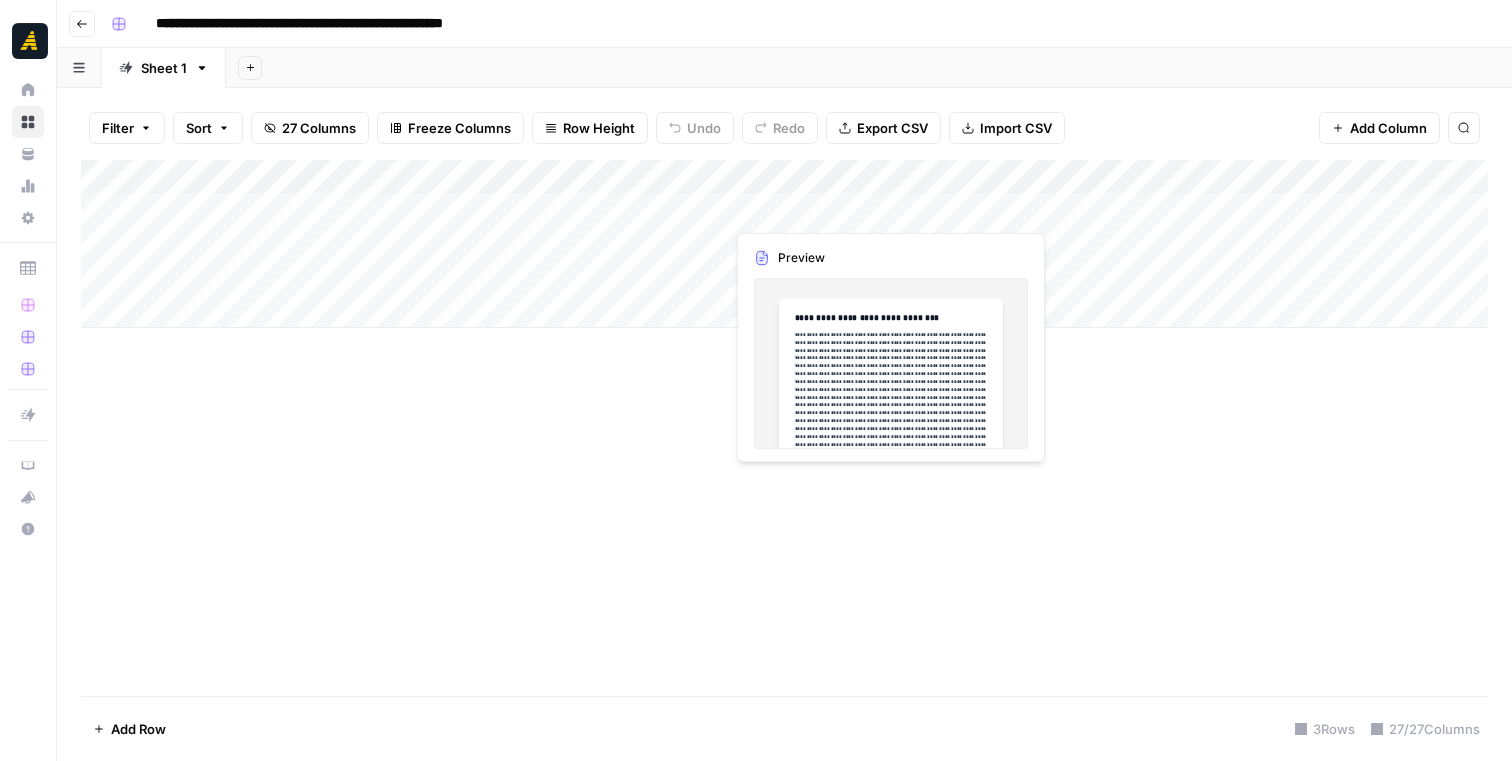 click on "Add Column" at bounding box center [784, 244] 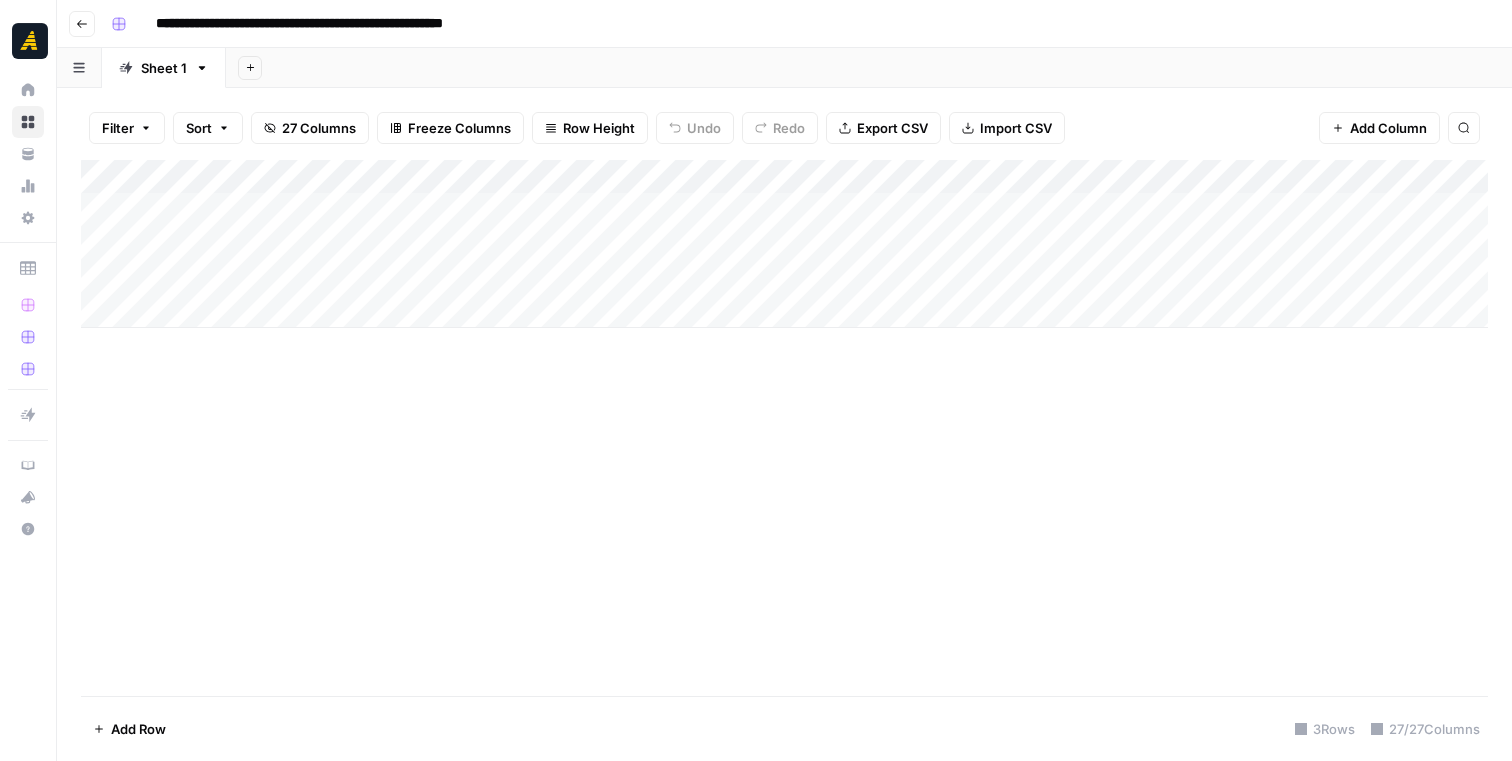 drag, startPoint x: 937, startPoint y: 226, endPoint x: 936, endPoint y: 292, distance: 66.007576 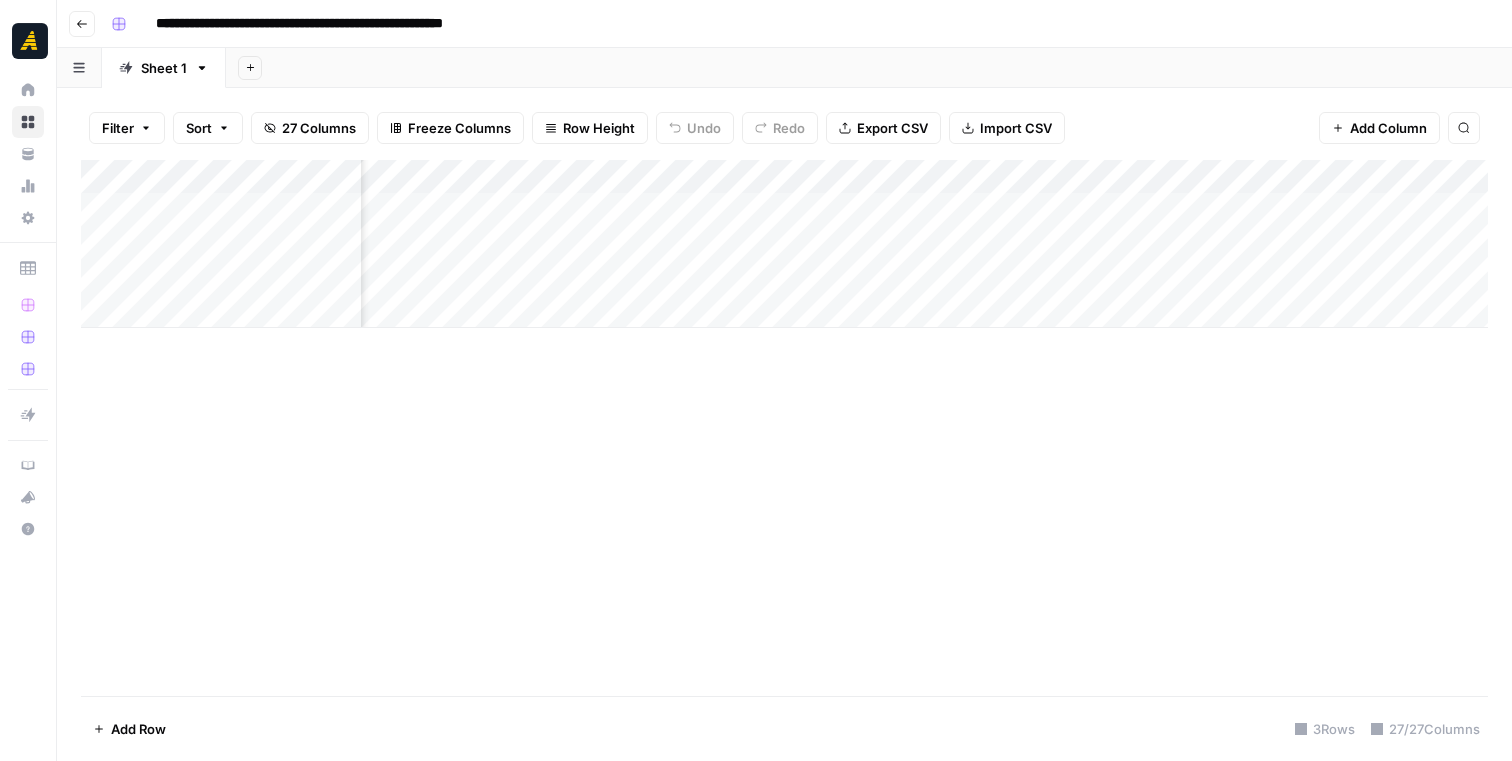 scroll, scrollTop: 0, scrollLeft: 135, axis: horizontal 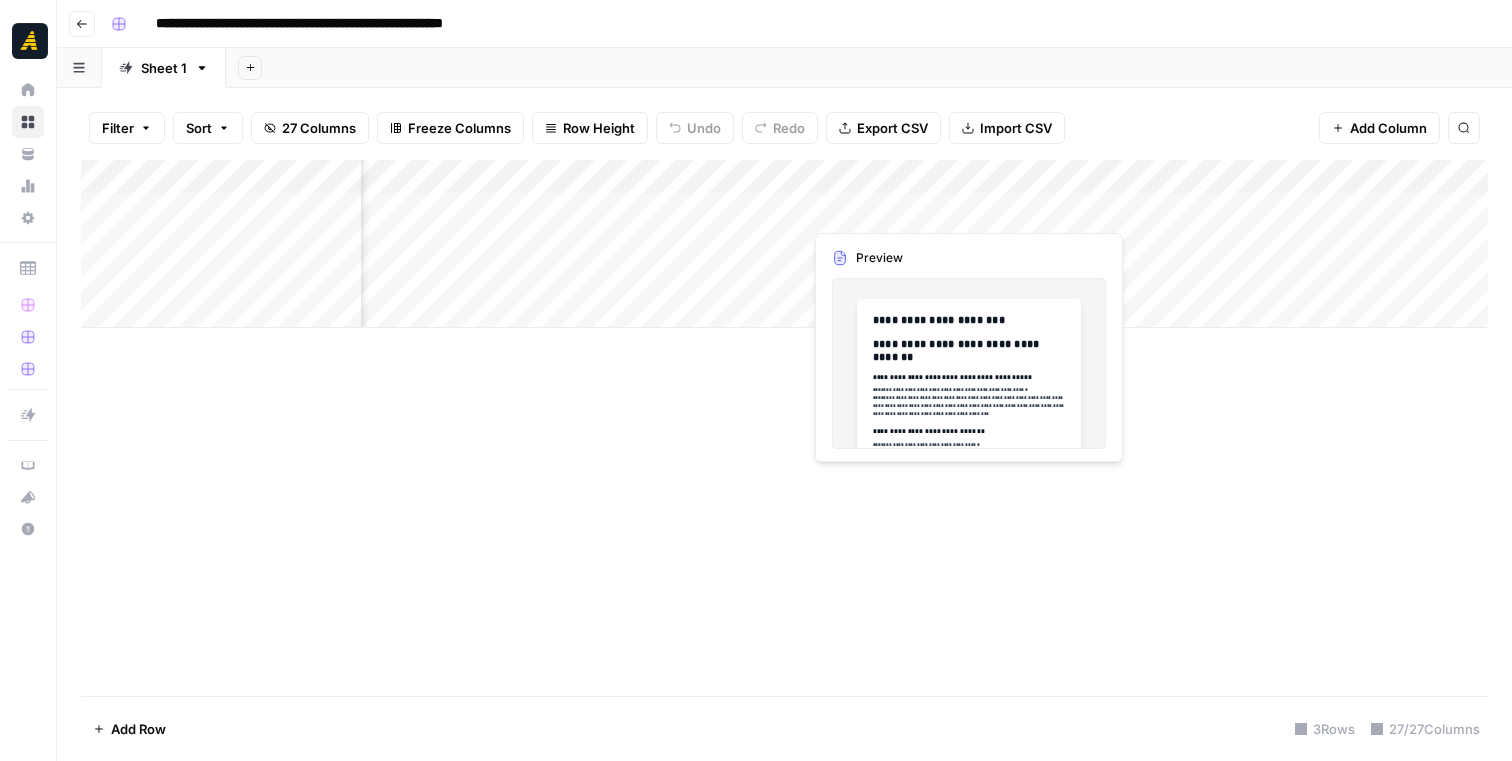 click on "Add Column" at bounding box center [784, 244] 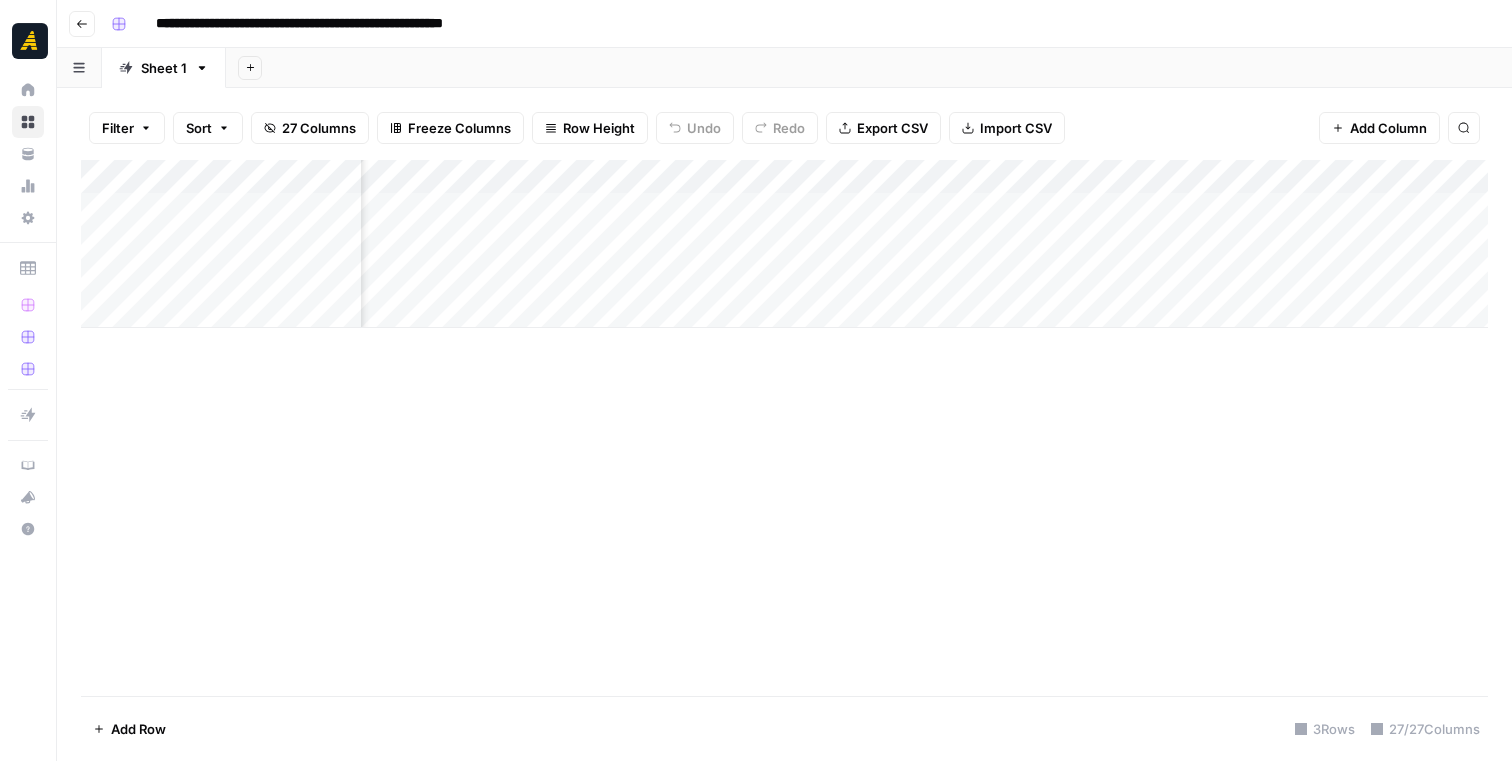 drag, startPoint x: 1010, startPoint y: 225, endPoint x: 1008, endPoint y: 279, distance: 54.037025 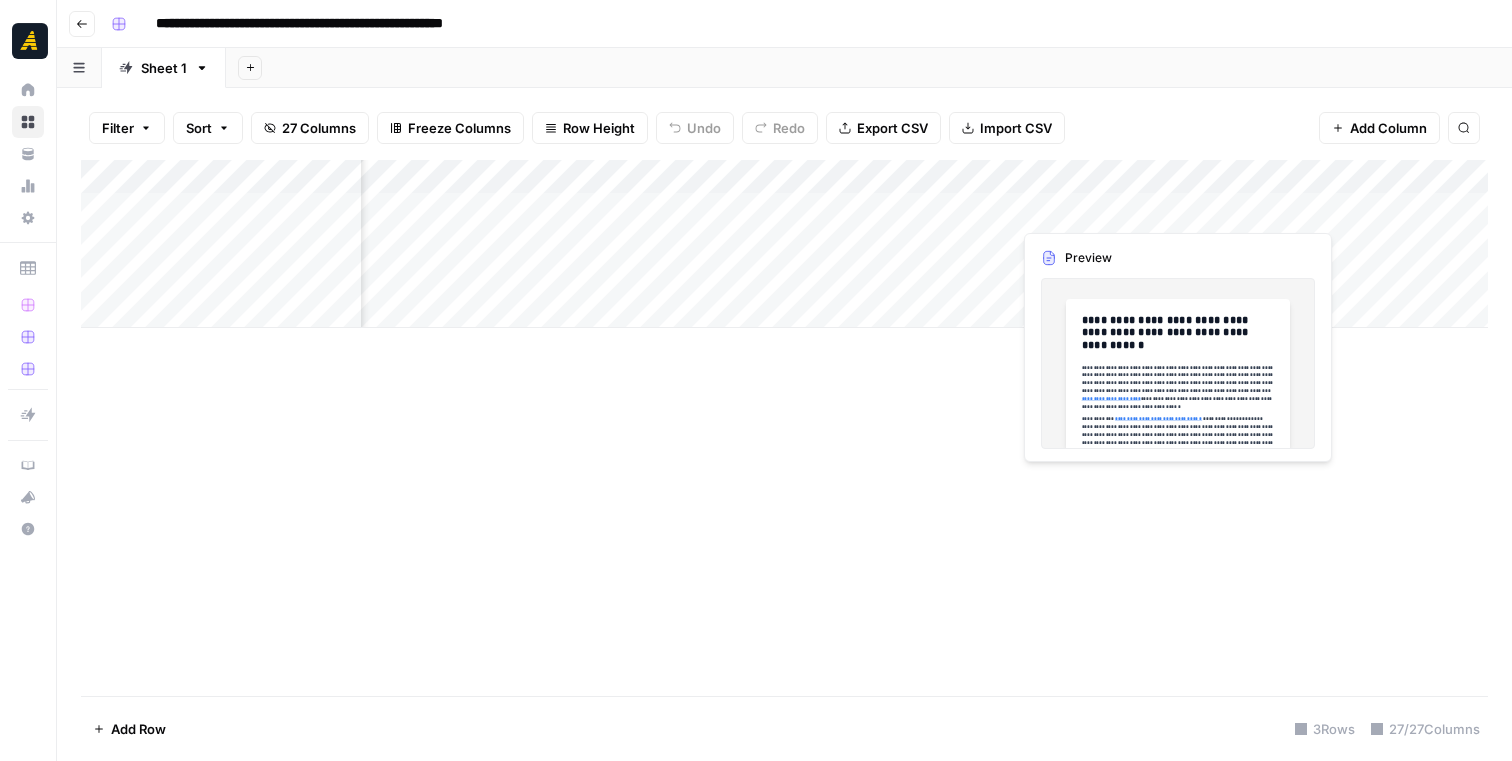 scroll, scrollTop: 0, scrollLeft: 372, axis: horizontal 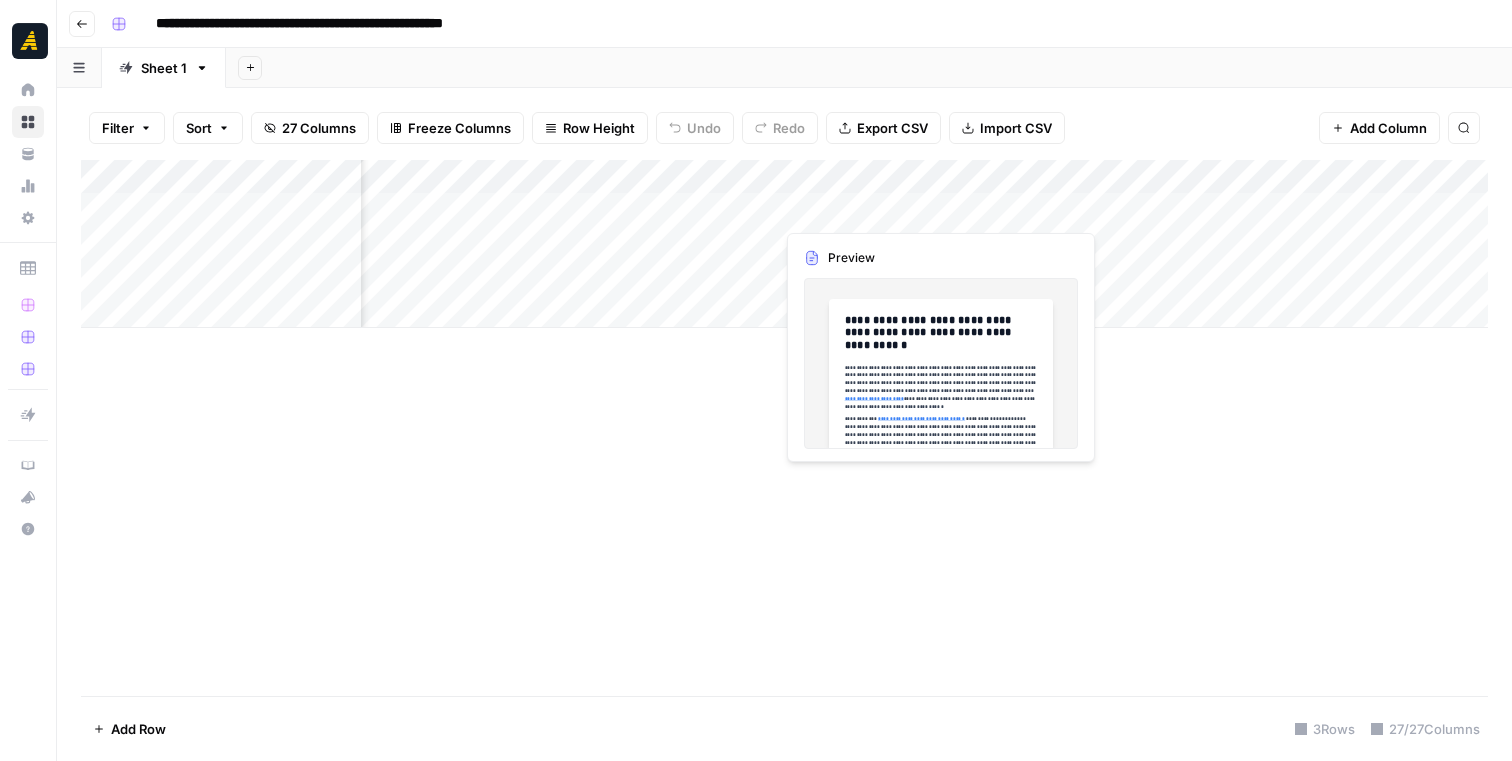 click on "Add Column" at bounding box center (784, 244) 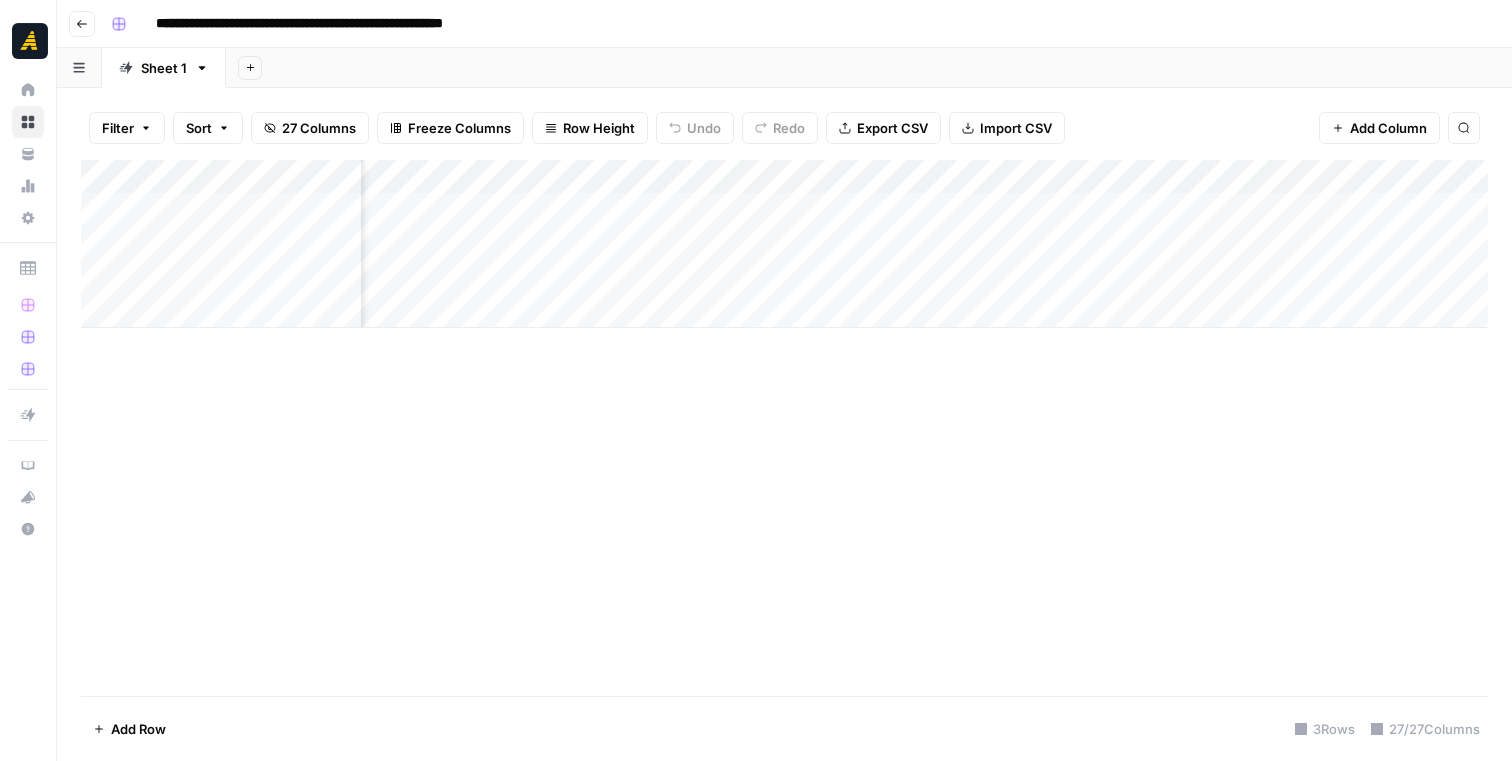 drag, startPoint x: 956, startPoint y: 225, endPoint x: 956, endPoint y: 279, distance: 54 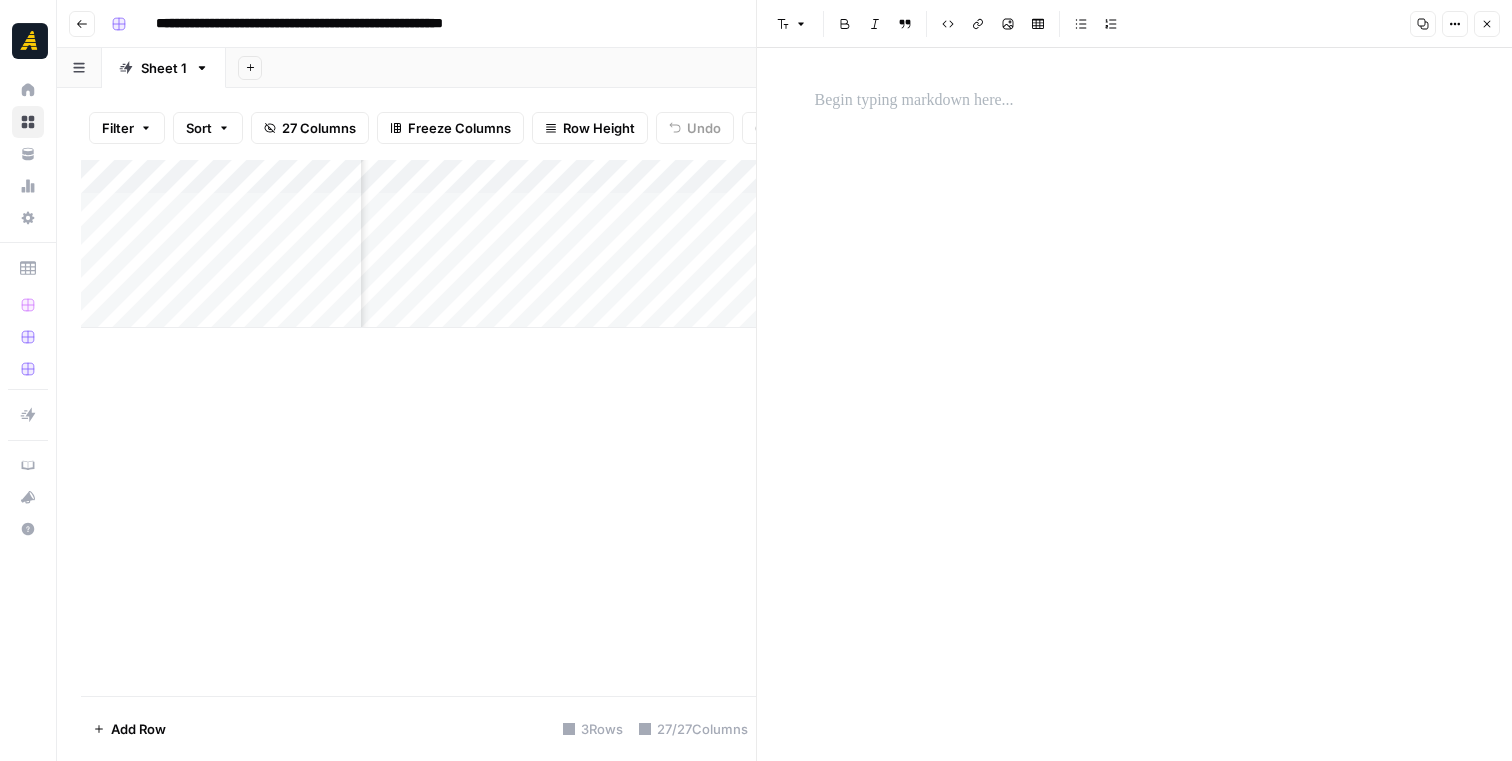 click at bounding box center (1135, 101) 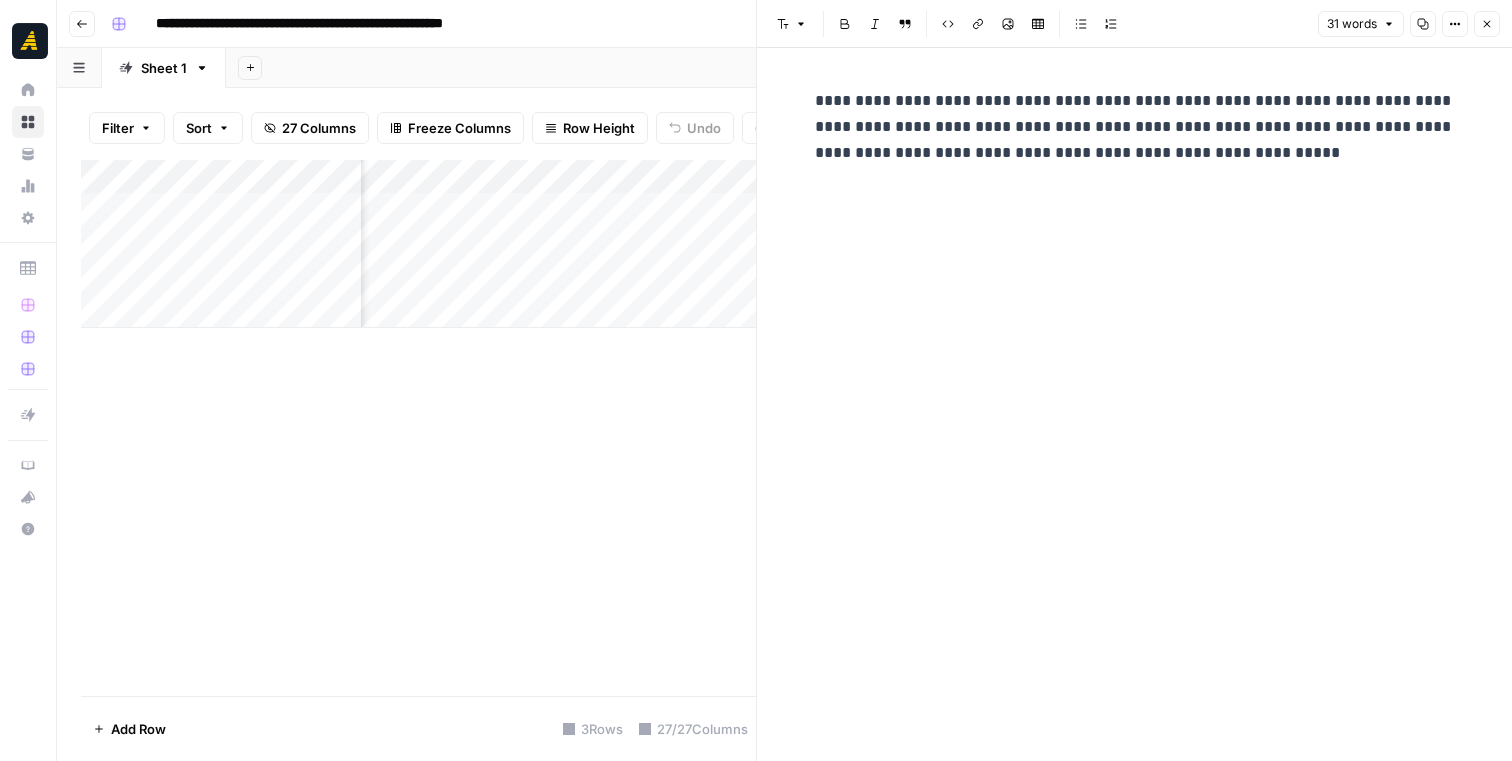 click 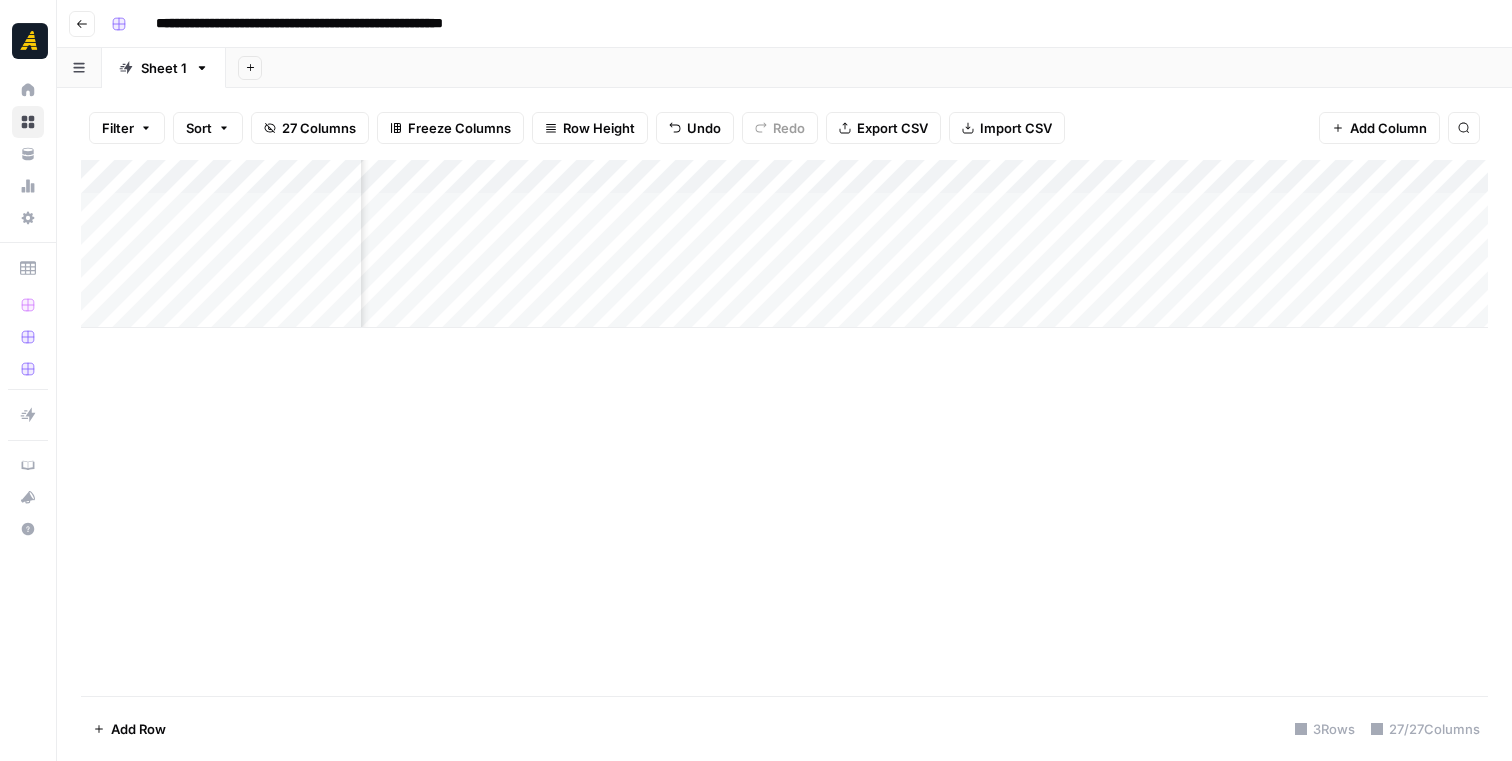 scroll, scrollTop: 0, scrollLeft: 1036, axis: horizontal 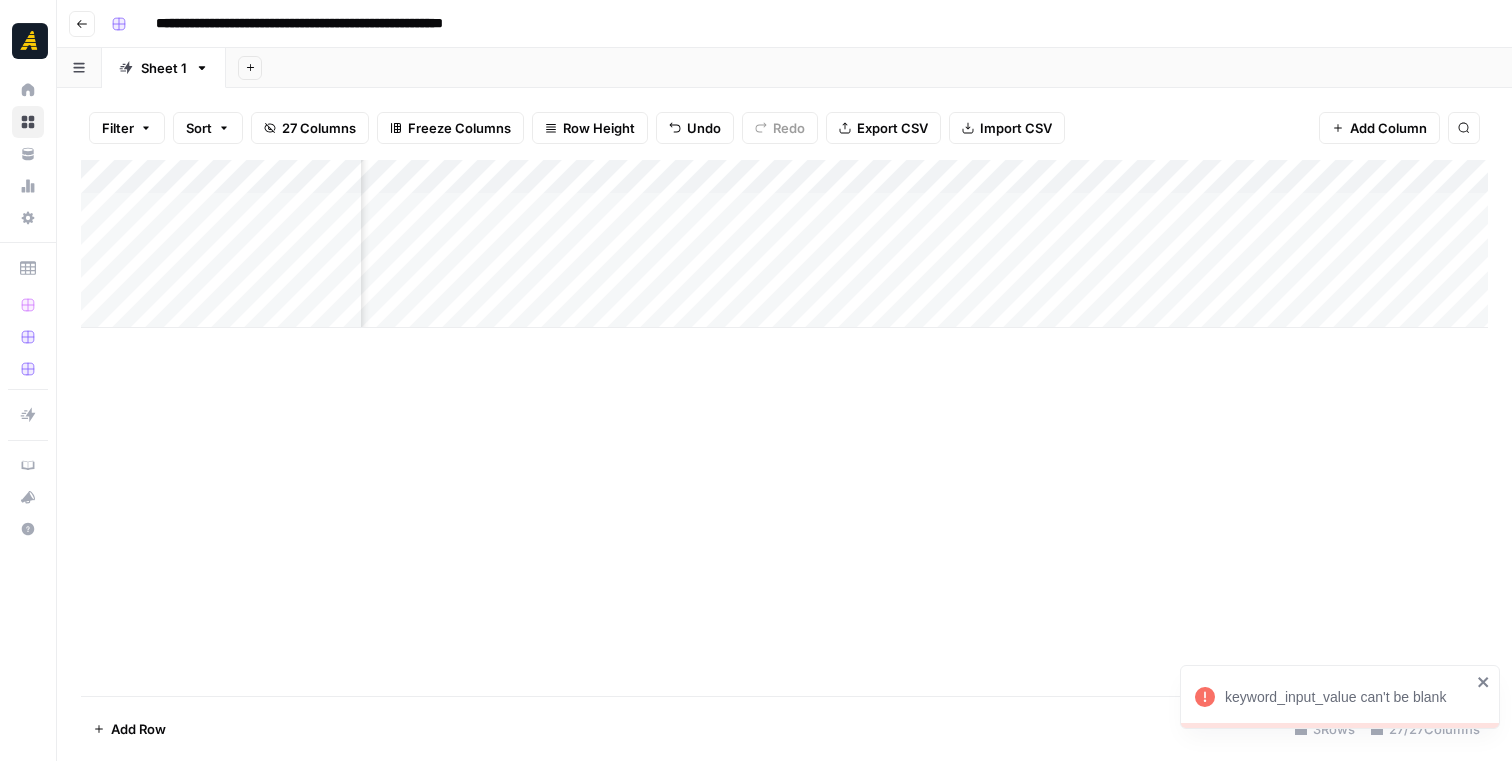 click 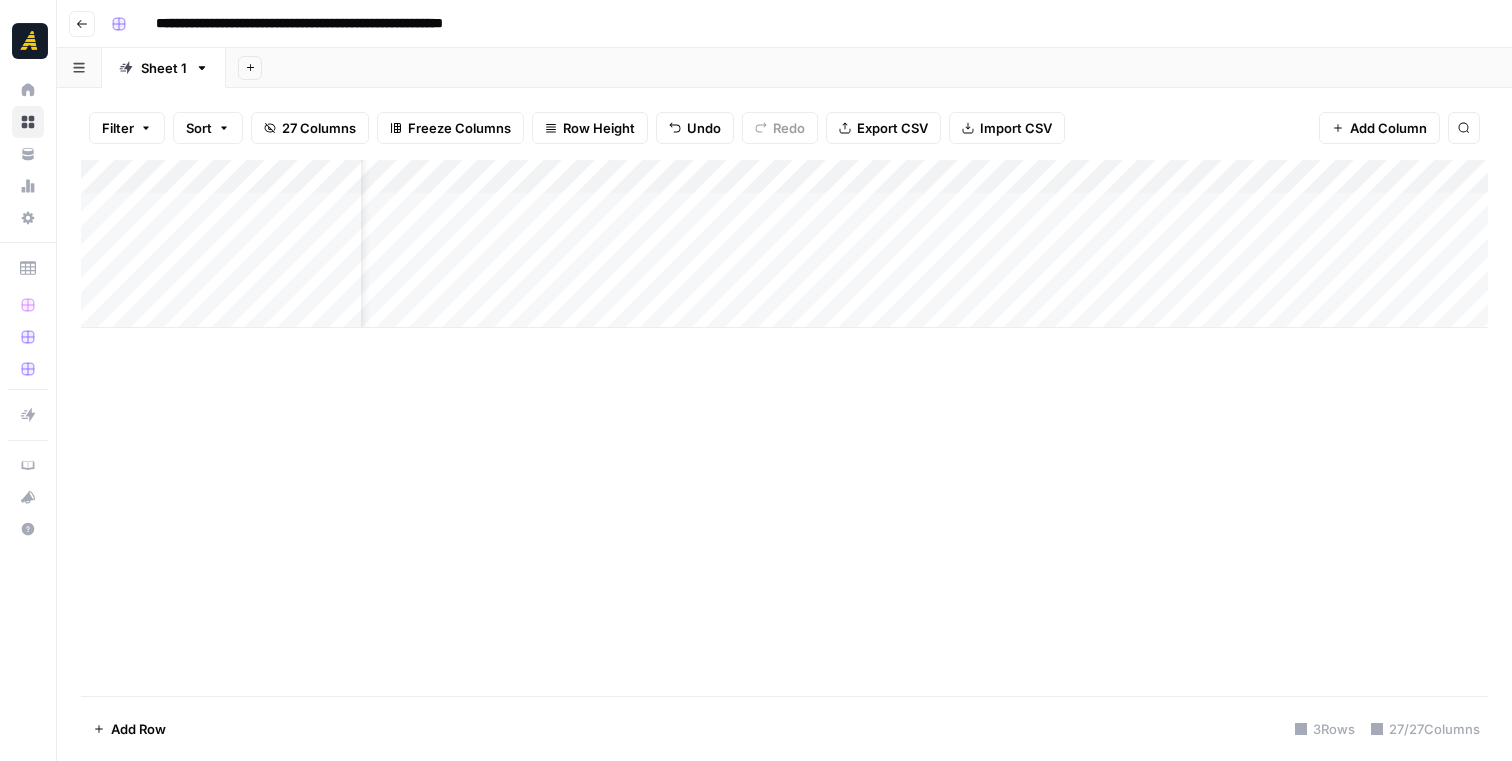scroll, scrollTop: 0, scrollLeft: 0, axis: both 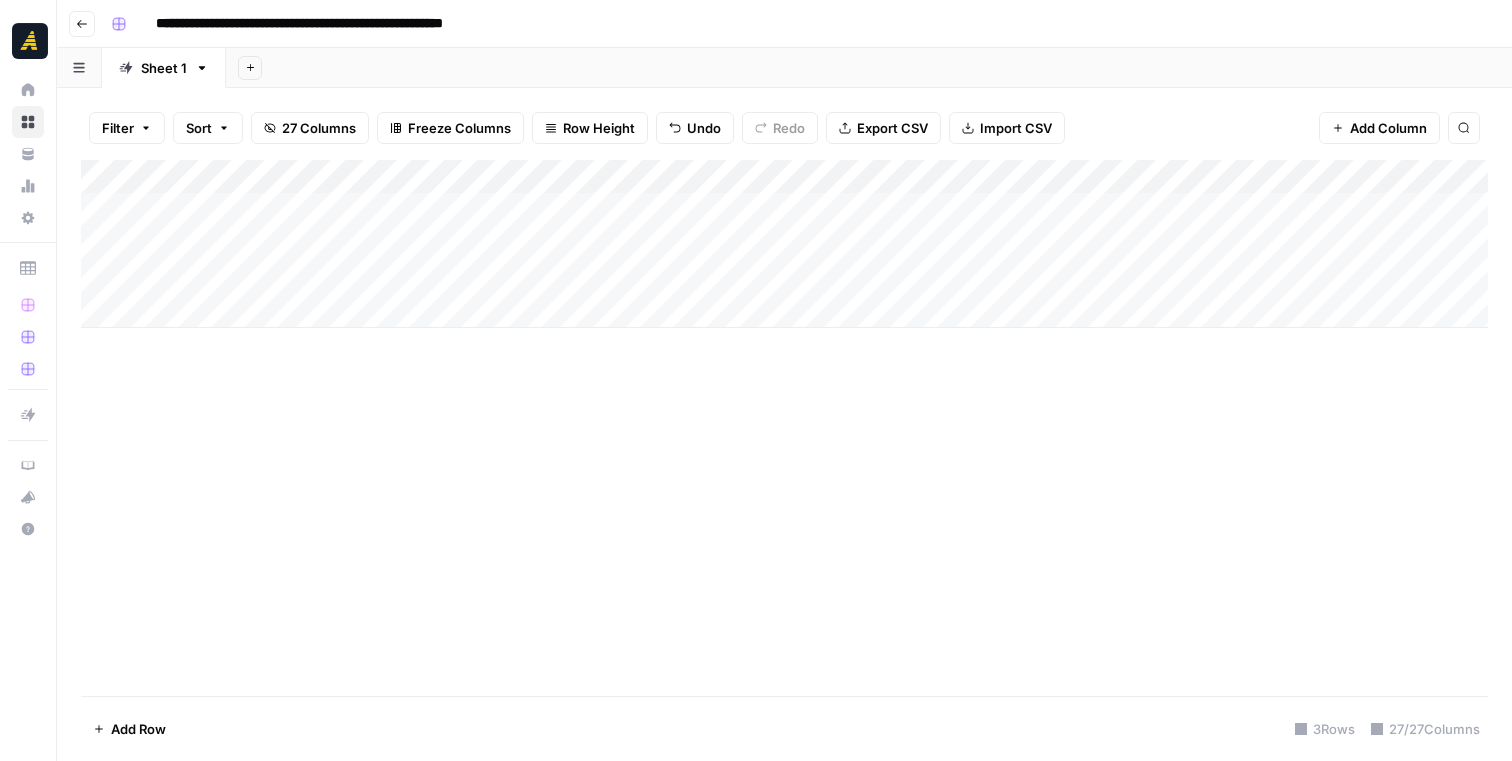 click on "Add Column" at bounding box center [784, 244] 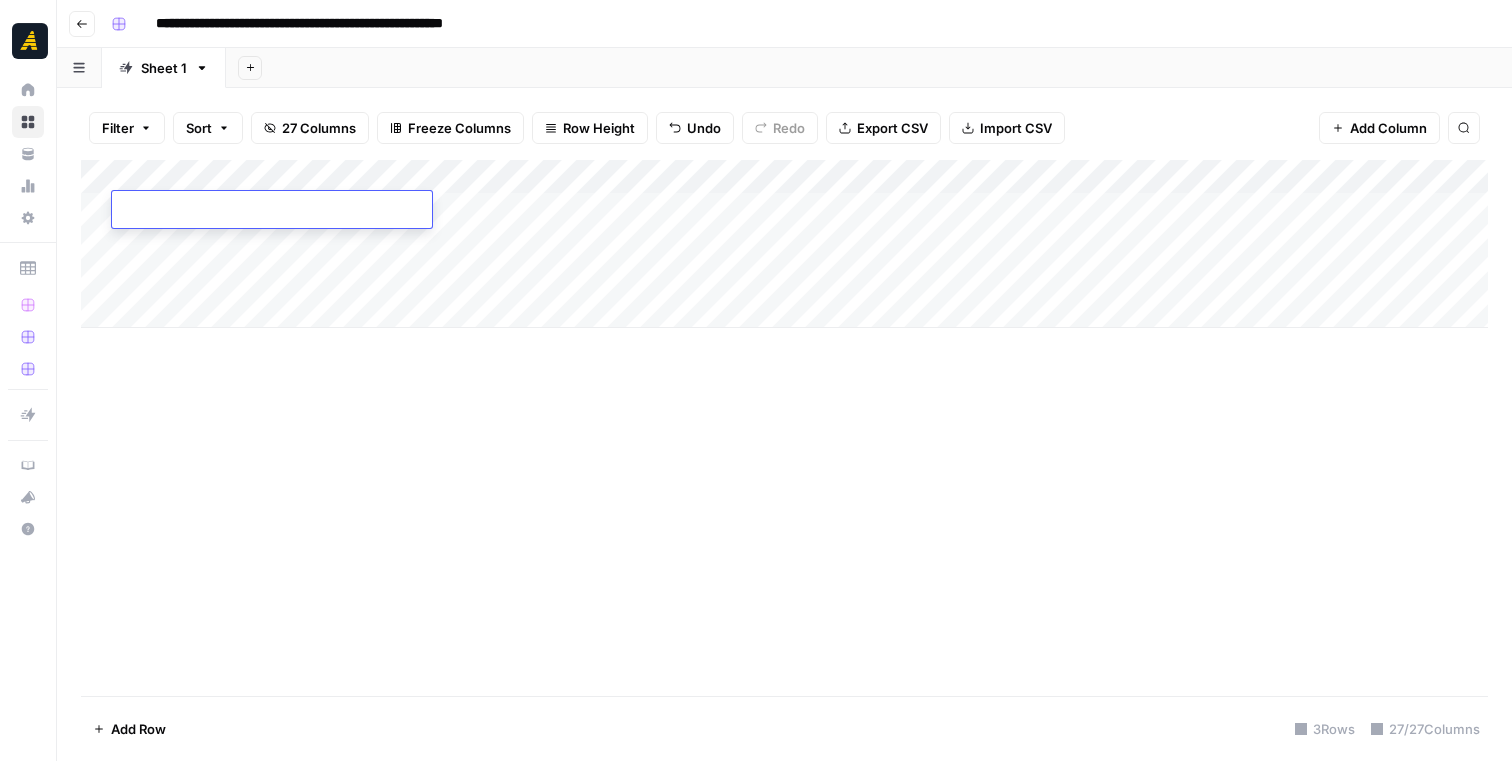 click at bounding box center (272, 211) 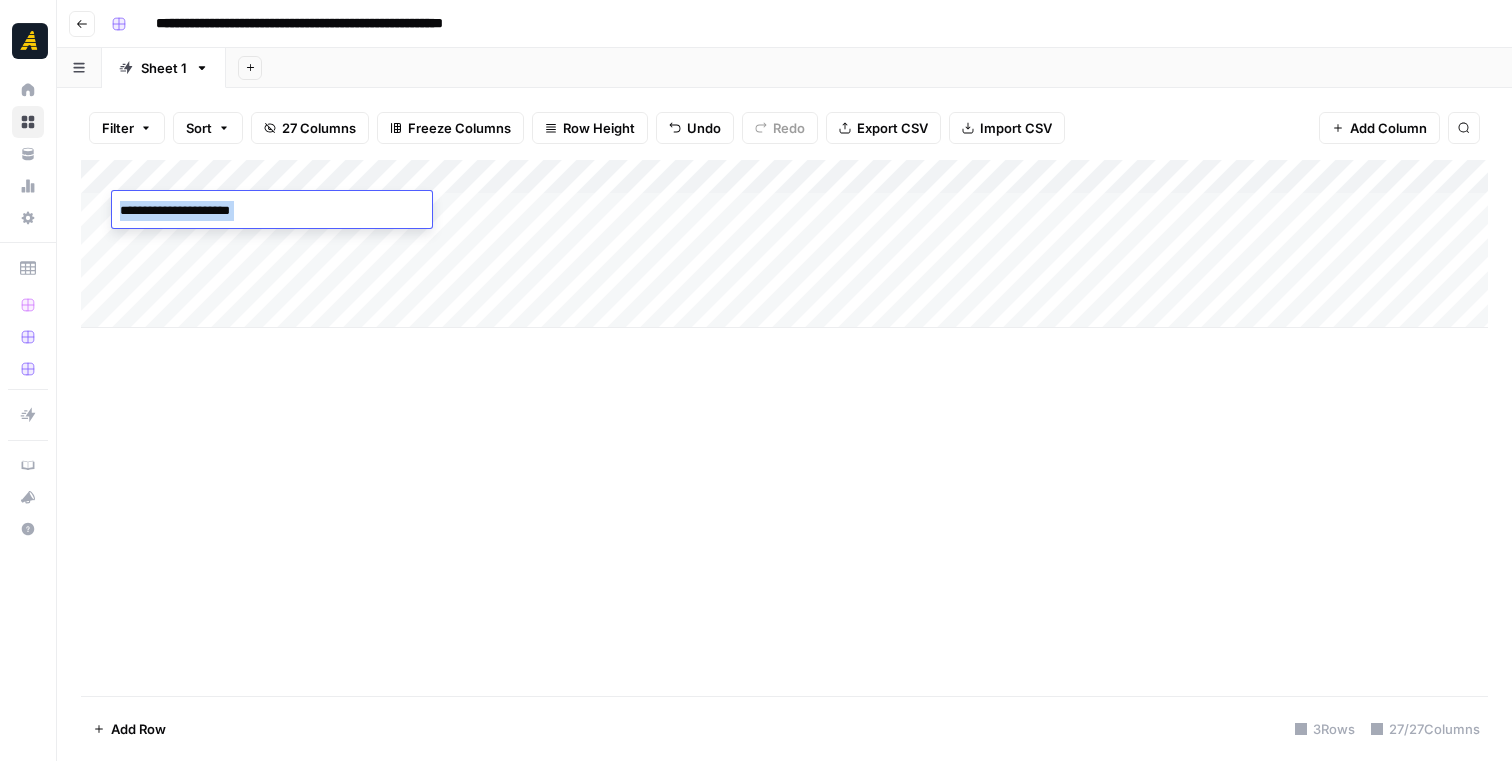 click on "Add Column" at bounding box center (784, 428) 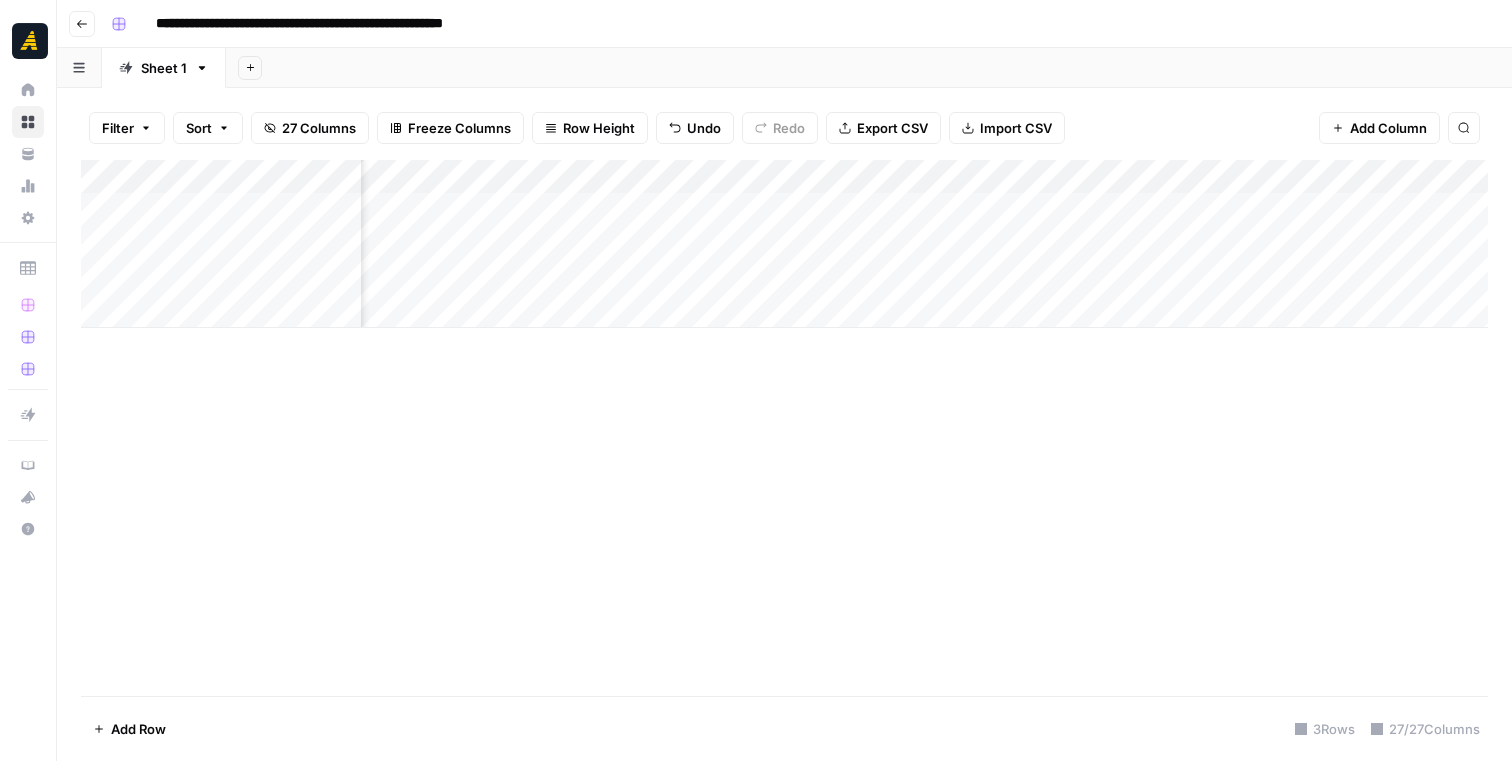 scroll, scrollTop: 0, scrollLeft: 1051, axis: horizontal 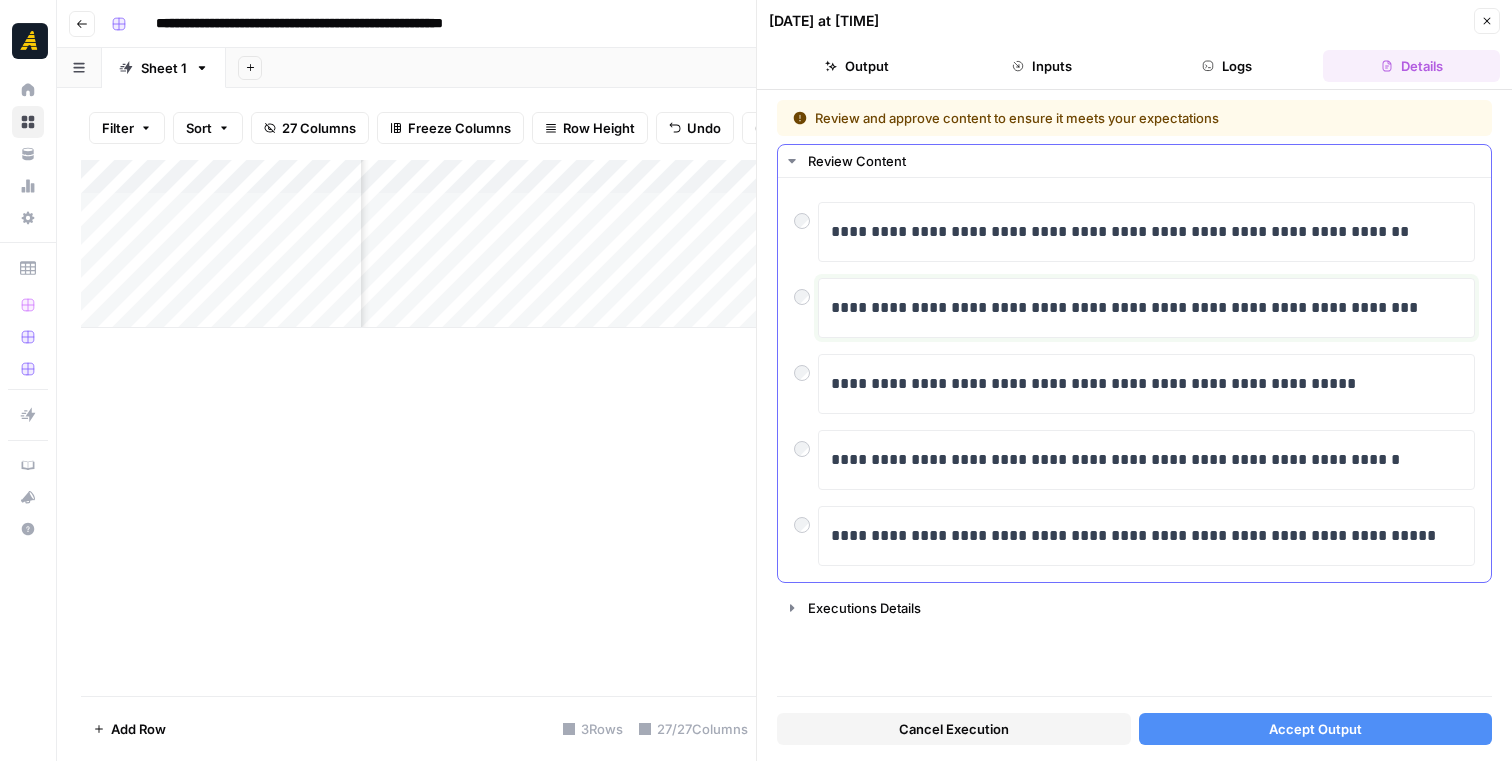 click on "**********" at bounding box center (1146, 308) 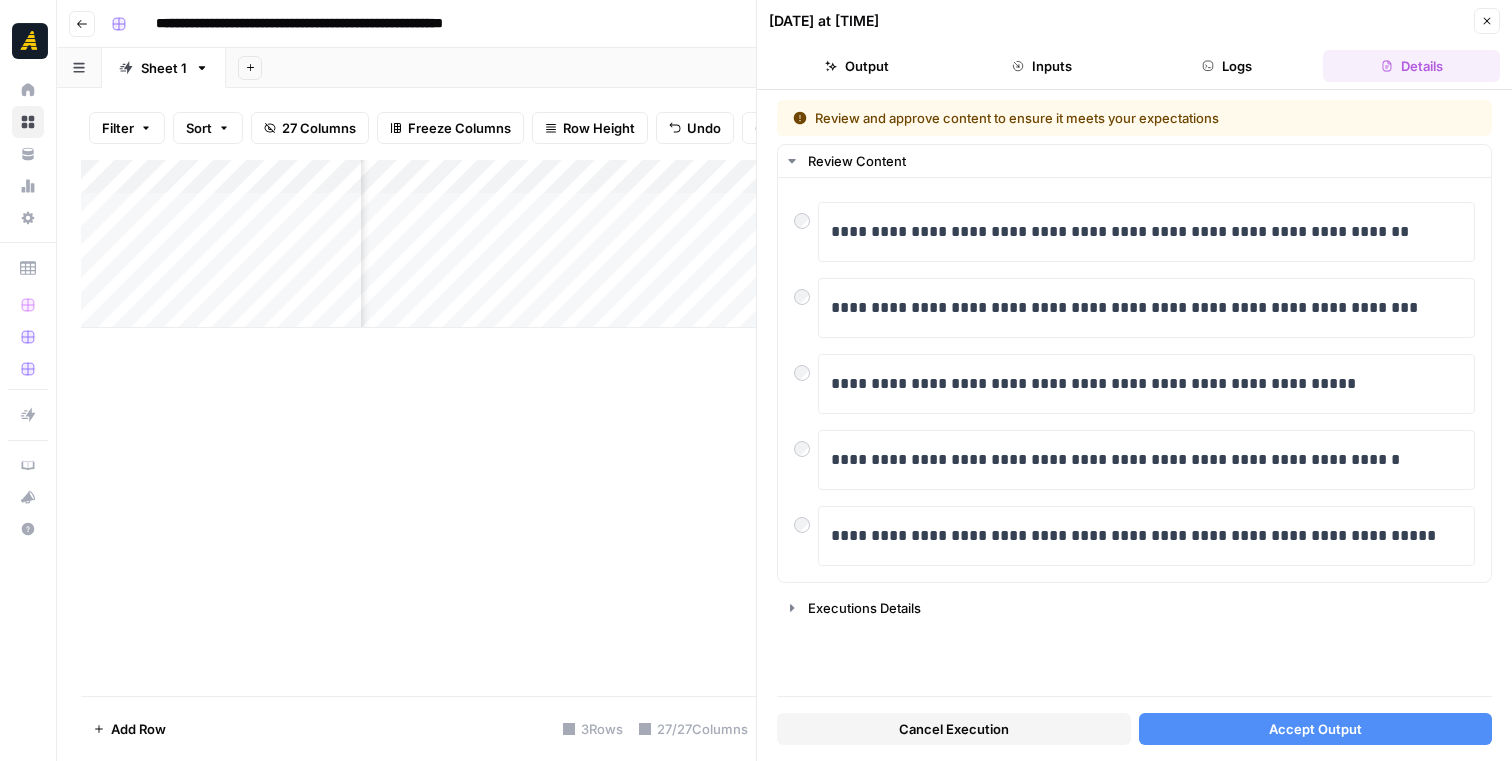 click on "Accept Output" at bounding box center [1315, 729] 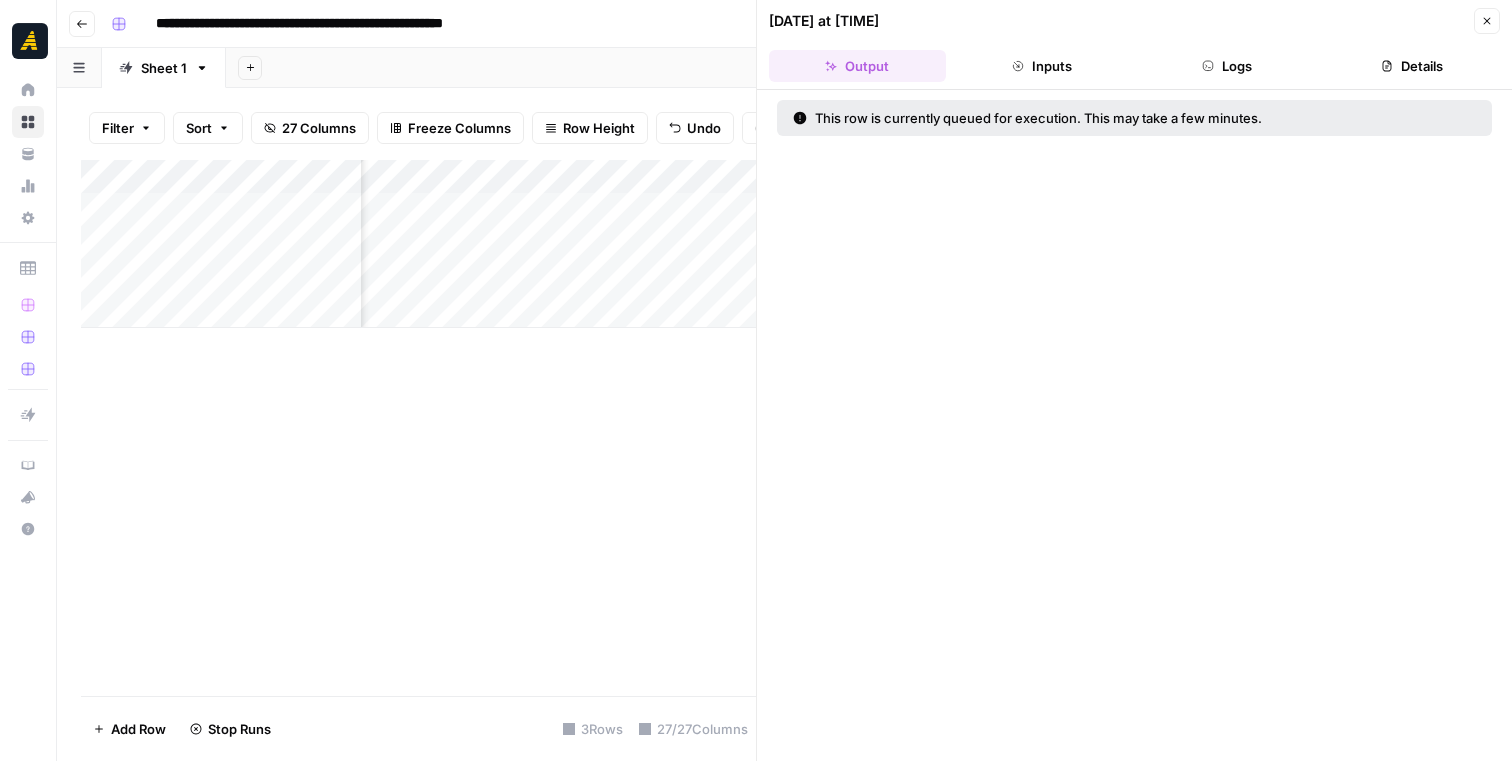 scroll, scrollTop: 0, scrollLeft: 1041, axis: horizontal 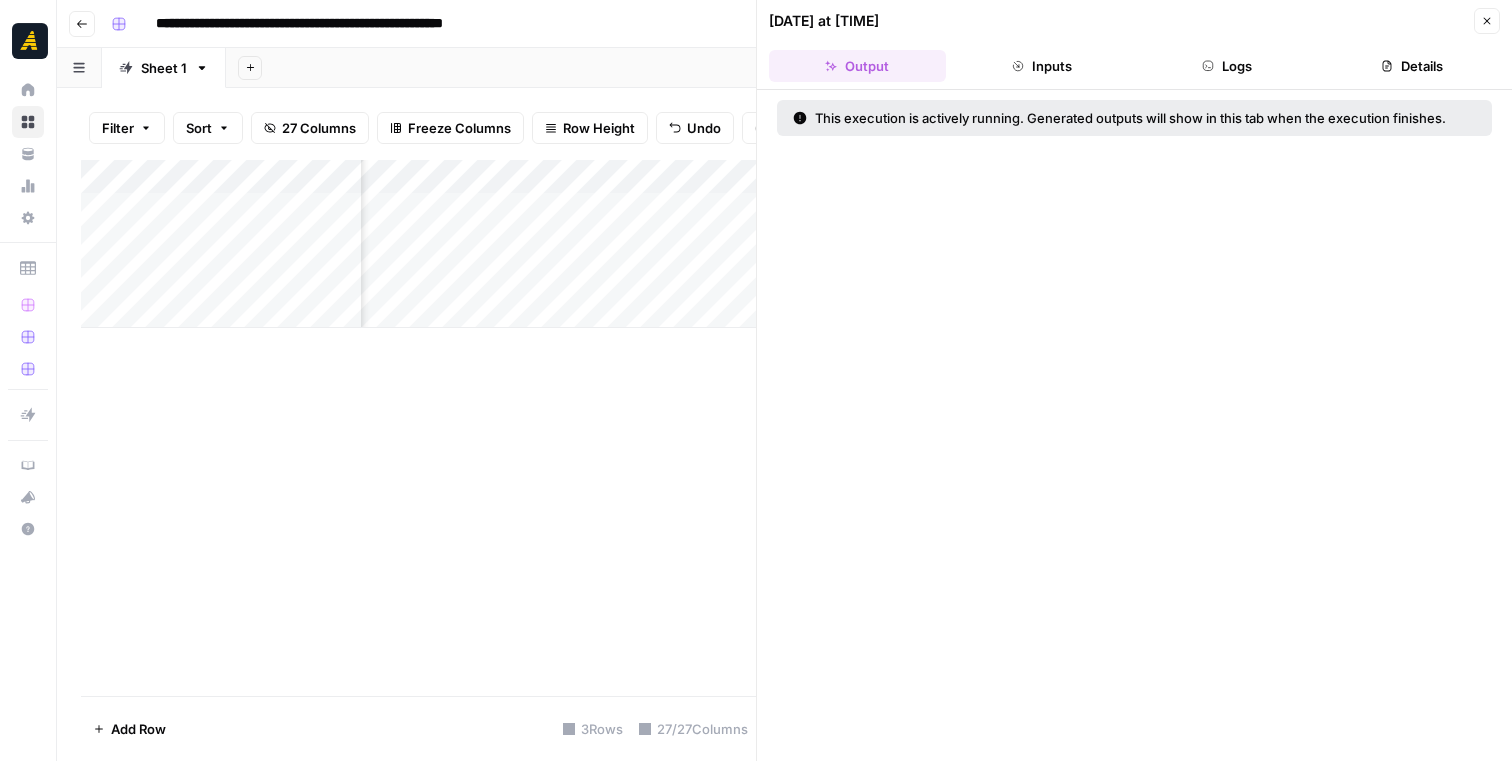 click 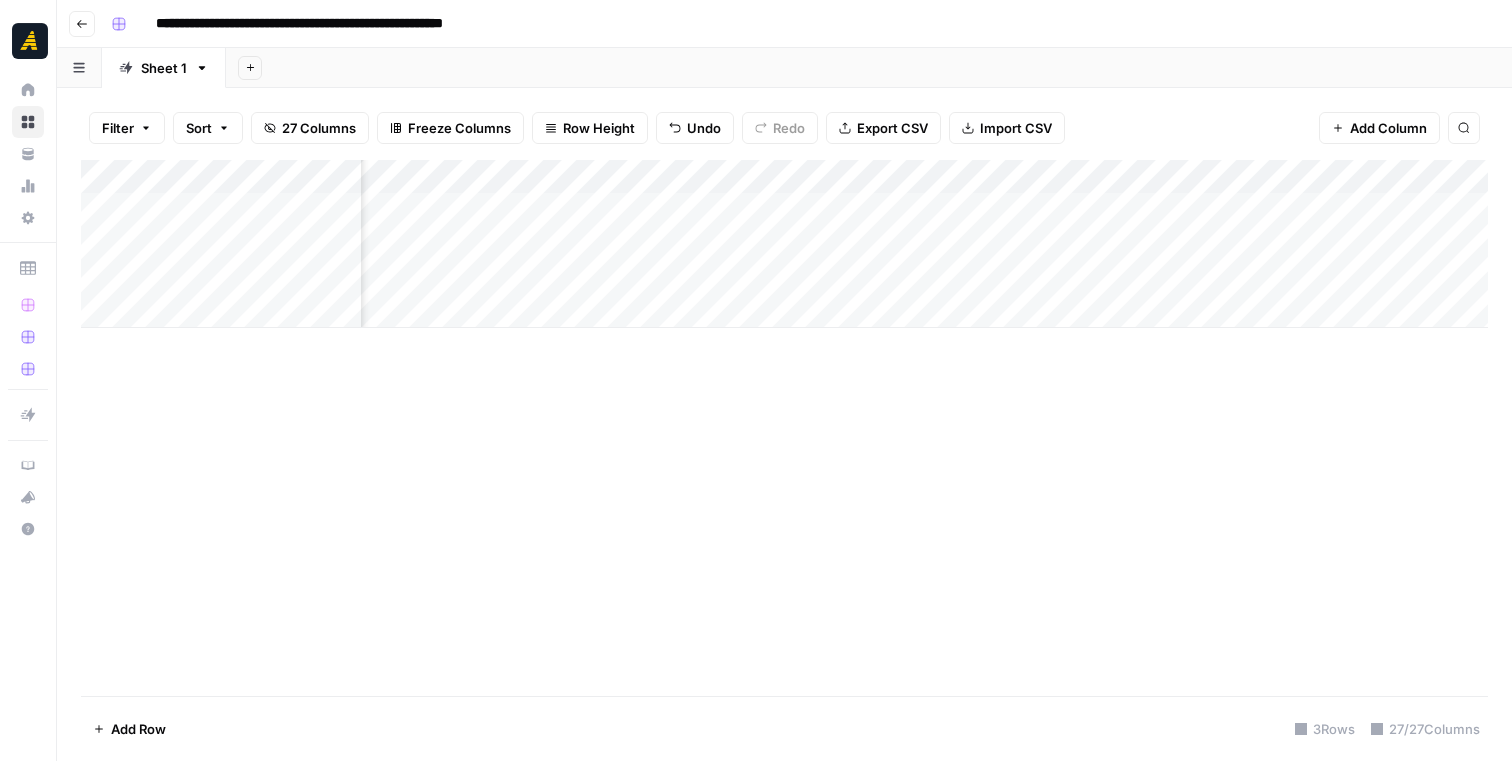scroll, scrollTop: 0, scrollLeft: 1431, axis: horizontal 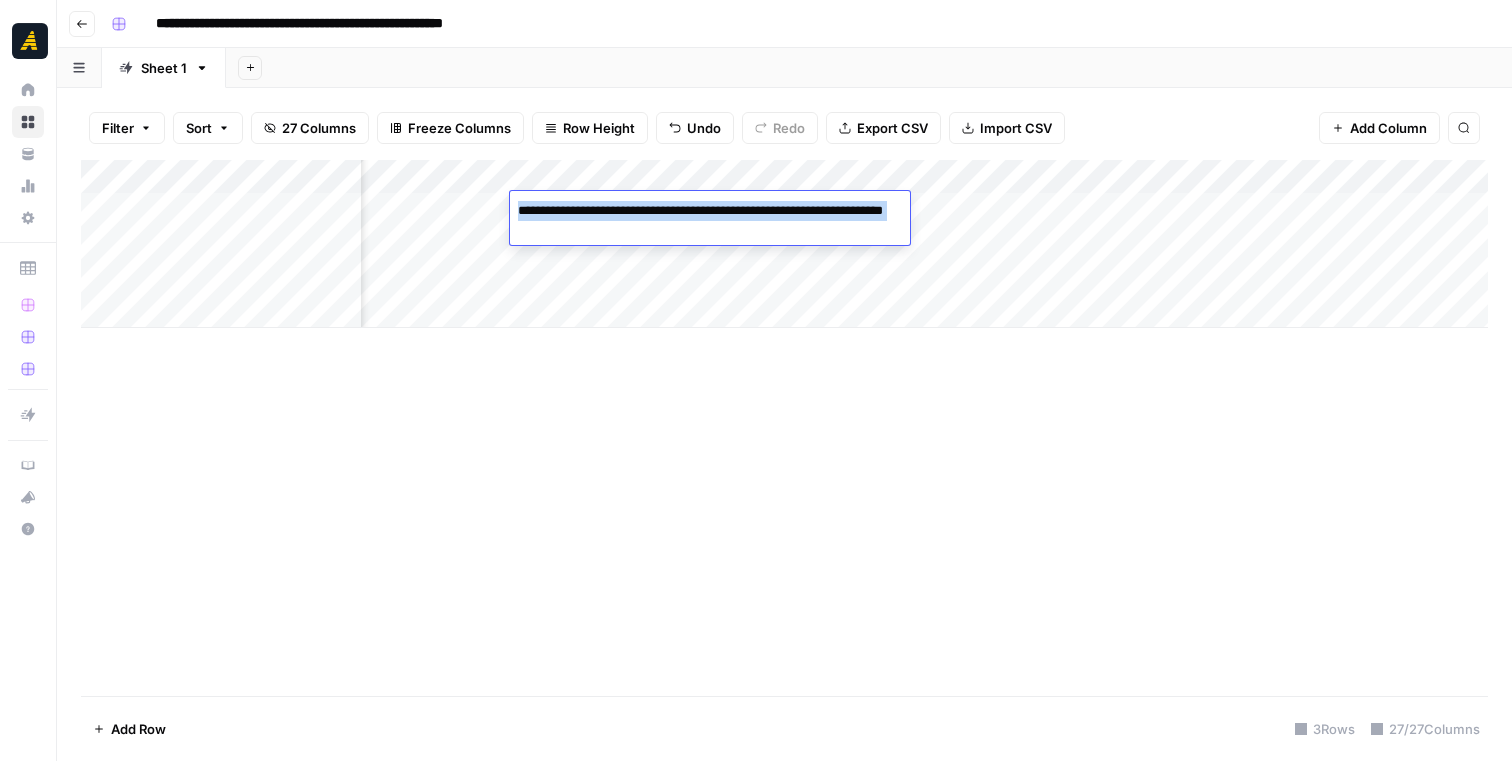 click on "**********" at bounding box center [710, 221] 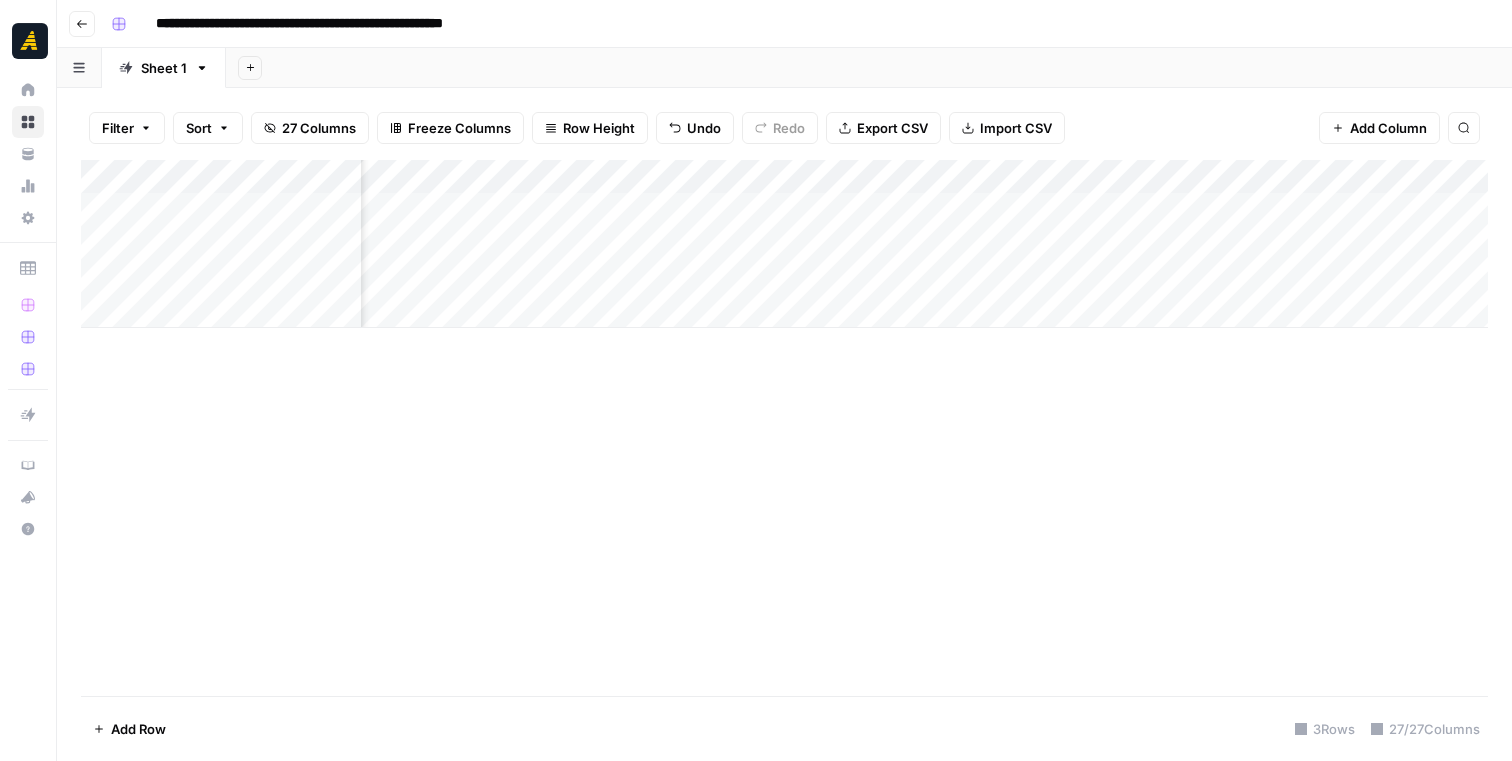 scroll, scrollTop: 0, scrollLeft: 1524, axis: horizontal 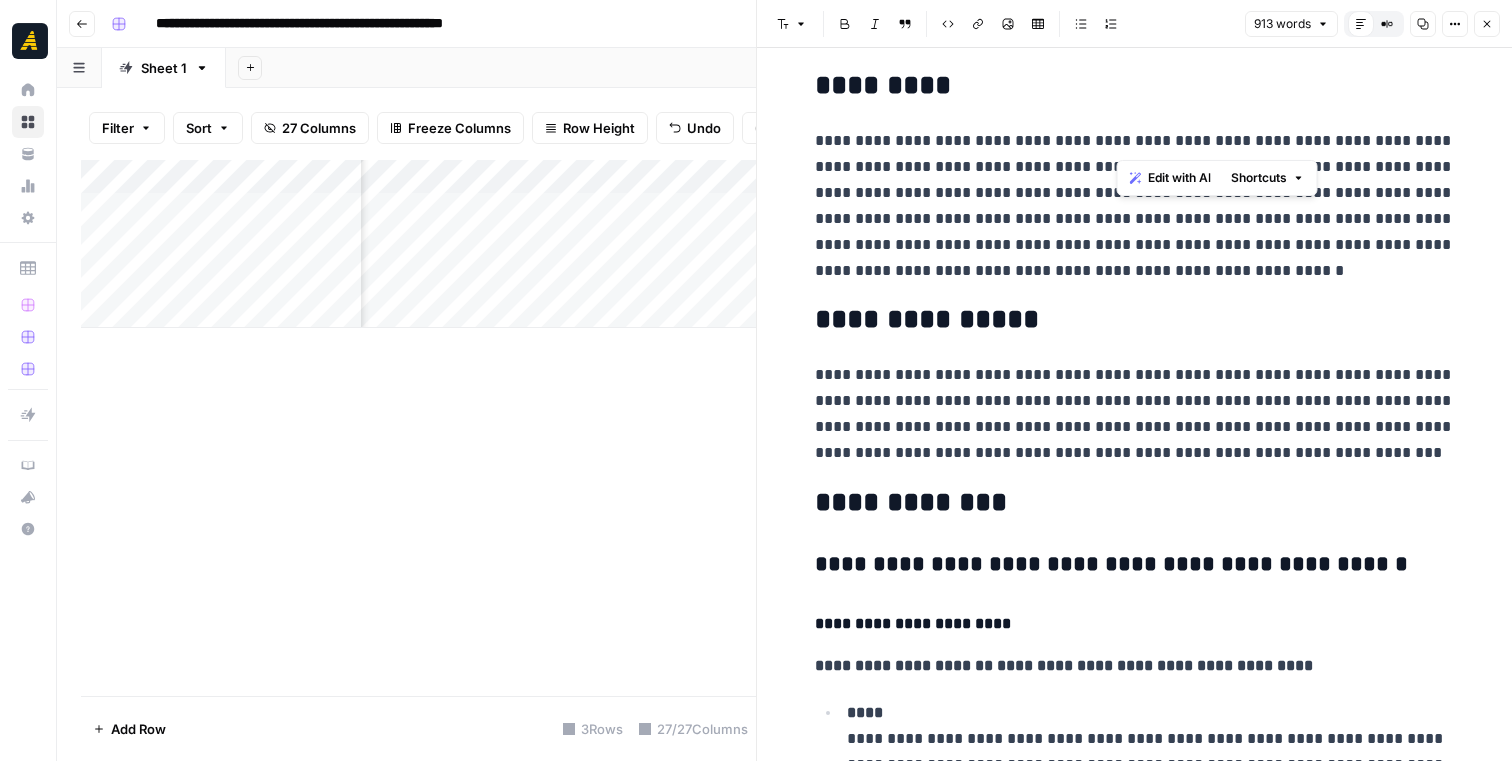 drag, startPoint x: 1117, startPoint y: 142, endPoint x: 1330, endPoint y: 131, distance: 213.28384 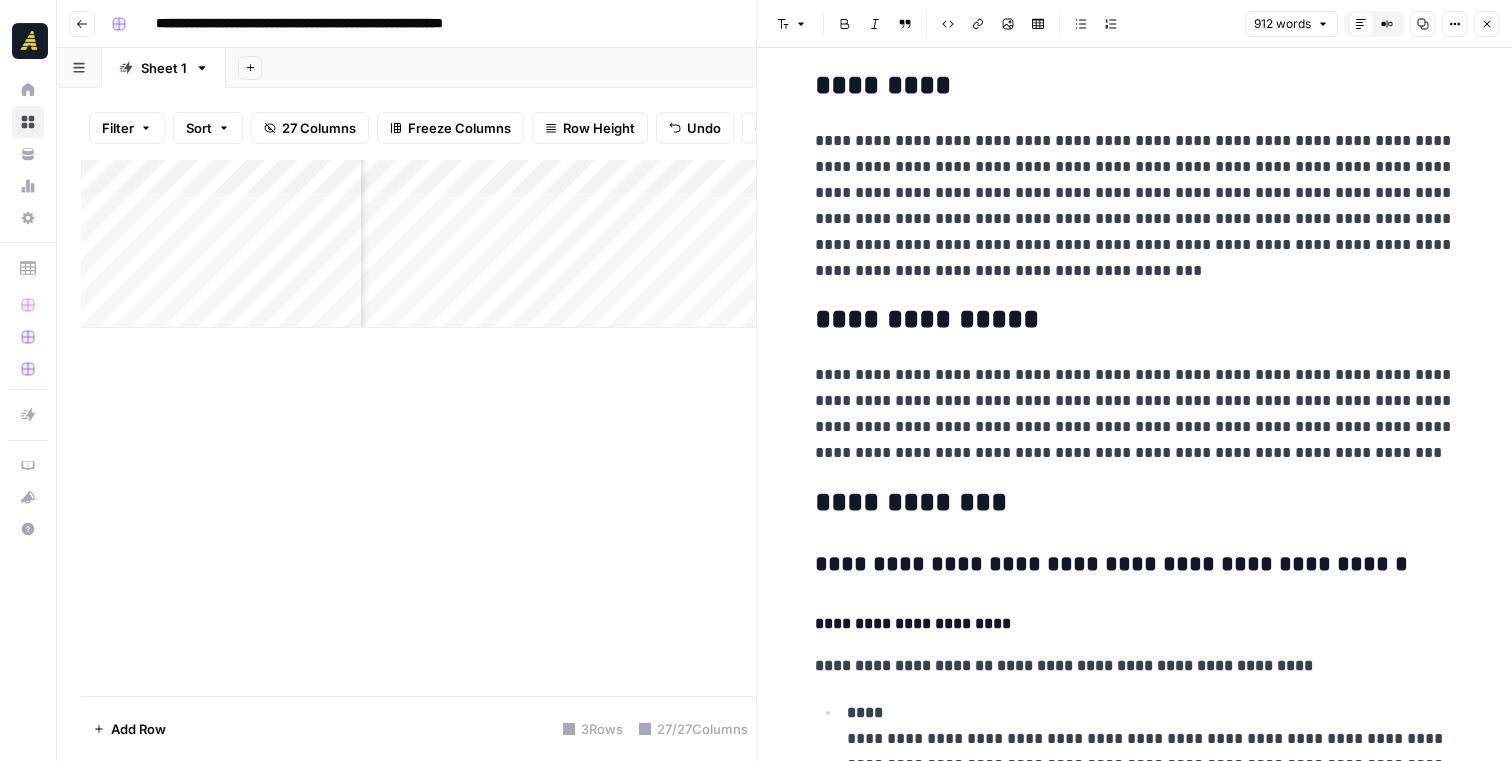 click on "**********" at bounding box center (1135, 206) 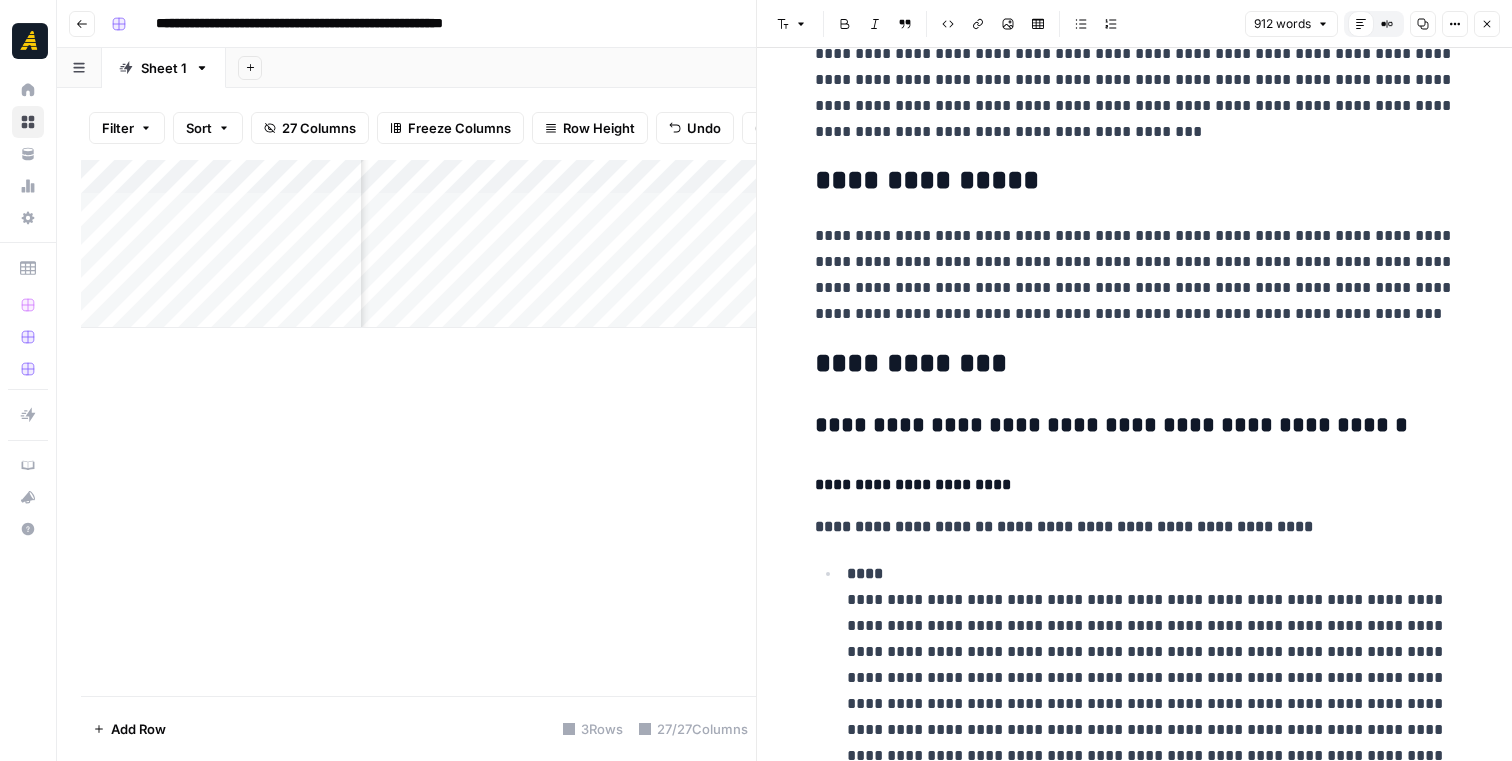 scroll, scrollTop: 497, scrollLeft: 0, axis: vertical 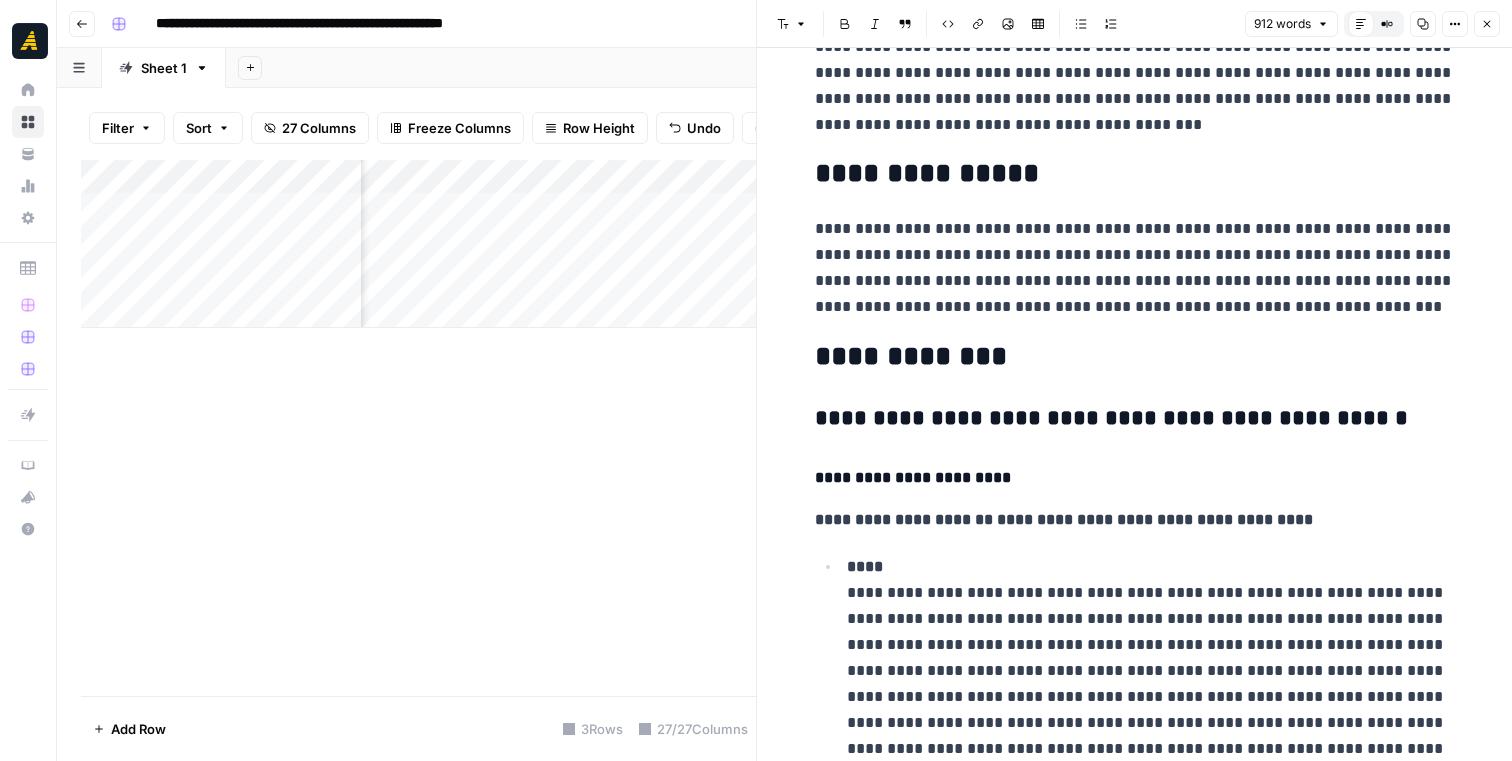 click on "**********" at bounding box center [1135, 268] 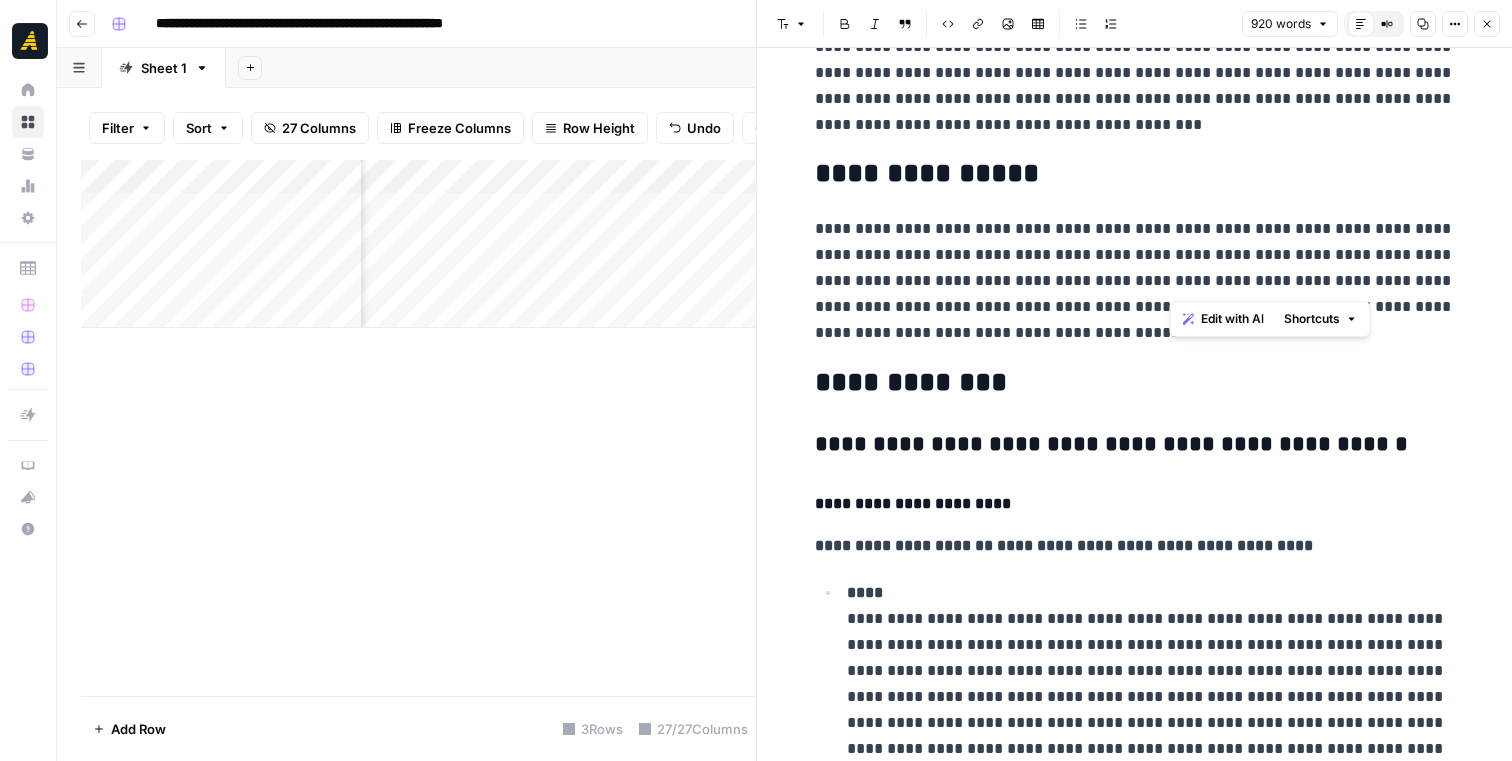 drag, startPoint x: 1169, startPoint y: 279, endPoint x: 1423, endPoint y: 247, distance: 256.0078 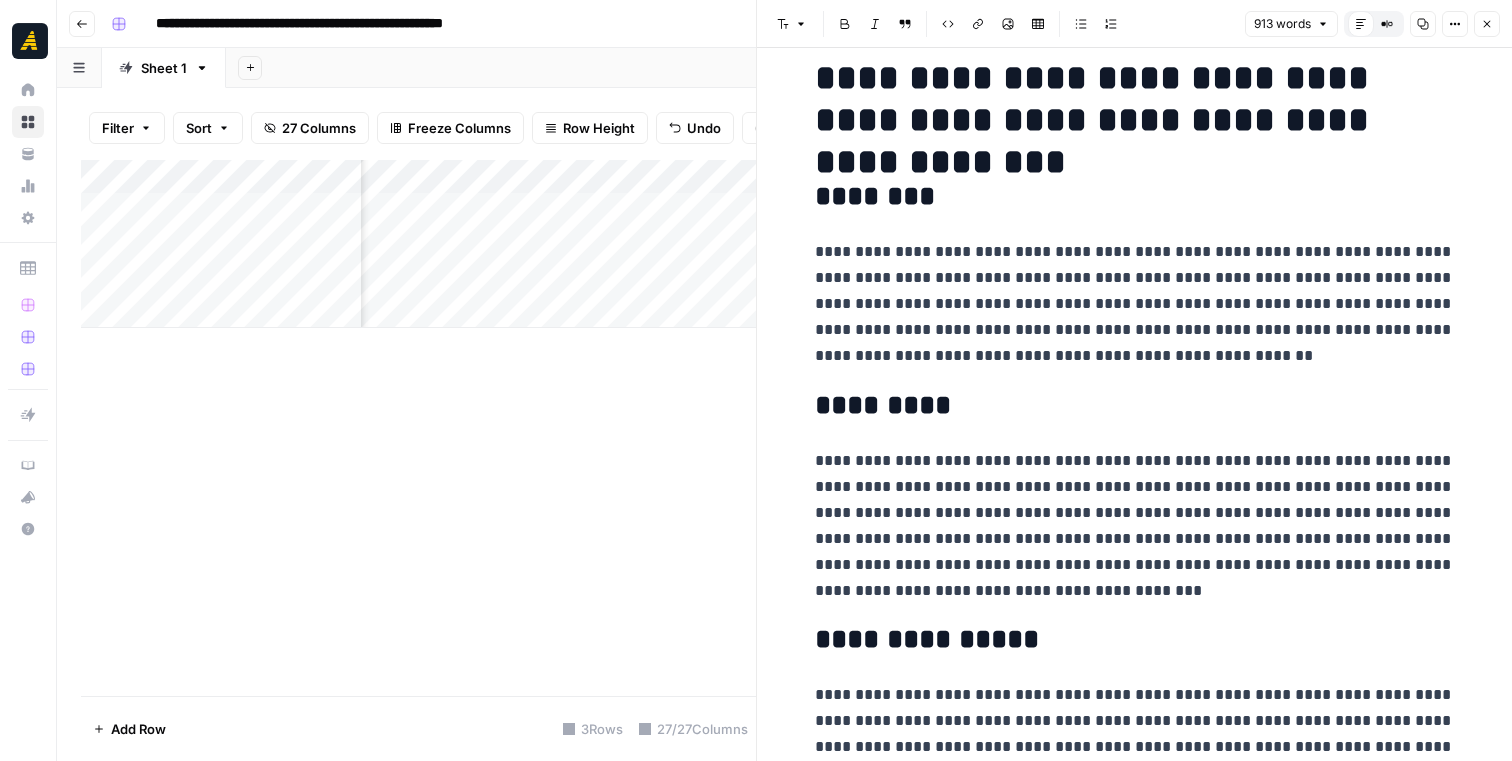 scroll, scrollTop: 35, scrollLeft: 0, axis: vertical 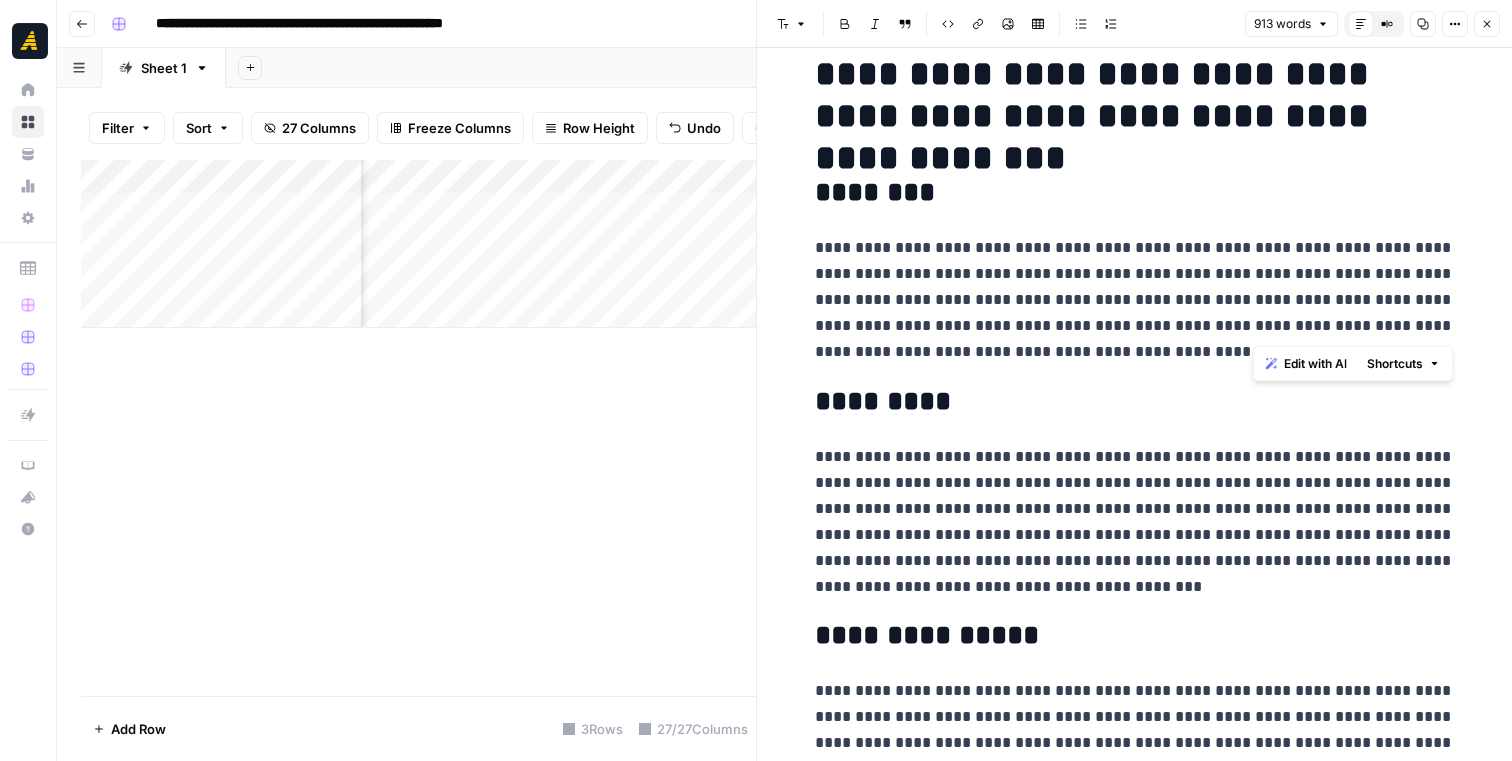 drag, startPoint x: 1255, startPoint y: 328, endPoint x: 1360, endPoint y: 326, distance: 105.01904 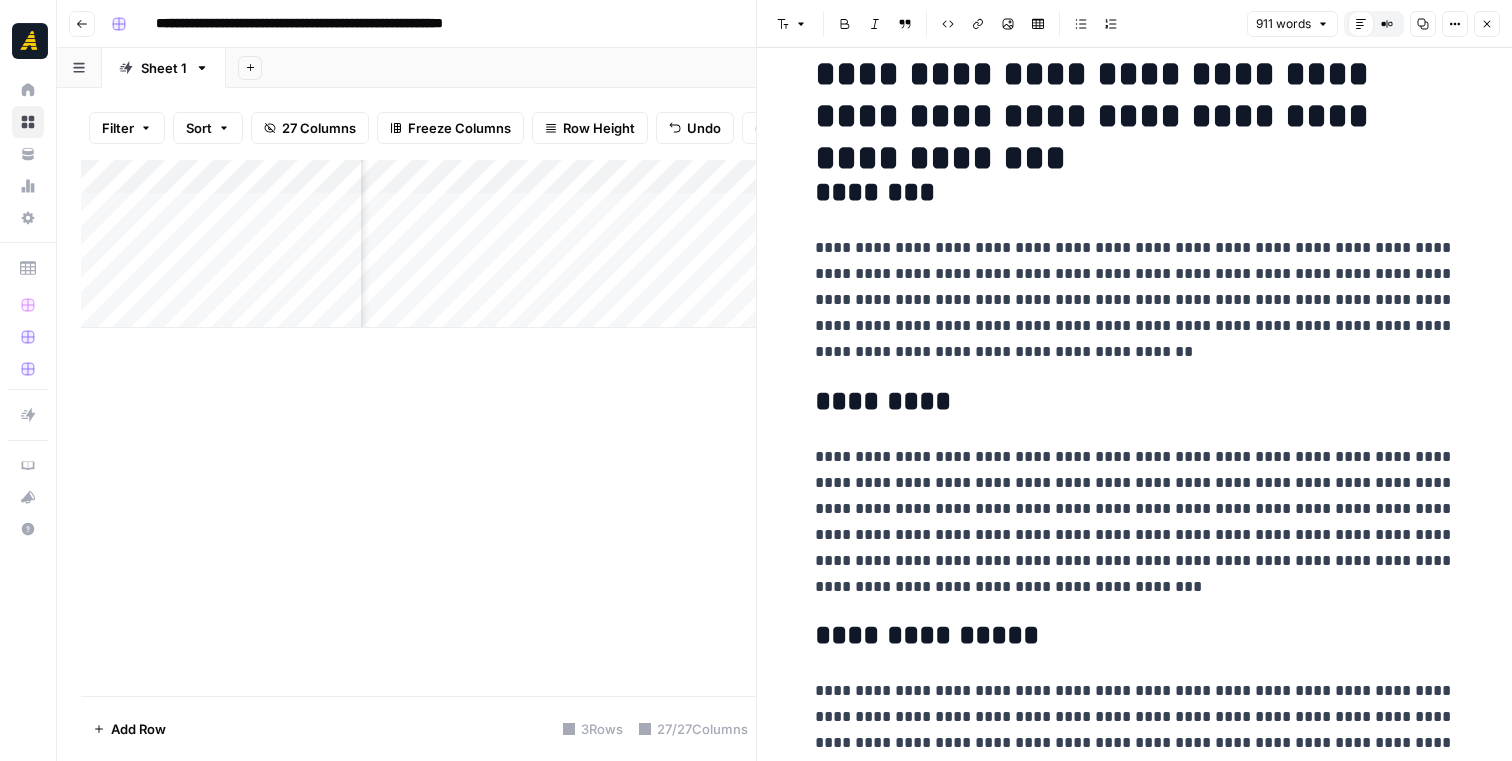 click on "**********" at bounding box center (1135, 300) 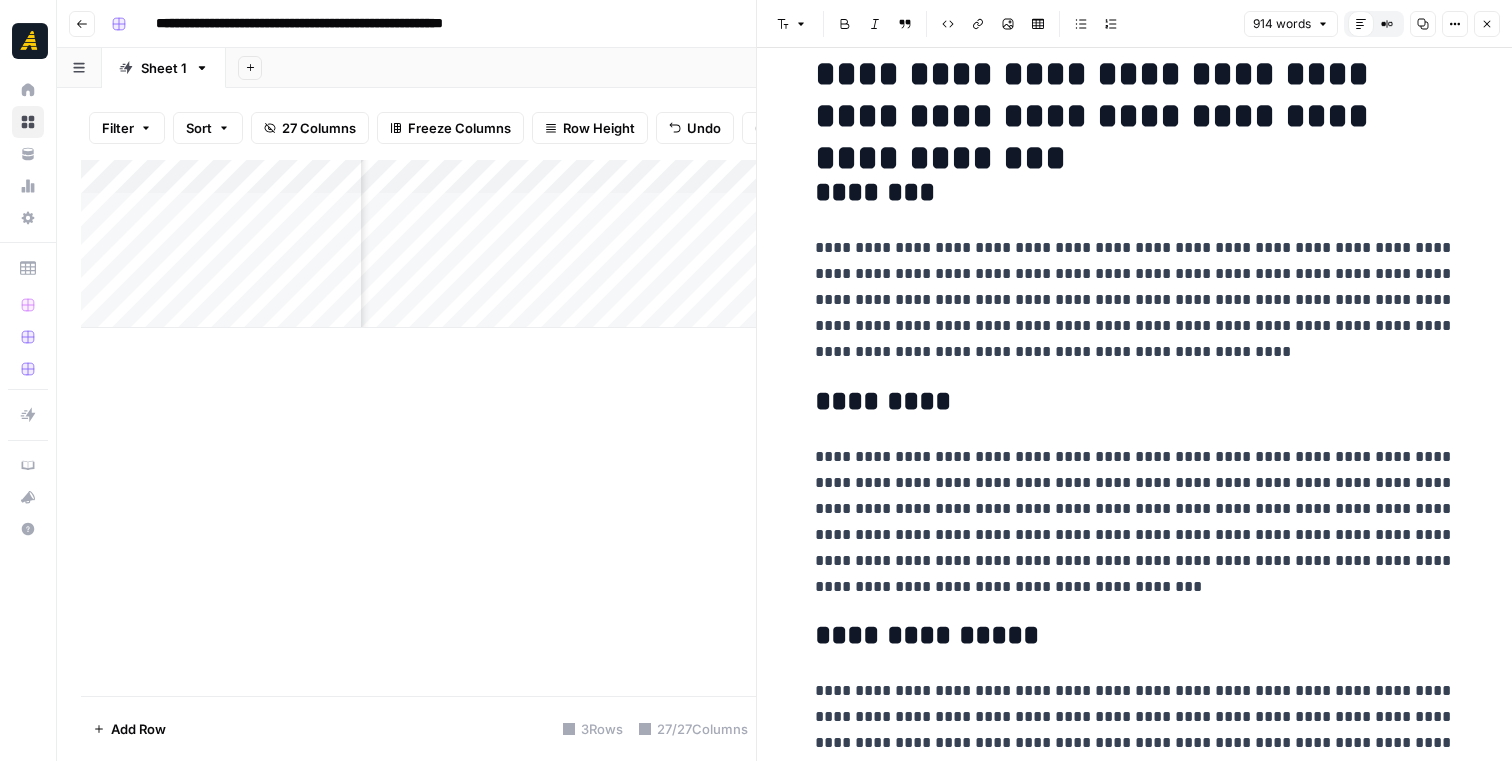 click on "**********" at bounding box center (1135, 300) 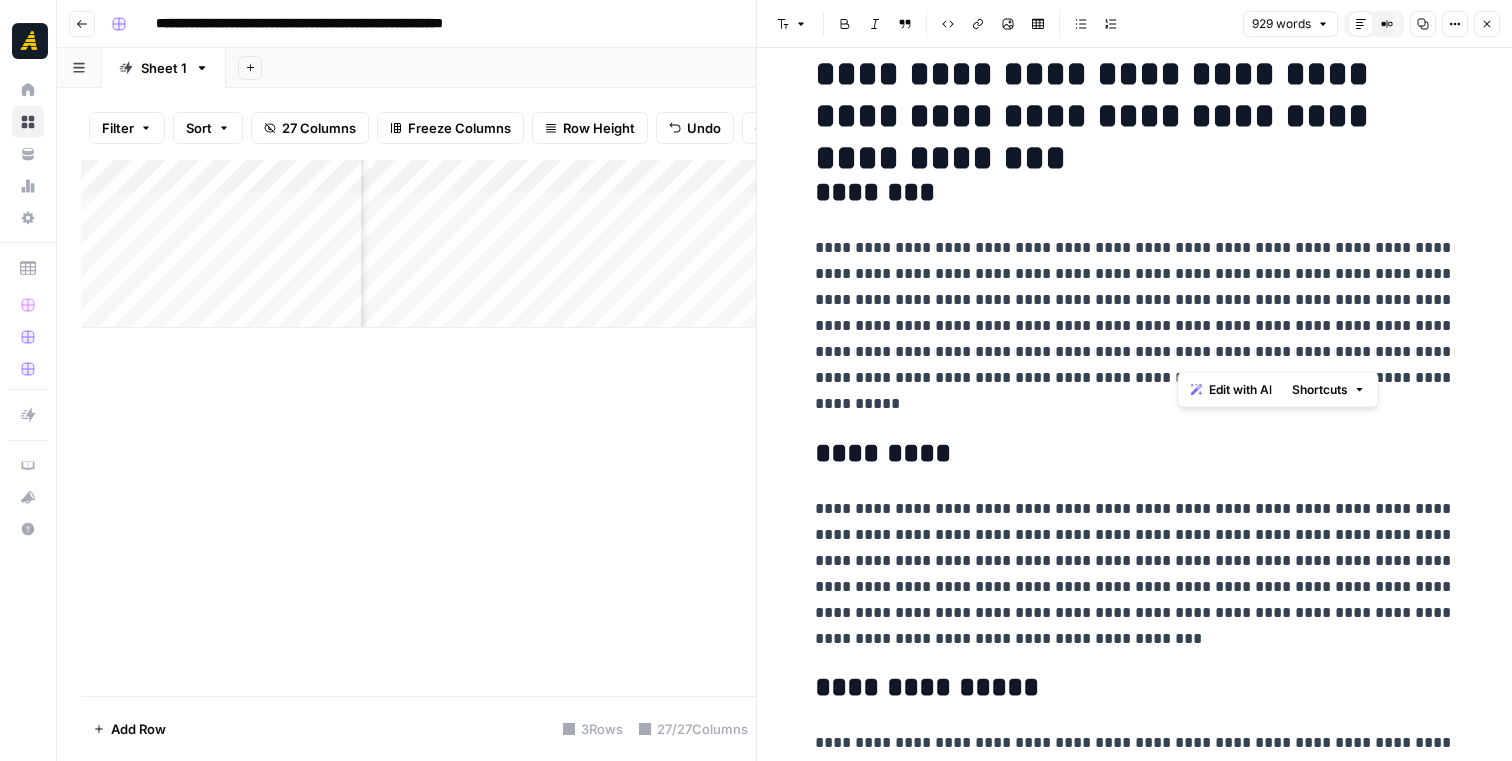 drag, startPoint x: 1176, startPoint y: 352, endPoint x: 1207, endPoint y: 347, distance: 31.400637 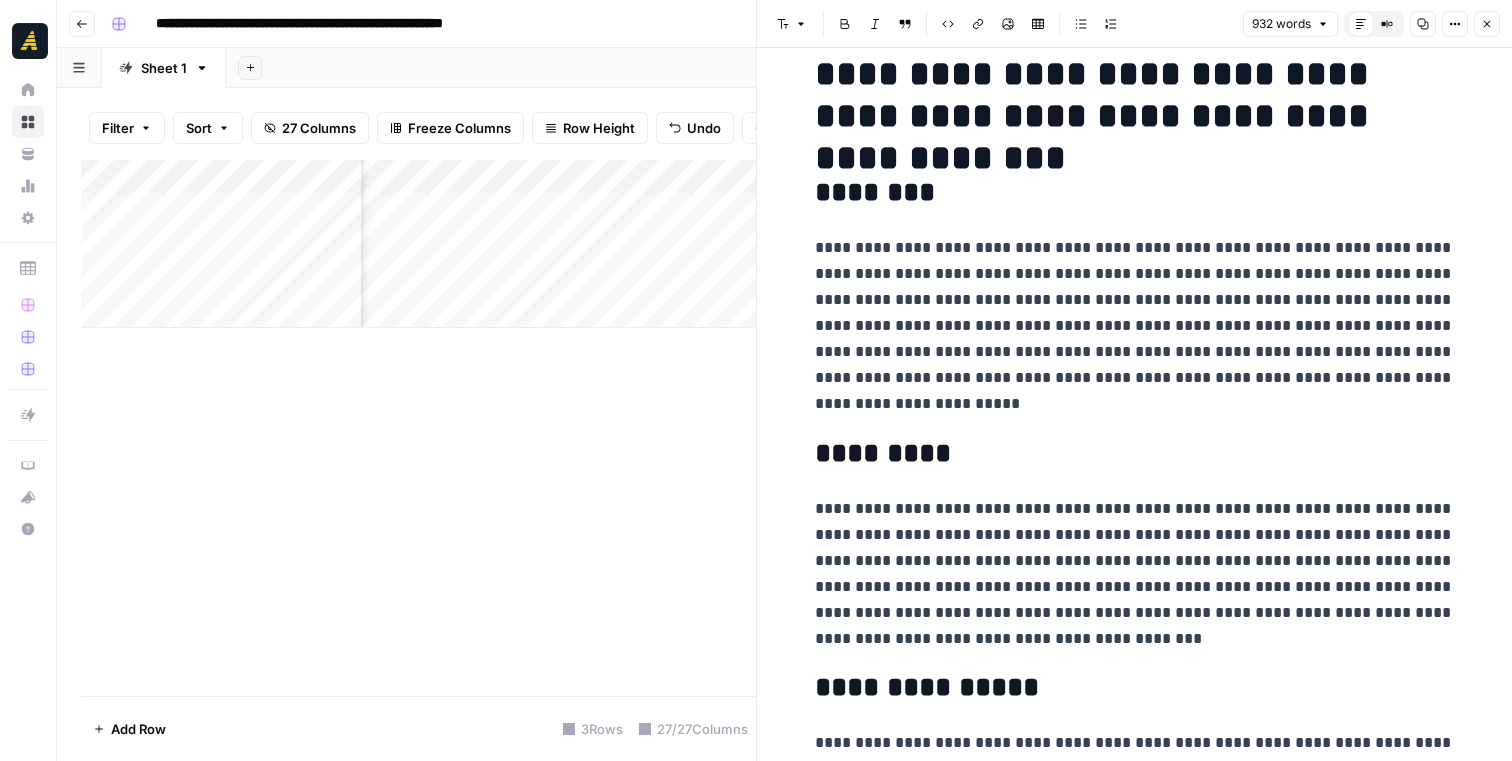 click on "**********" at bounding box center (1135, 326) 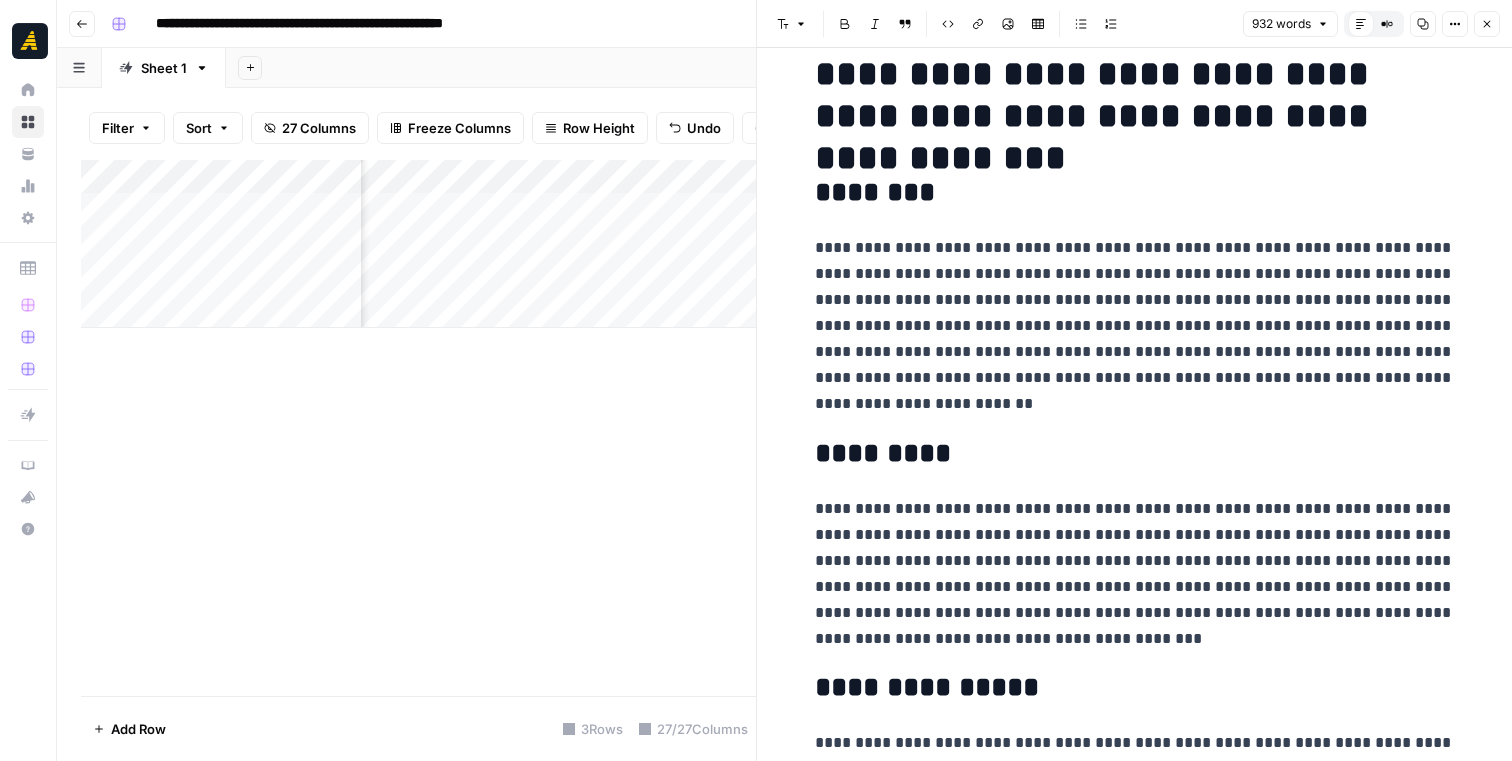 click on "**********" at bounding box center (1135, 326) 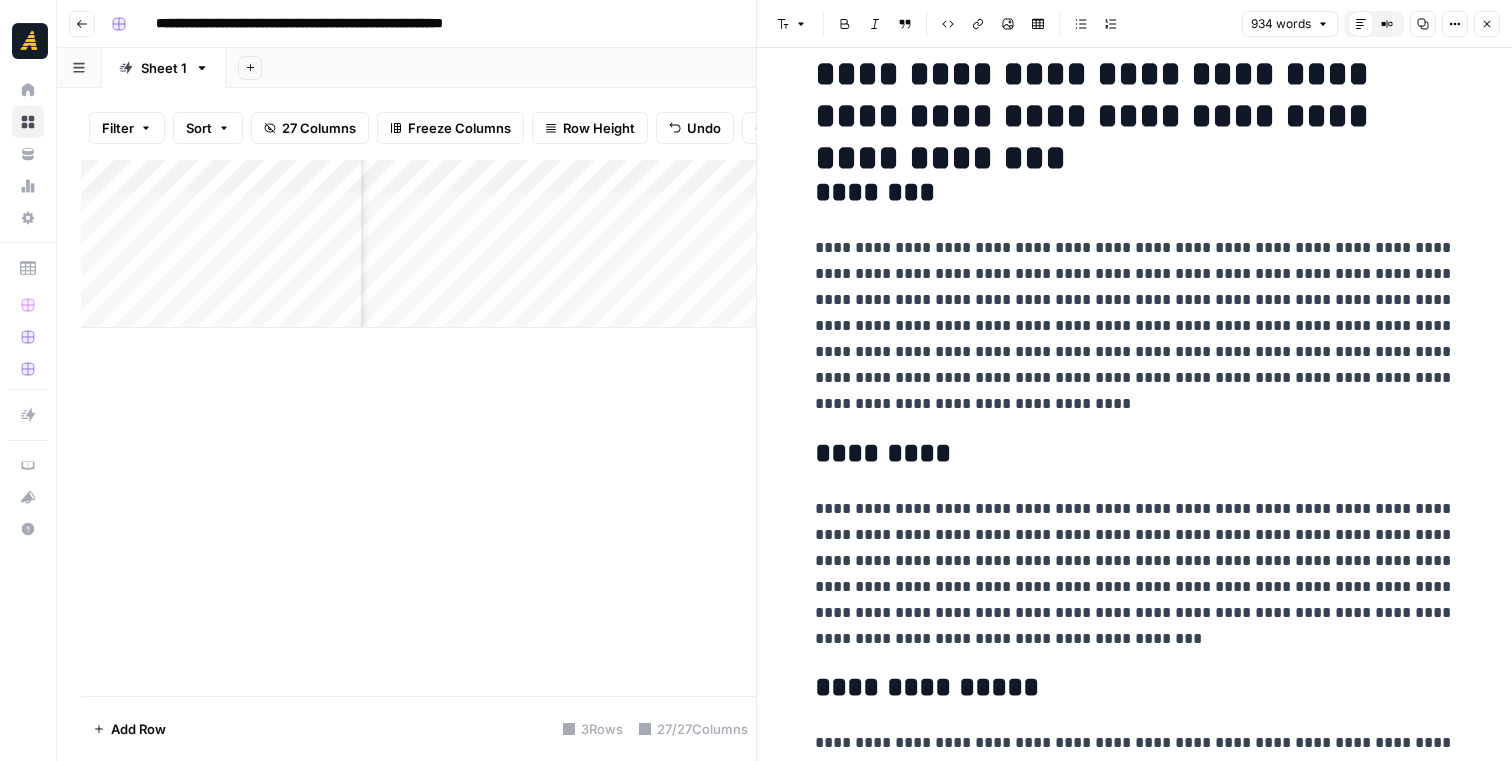 click on "**********" at bounding box center (1135, 326) 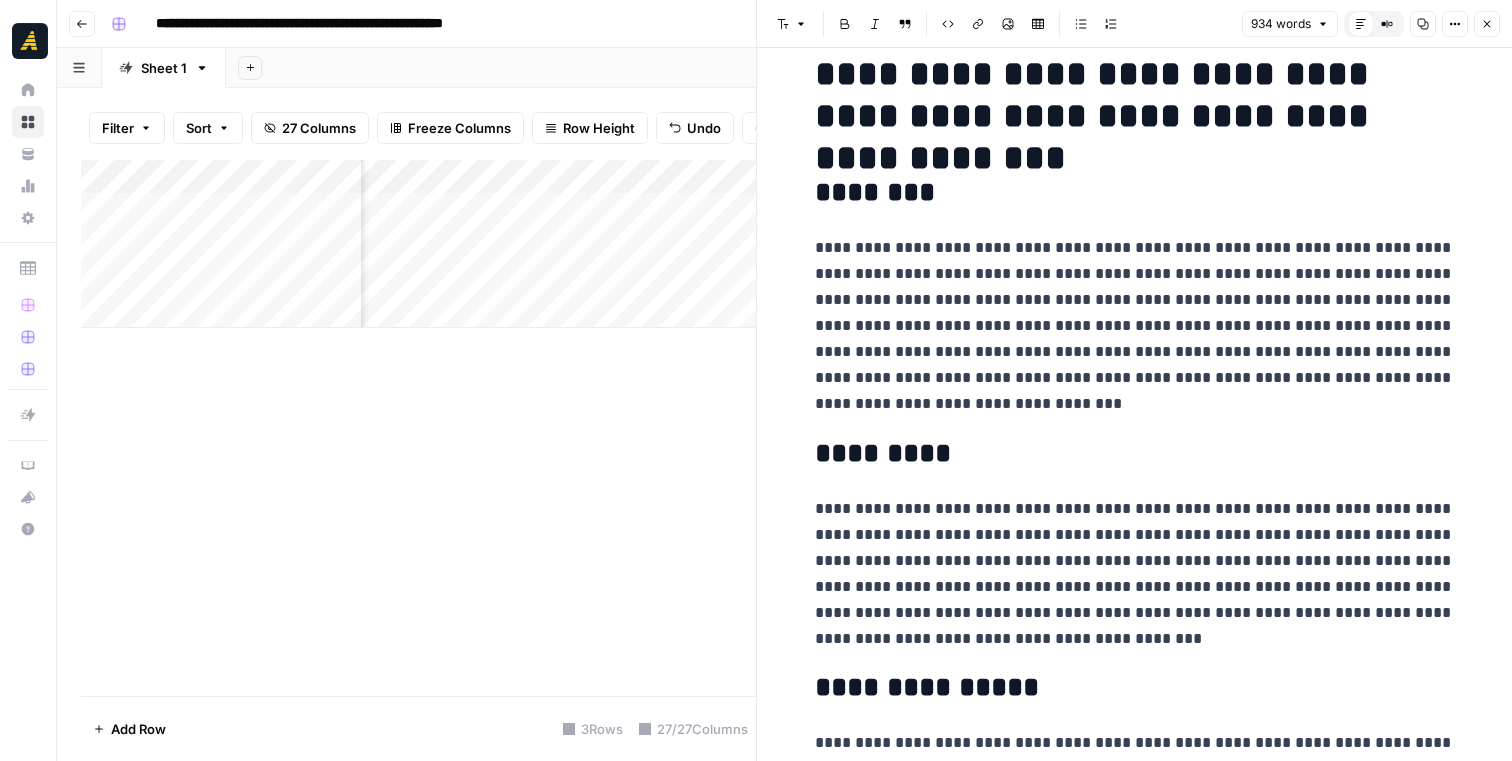 click on "**********" at bounding box center [1135, 326] 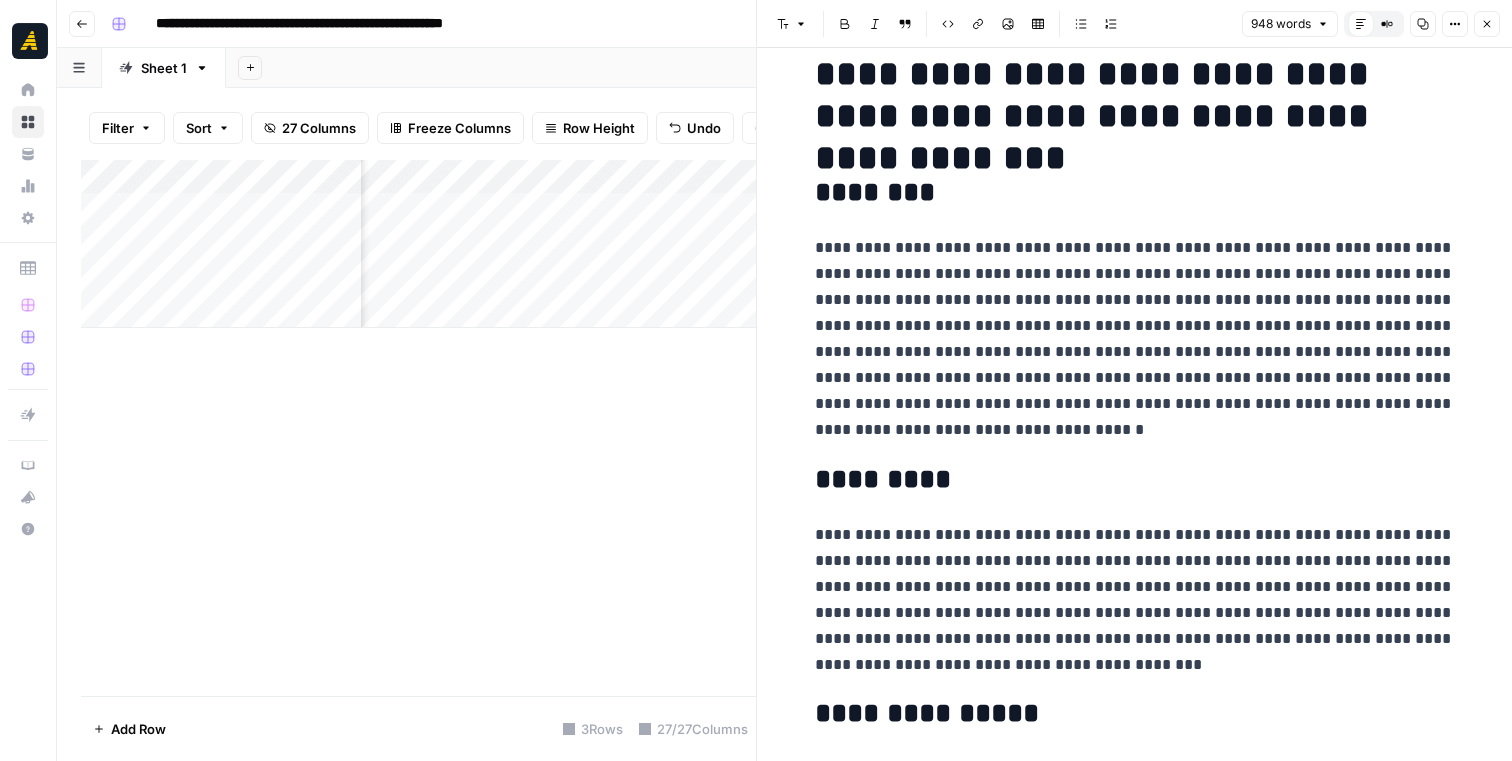 click on "**********" at bounding box center [1135, 339] 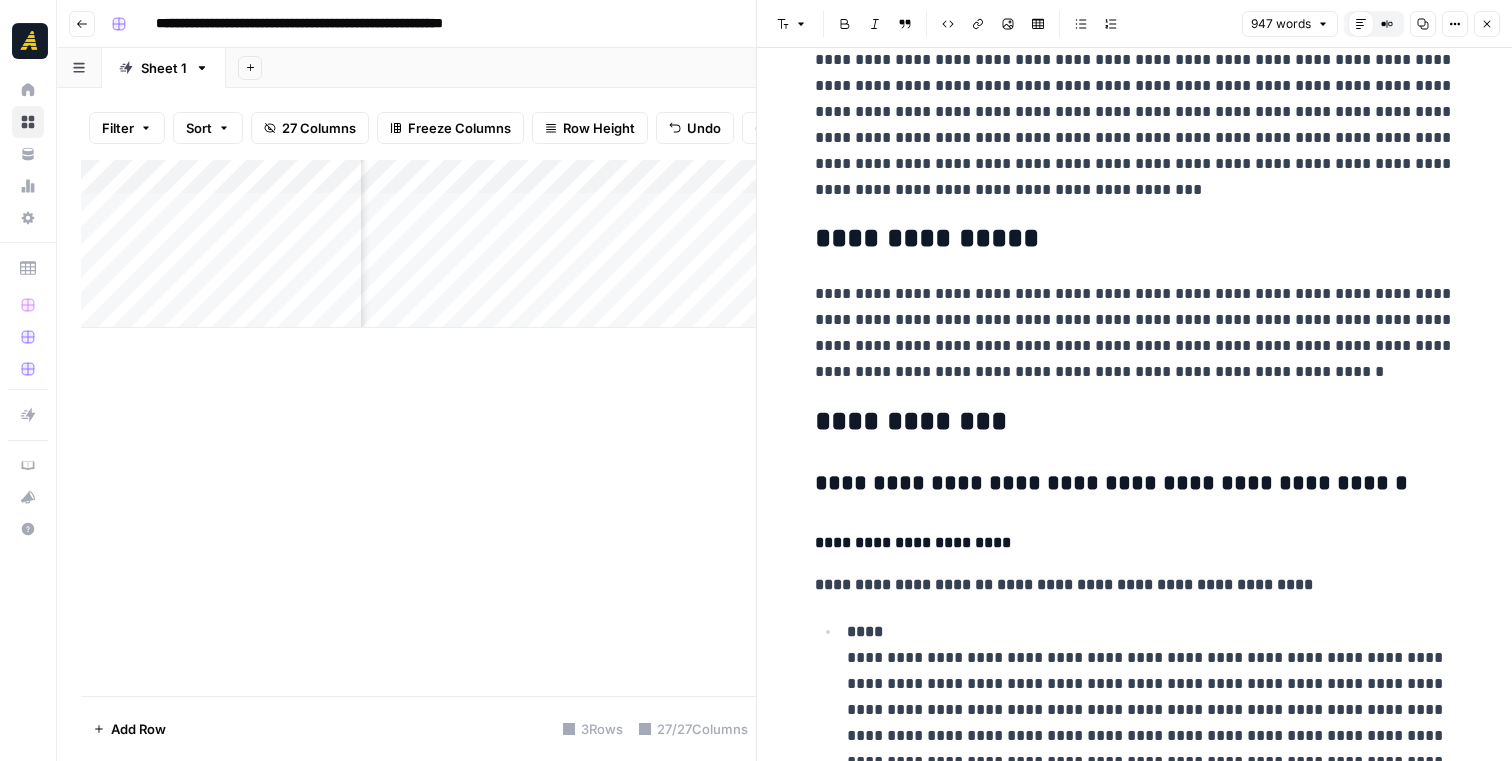 scroll, scrollTop: 550, scrollLeft: 0, axis: vertical 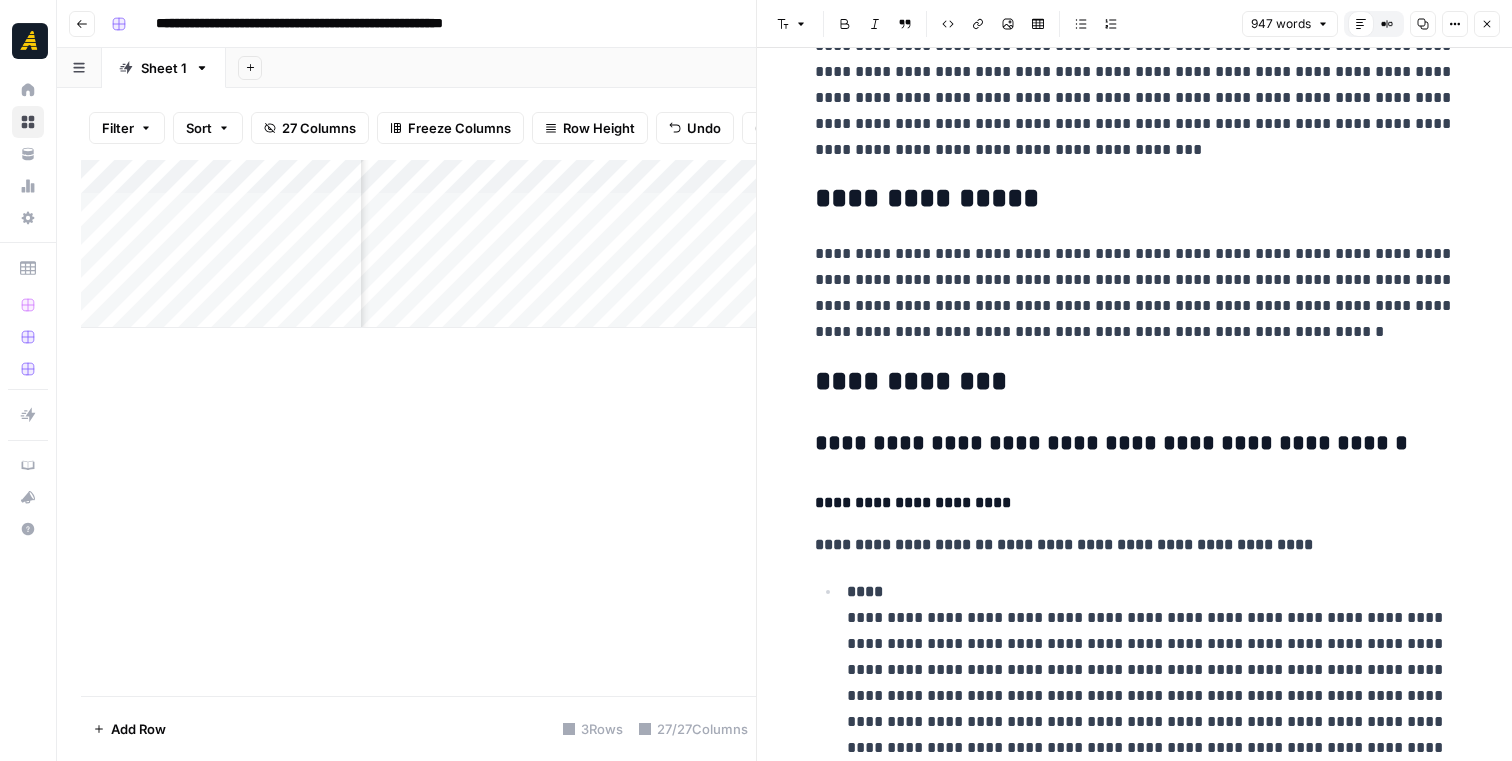 click on "**********" at bounding box center [1135, 293] 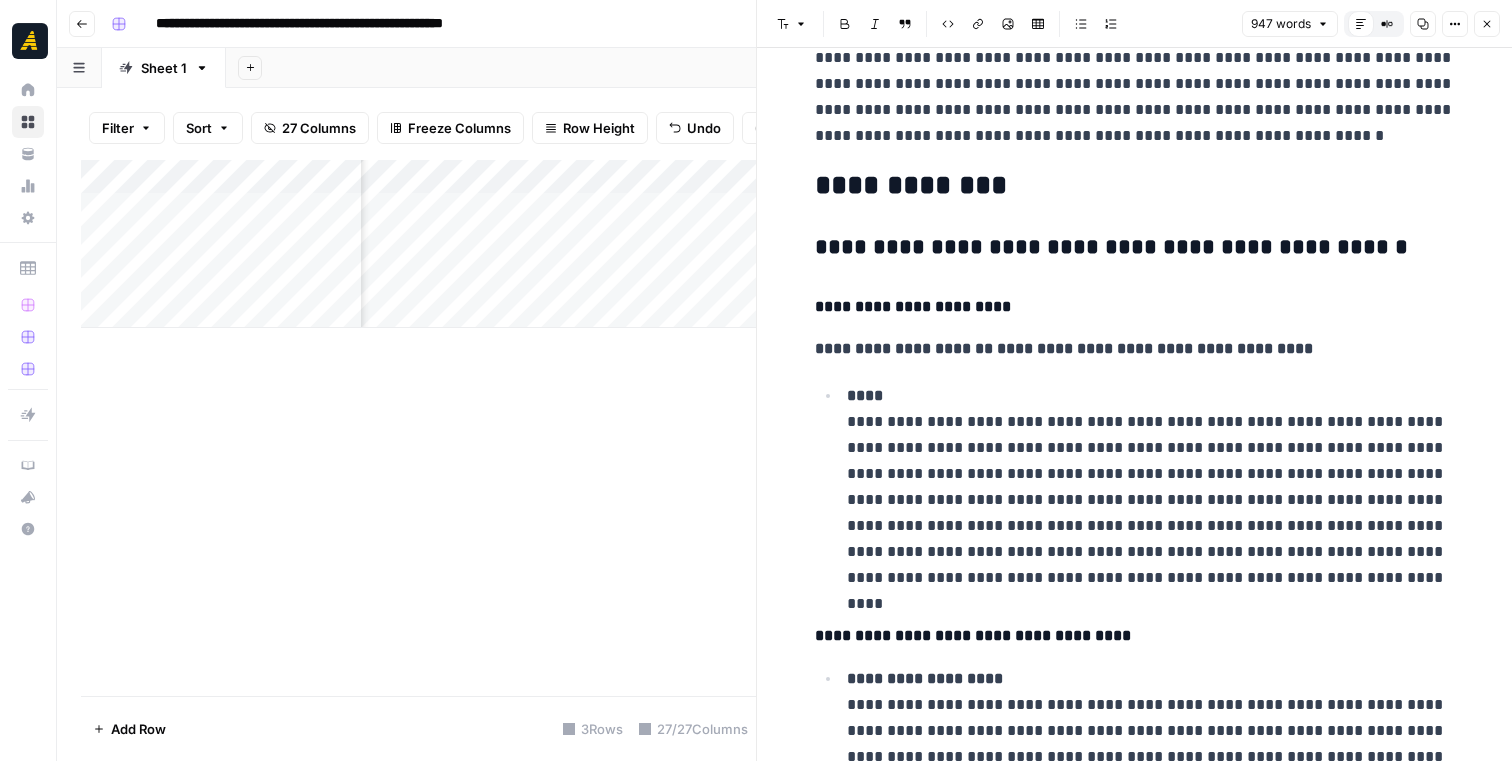 scroll, scrollTop: 751, scrollLeft: 0, axis: vertical 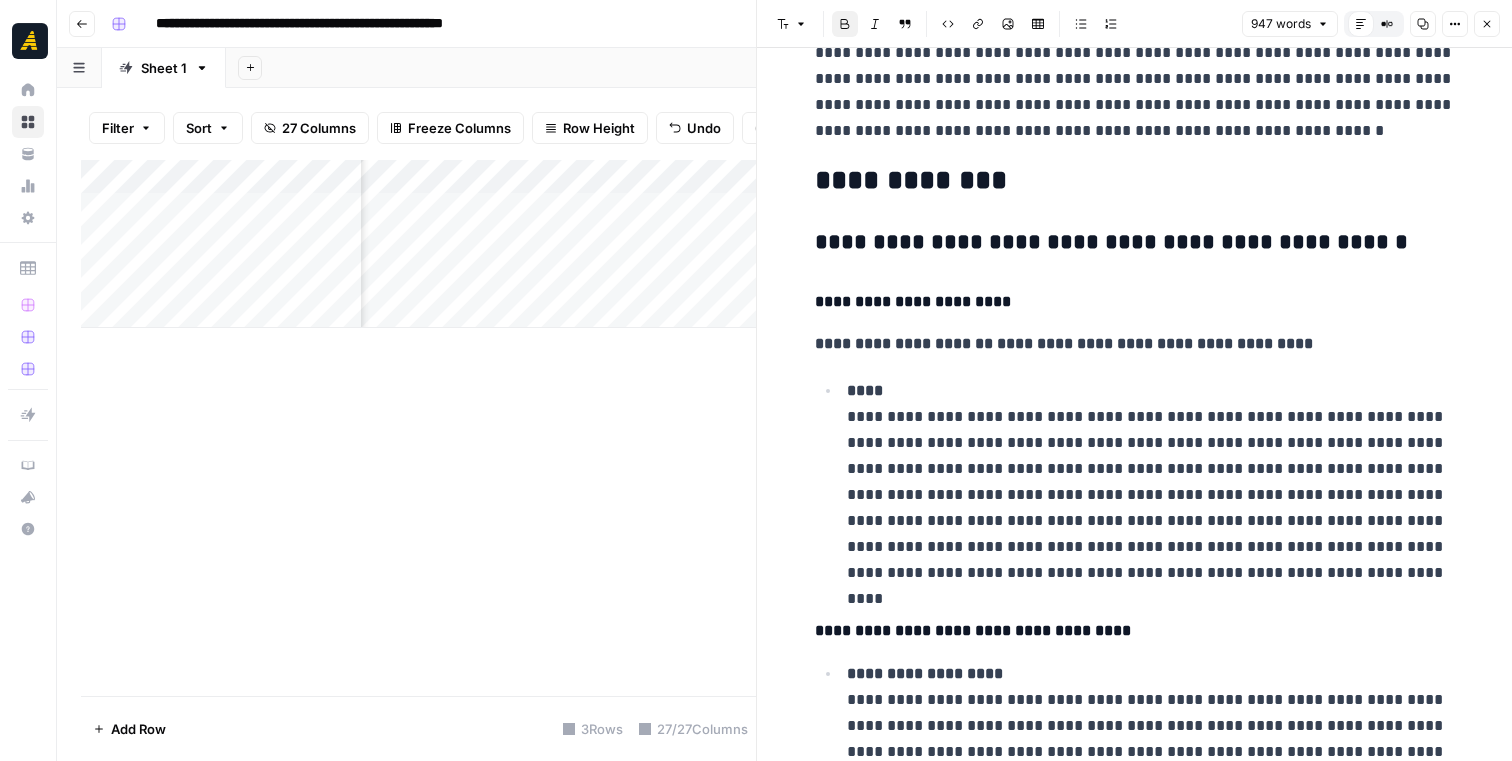 click on "**********" at bounding box center (1135, 302) 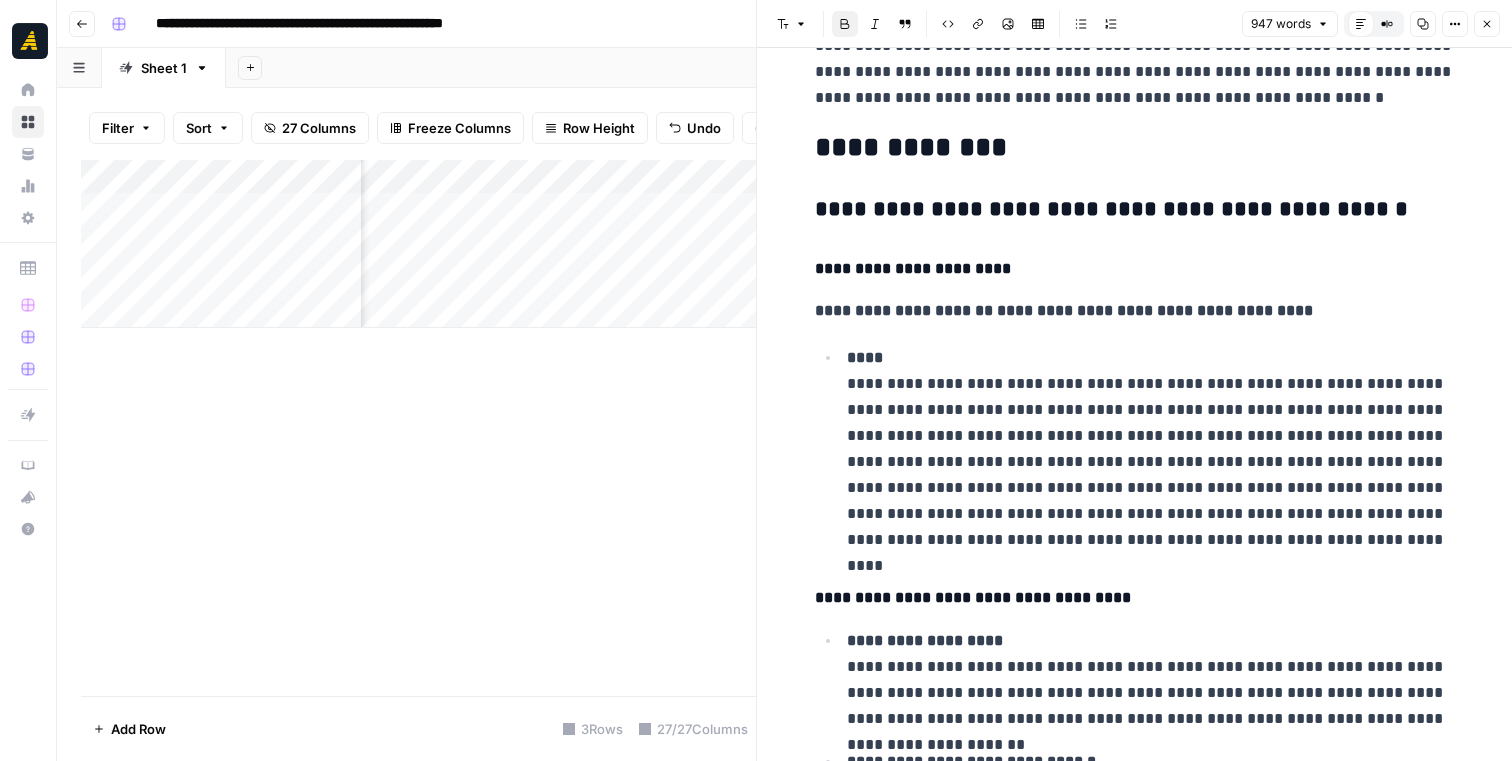 scroll, scrollTop: 786, scrollLeft: 0, axis: vertical 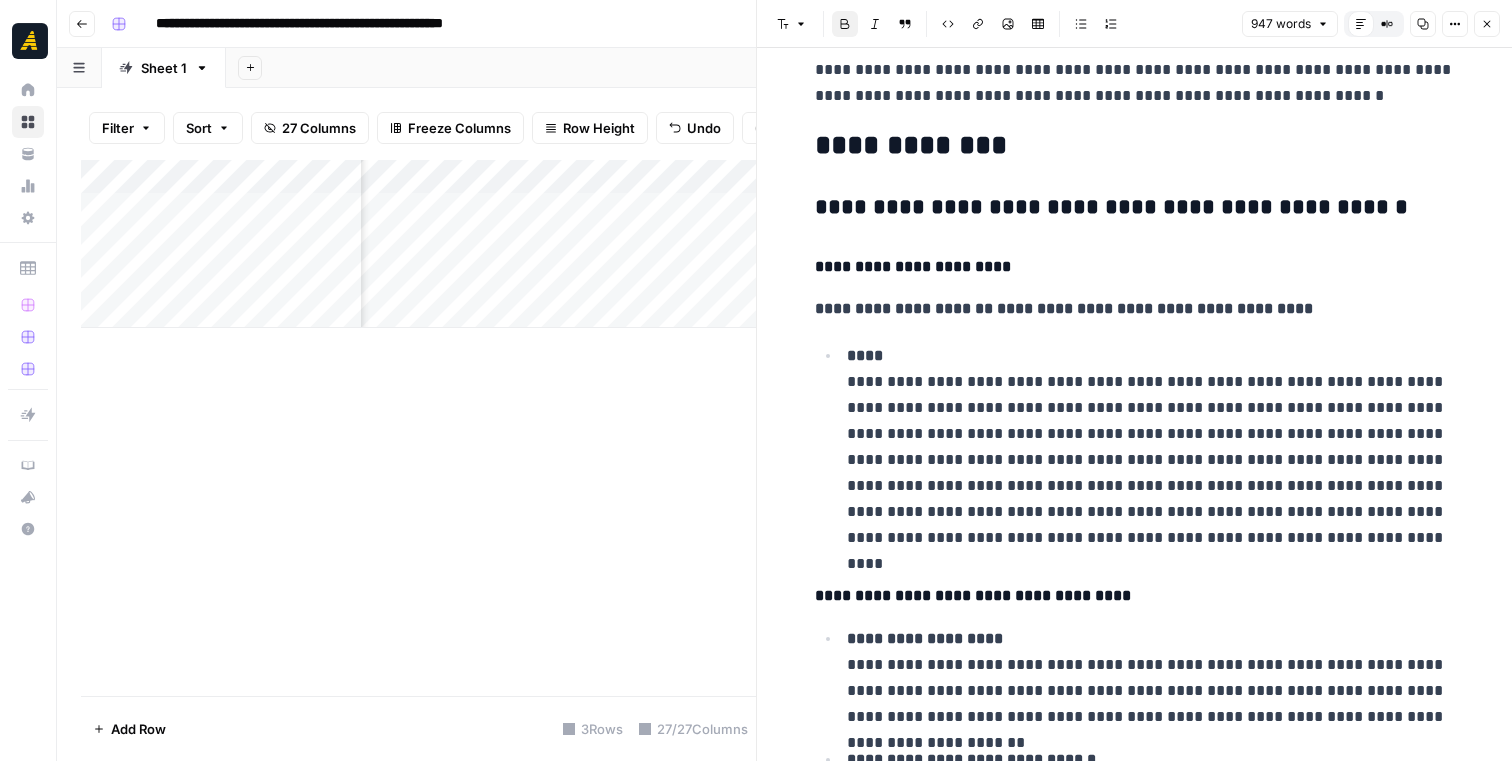 click on "**********" at bounding box center [1155, 308] 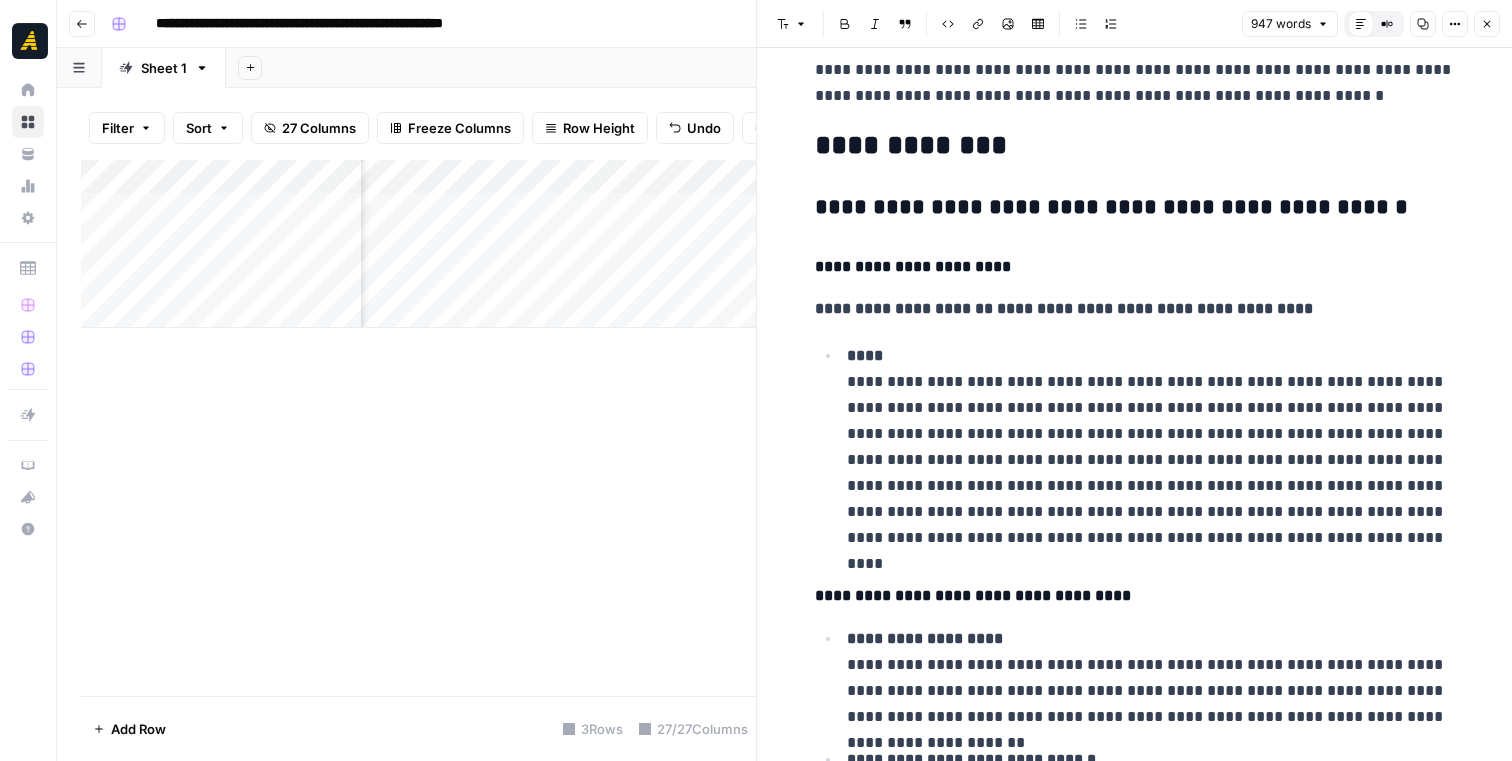 click on "**********" at bounding box center [1155, 308] 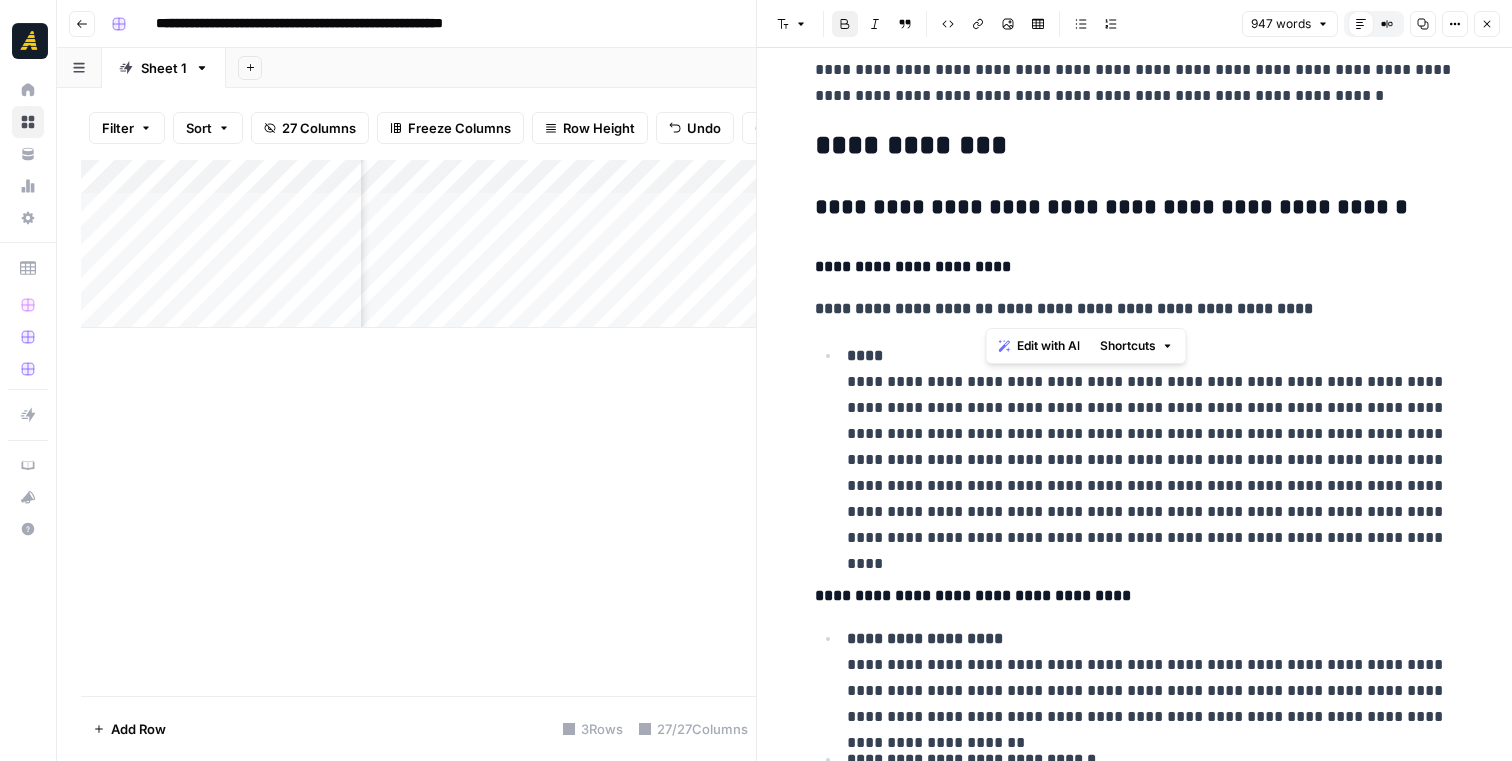 click on "**********" at bounding box center (1155, 308) 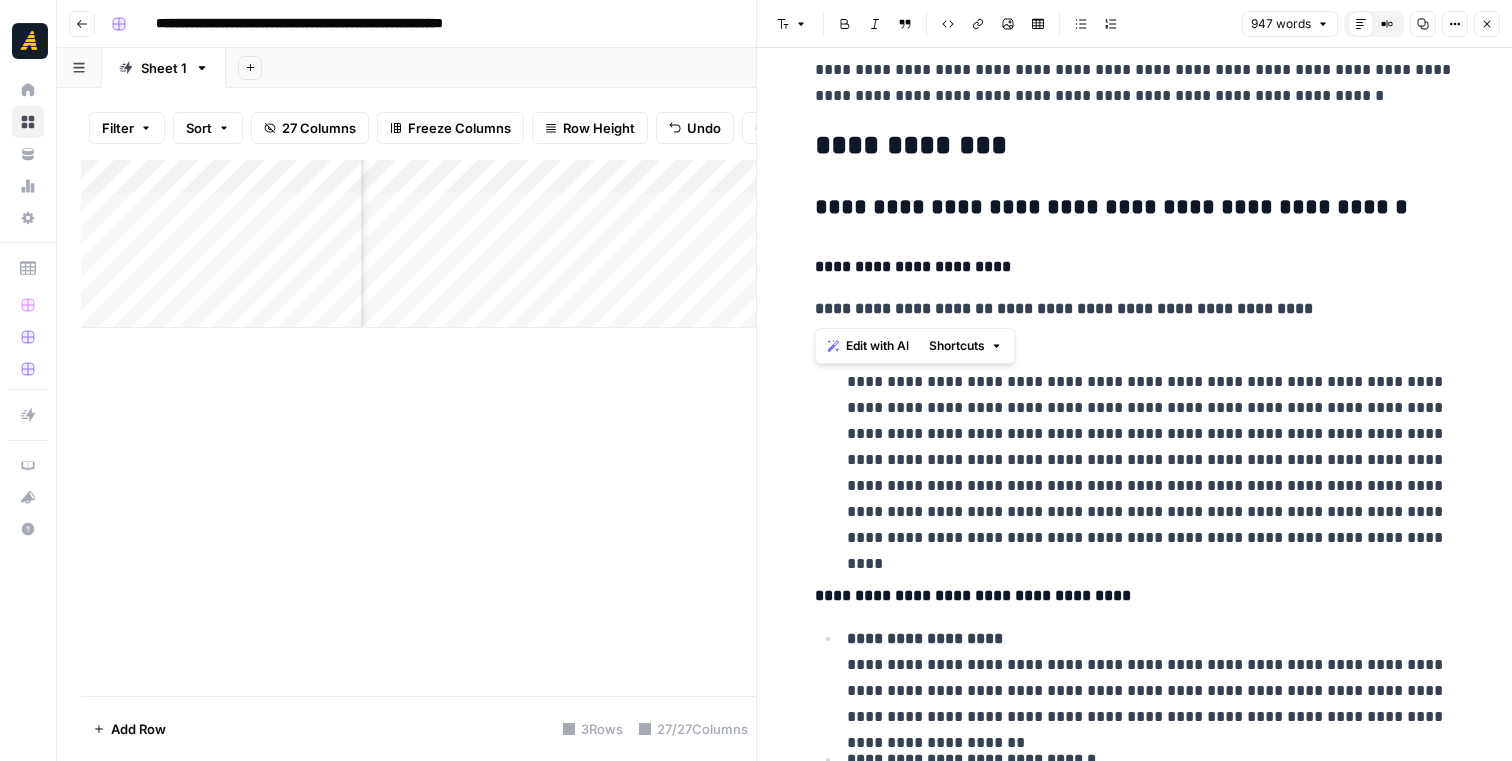 click on "**********" at bounding box center [1155, 308] 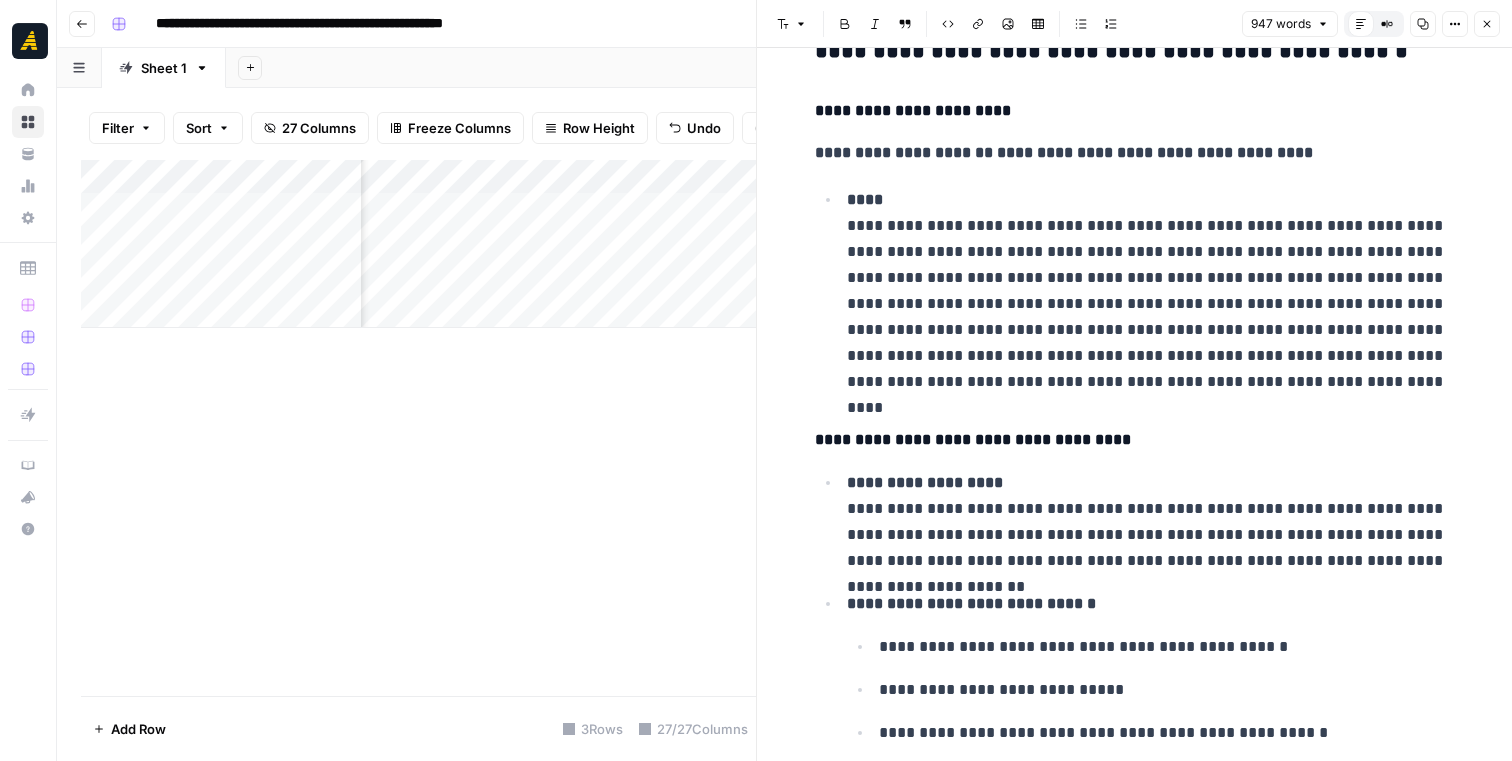 scroll, scrollTop: 943, scrollLeft: 0, axis: vertical 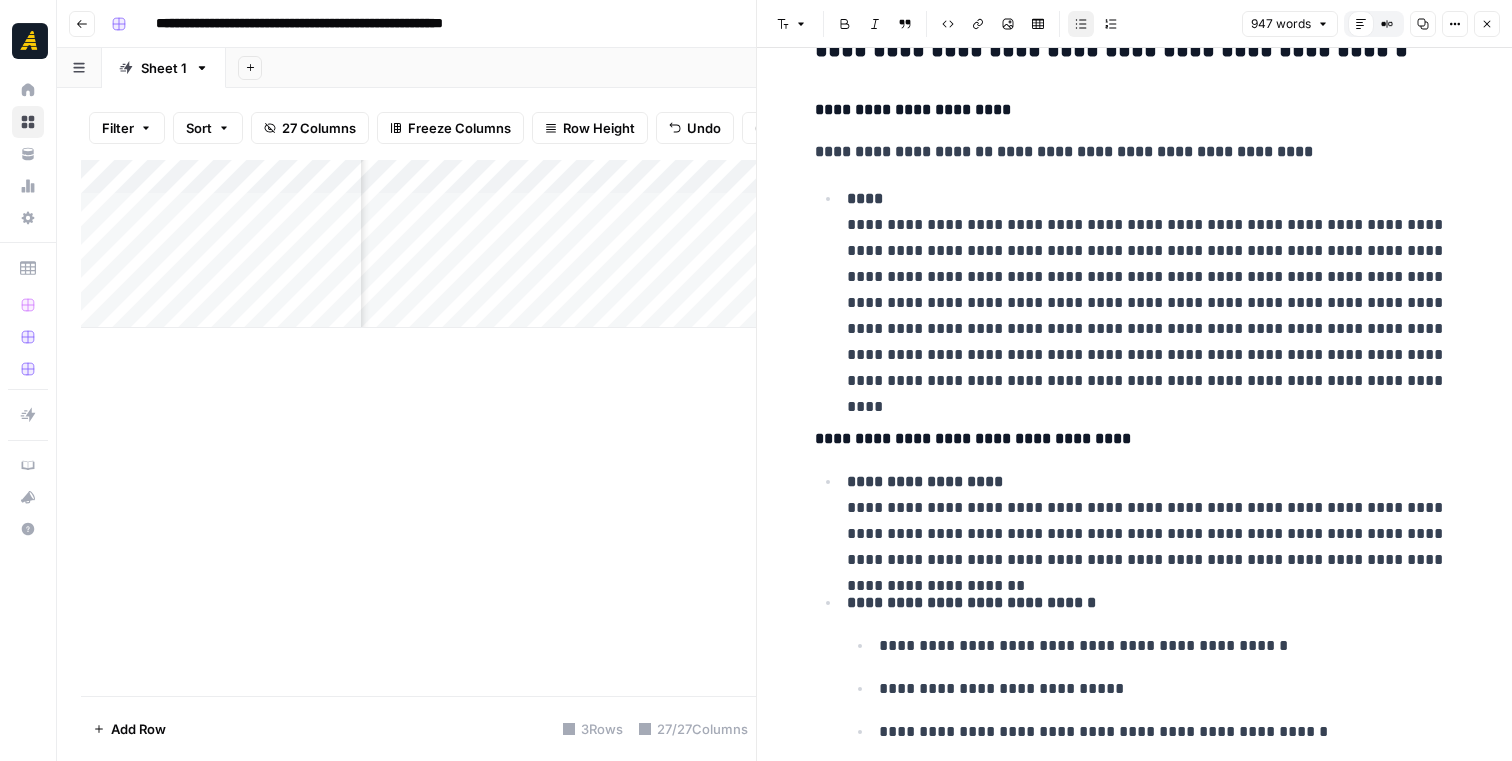 click on "**********" at bounding box center (1151, 290) 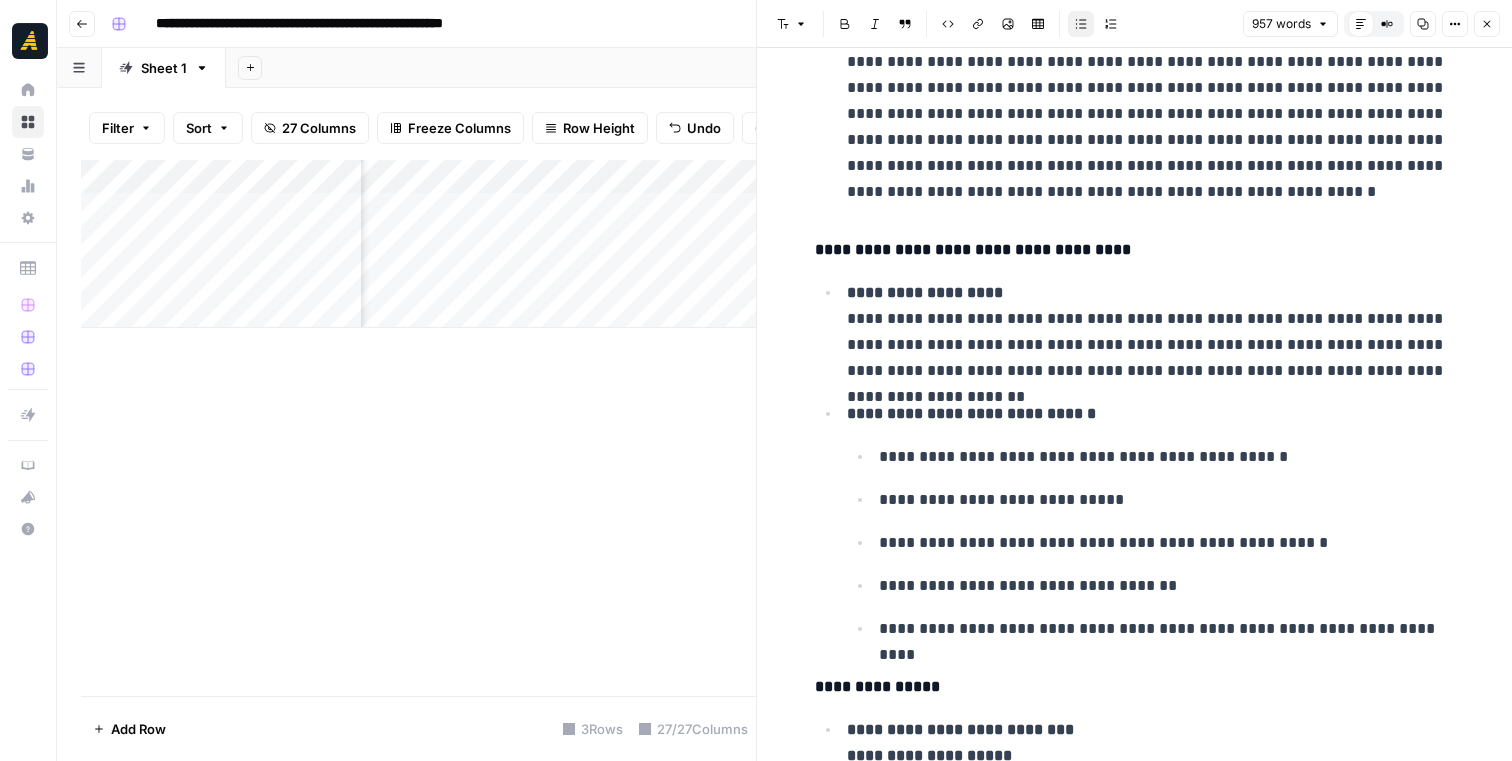 scroll, scrollTop: 1159, scrollLeft: 0, axis: vertical 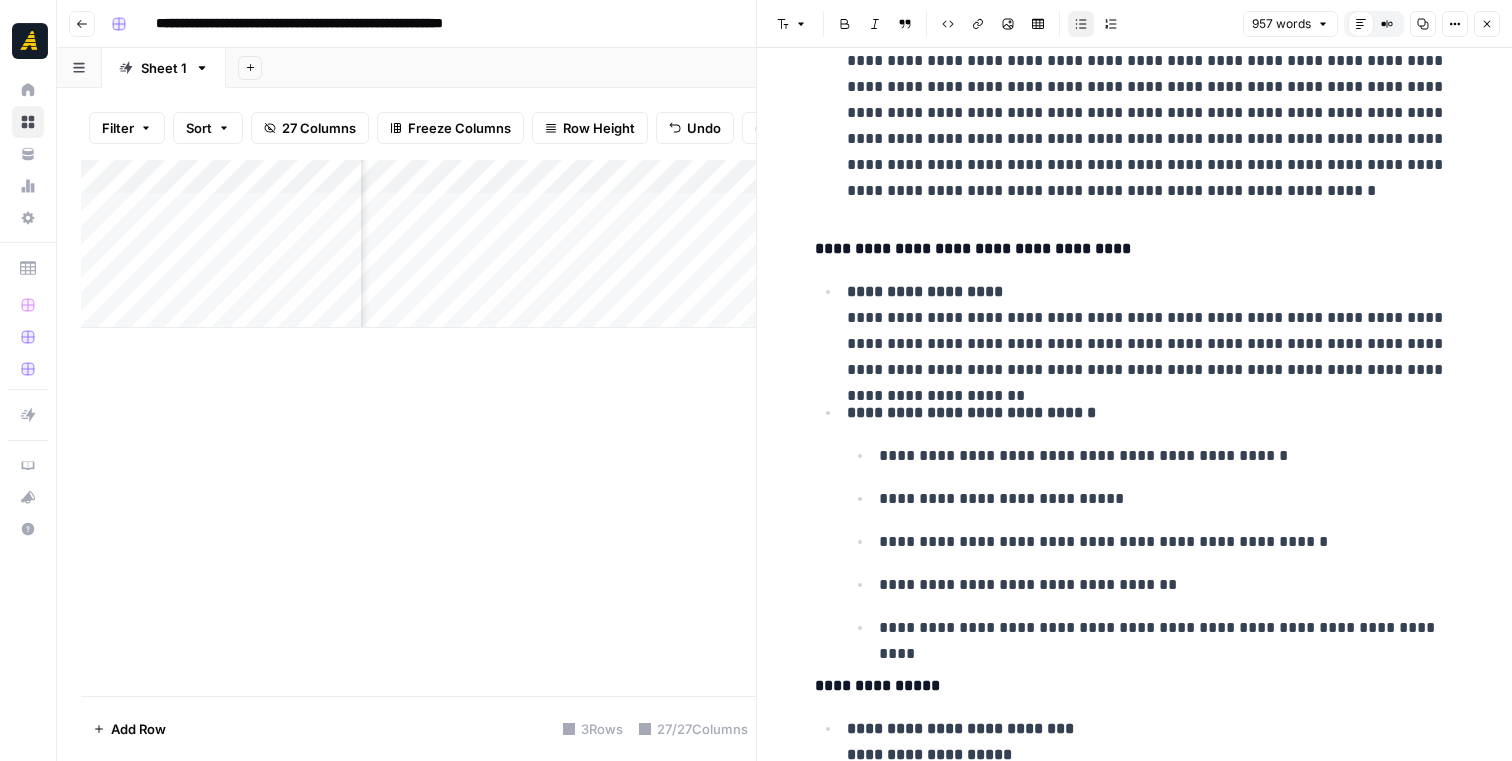 click on "**********" at bounding box center [1151, 331] 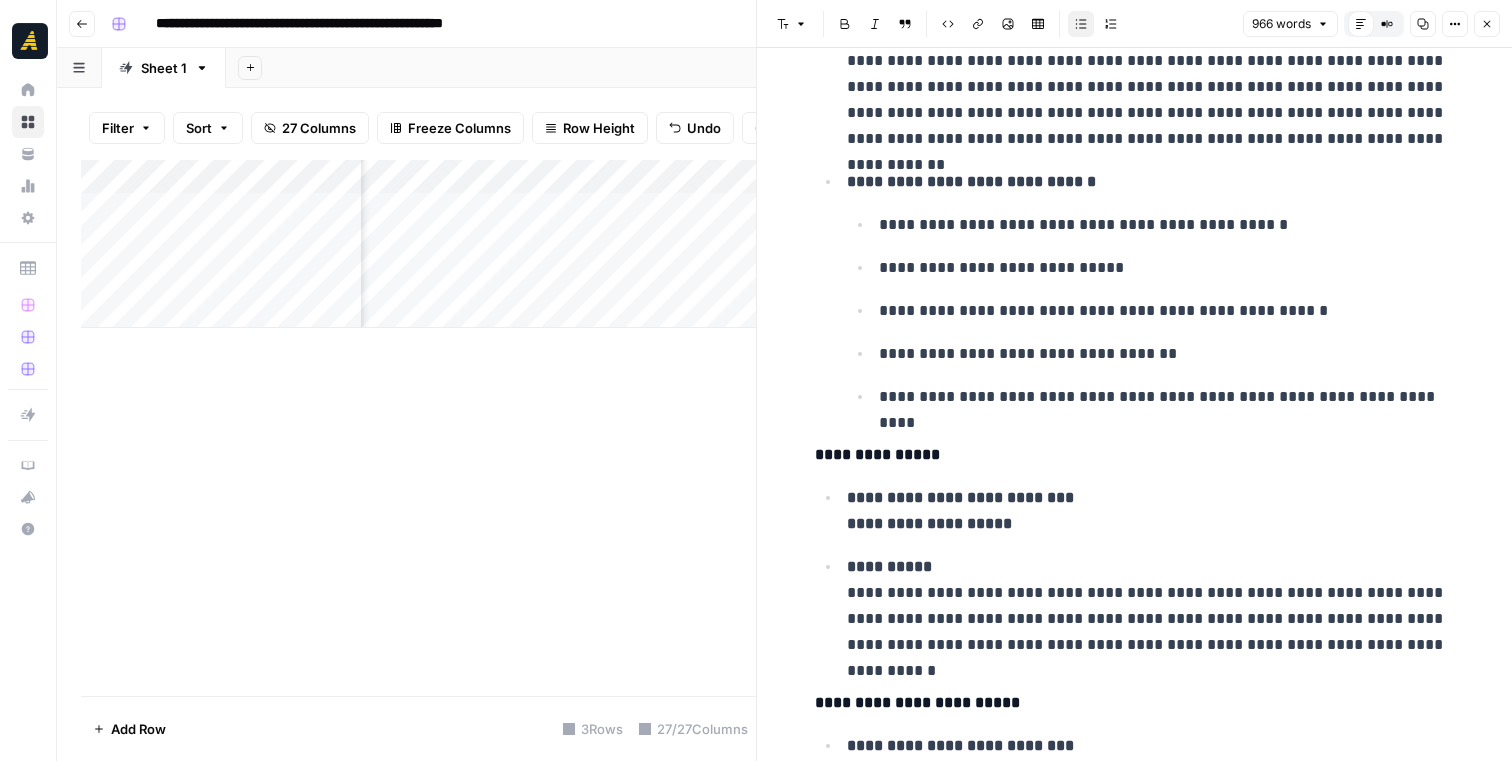 scroll, scrollTop: 1421, scrollLeft: 0, axis: vertical 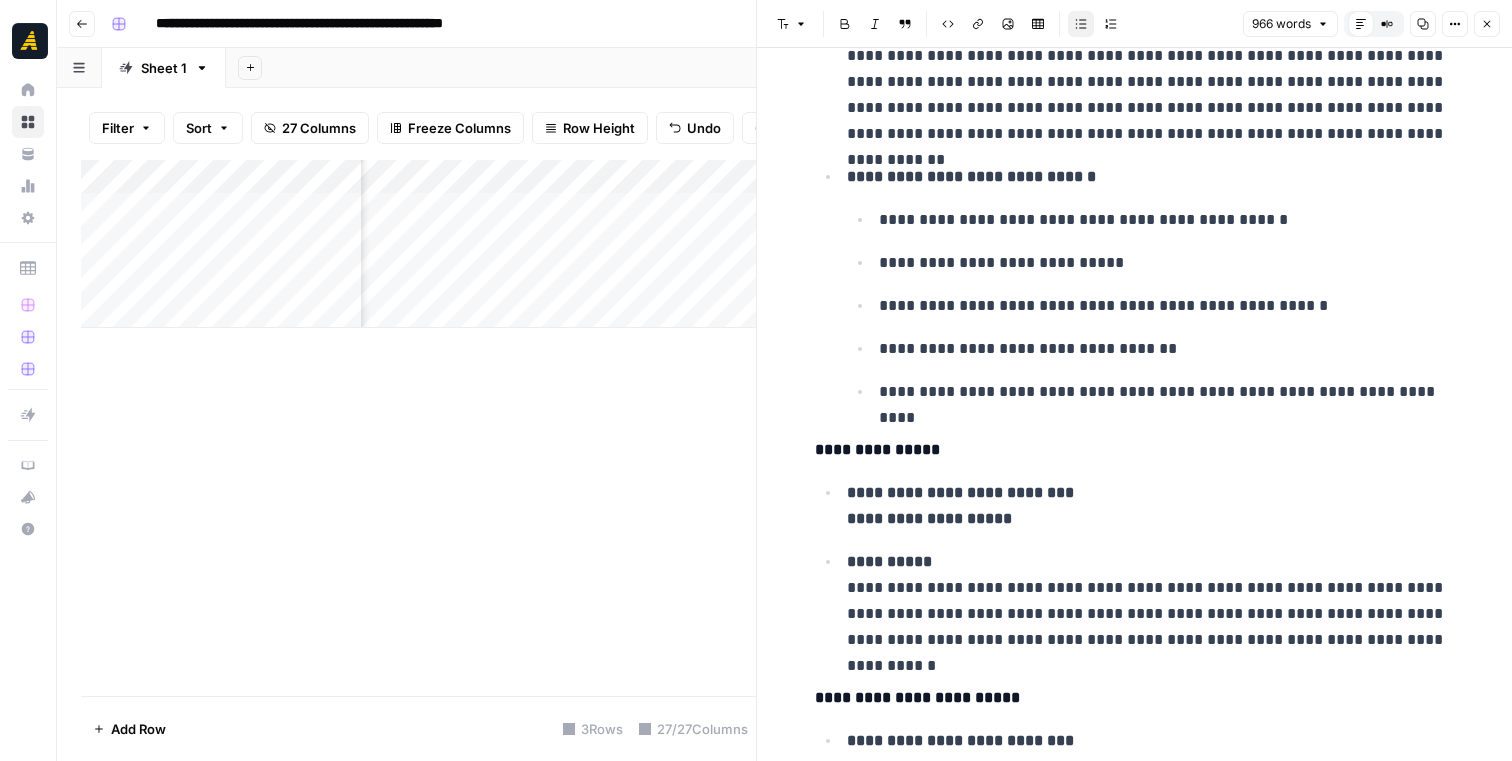 click on "**********" at bounding box center [1167, 349] 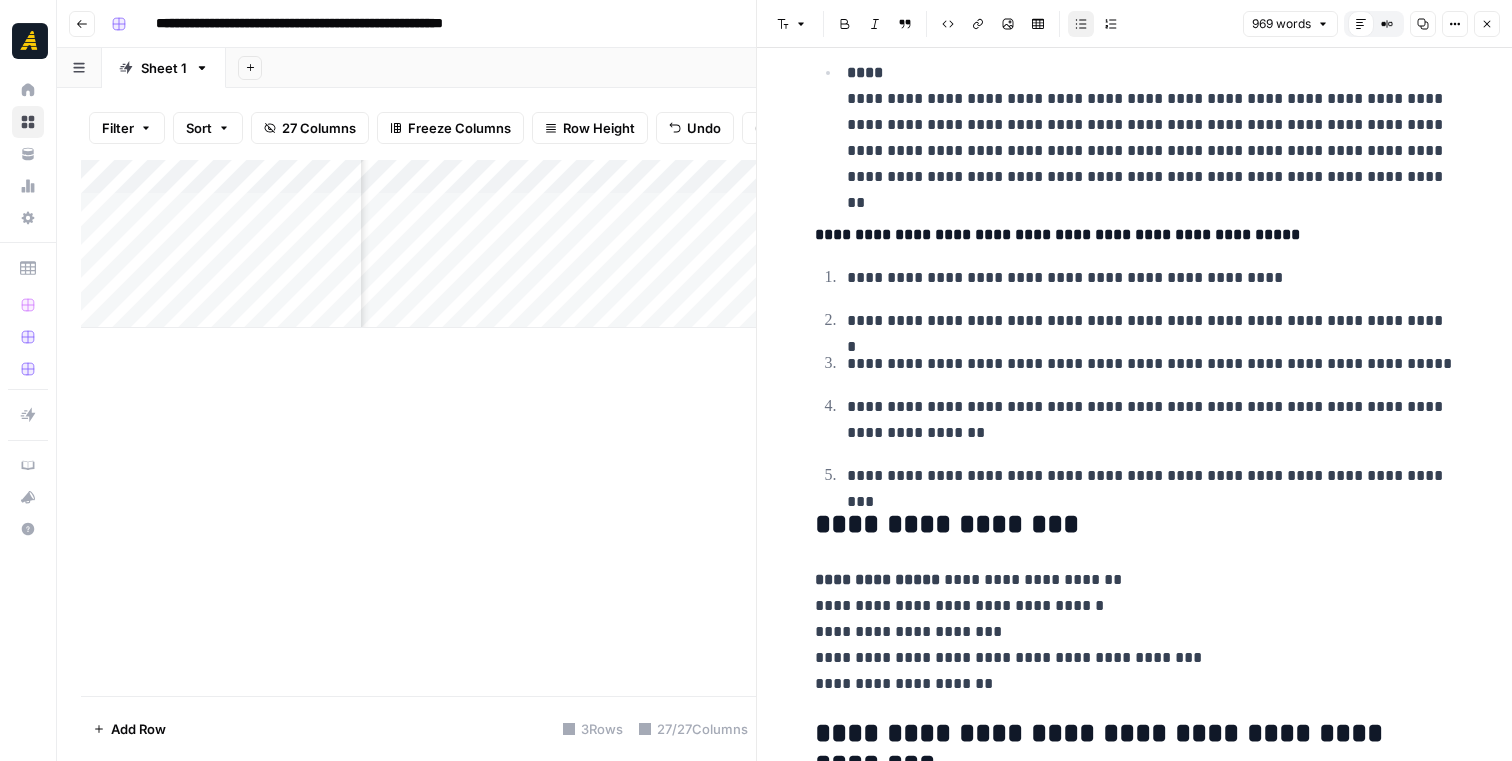 scroll, scrollTop: 2195, scrollLeft: 0, axis: vertical 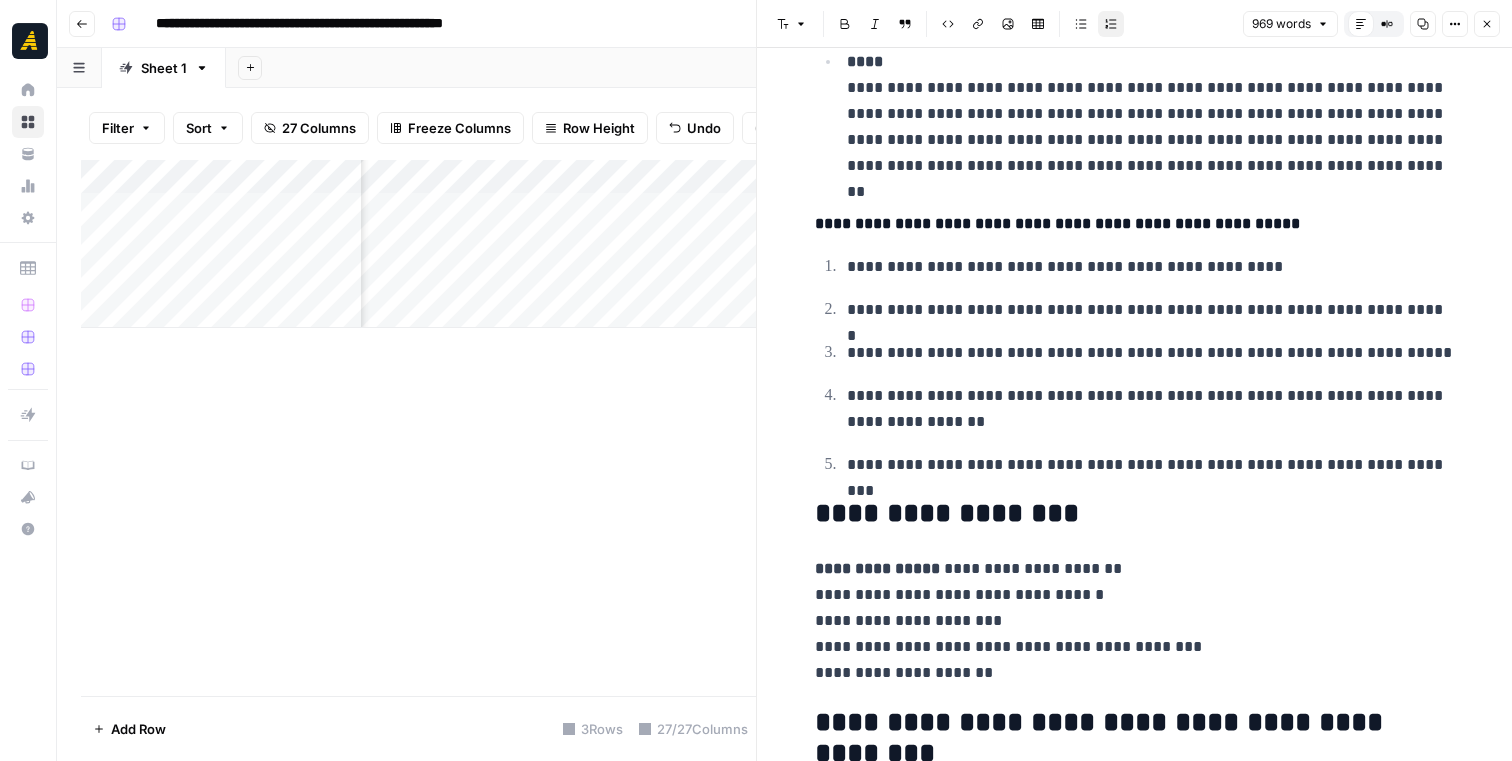 click on "**********" at bounding box center (1151, 267) 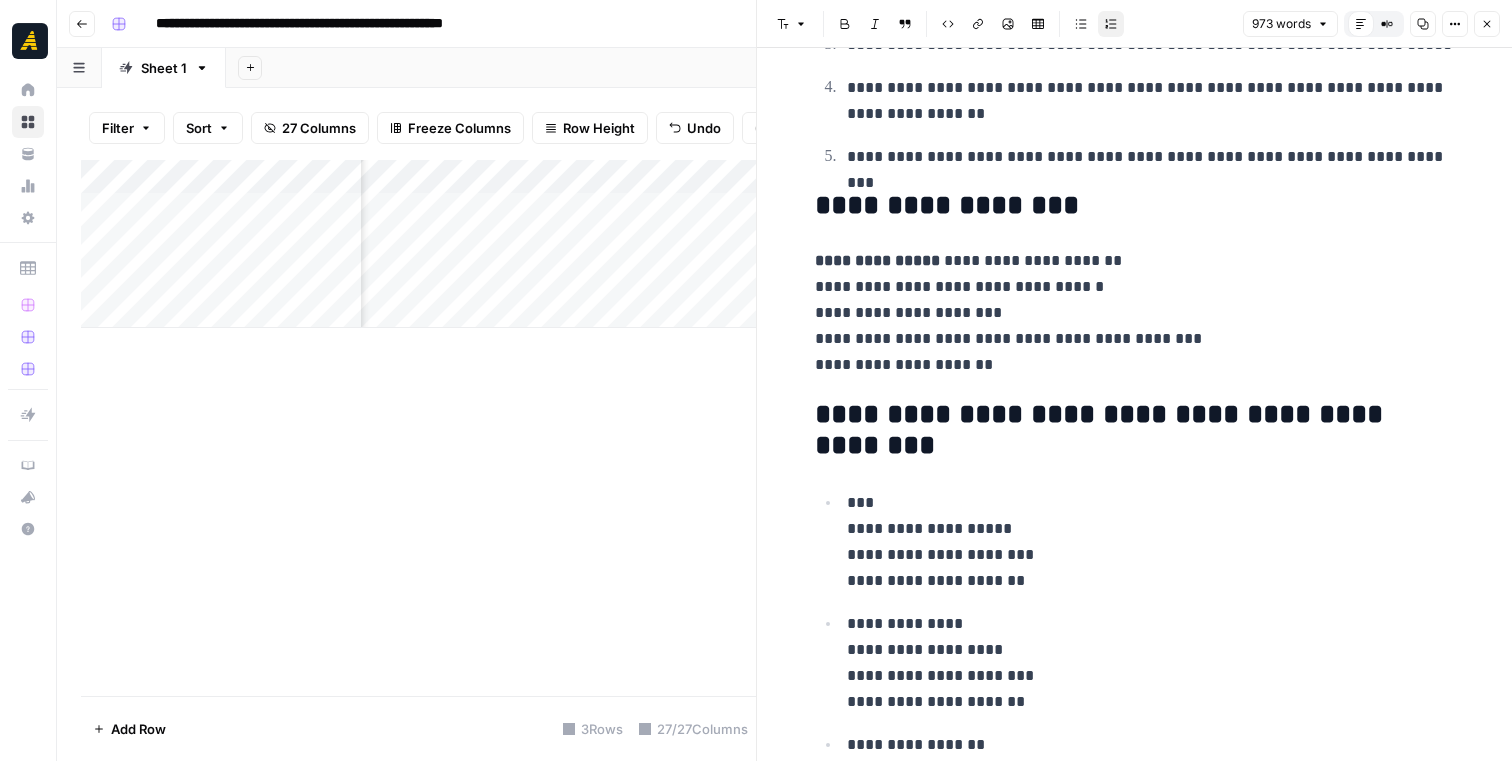 scroll, scrollTop: 2519, scrollLeft: 0, axis: vertical 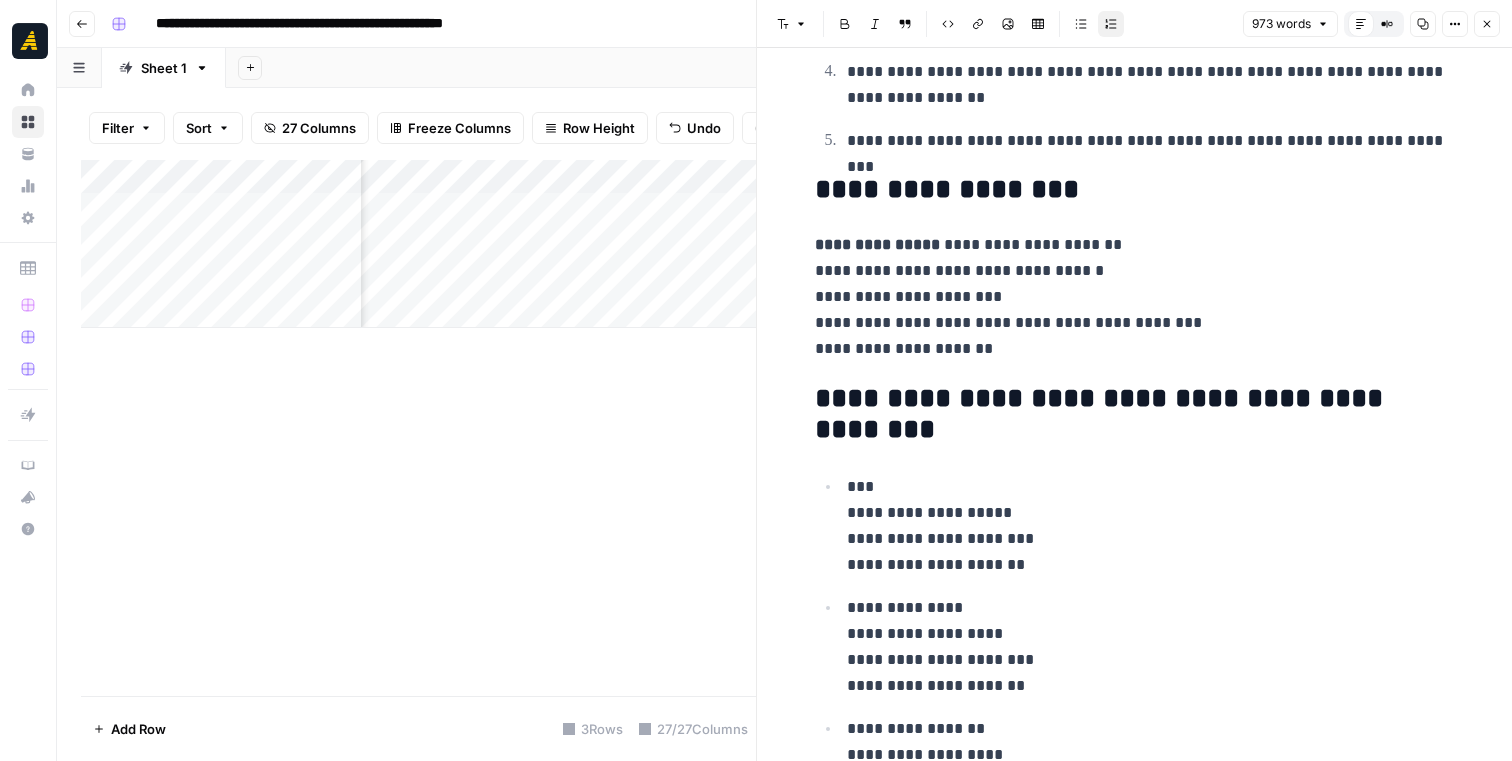 click on "**********" at bounding box center [1135, 297] 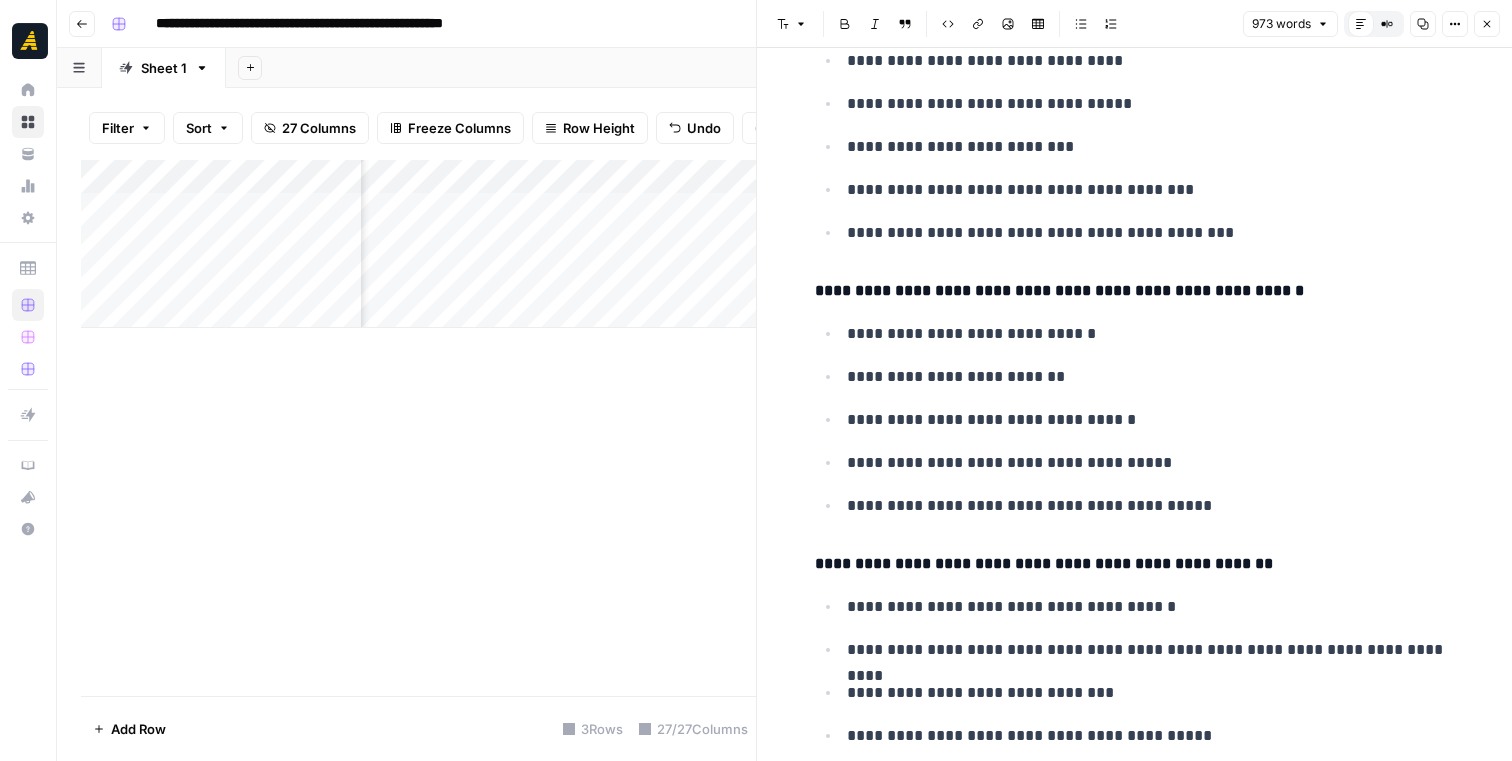 scroll, scrollTop: 4572, scrollLeft: 0, axis: vertical 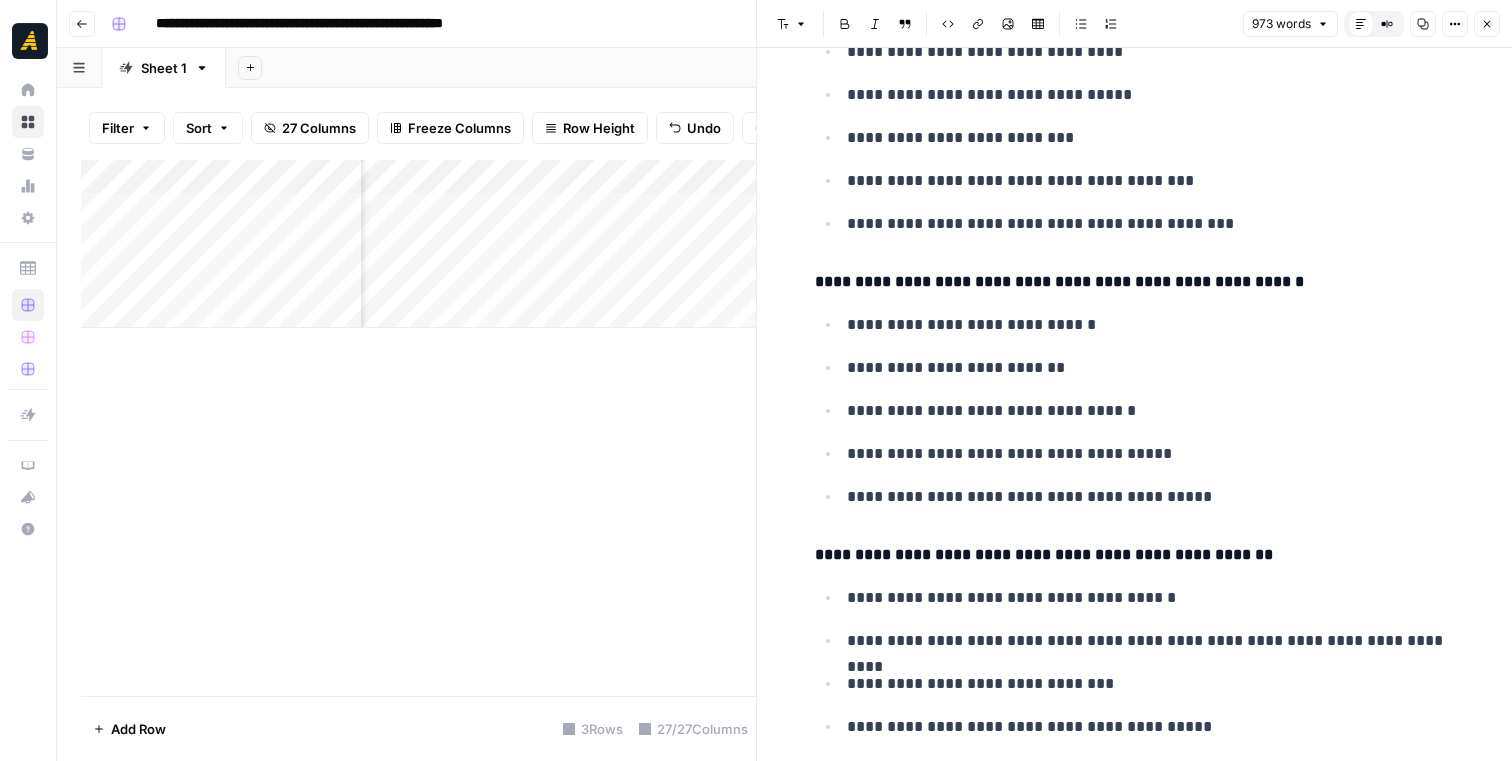 click on "**********" at bounding box center [1151, 325] 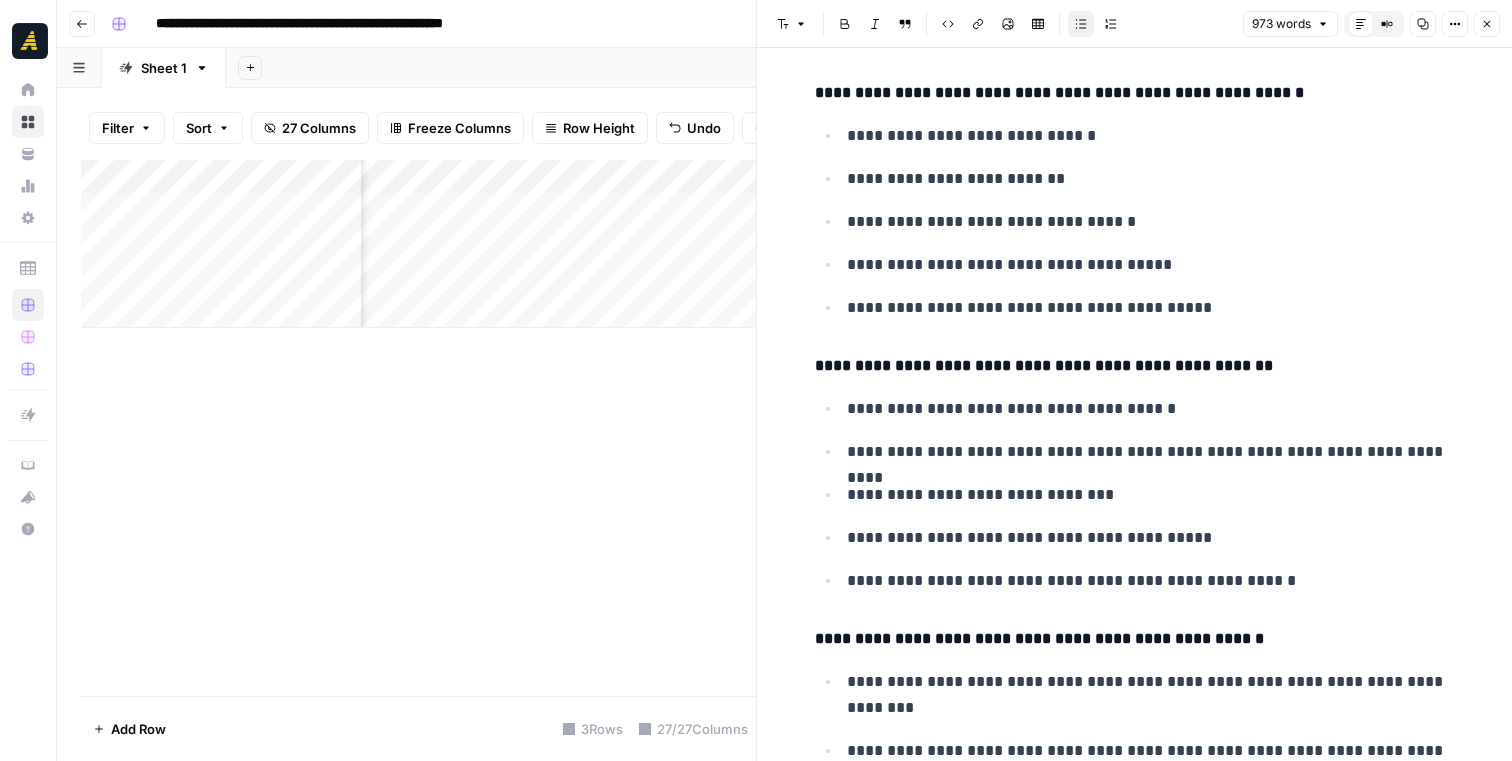 scroll, scrollTop: 4804, scrollLeft: 0, axis: vertical 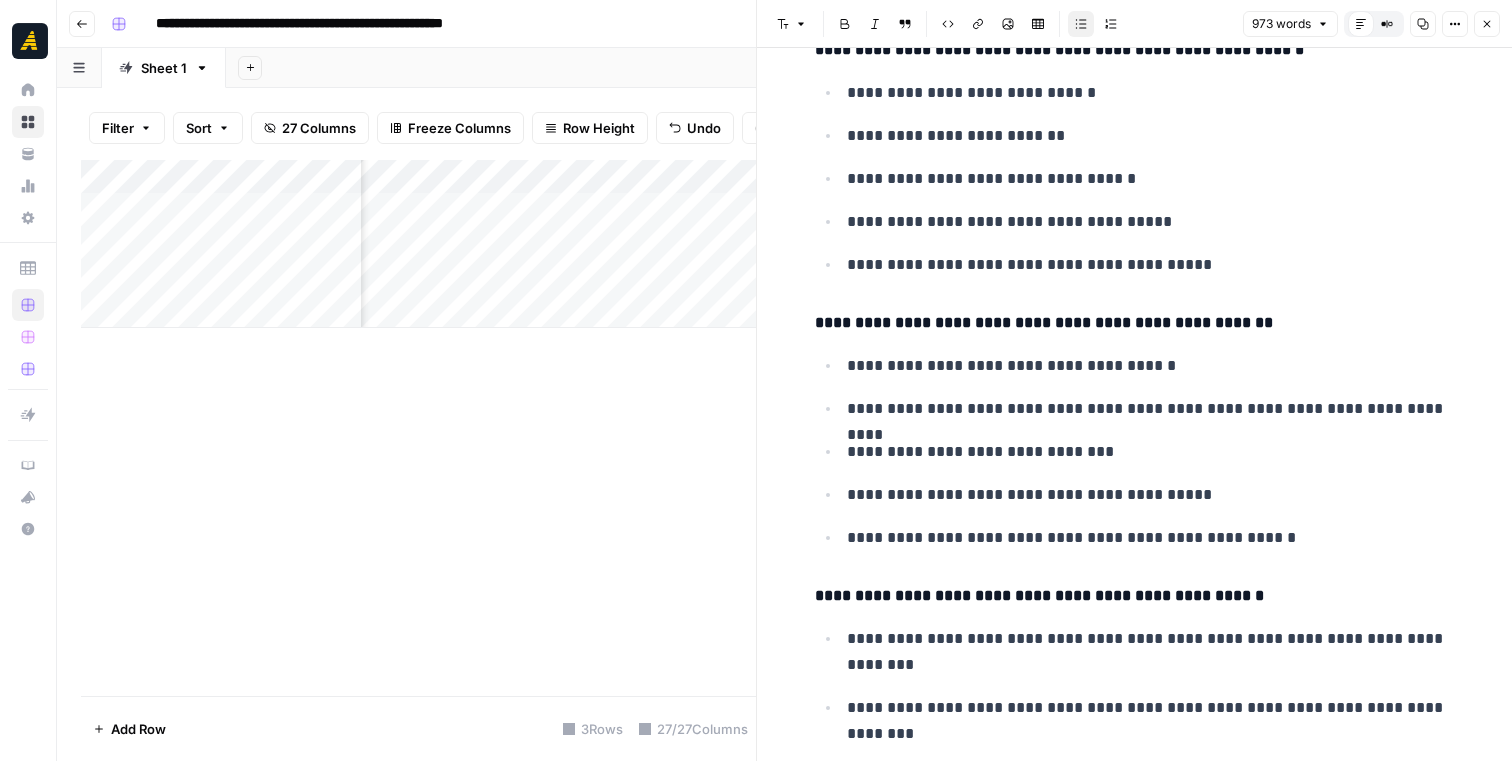 click on "**********" at bounding box center (1151, 366) 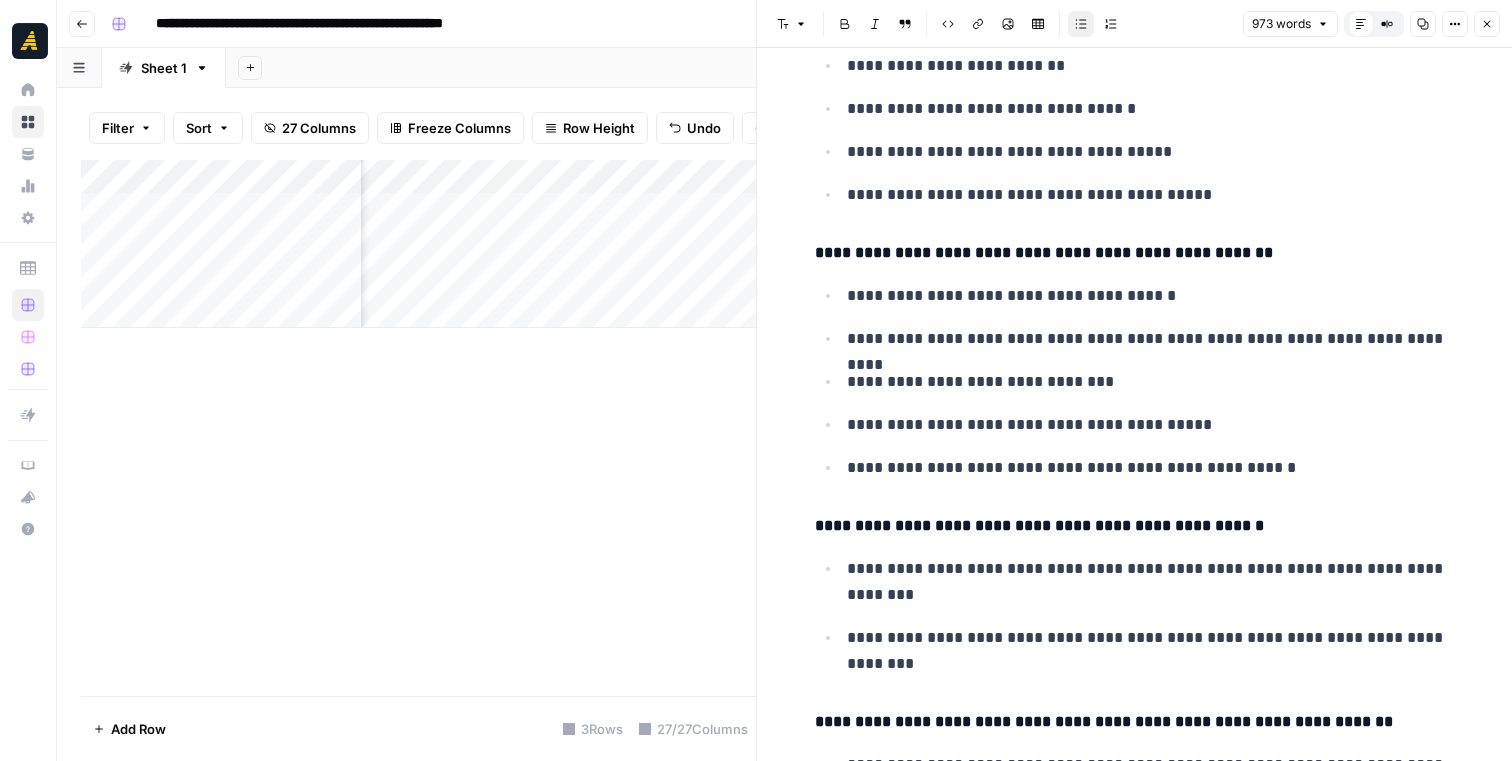 scroll, scrollTop: 4880, scrollLeft: 0, axis: vertical 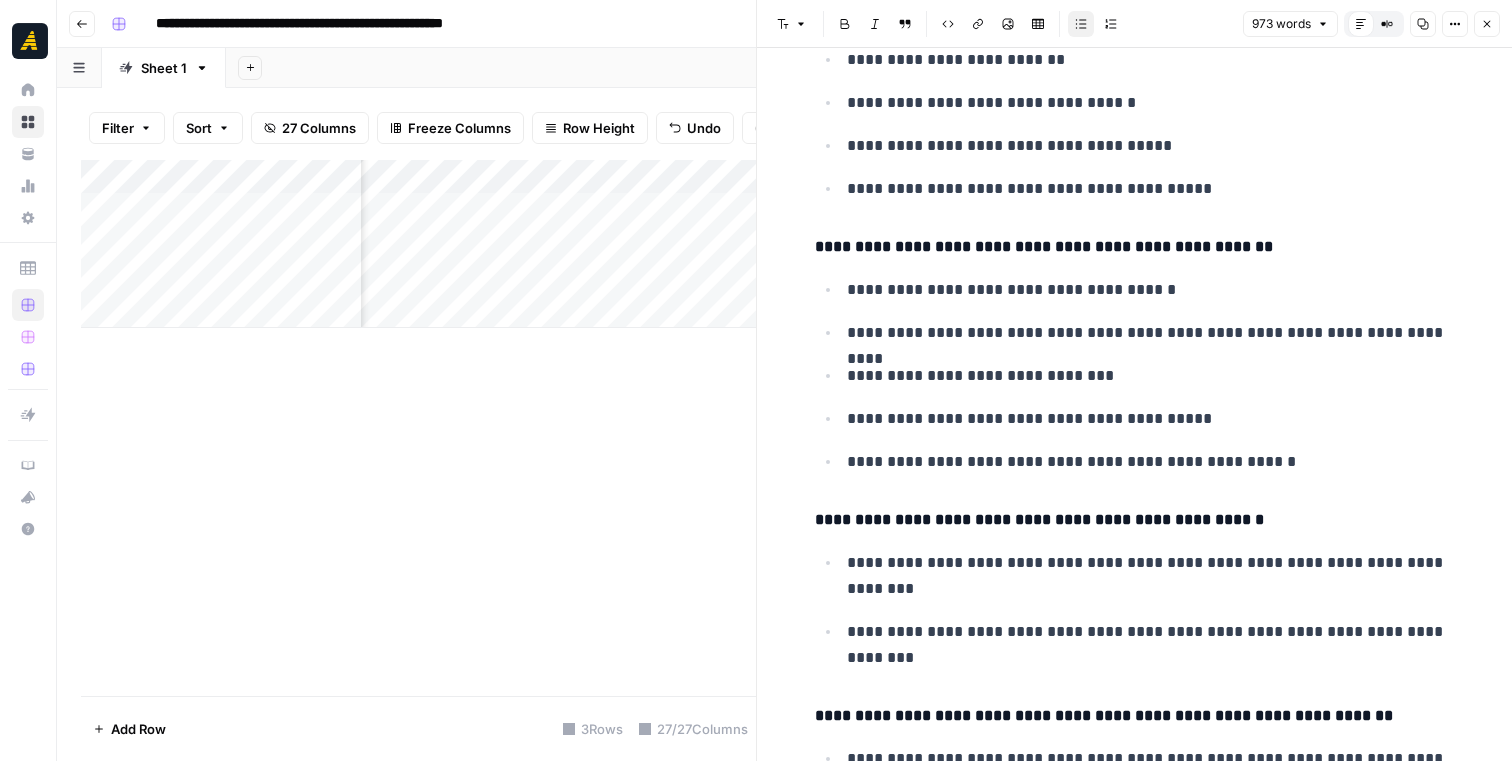 click on "**********" at bounding box center (1151, 376) 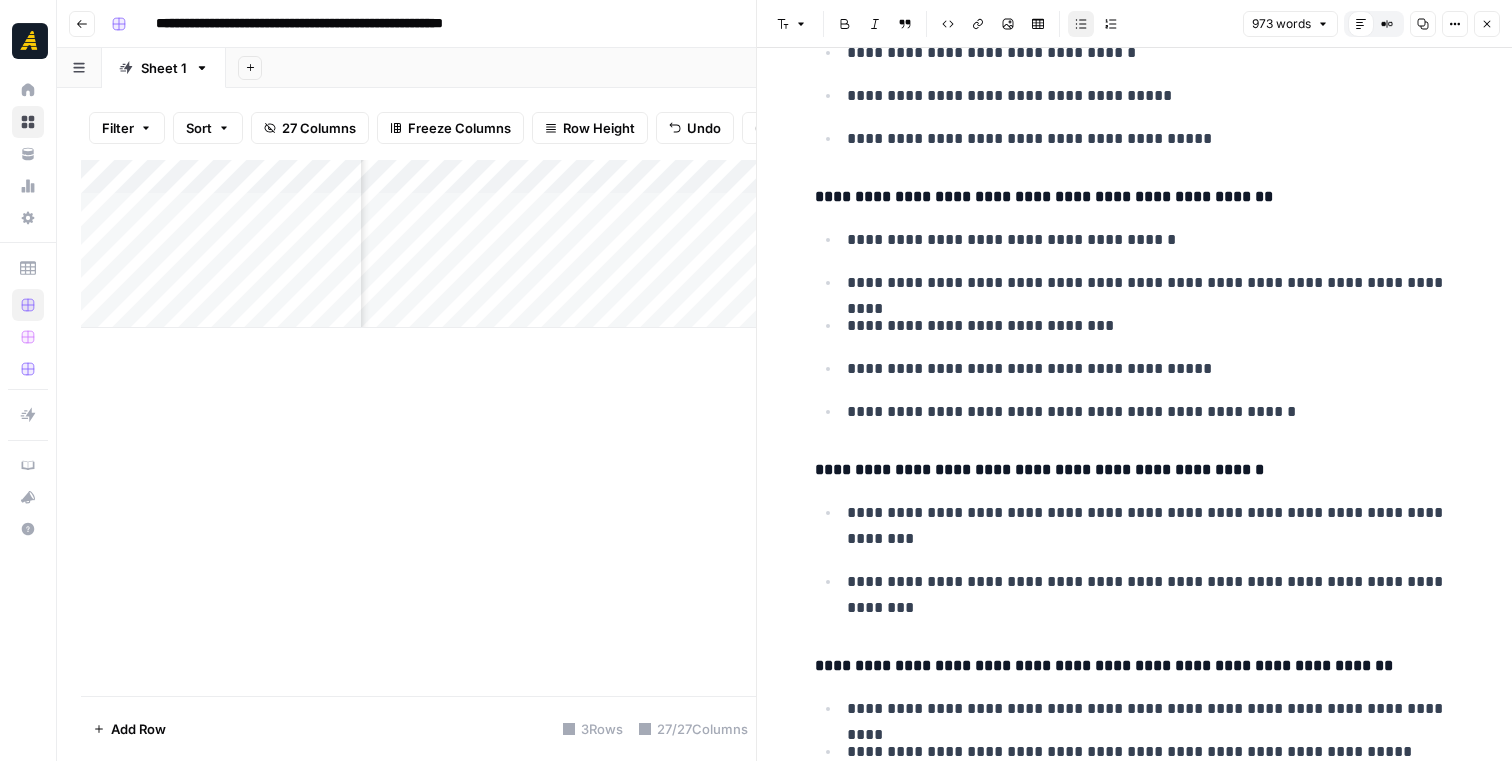 scroll, scrollTop: 4931, scrollLeft: 0, axis: vertical 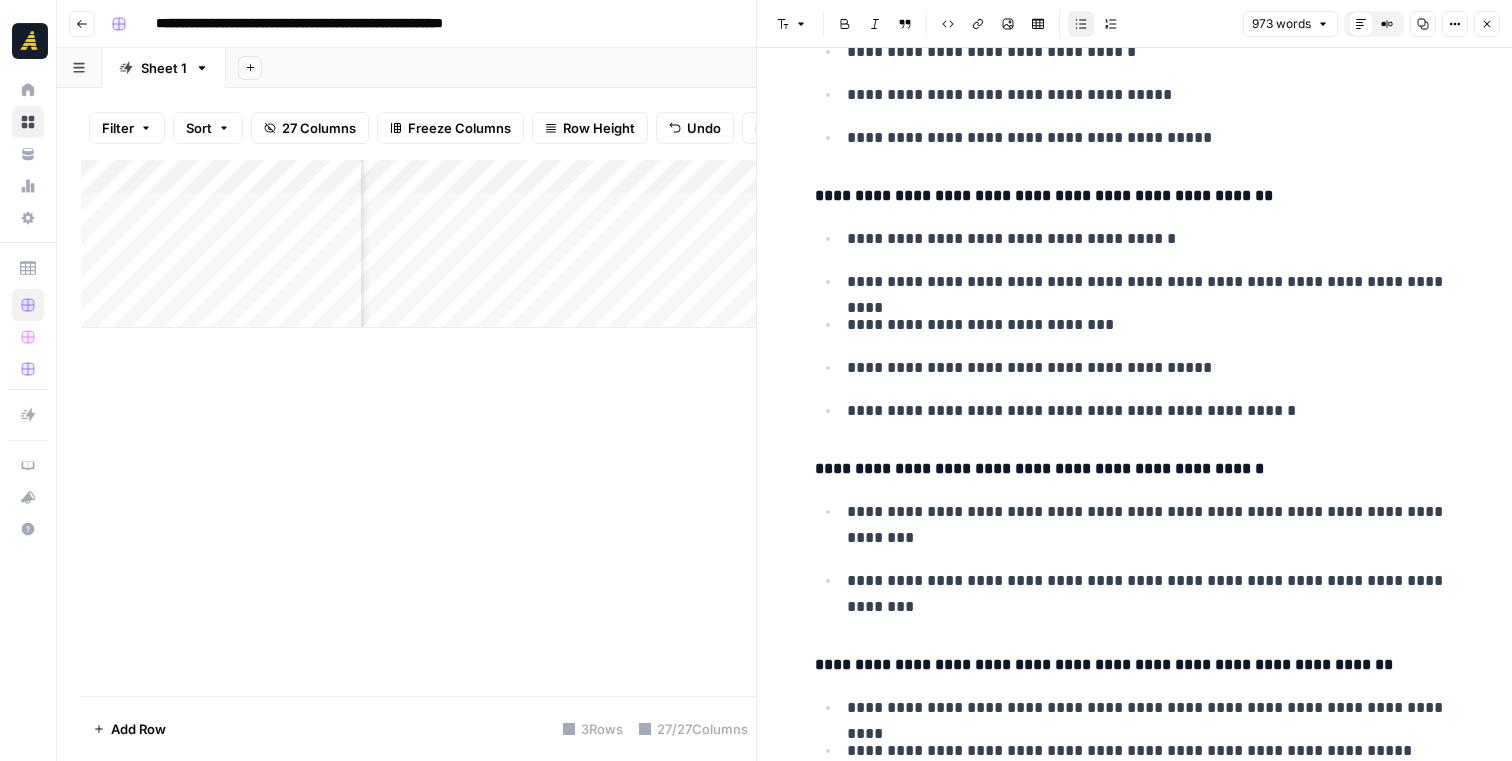 click on "**********" at bounding box center (1151, 368) 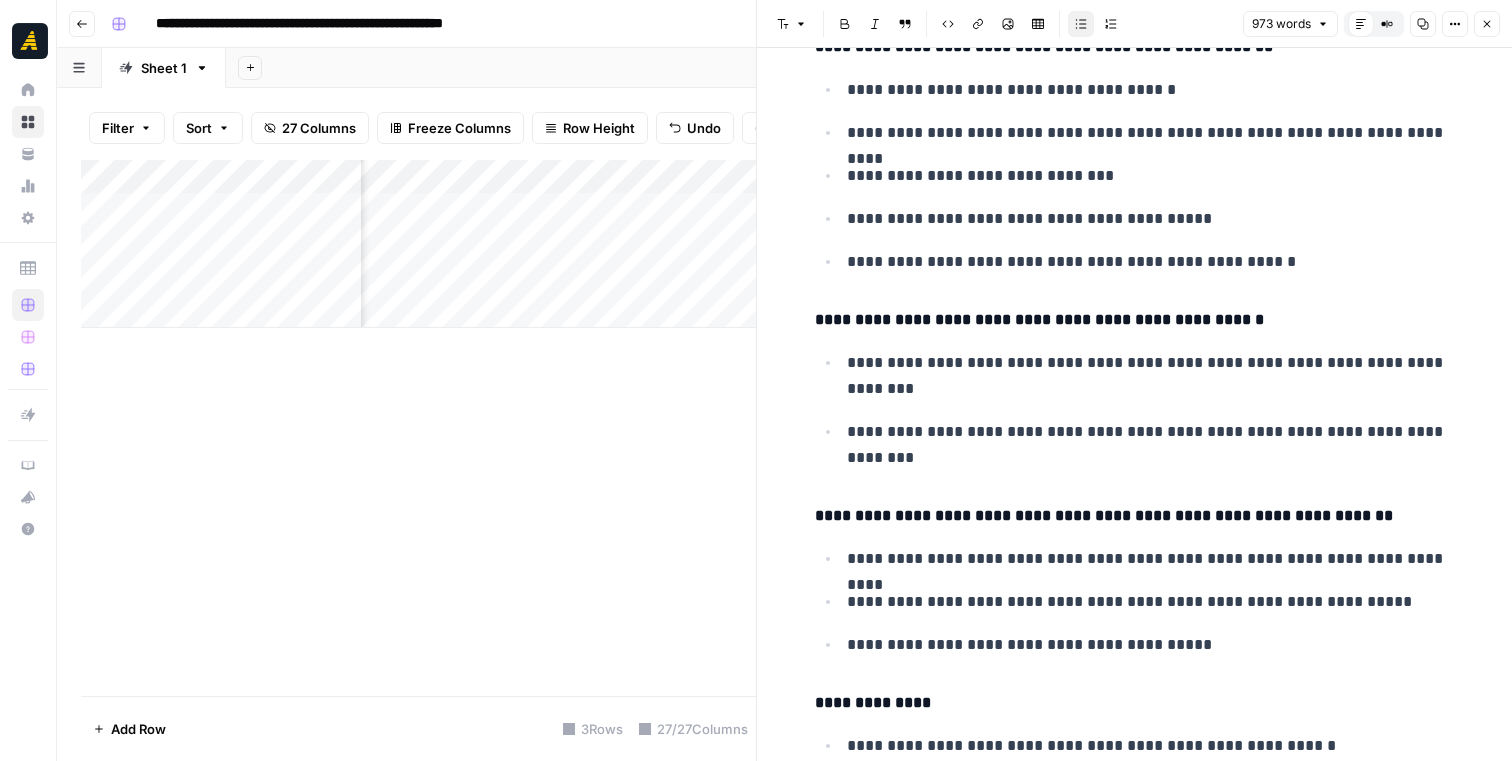 scroll, scrollTop: 5084, scrollLeft: 0, axis: vertical 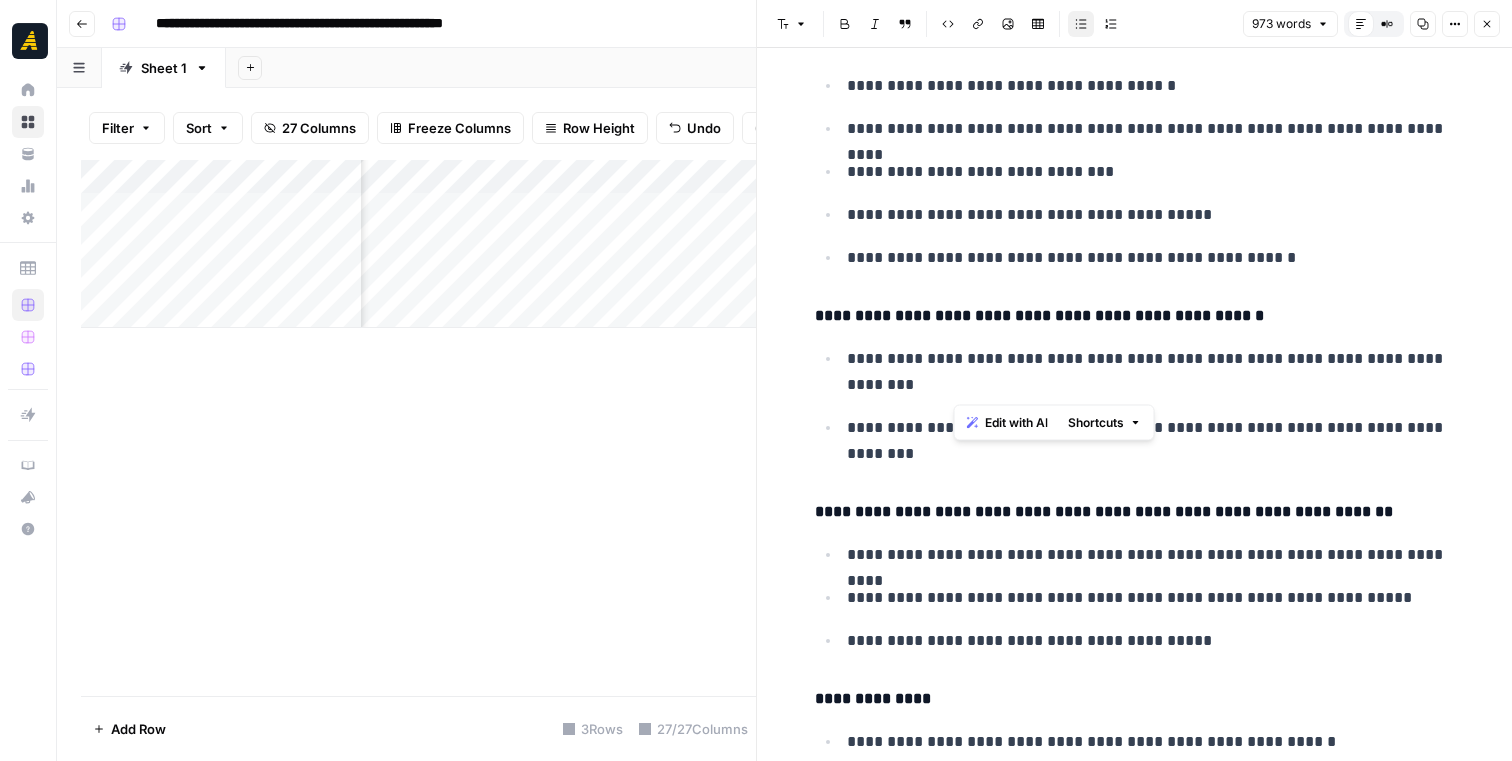 drag, startPoint x: 977, startPoint y: 384, endPoint x: 1321, endPoint y: 351, distance: 345.57922 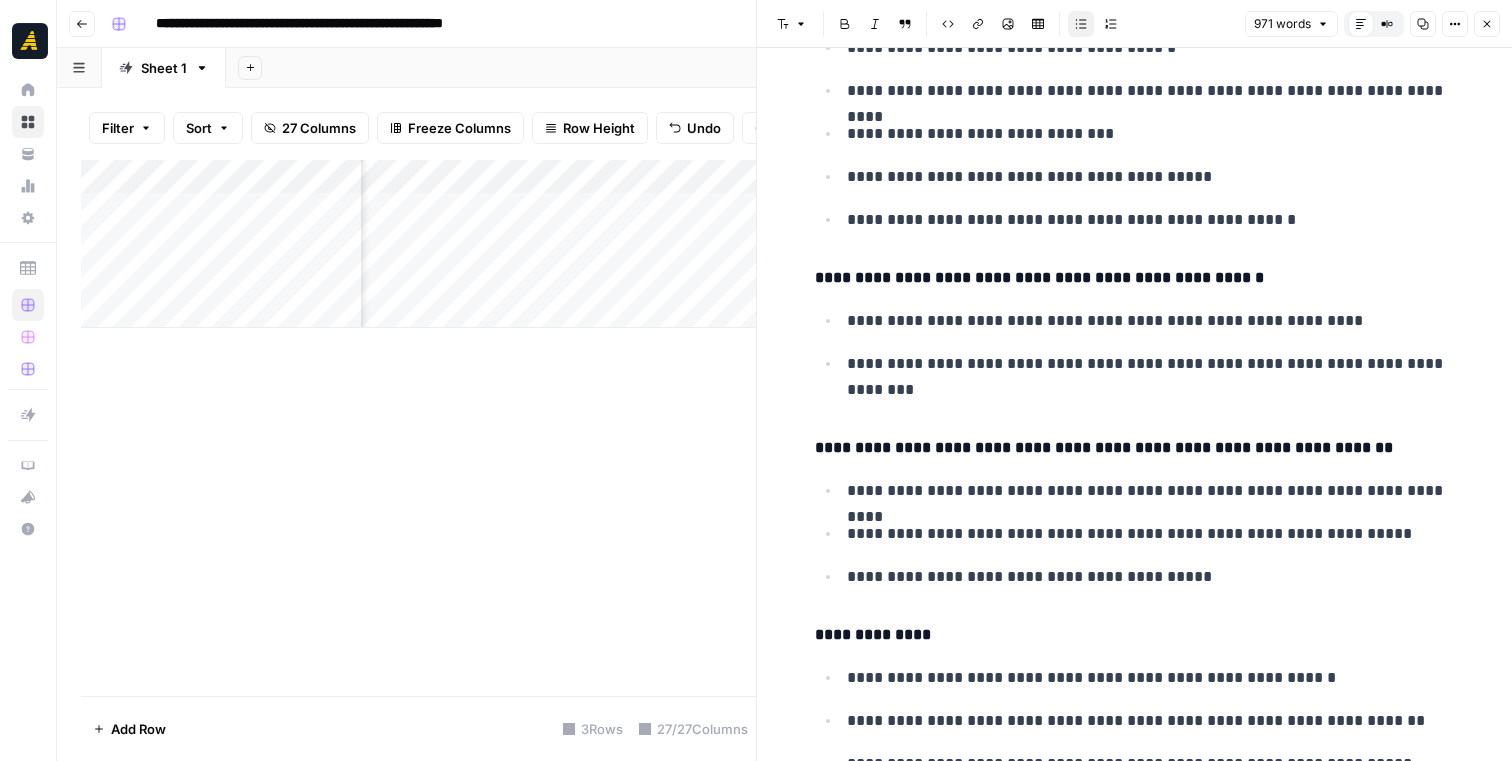 scroll, scrollTop: 5123, scrollLeft: 0, axis: vertical 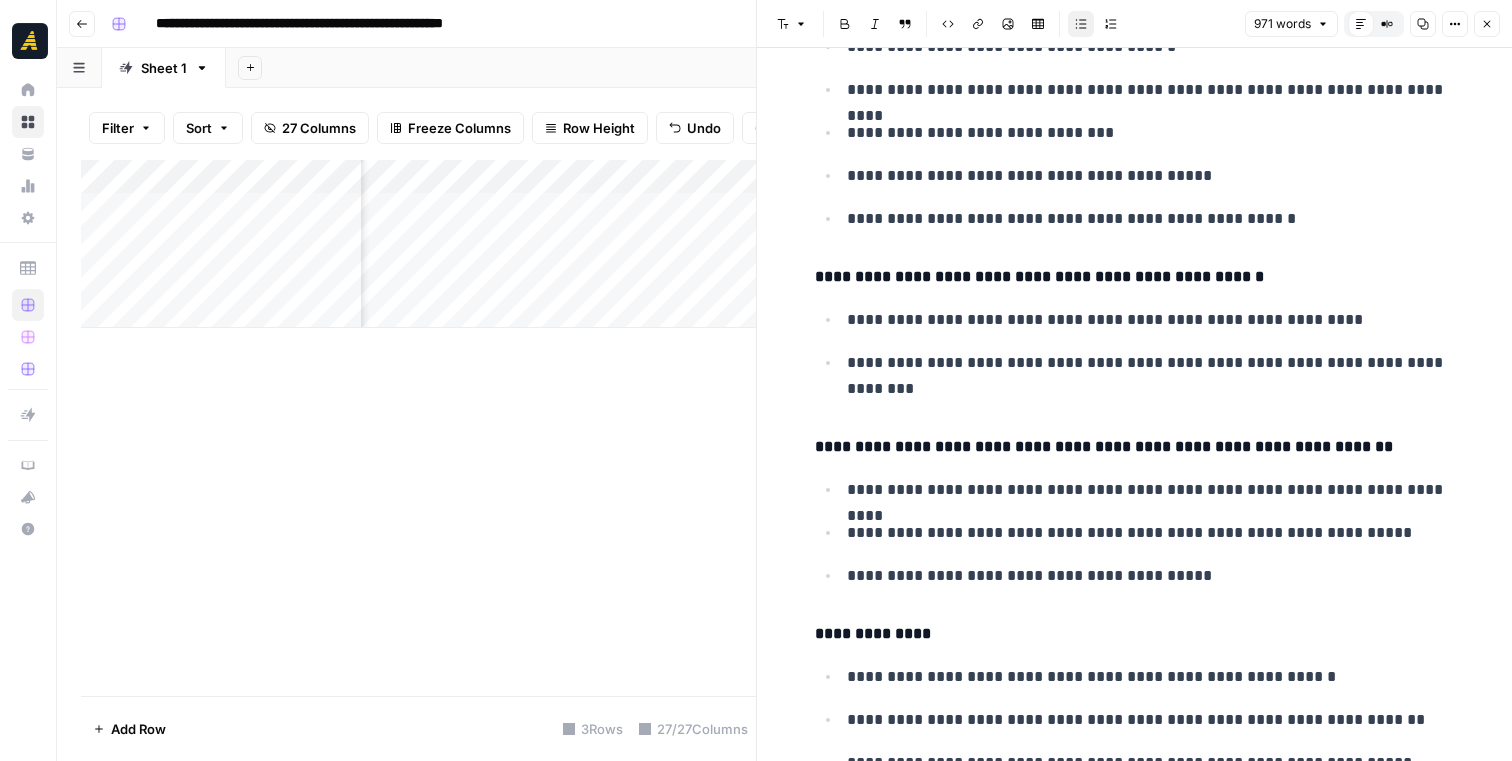 click on "**********" at bounding box center (1151, 376) 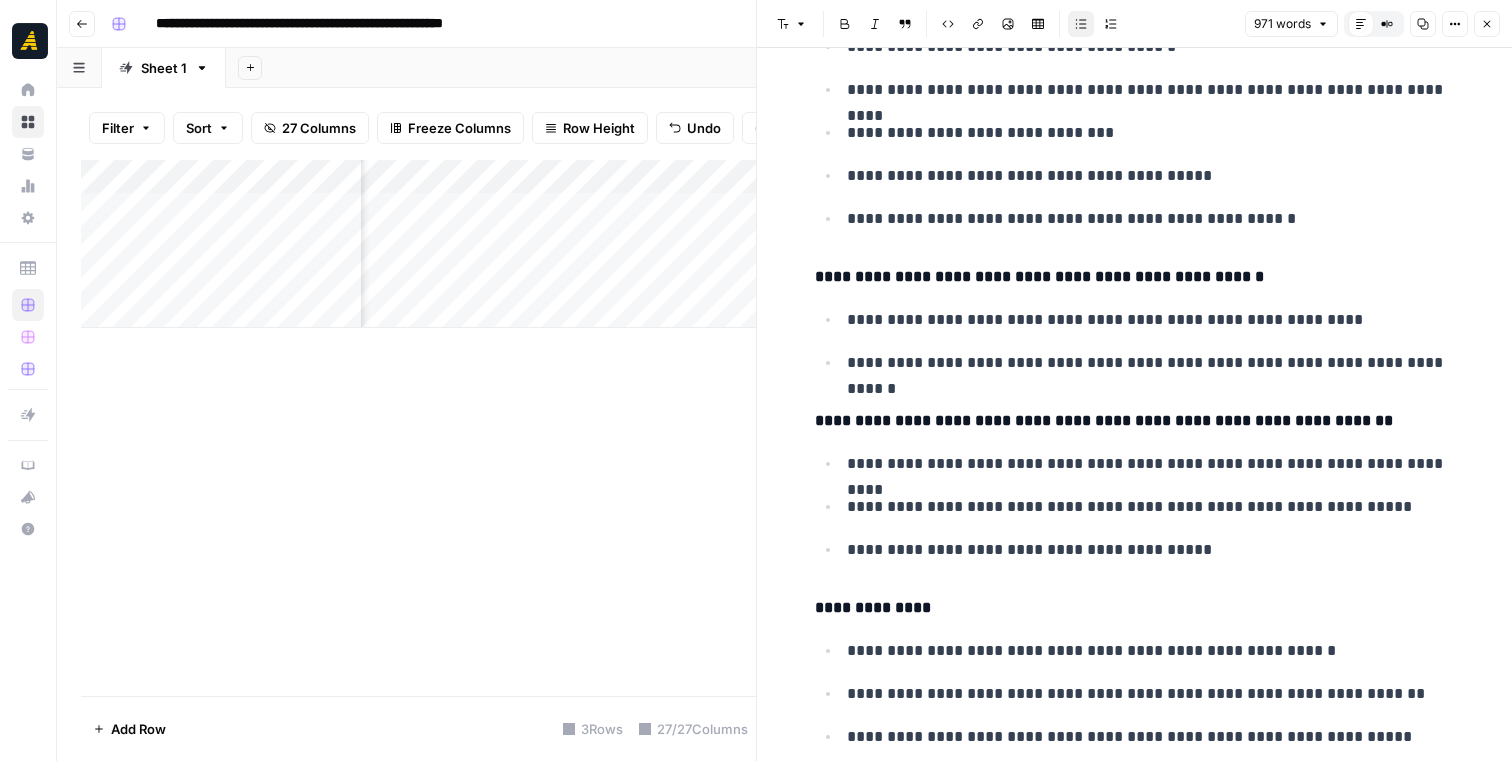 click on "**********" at bounding box center (1151, 363) 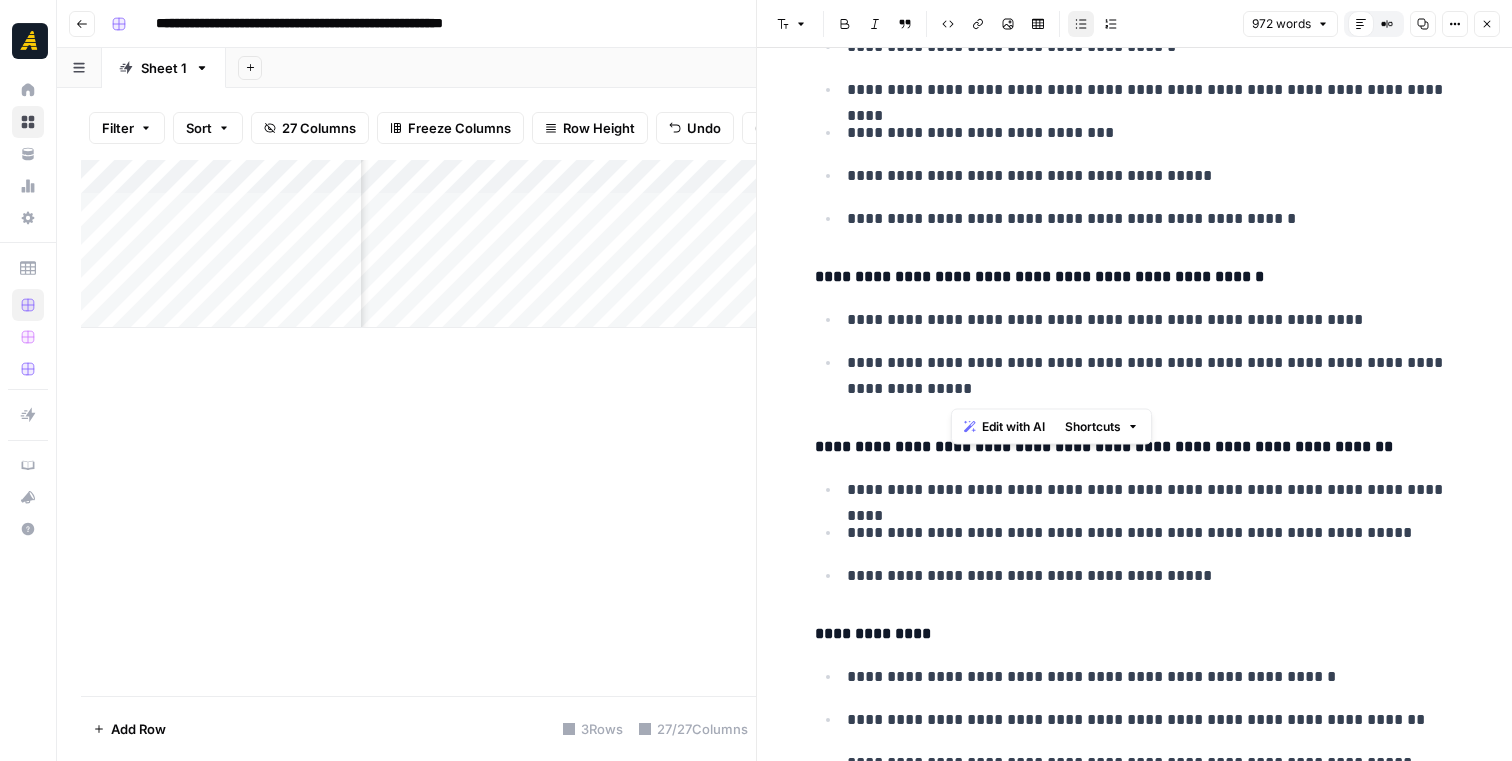 drag, startPoint x: 1258, startPoint y: 384, endPoint x: 1275, endPoint y: 366, distance: 24.758837 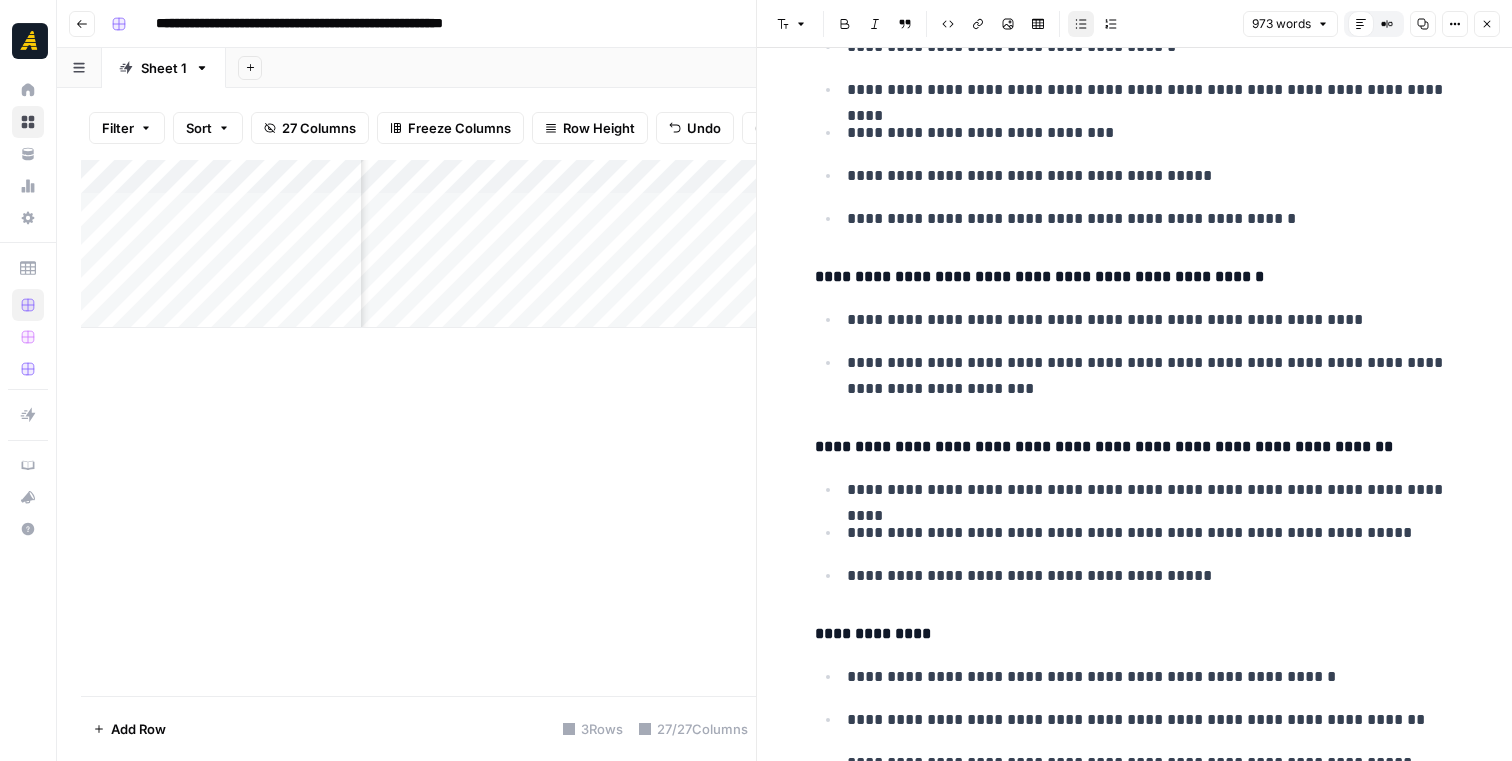 click on "**********" at bounding box center [1151, 376] 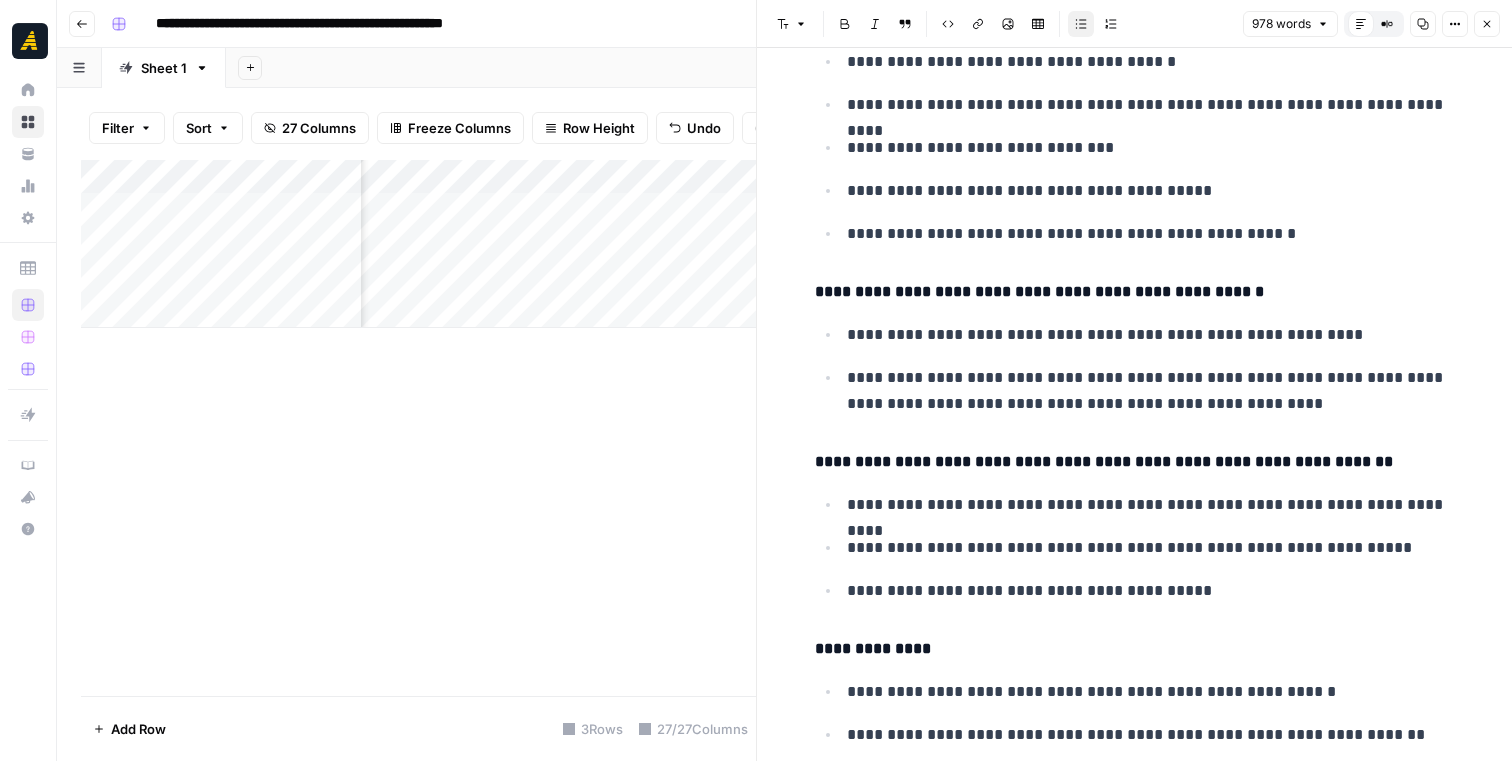 scroll, scrollTop: 5154, scrollLeft: 0, axis: vertical 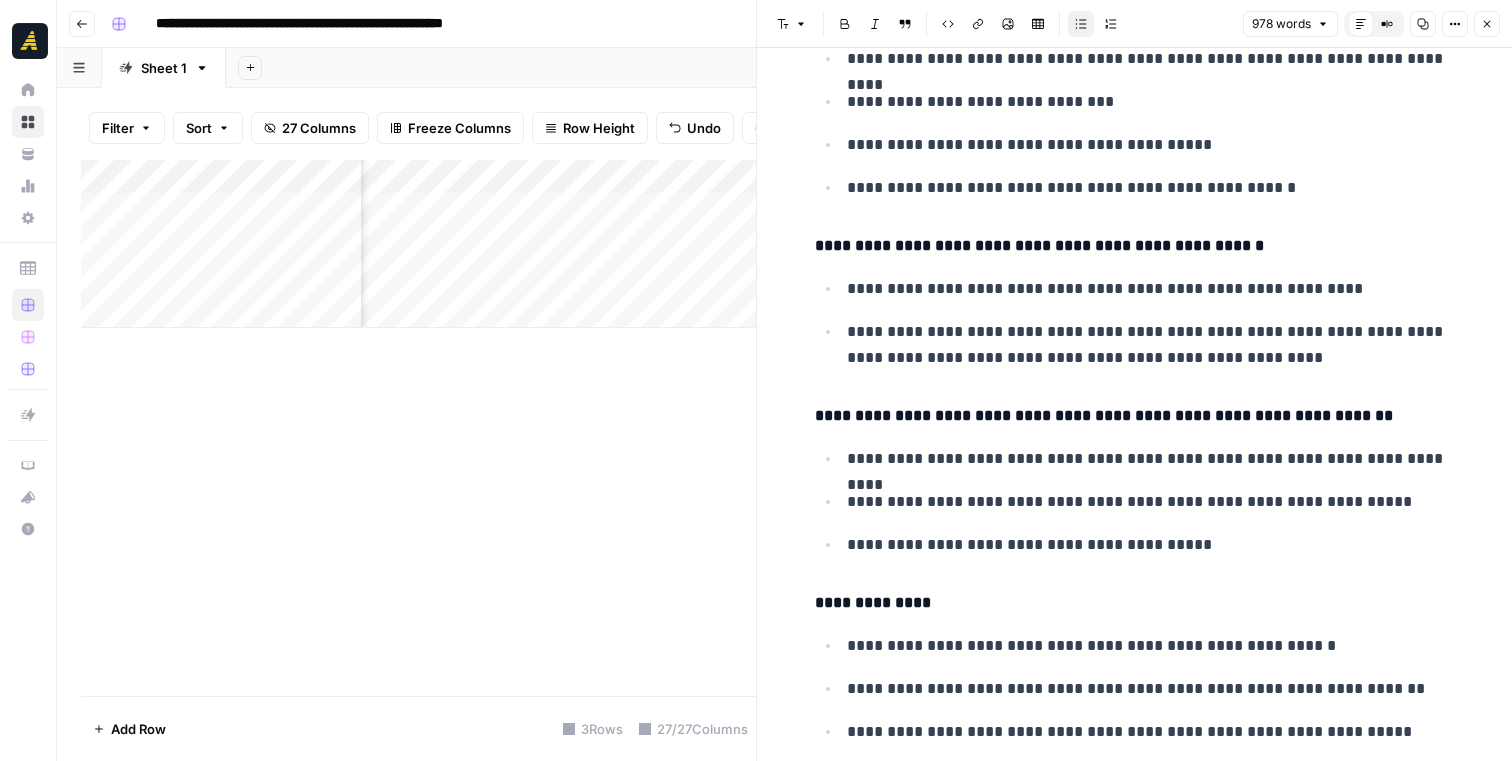 click on "**********" at bounding box center [1151, 732] 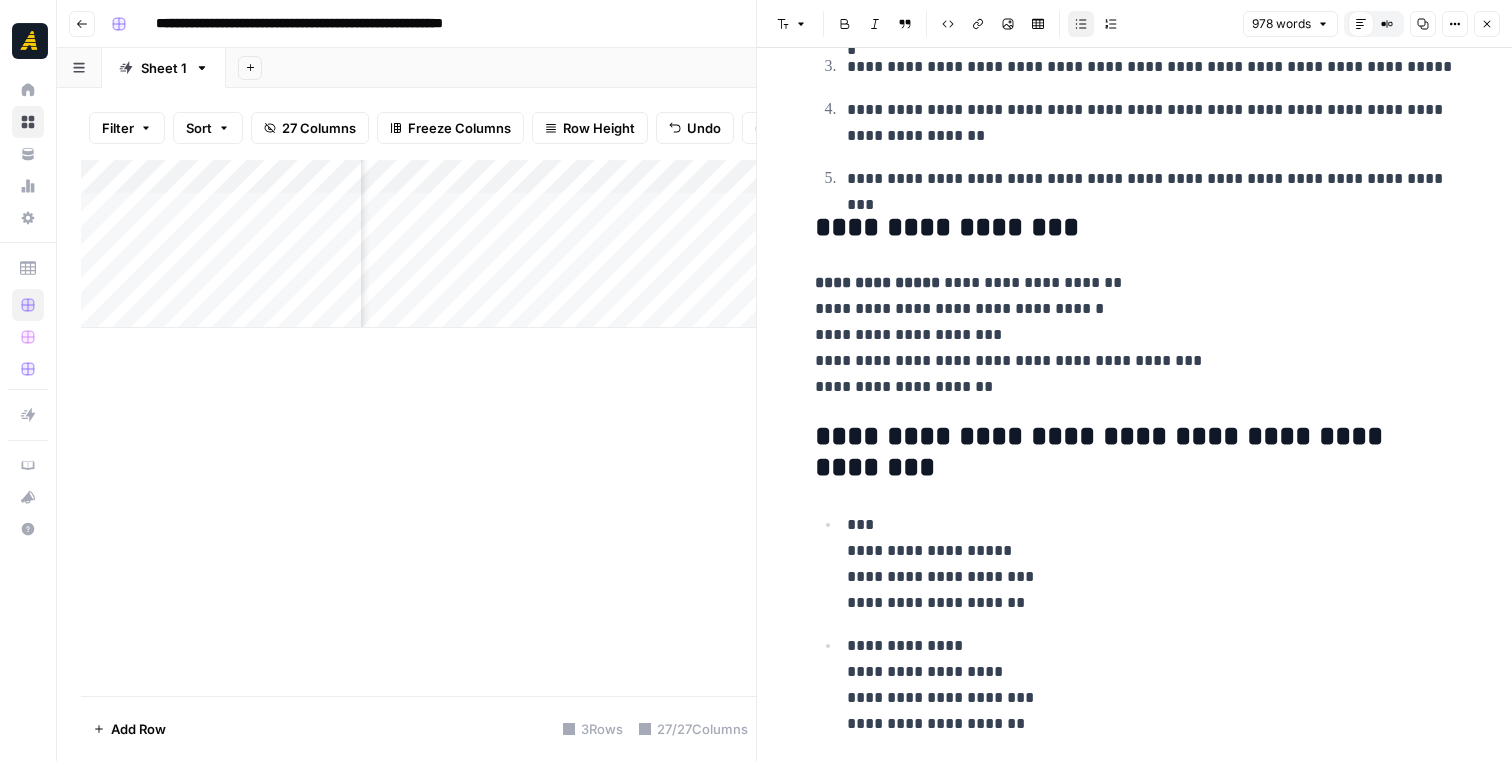 scroll, scrollTop: 2362, scrollLeft: 0, axis: vertical 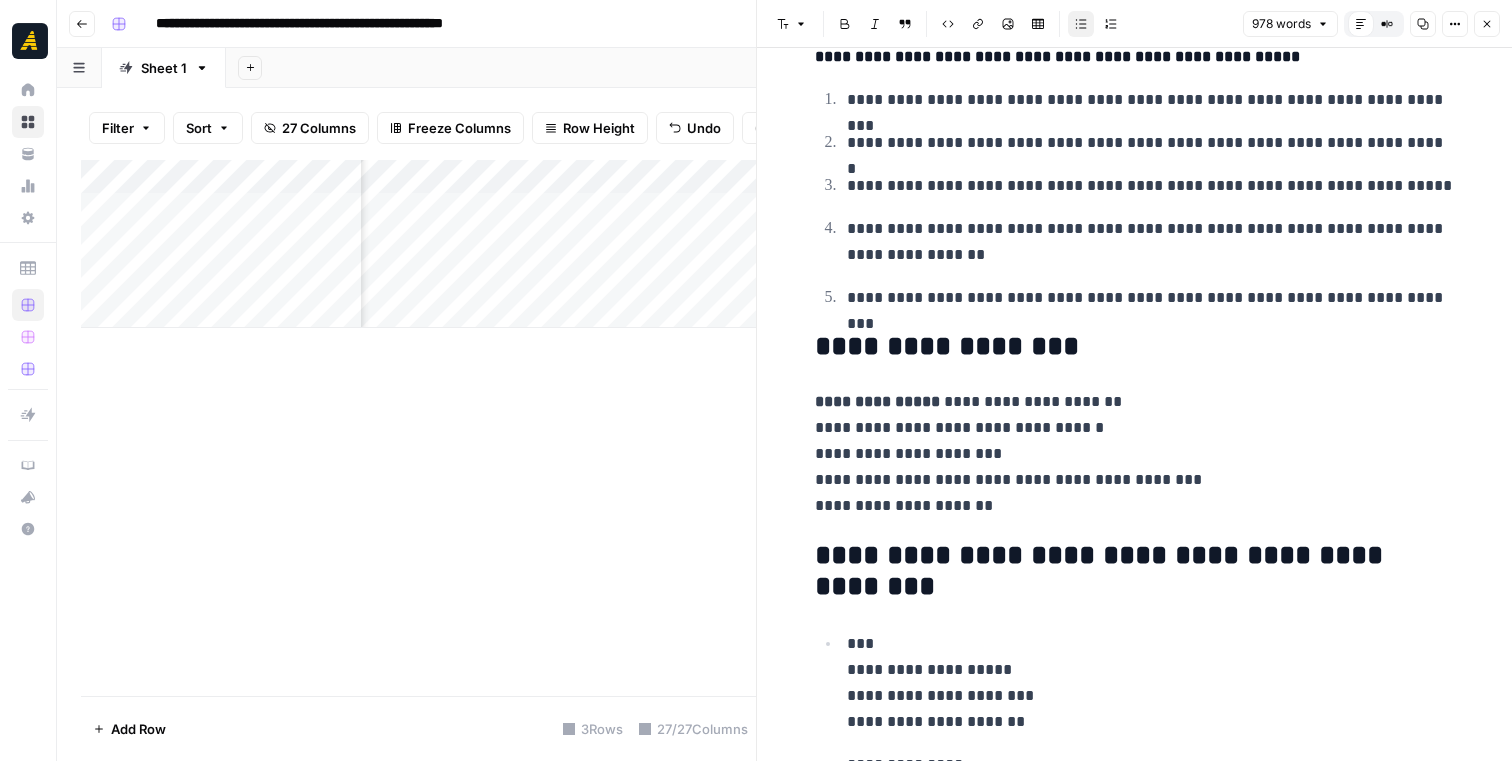 click on "**********" at bounding box center (1135, 572) 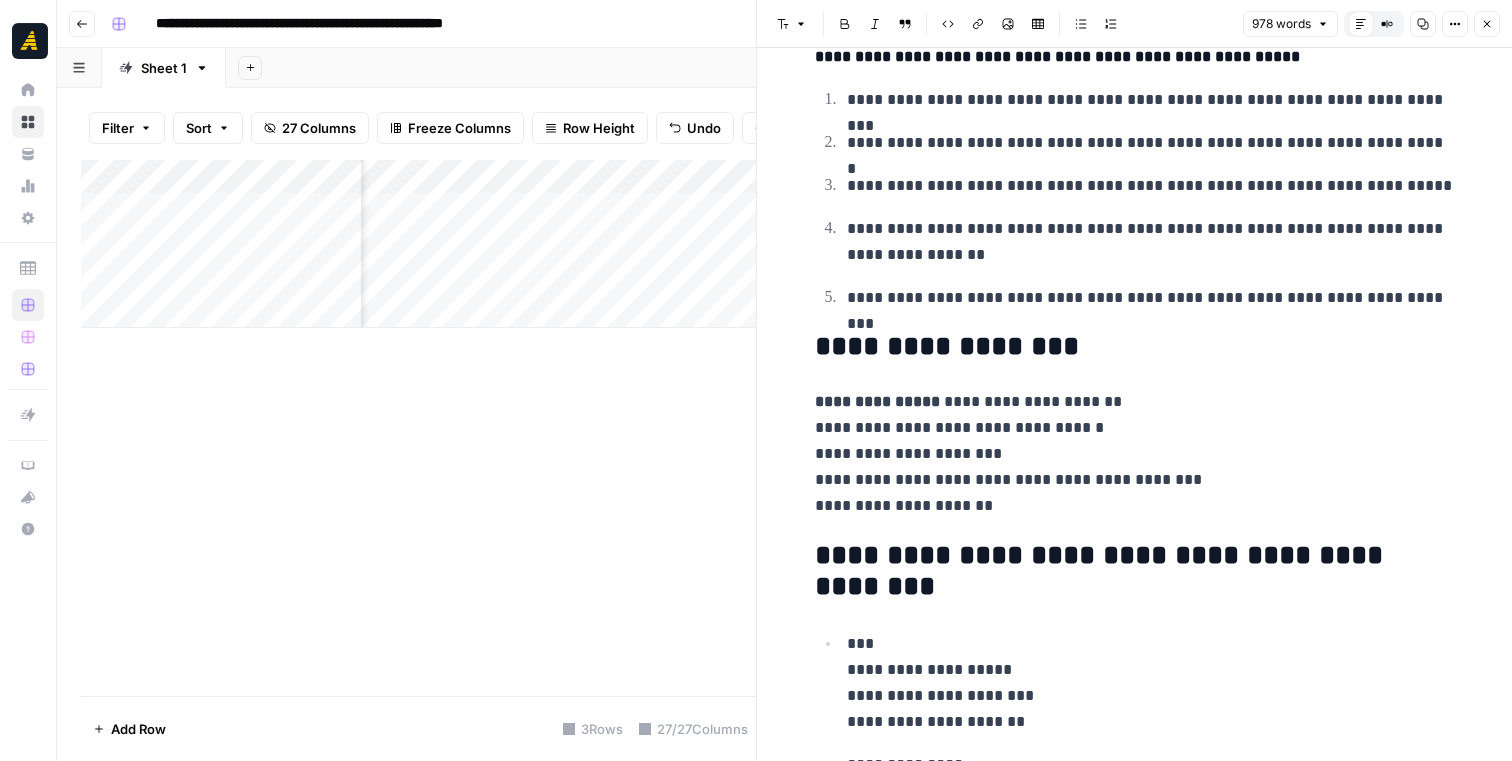click on "**********" at bounding box center [1135, 572] 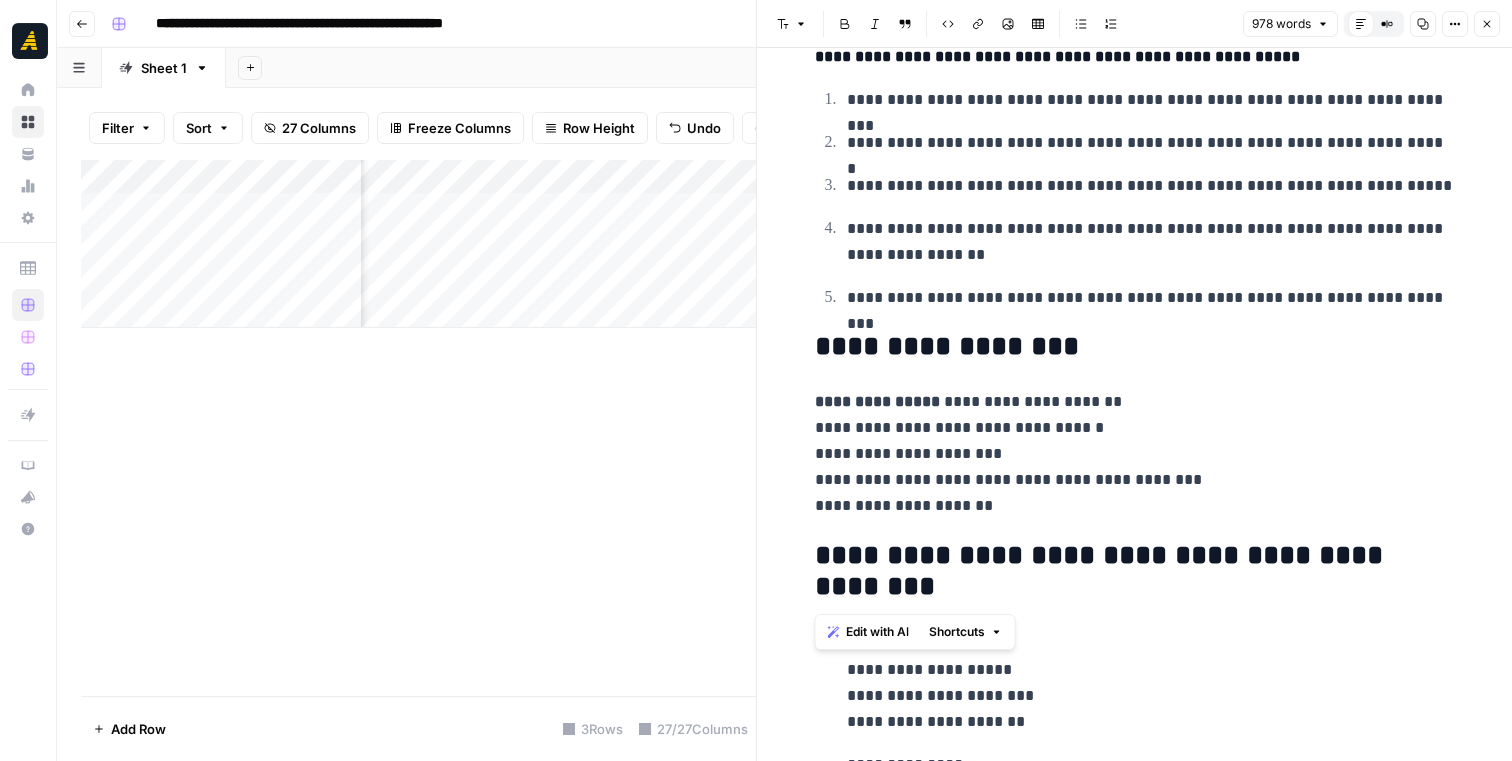 copy on "**********" 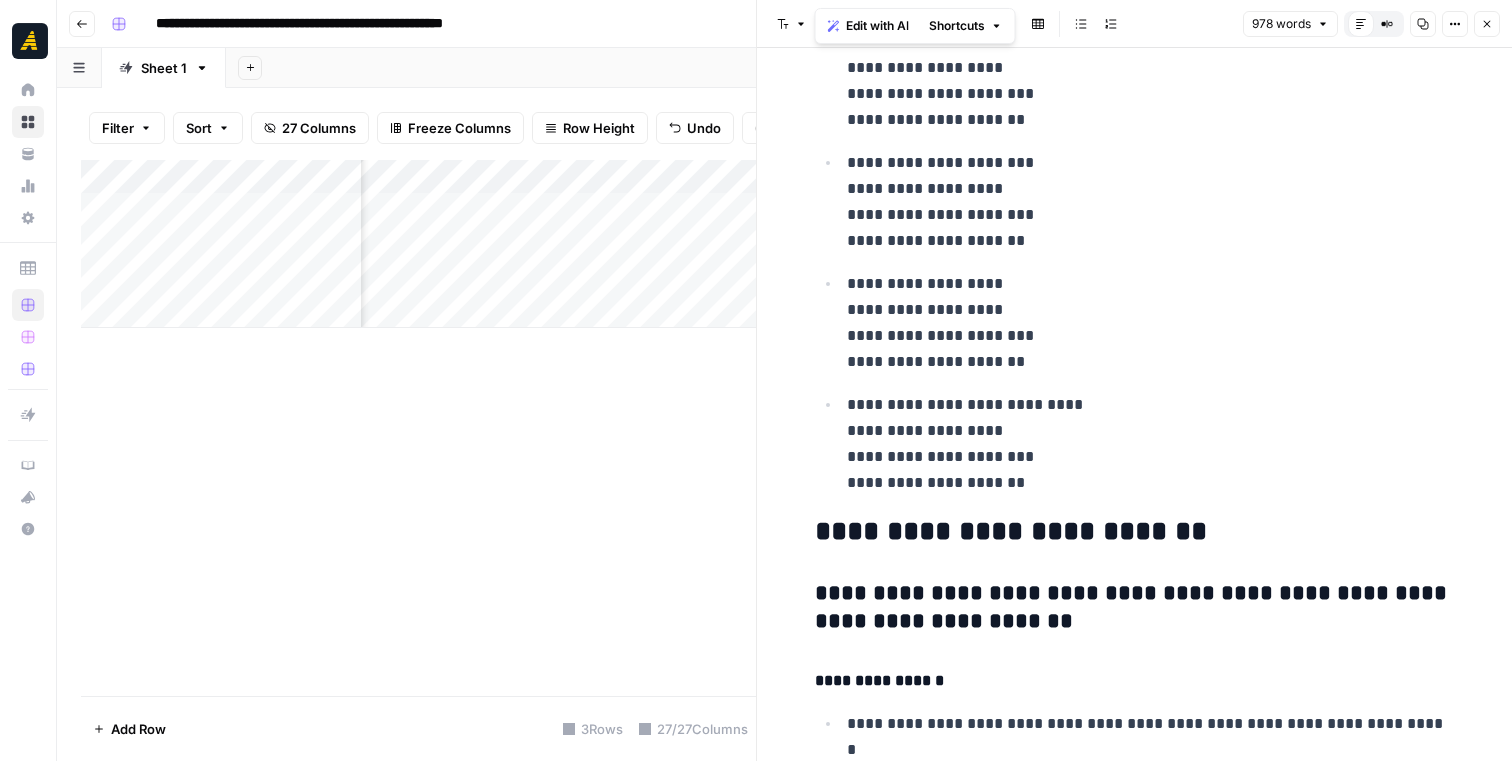 scroll, scrollTop: 3664, scrollLeft: 0, axis: vertical 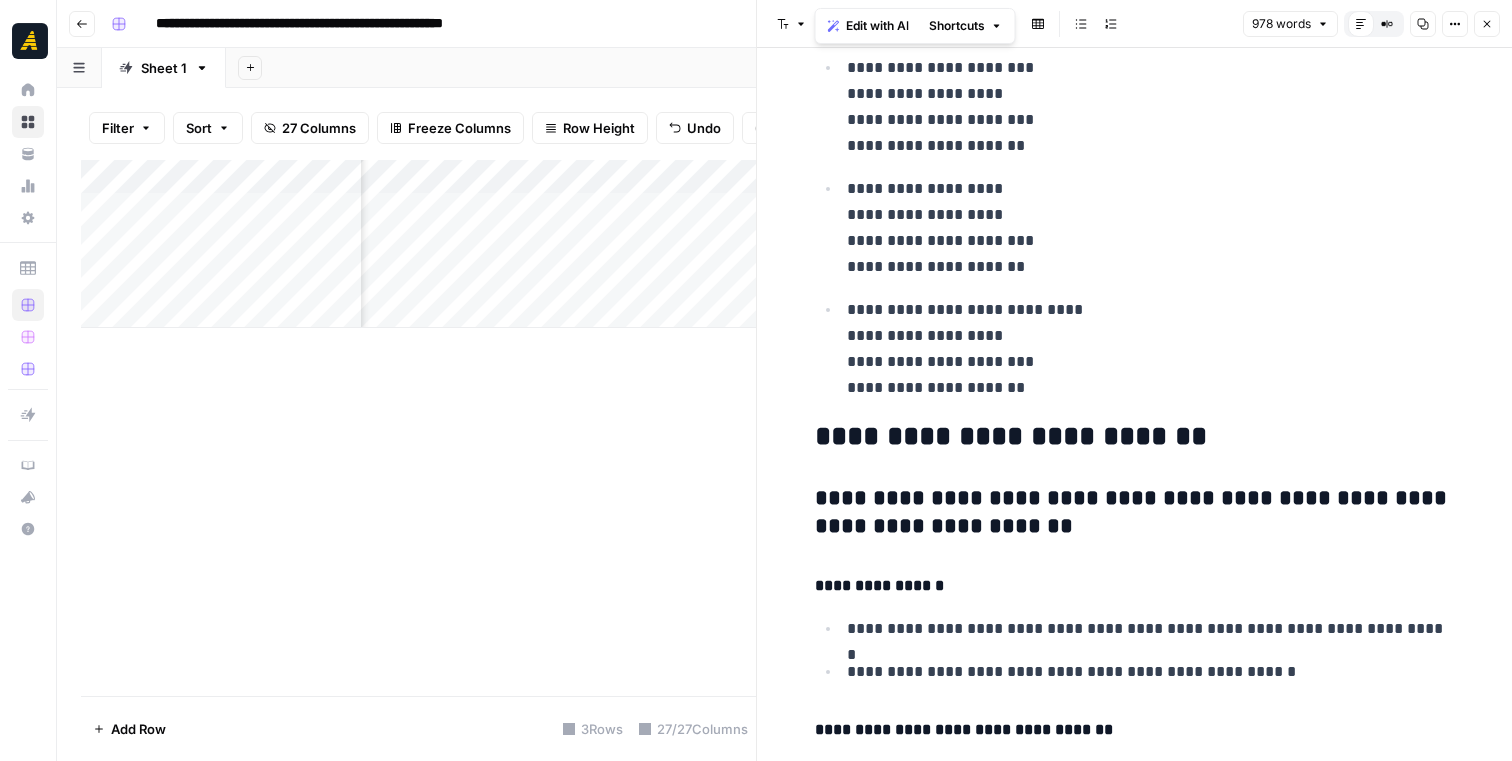 click on "**********" at bounding box center [1151, 349] 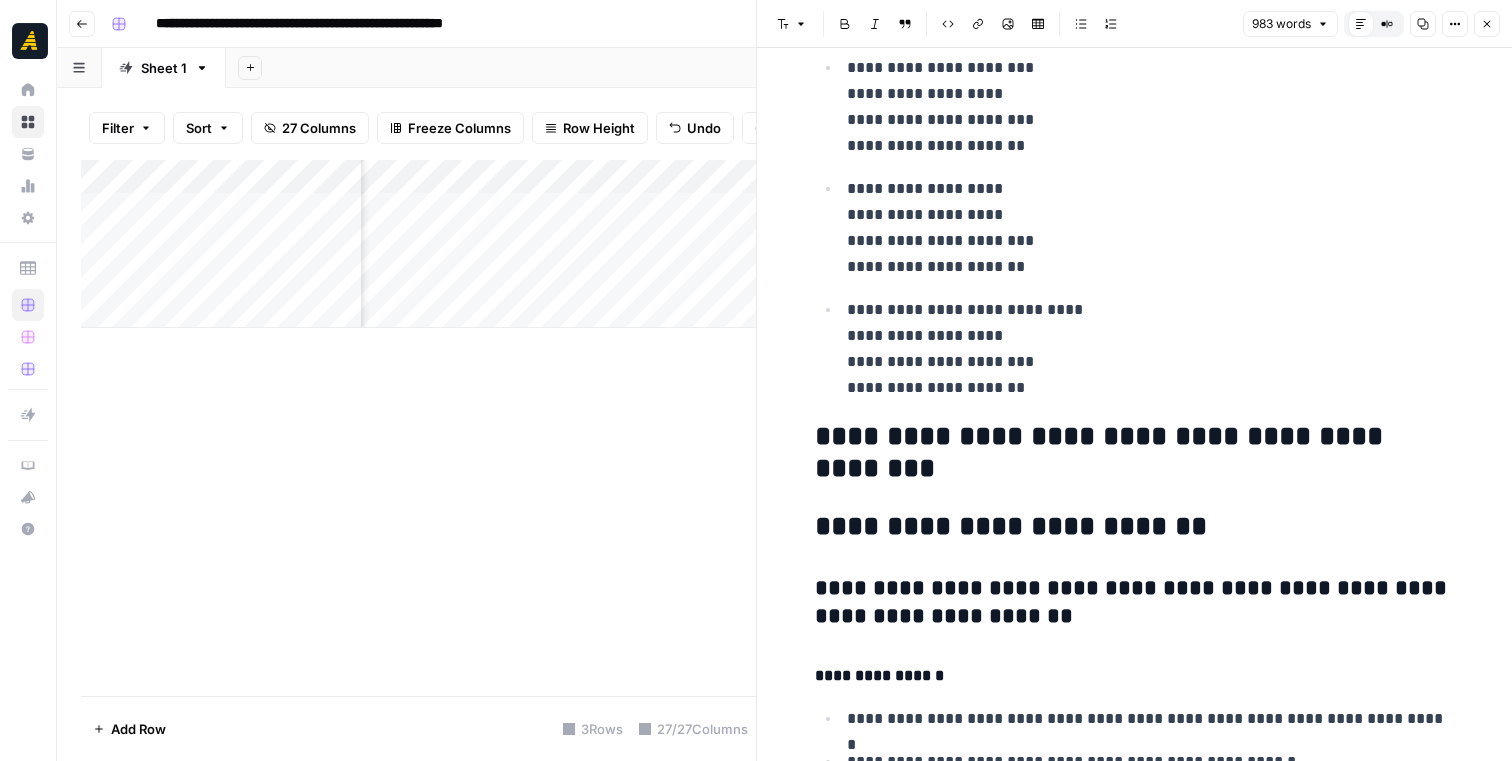 click on "**********" at bounding box center [1135, 453] 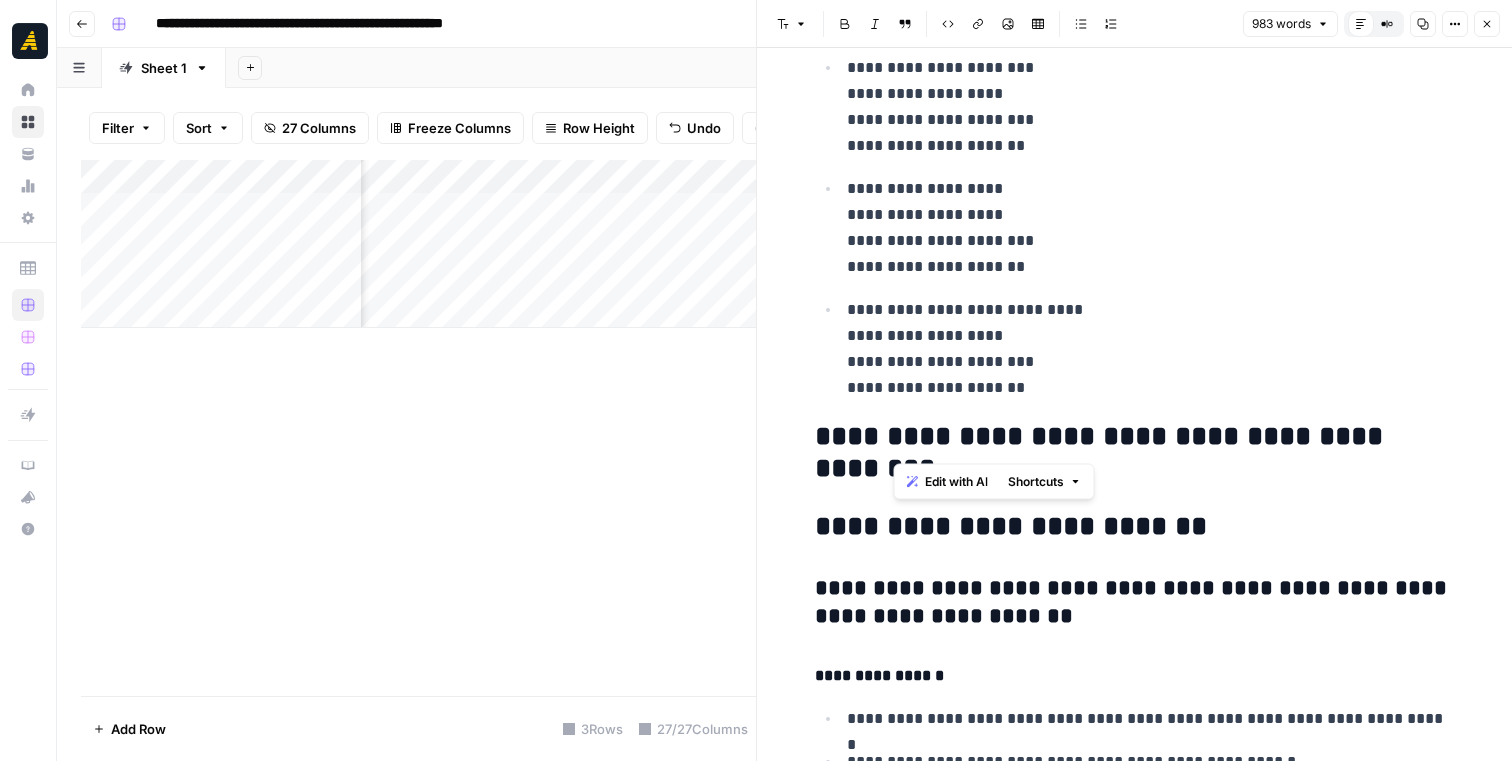 click on "**********" at bounding box center [1135, 453] 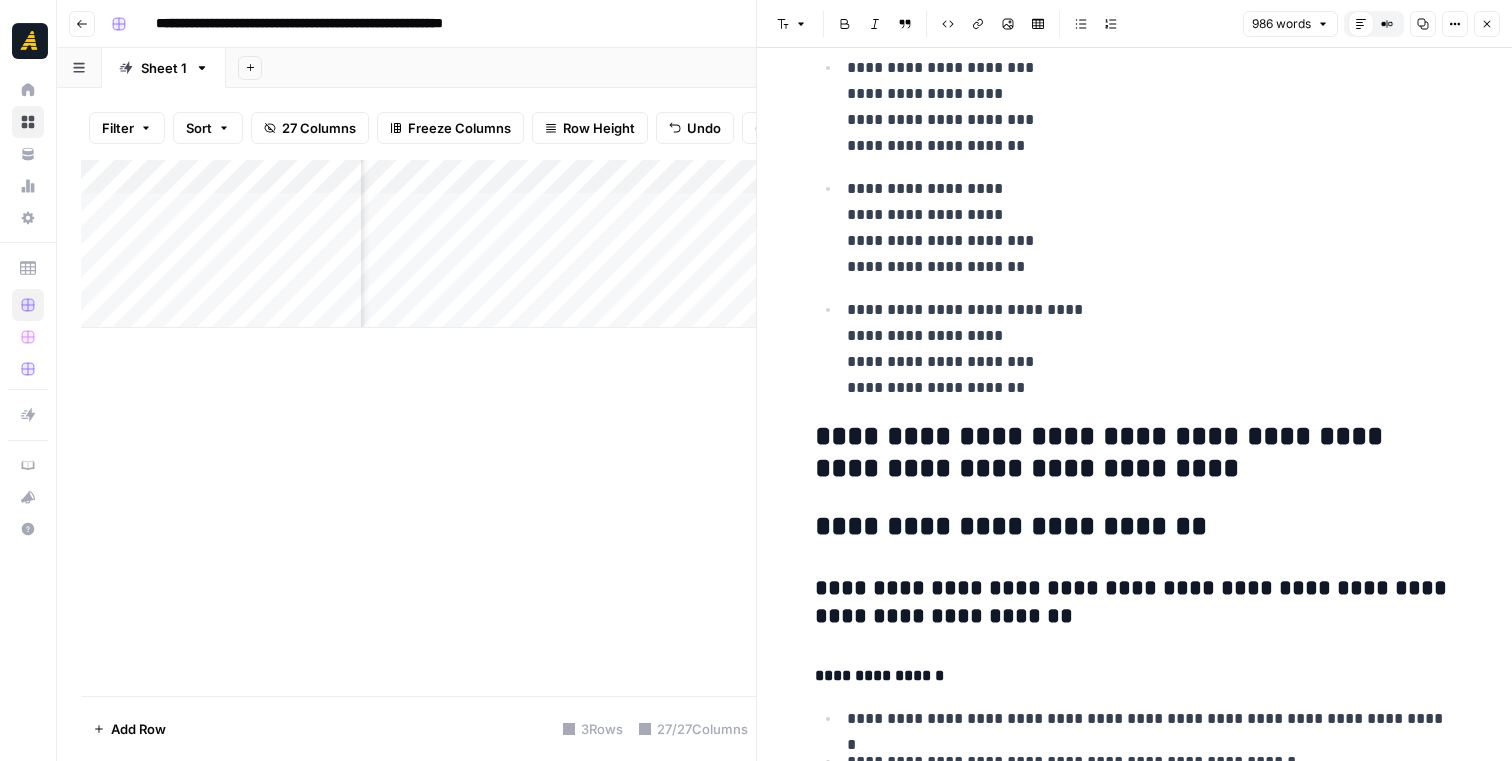 click on "**********" at bounding box center (1135, 453) 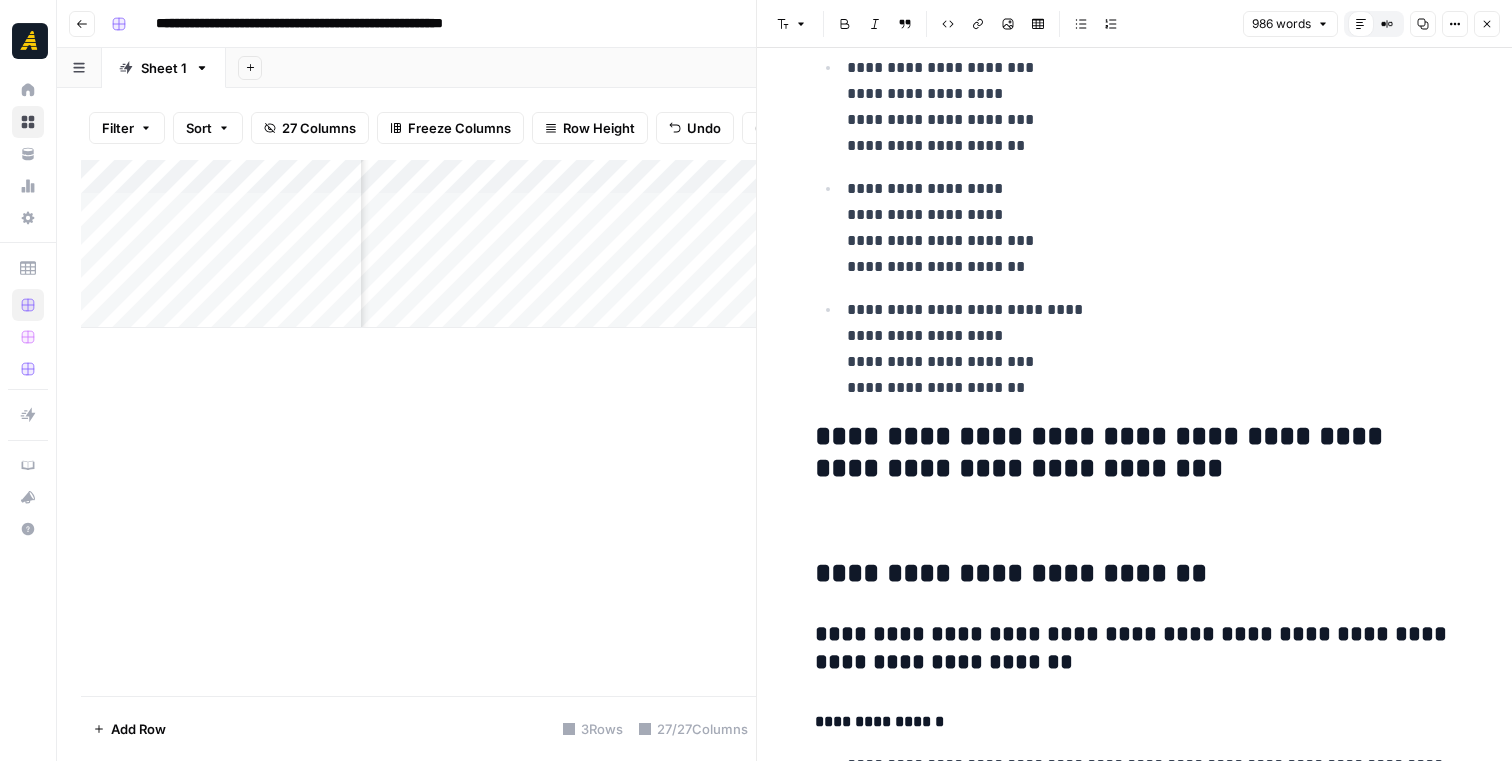 click on "**********" at bounding box center (1135, 649) 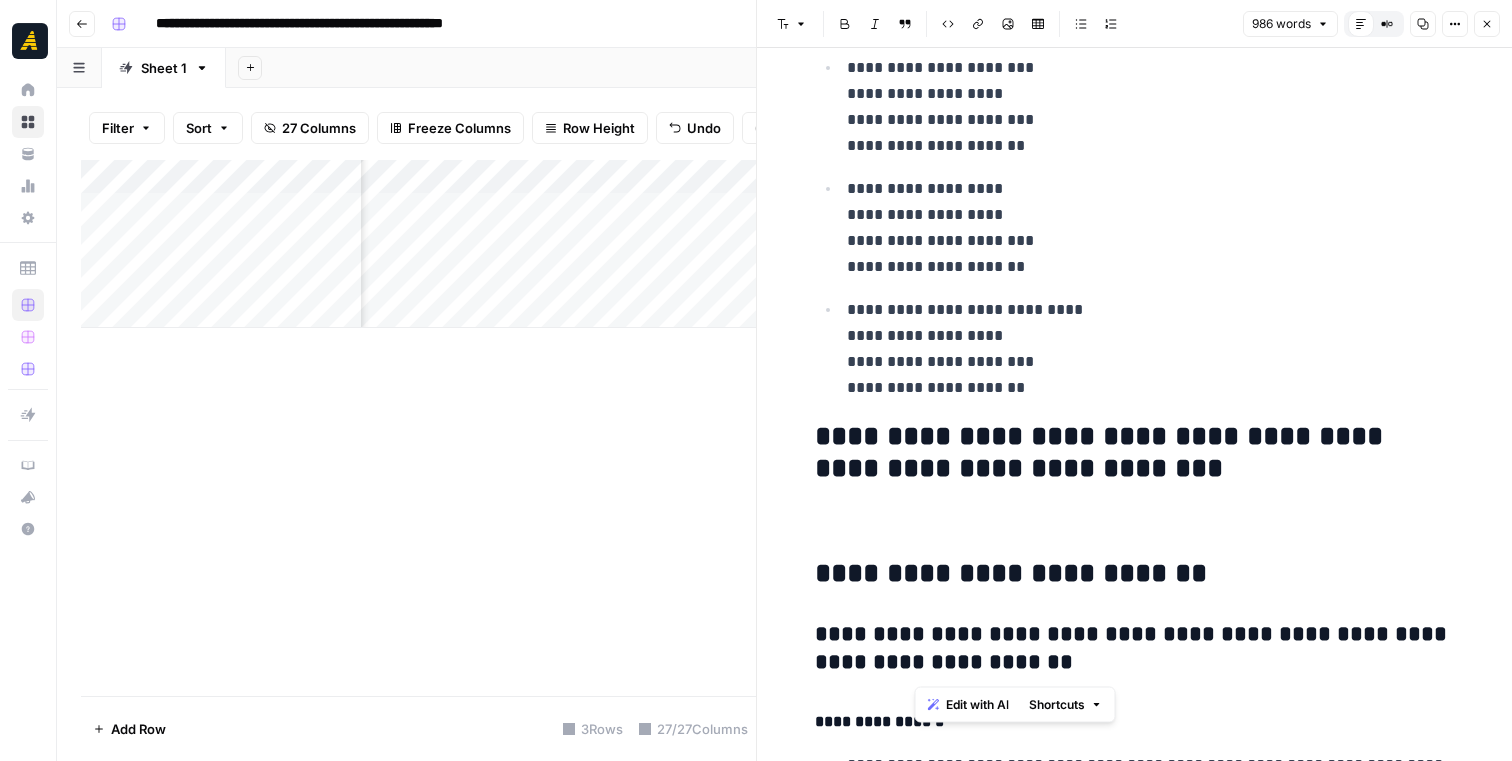 click on "**********" at bounding box center [1135, 649] 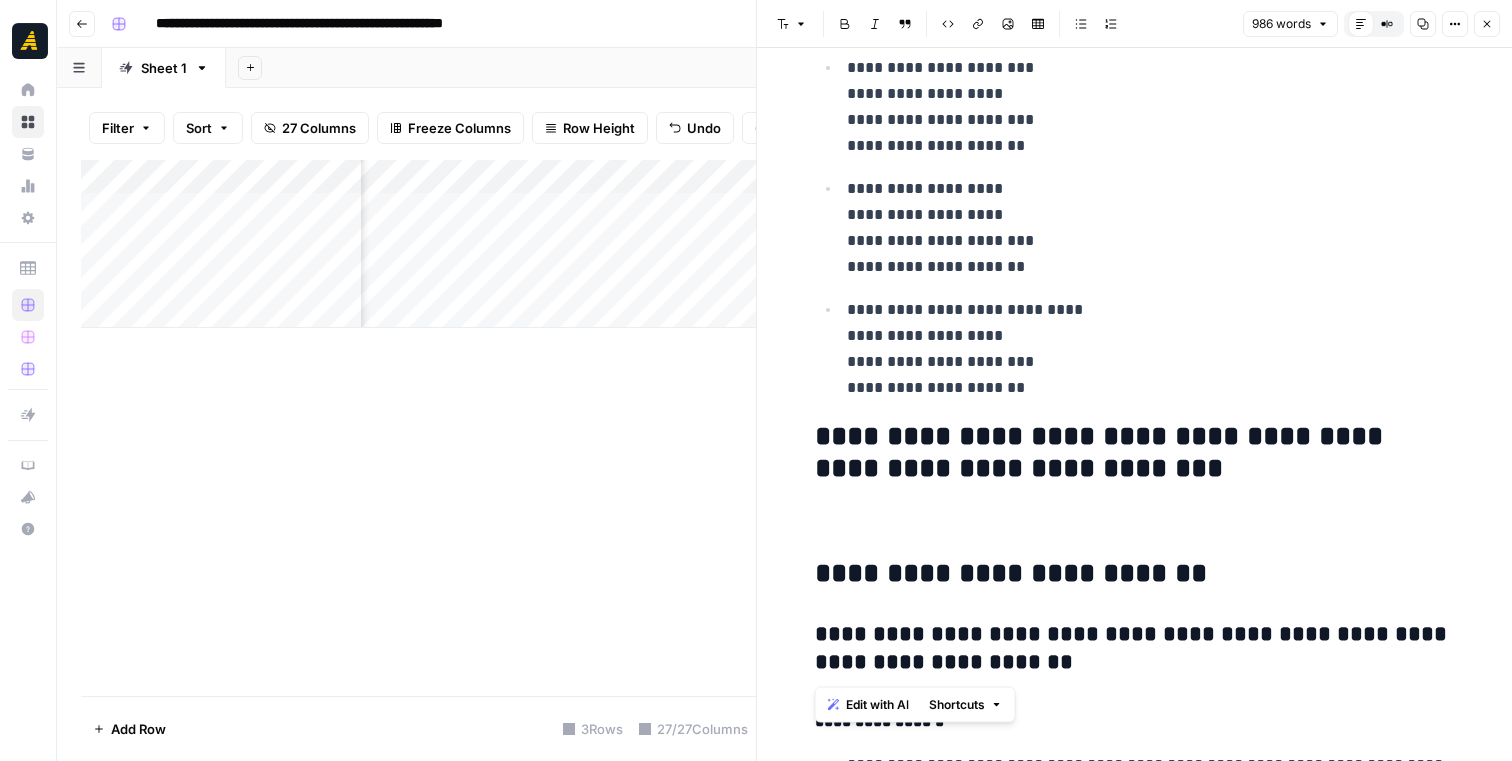 copy on "**********" 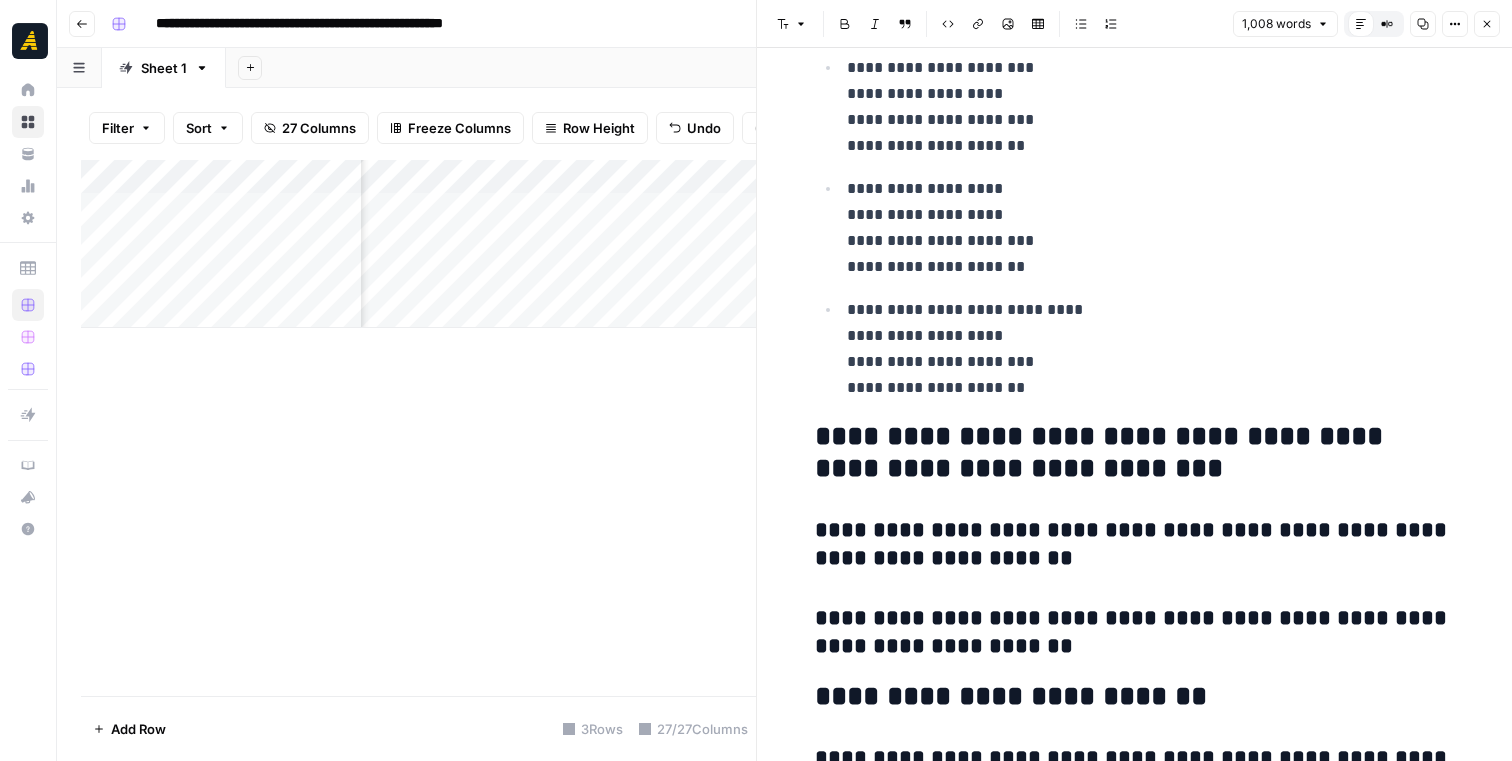 click on "**********" at bounding box center (1135, 545) 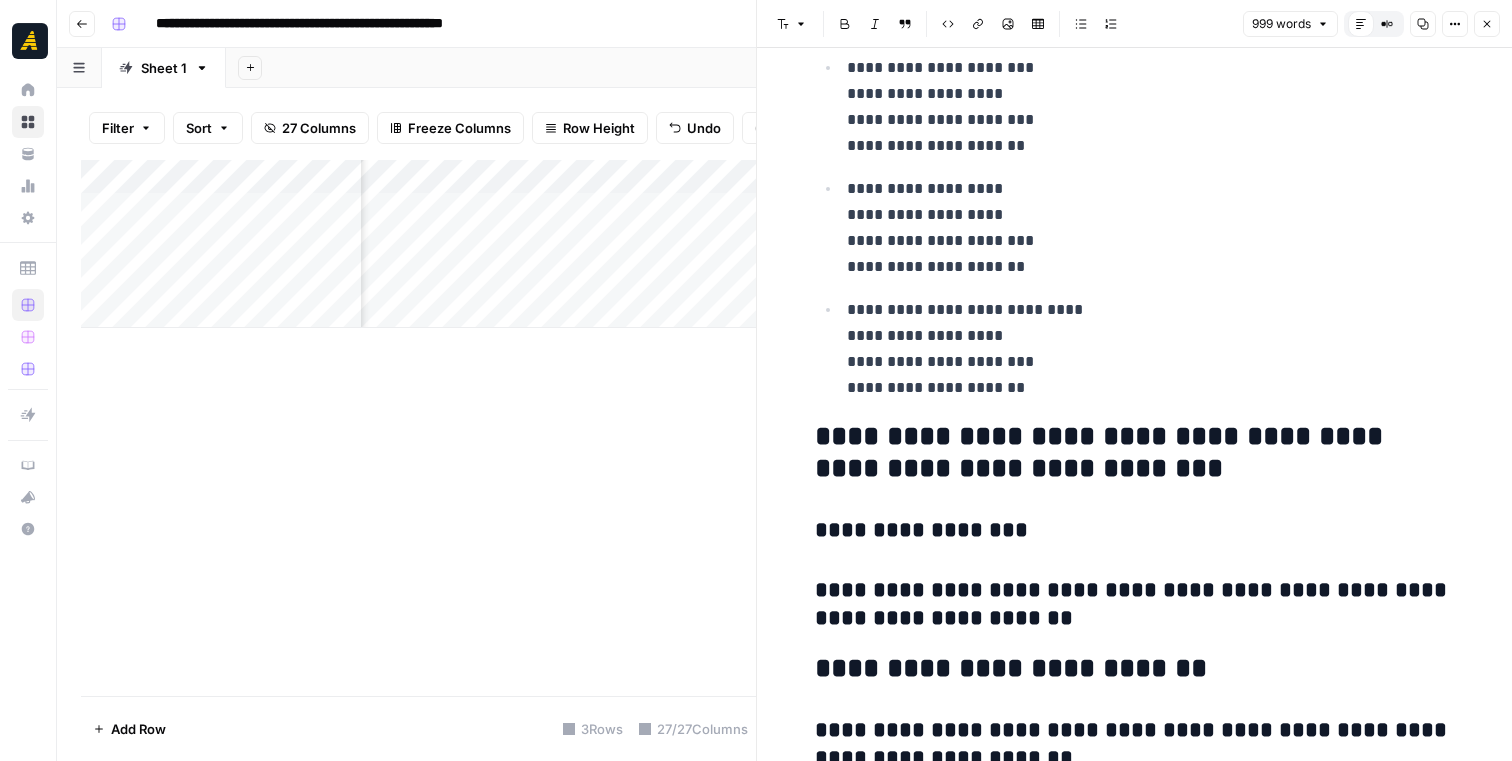 click on "**********" at bounding box center (1135, 605) 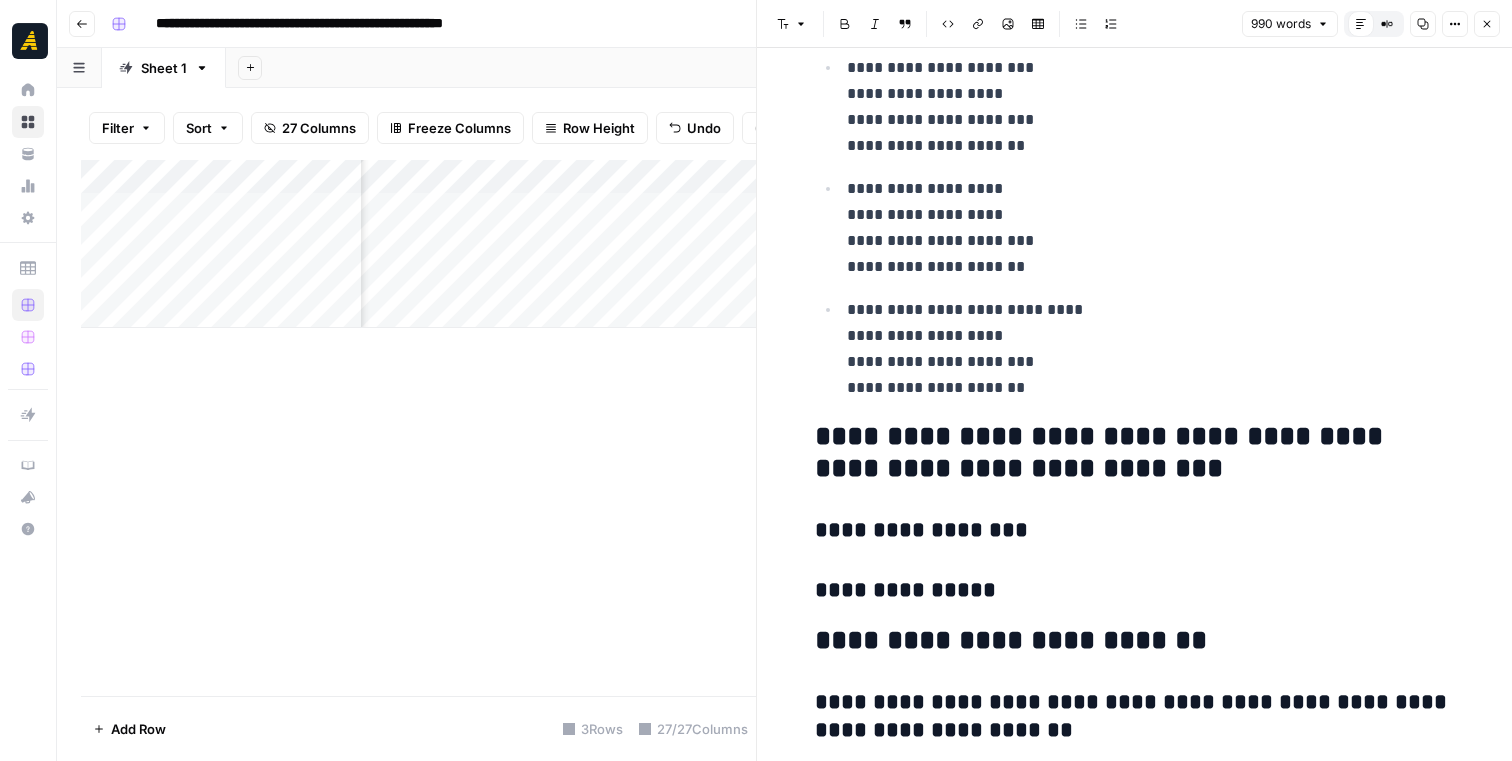 click on "**********" at bounding box center [1135, 531] 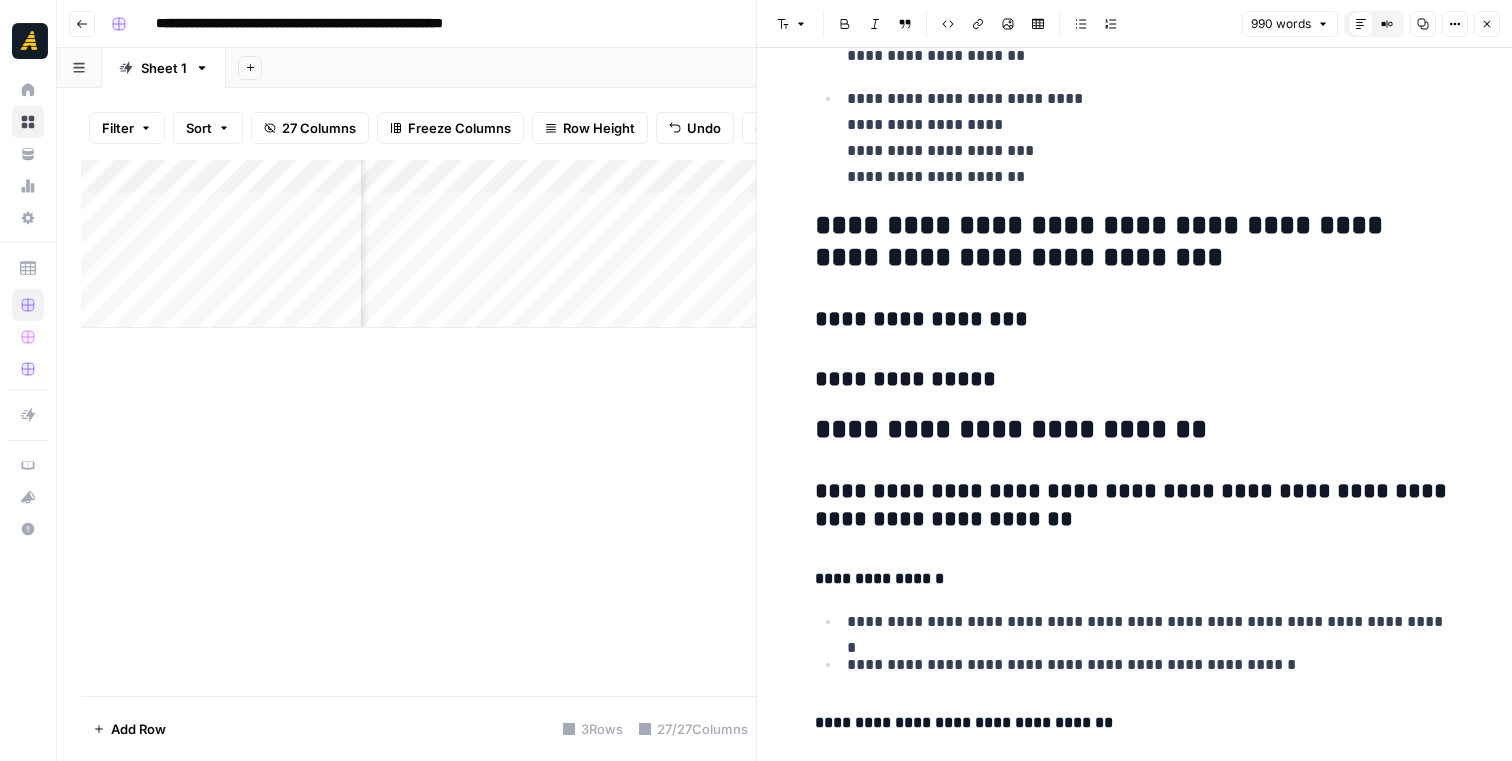 scroll, scrollTop: 3882, scrollLeft: 0, axis: vertical 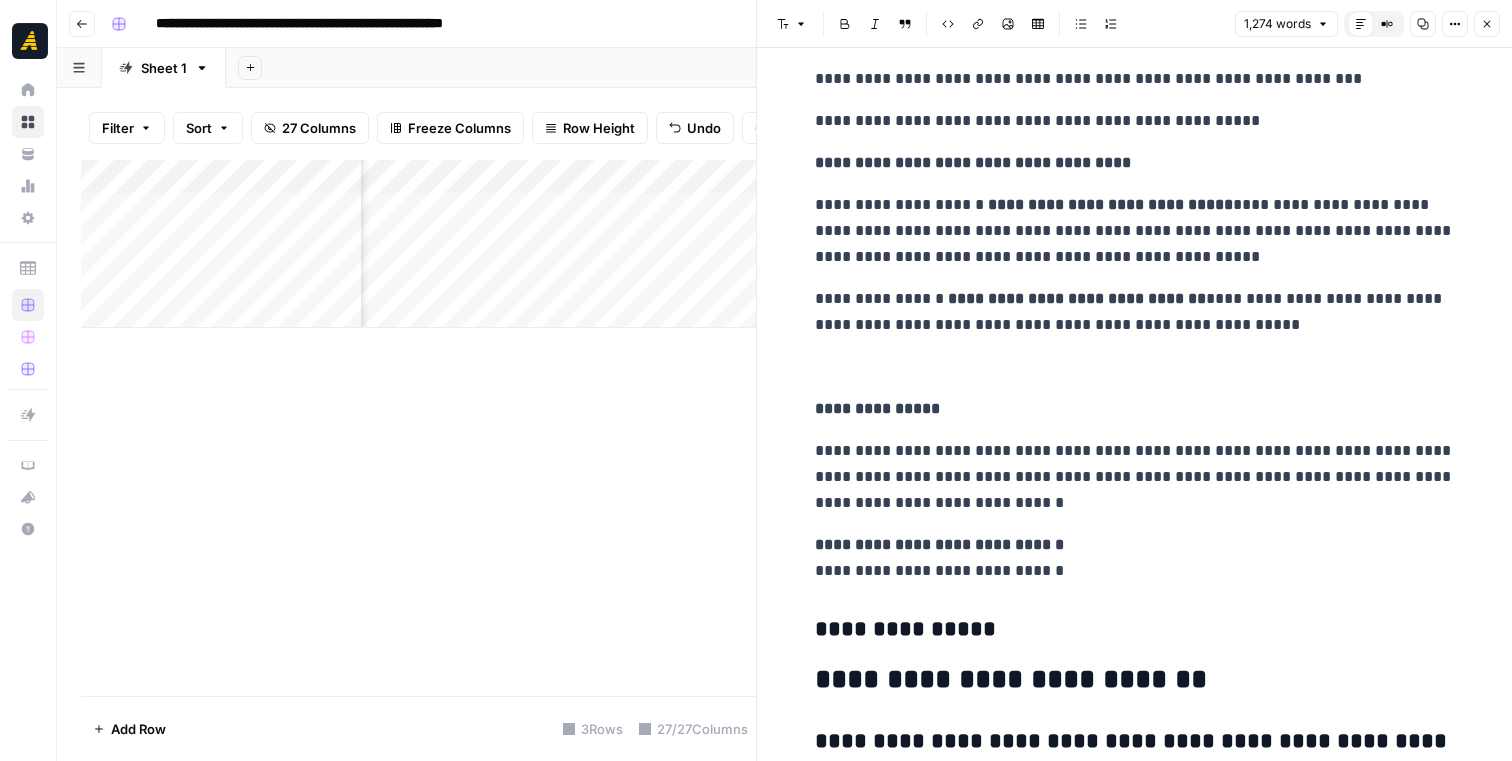 click at bounding box center (1135, 367) 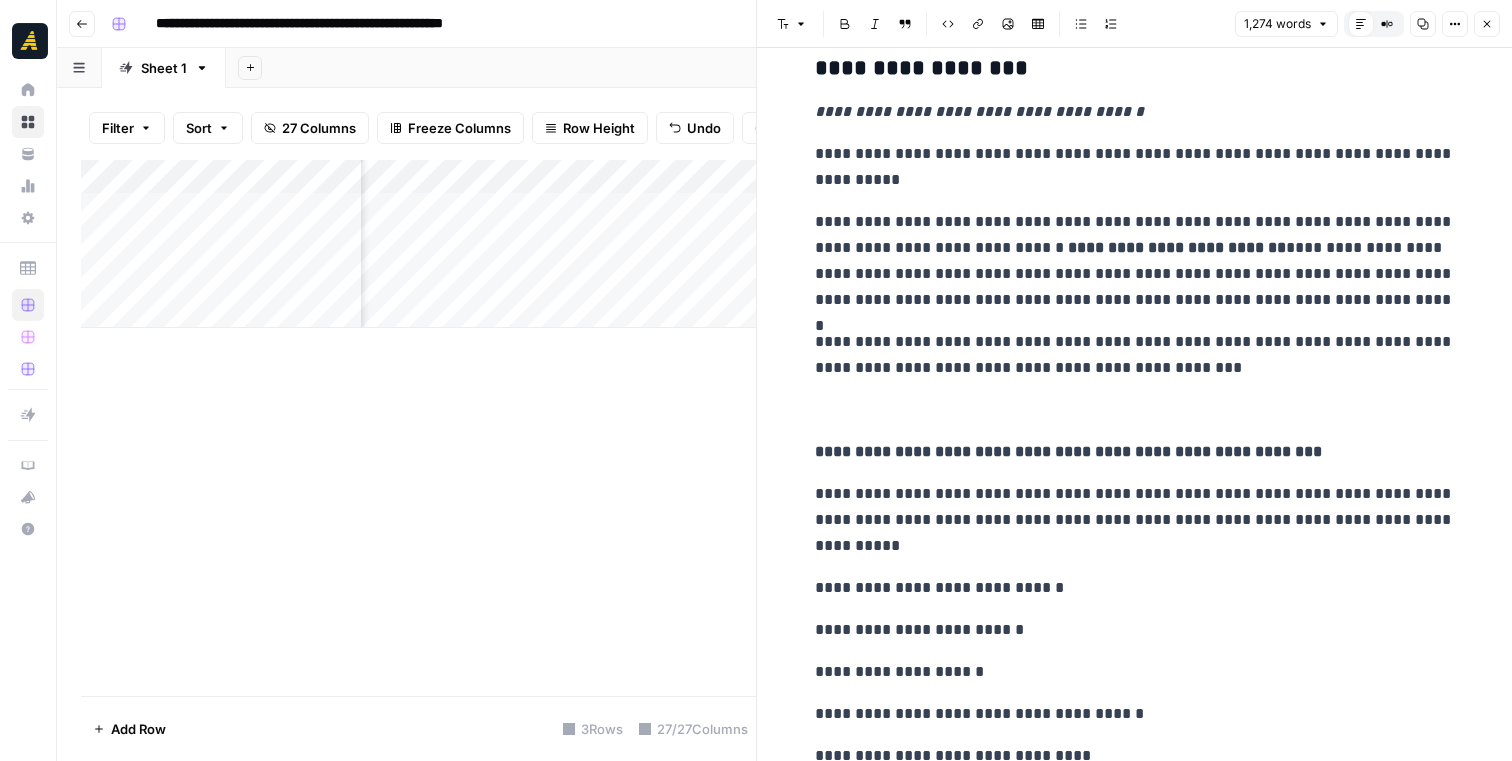 scroll, scrollTop: 4097, scrollLeft: 0, axis: vertical 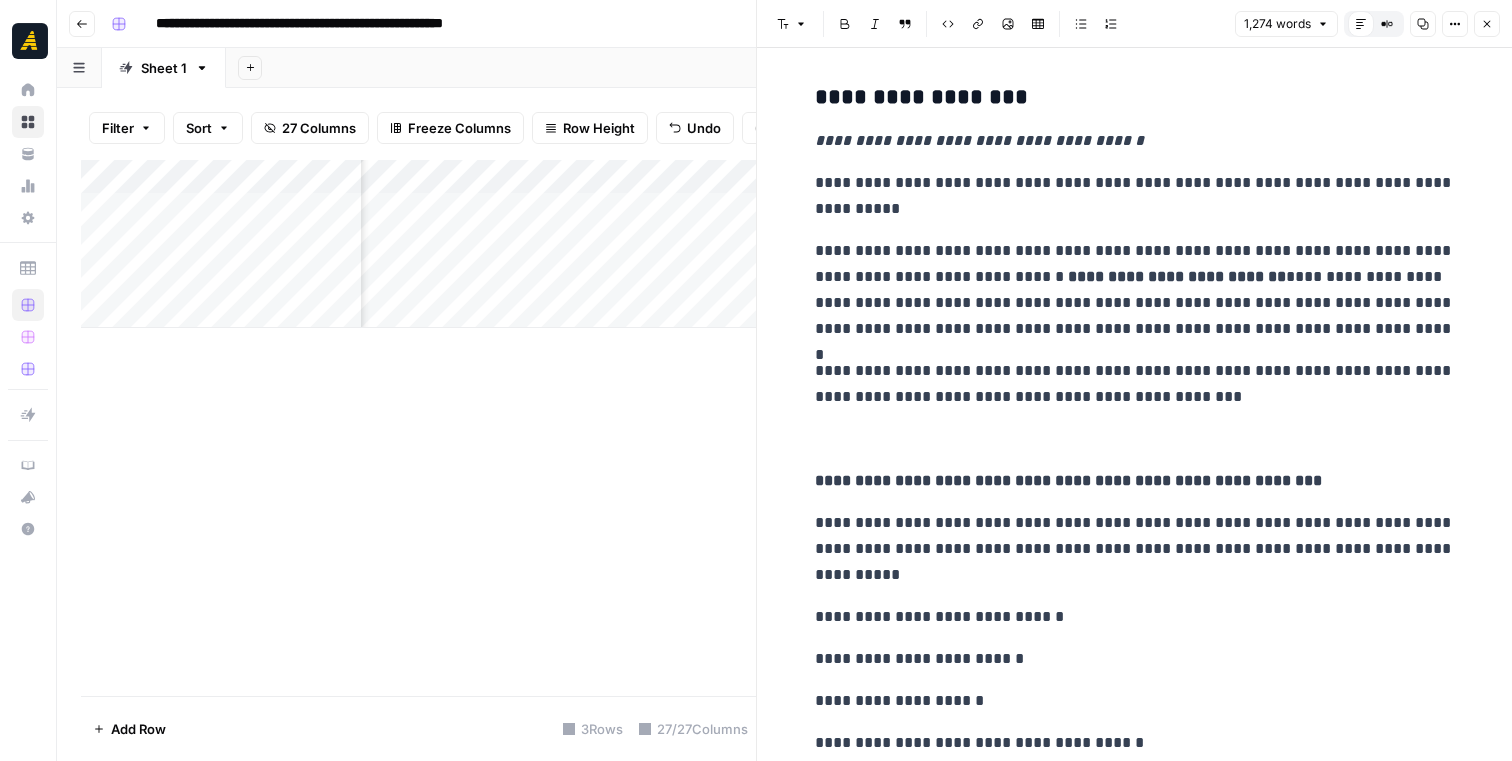 click at bounding box center [1135, 439] 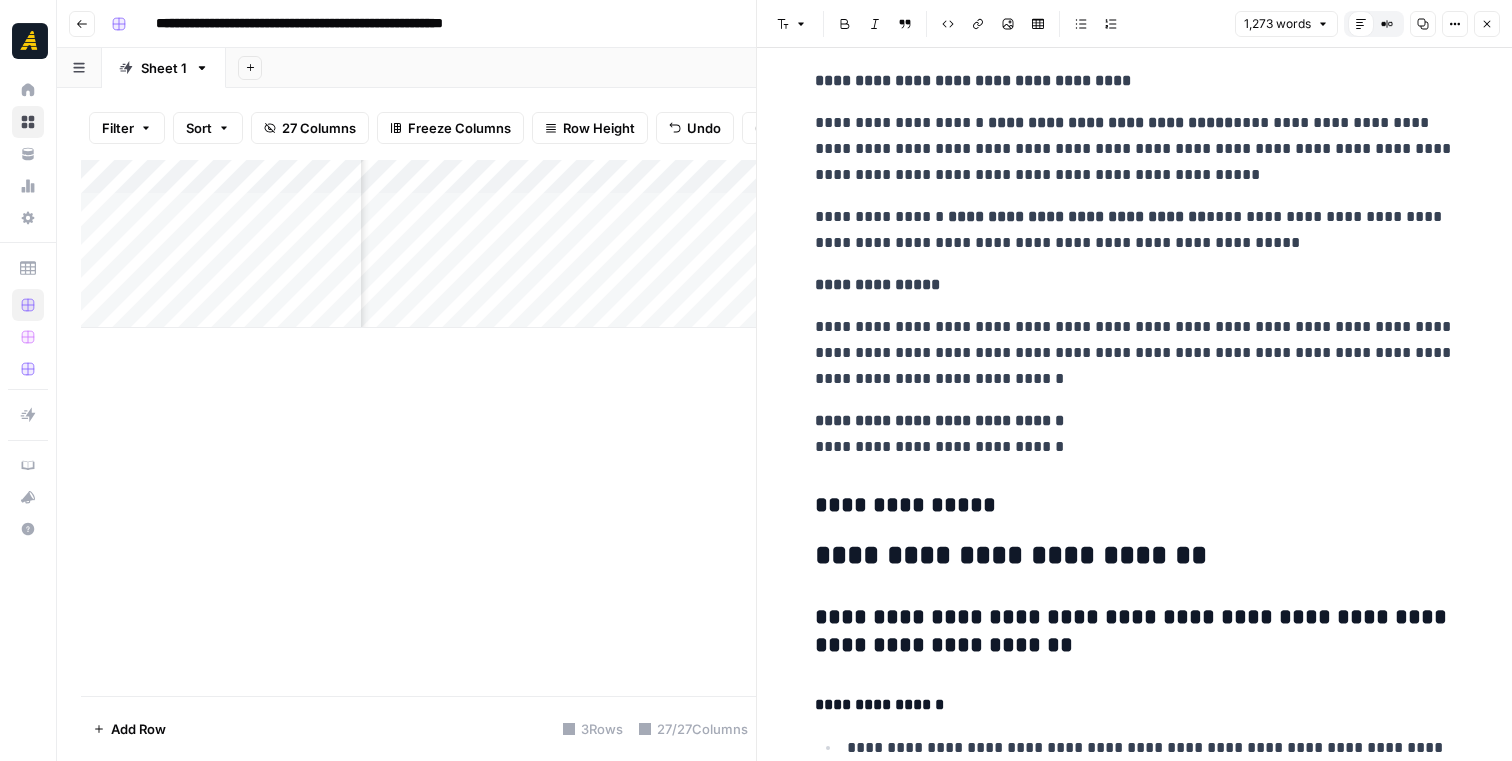scroll, scrollTop: 5126, scrollLeft: 0, axis: vertical 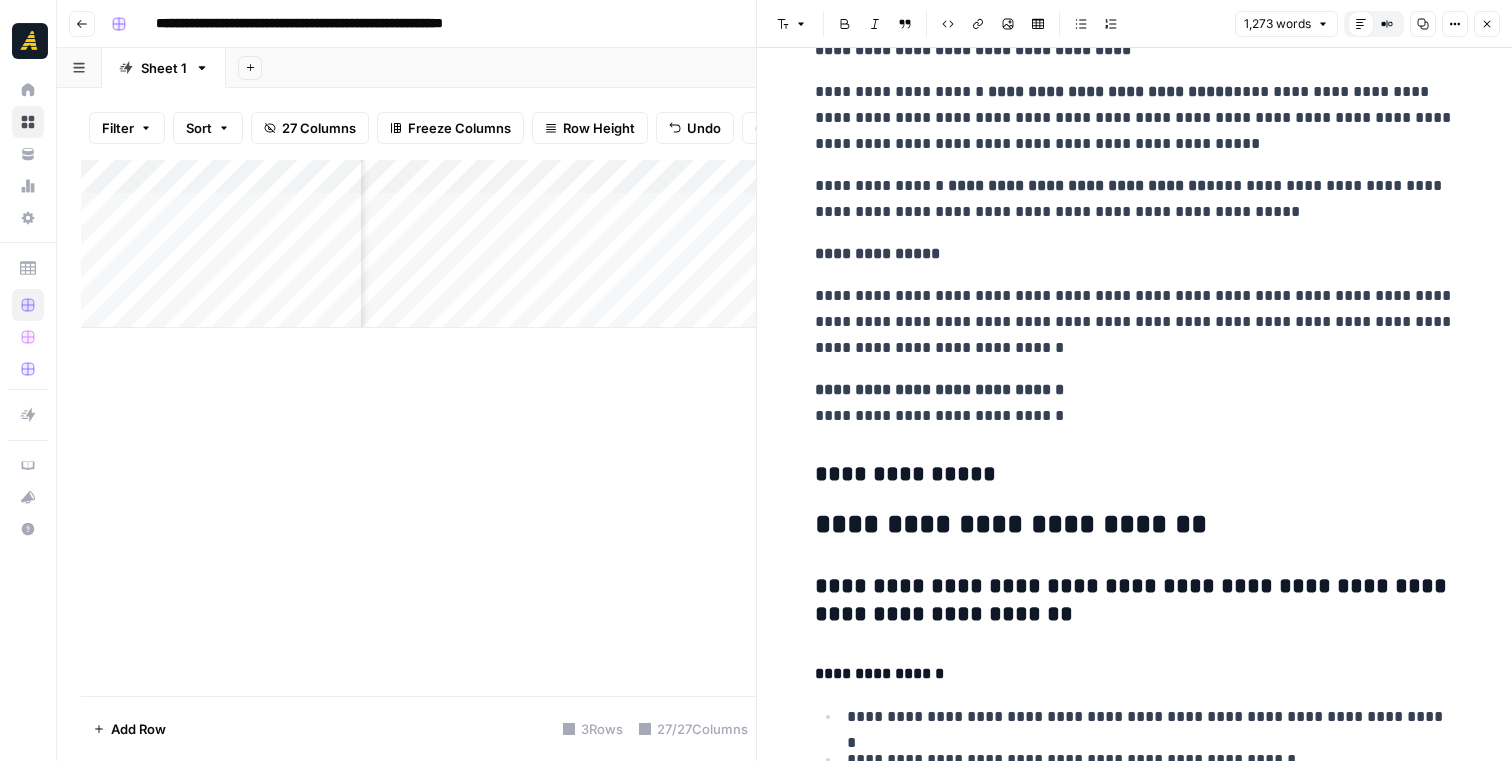 click on "**********" at bounding box center [1135, 475] 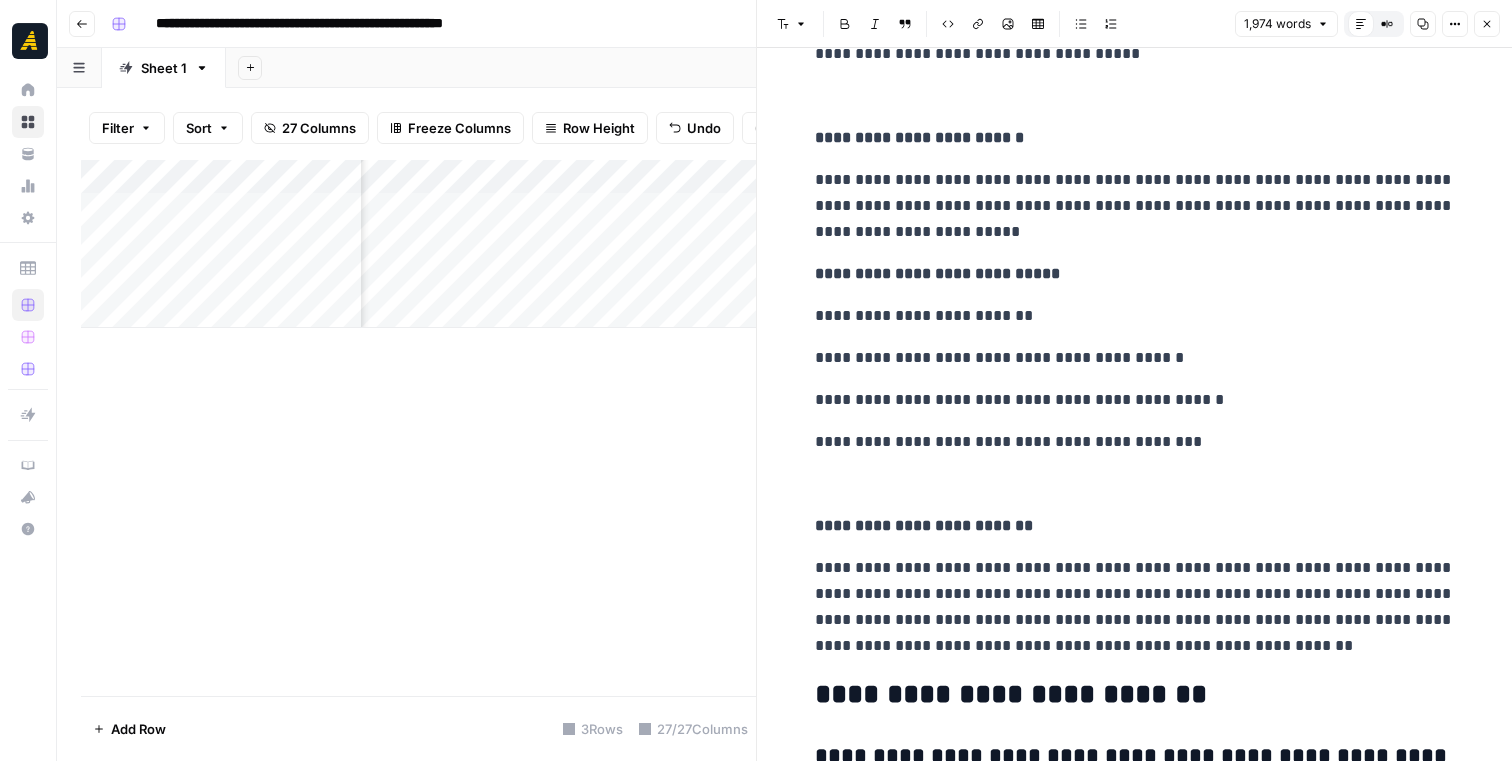 scroll, scrollTop: 8952, scrollLeft: 0, axis: vertical 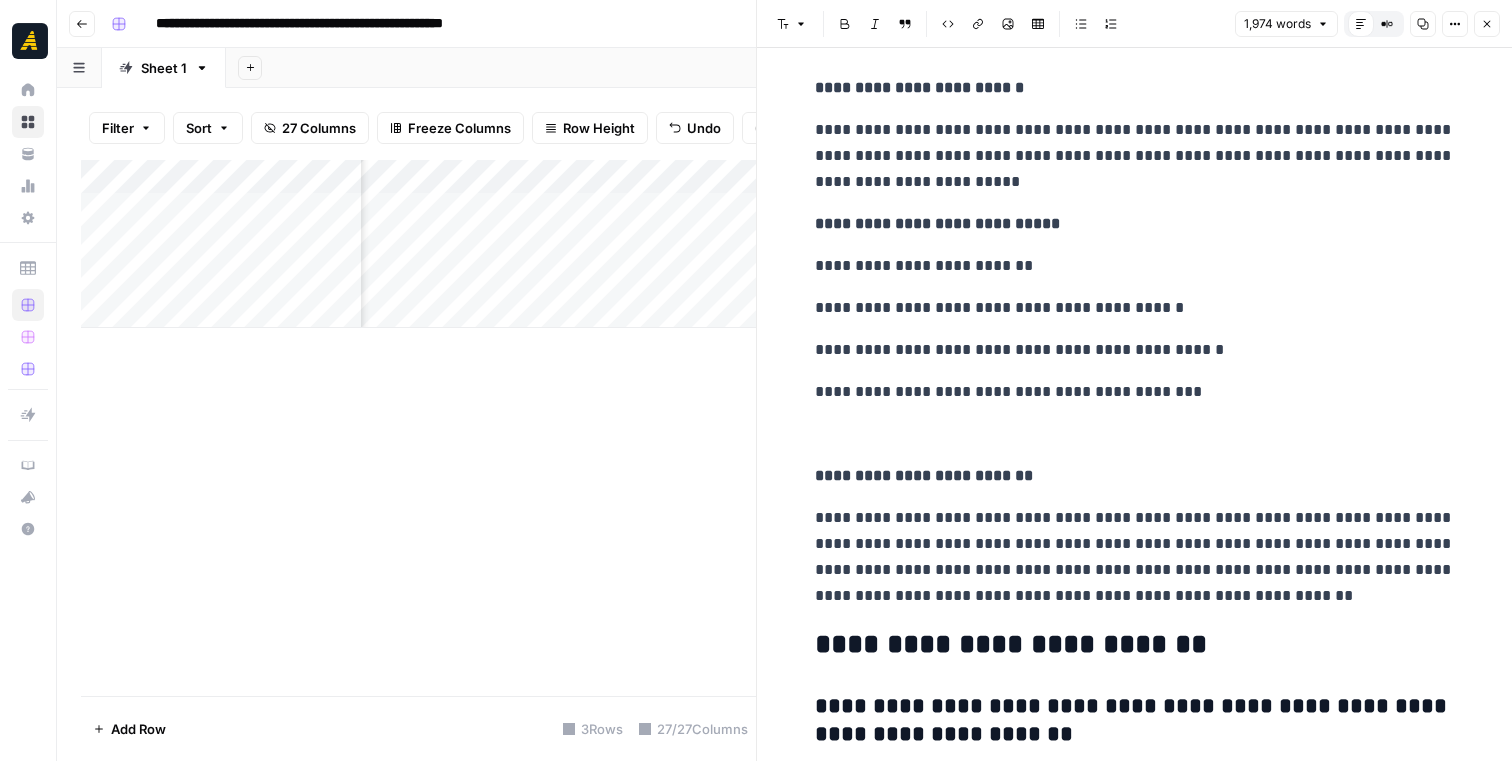 click at bounding box center [1135, 434] 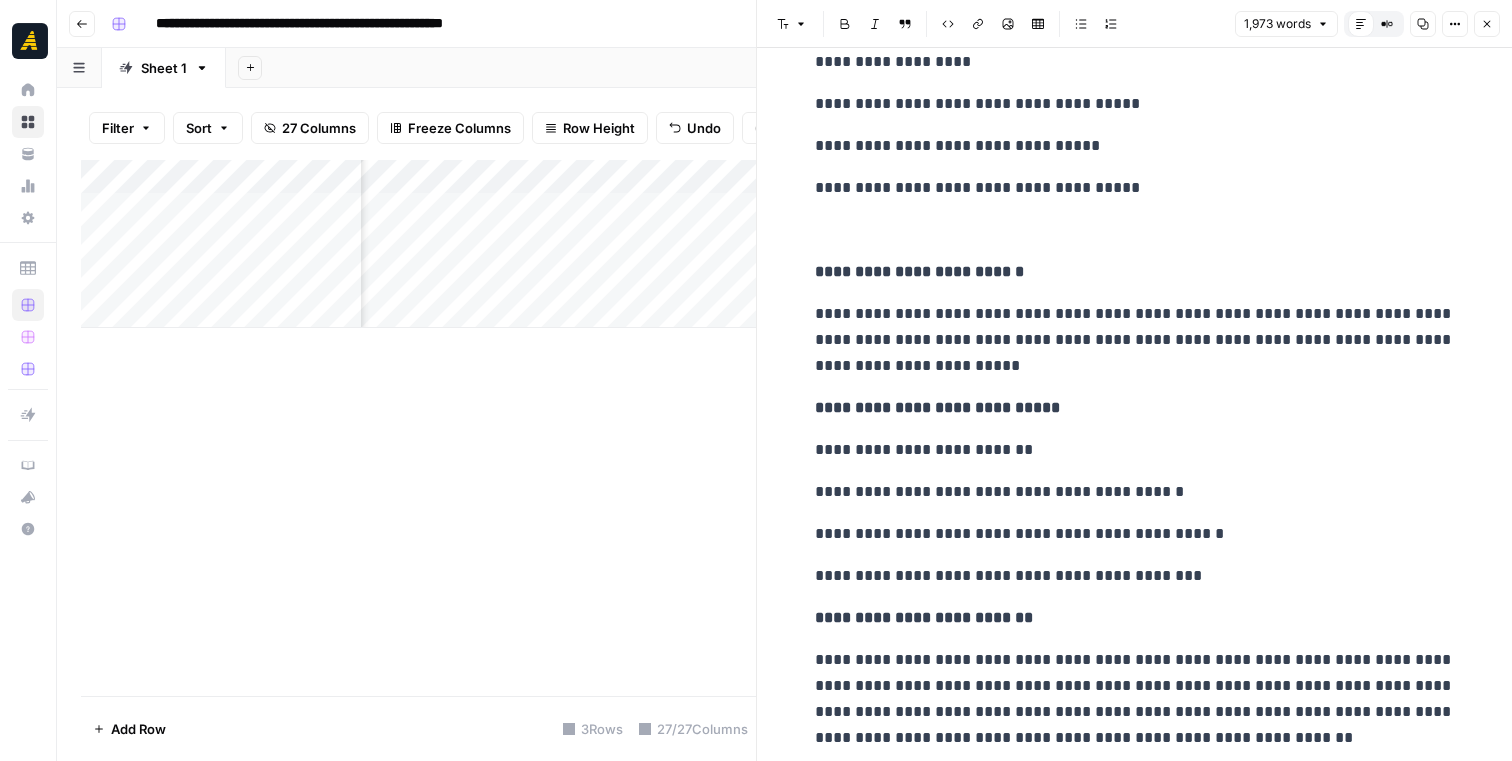 scroll, scrollTop: 8727, scrollLeft: 0, axis: vertical 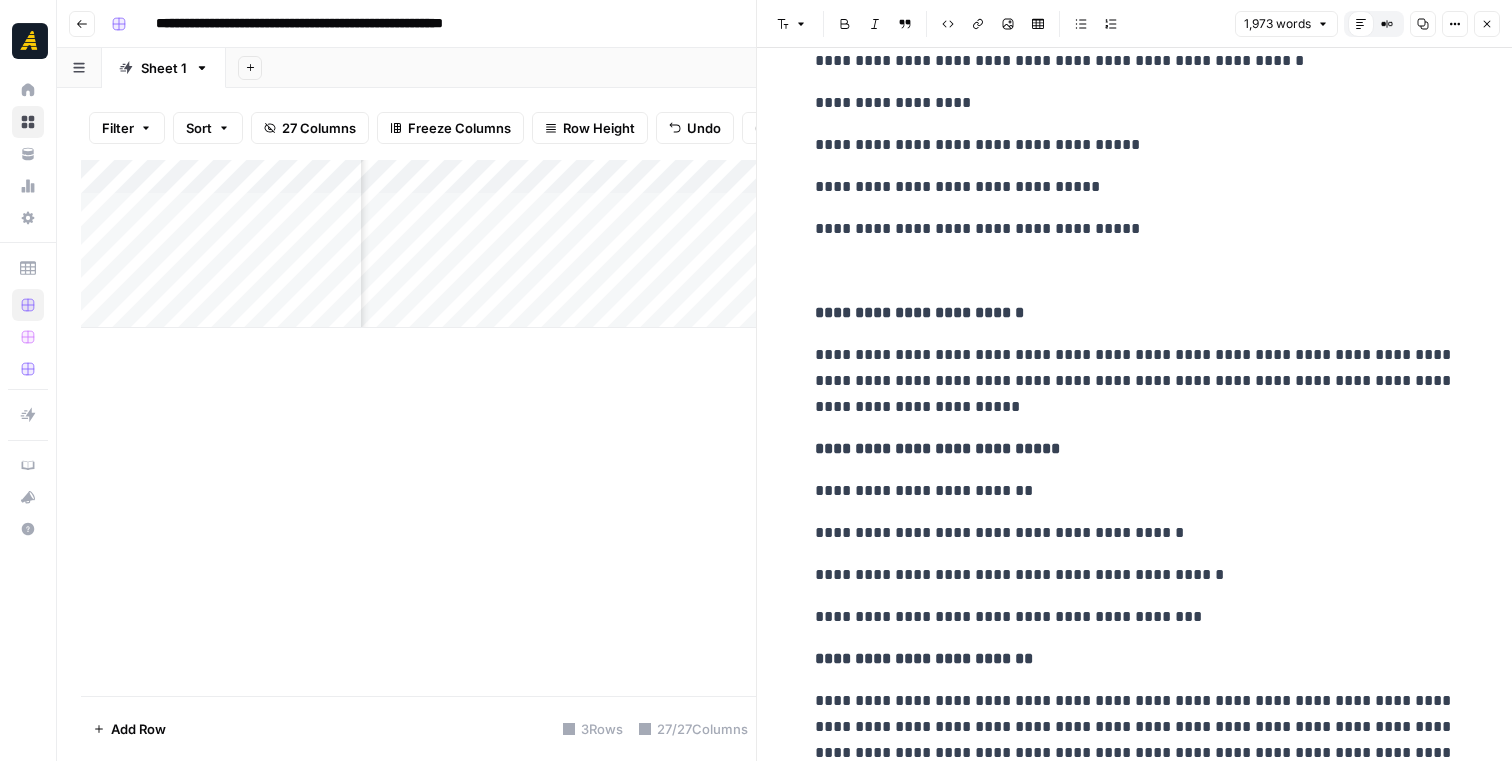 click at bounding box center [1135, 271] 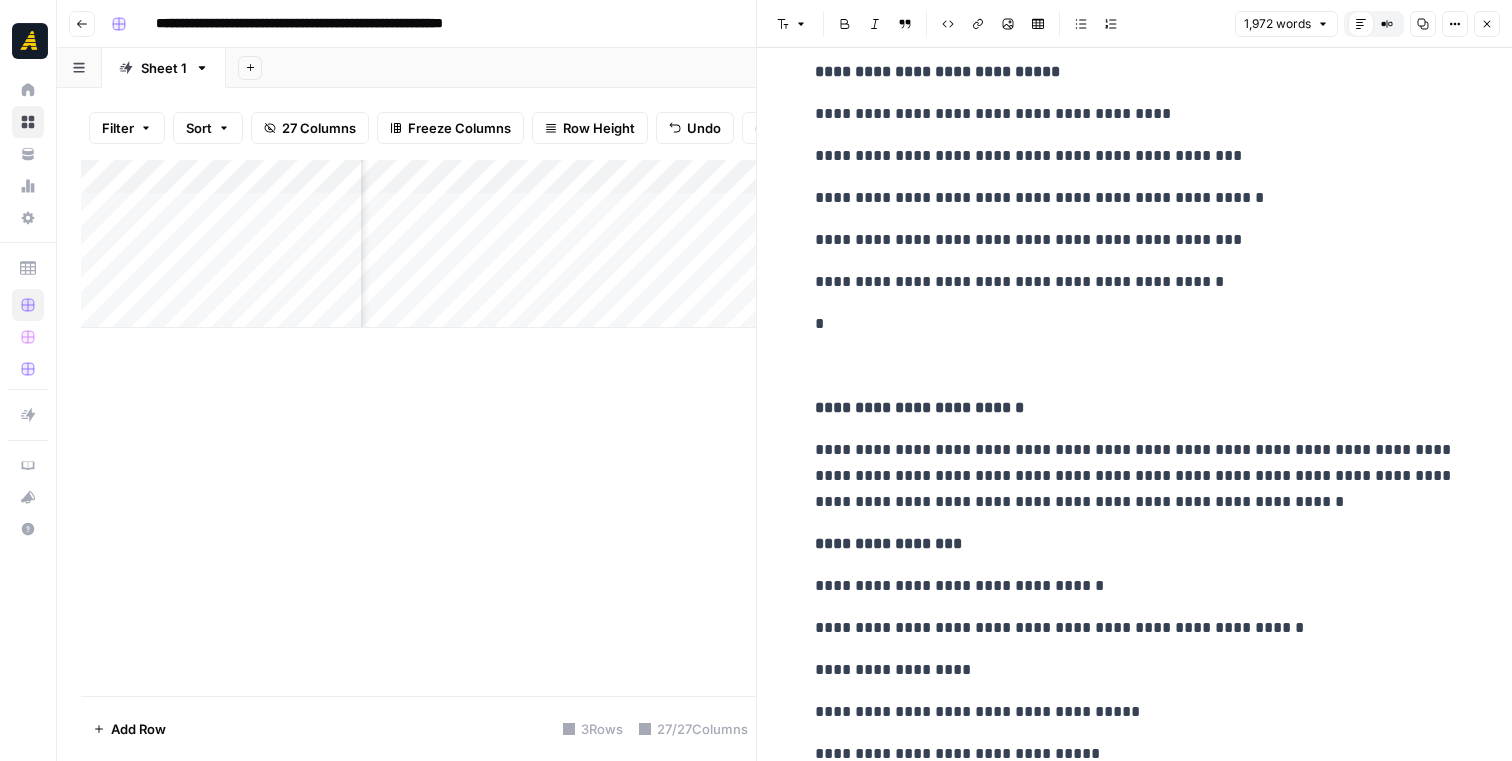 scroll, scrollTop: 8133, scrollLeft: 0, axis: vertical 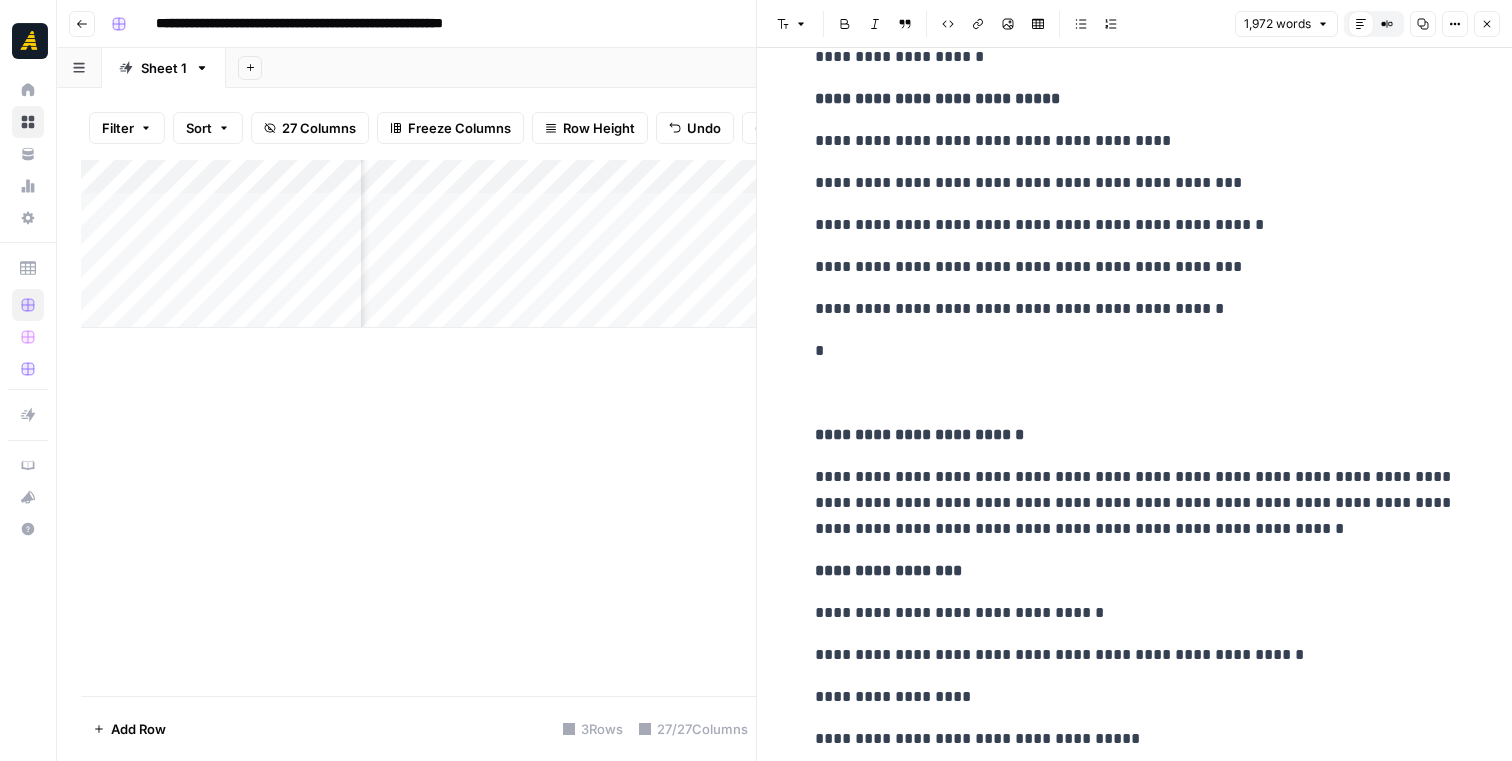 click at bounding box center (1135, 393) 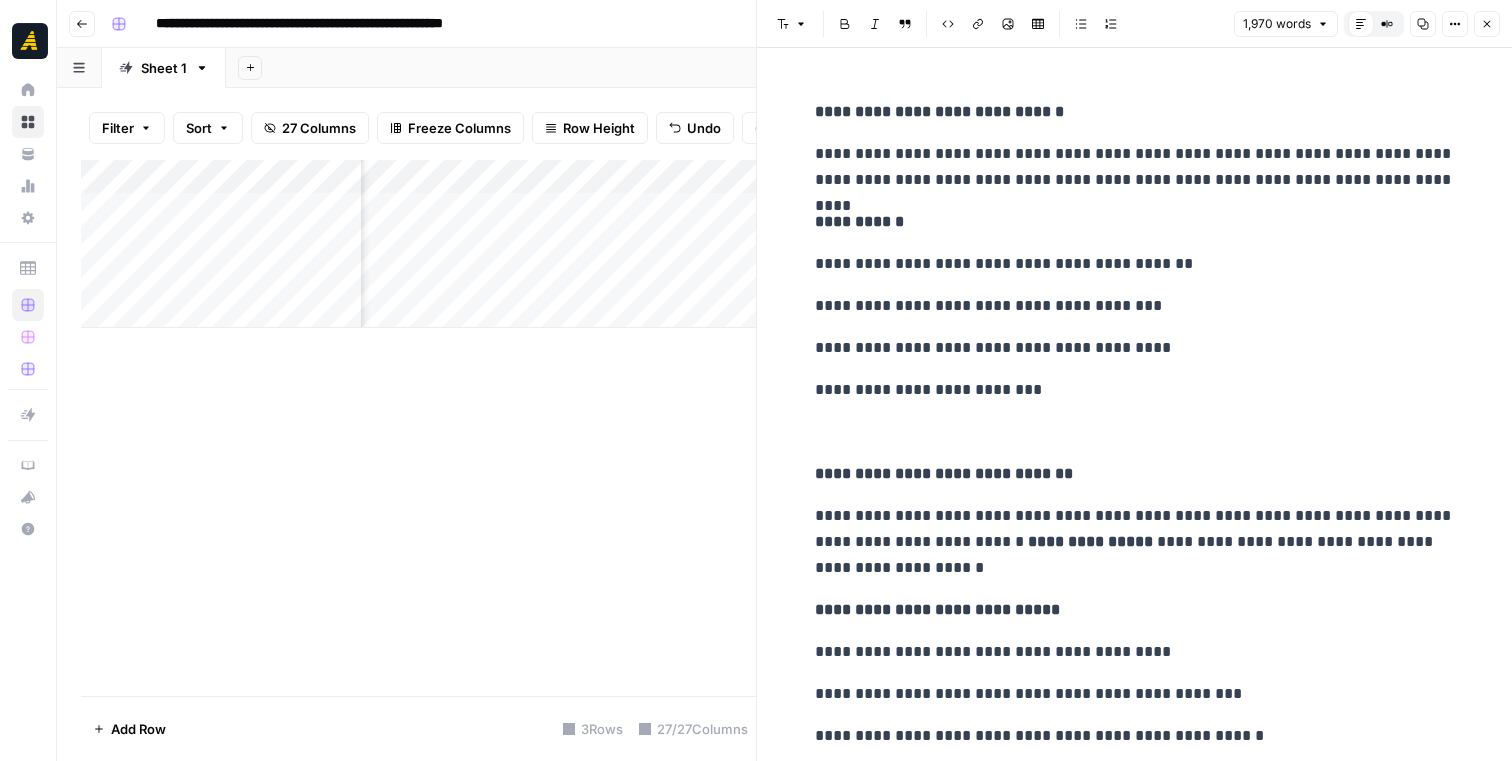 scroll, scrollTop: 7594, scrollLeft: 0, axis: vertical 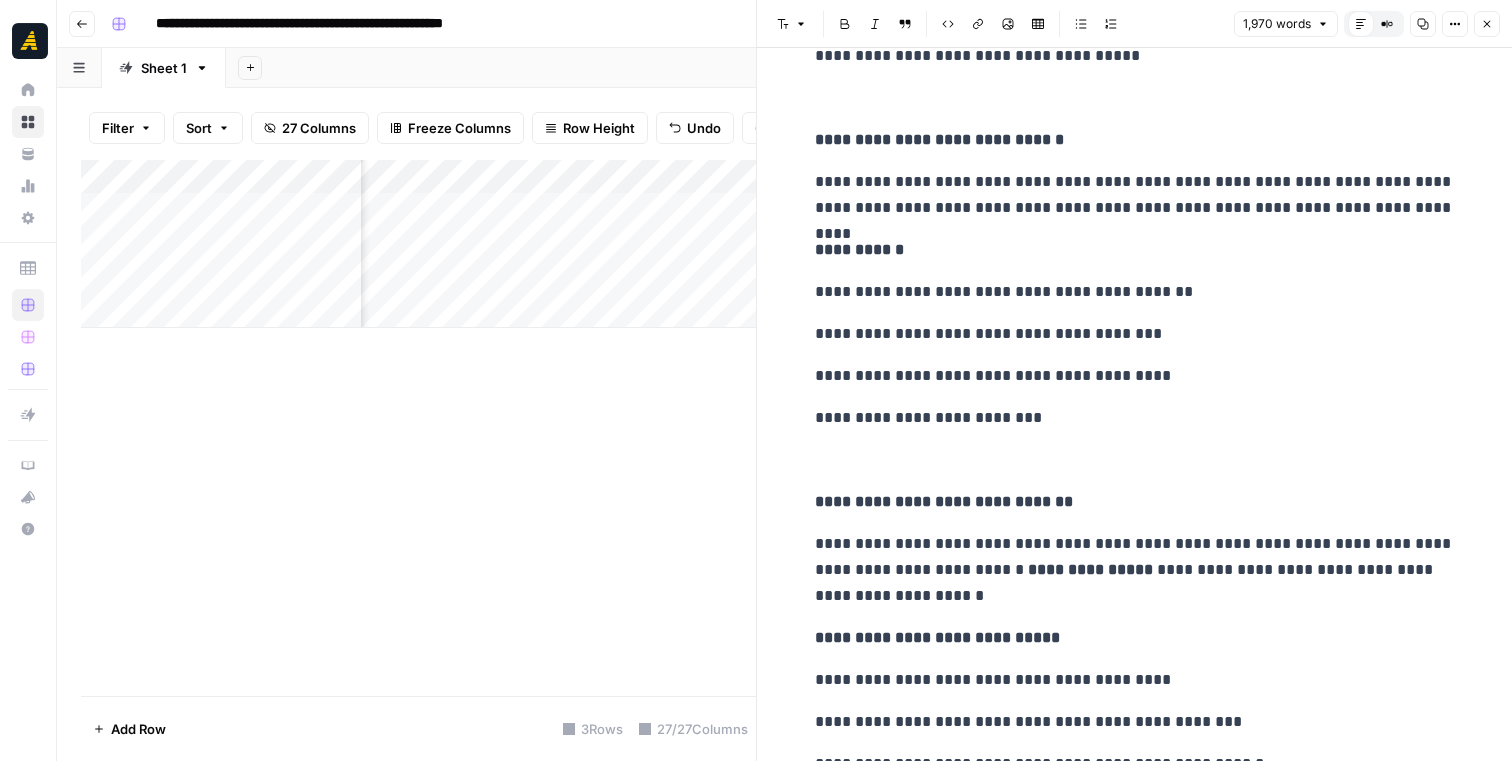 click at bounding box center [1135, 460] 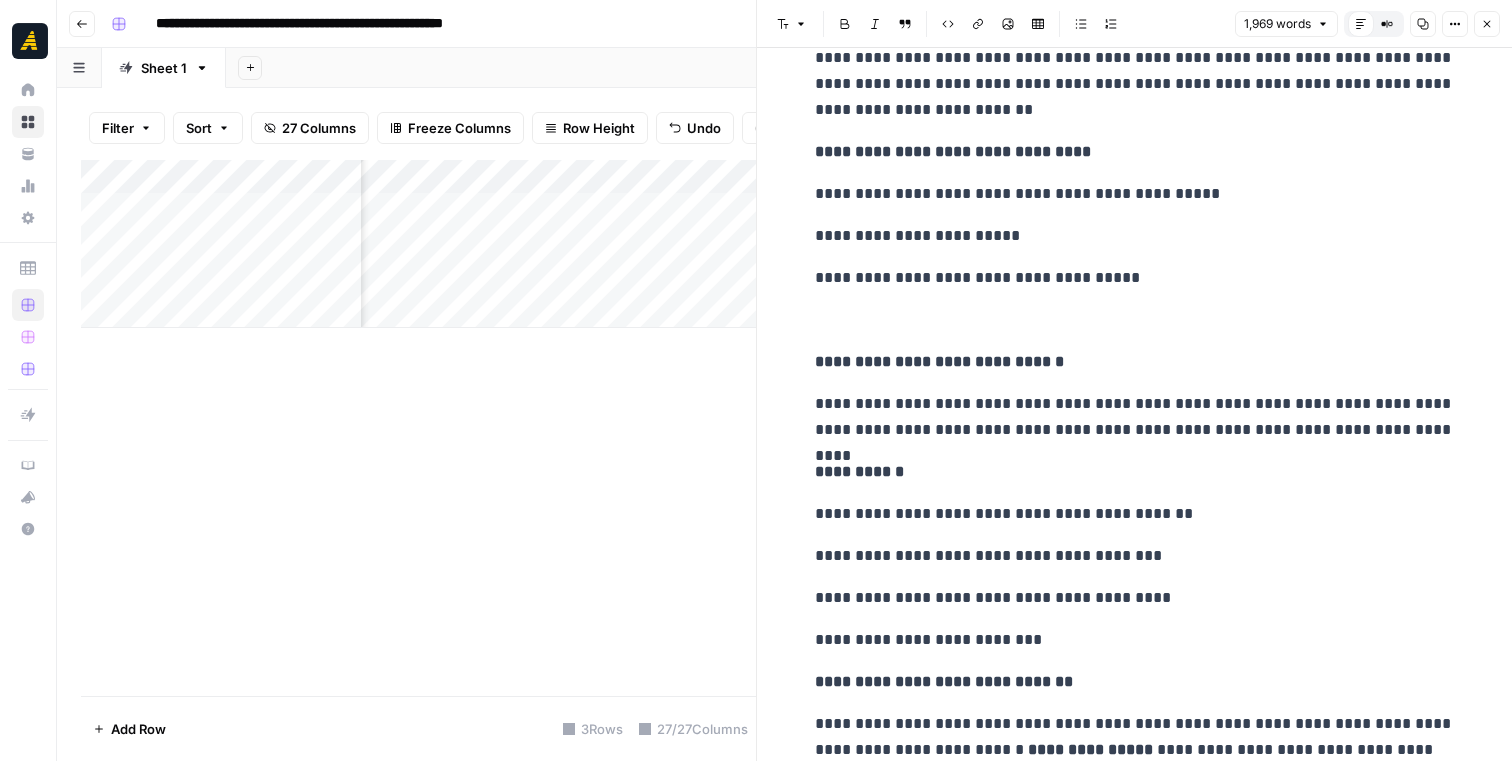 scroll, scrollTop: 7364, scrollLeft: 0, axis: vertical 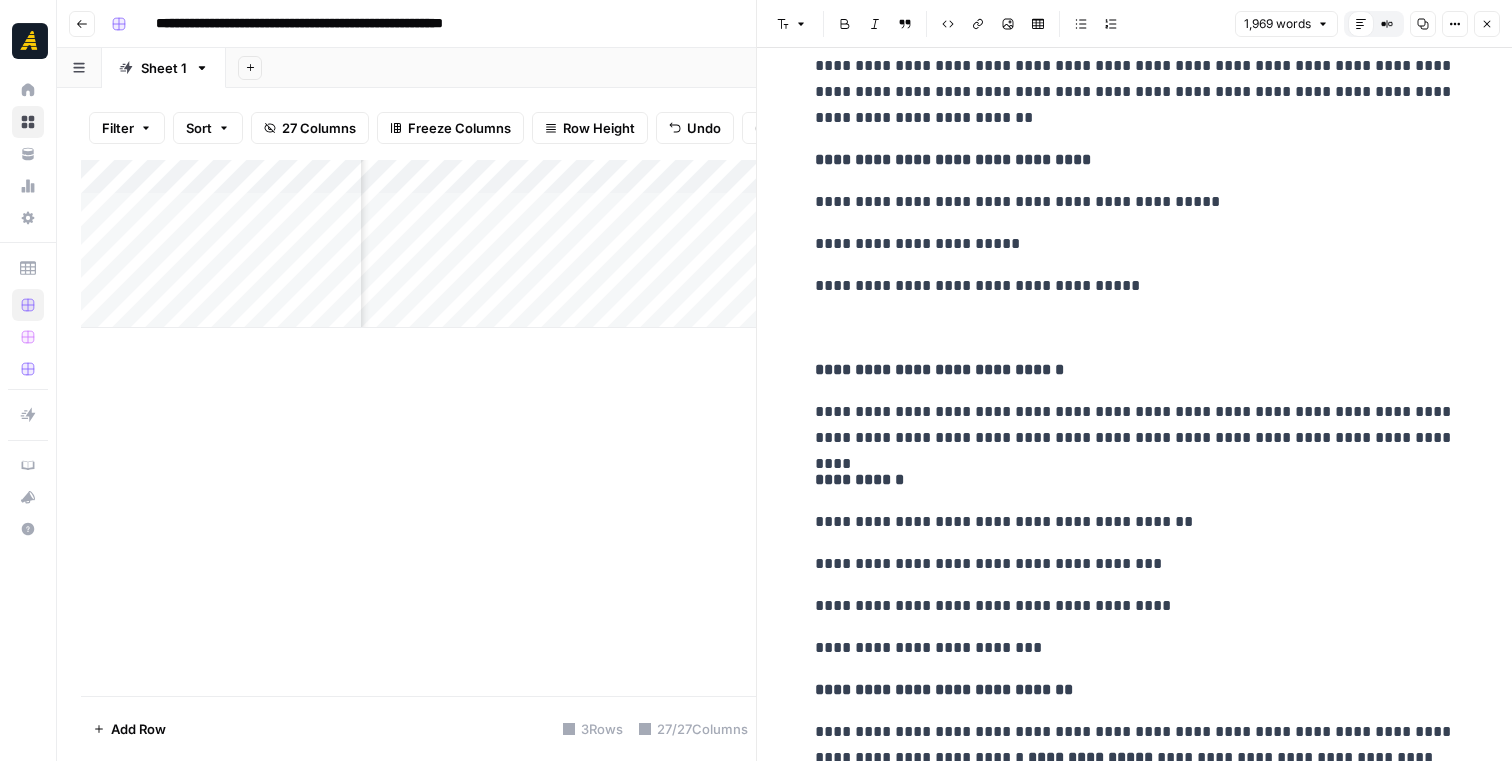 click at bounding box center (1135, 328) 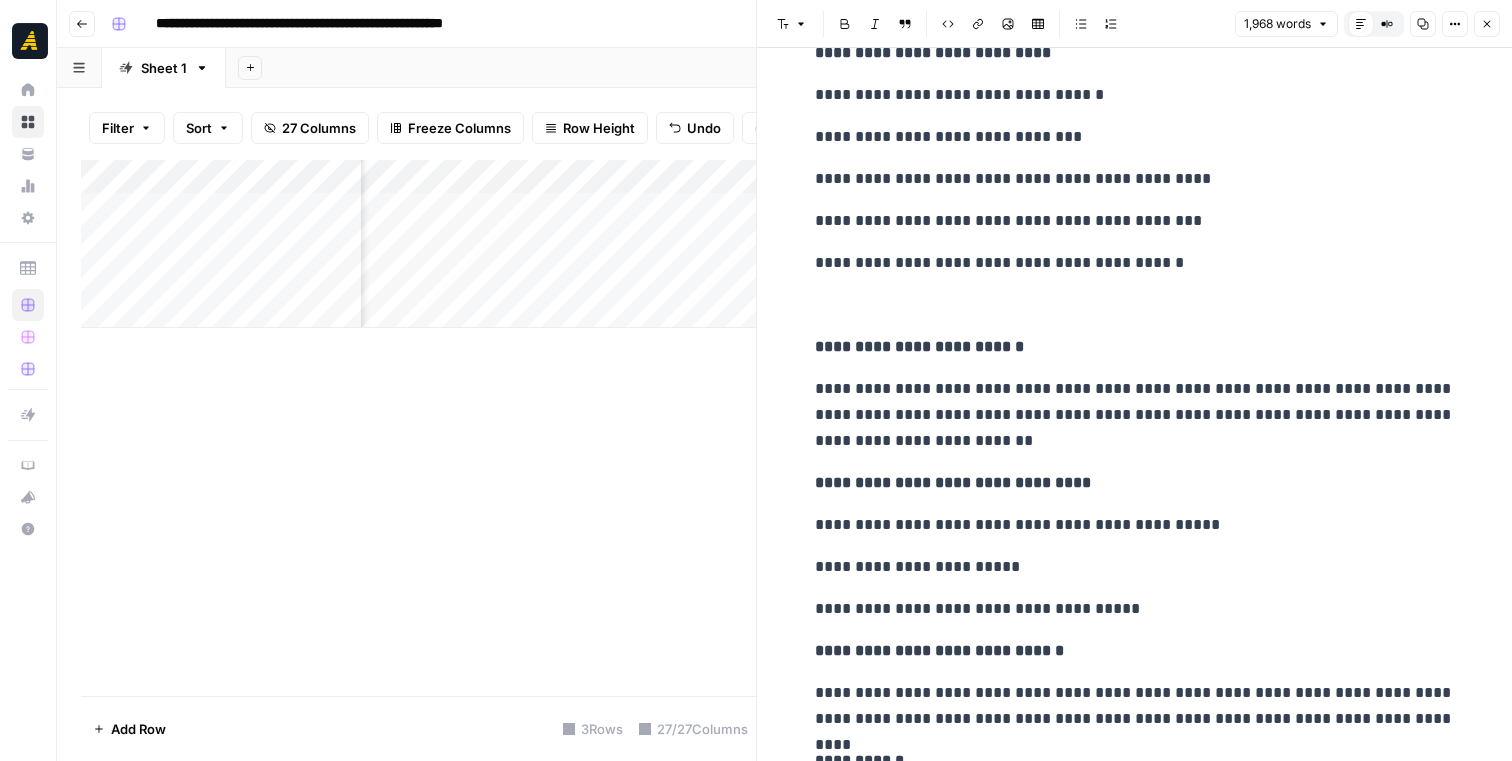 scroll, scrollTop: 7034, scrollLeft: 0, axis: vertical 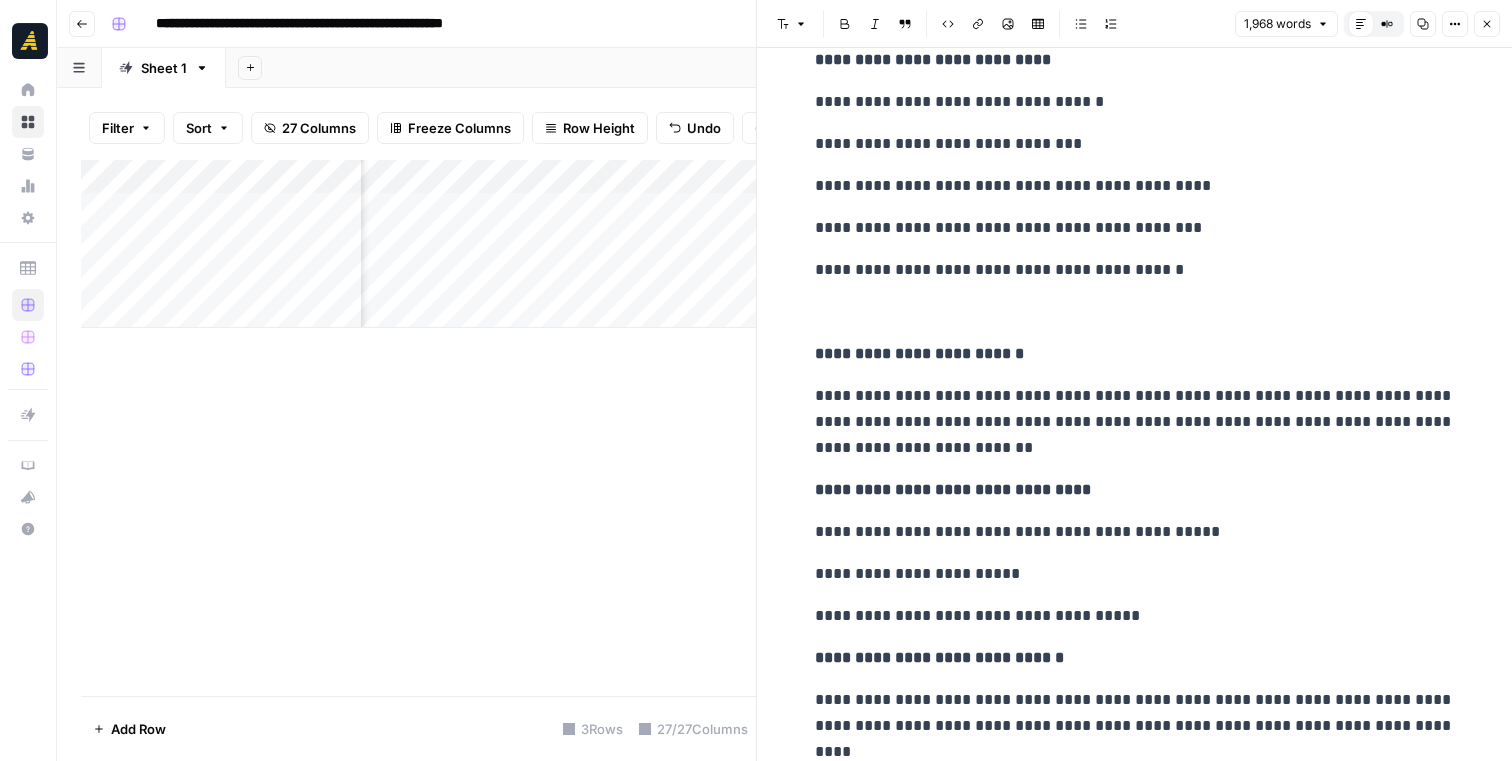 click at bounding box center [1135, 312] 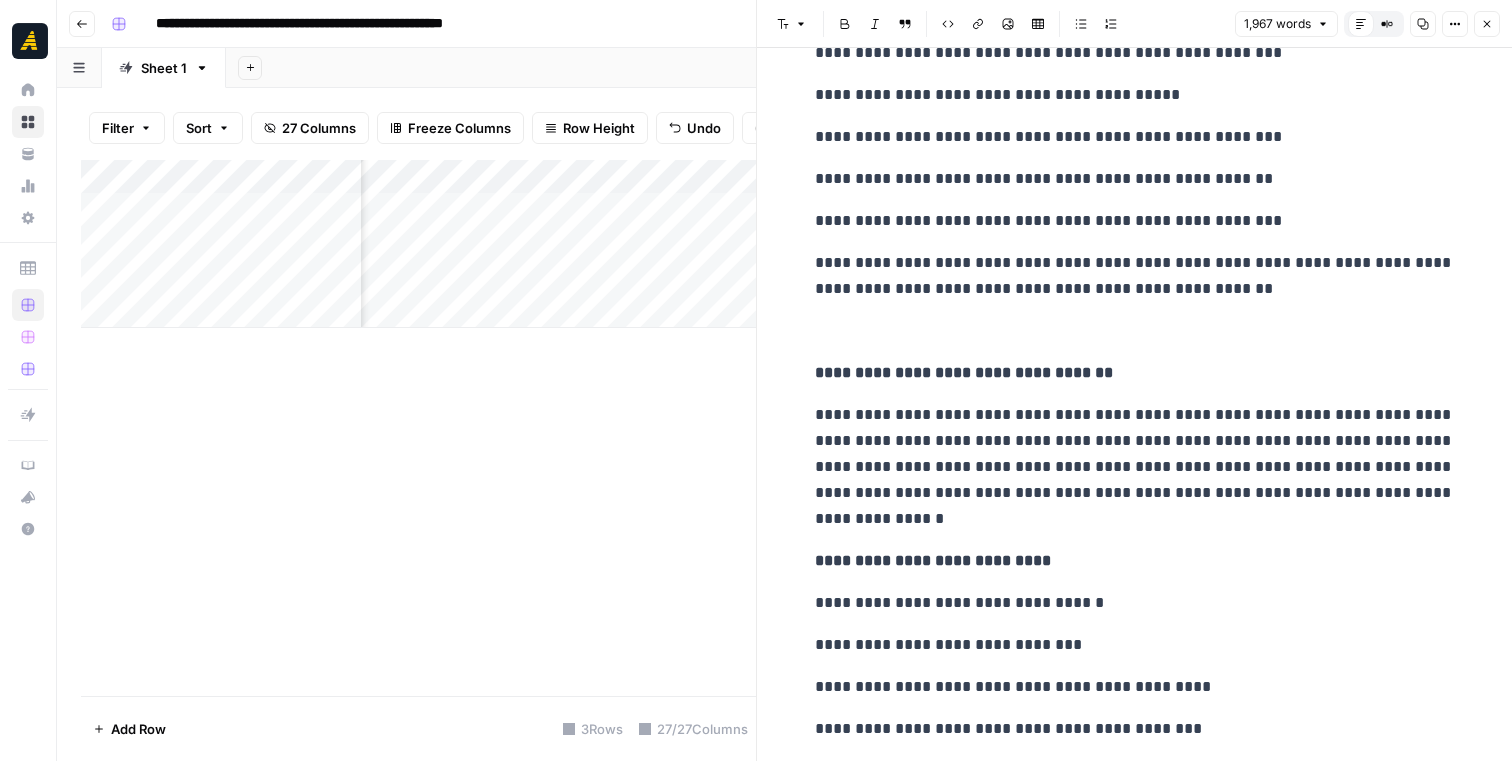 scroll, scrollTop: 6522, scrollLeft: 0, axis: vertical 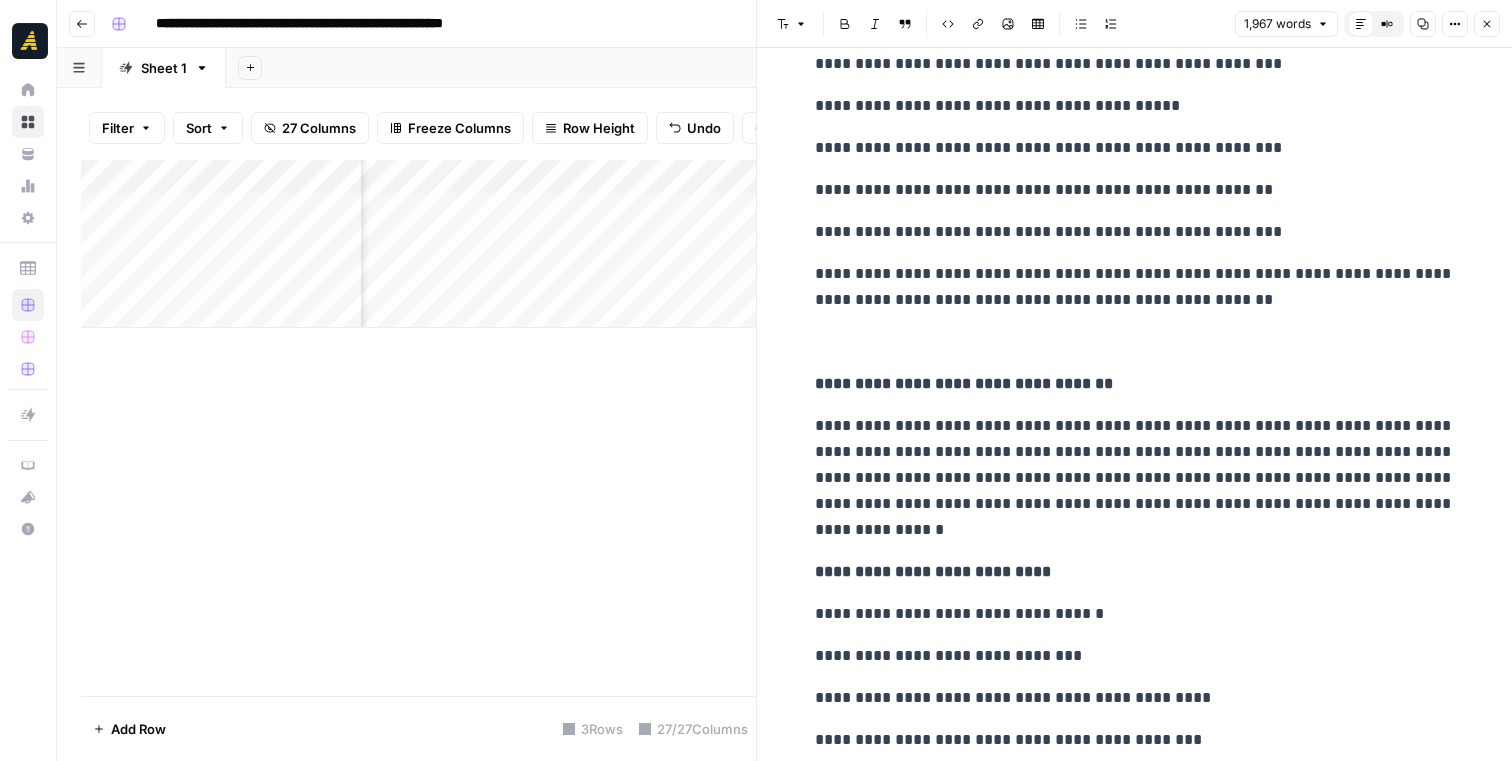 click at bounding box center [1135, 342] 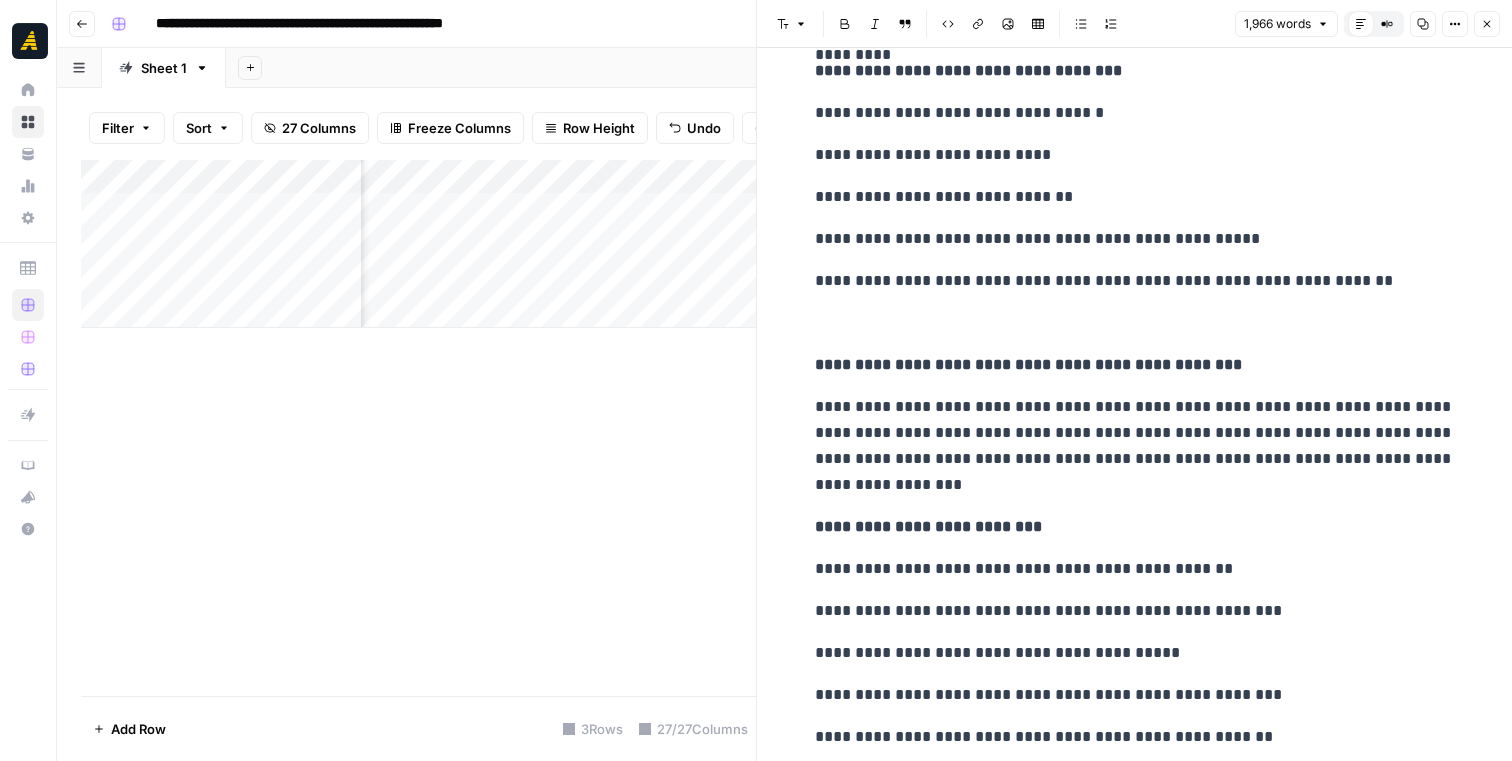 scroll, scrollTop: 5963, scrollLeft: 0, axis: vertical 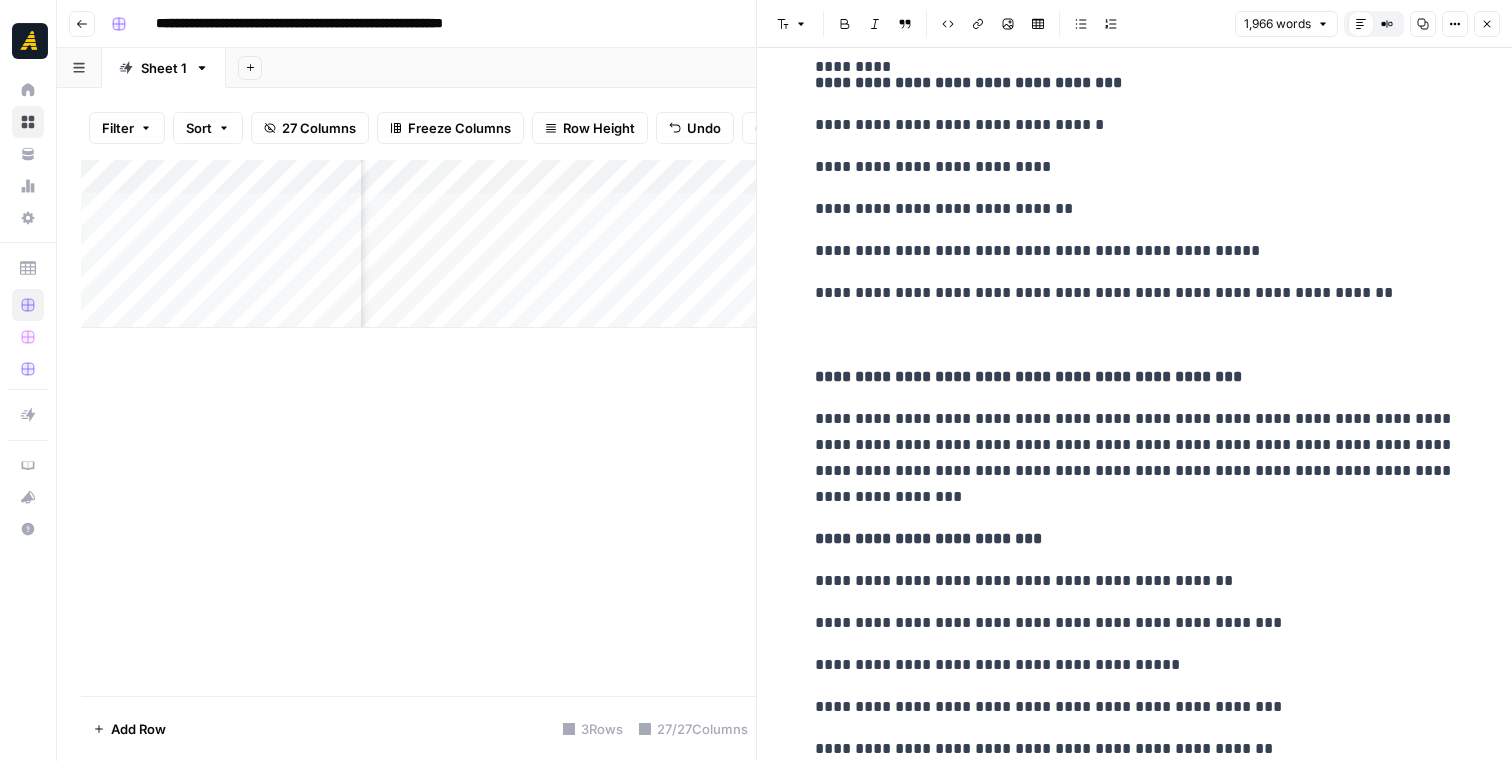 click at bounding box center (1135, 335) 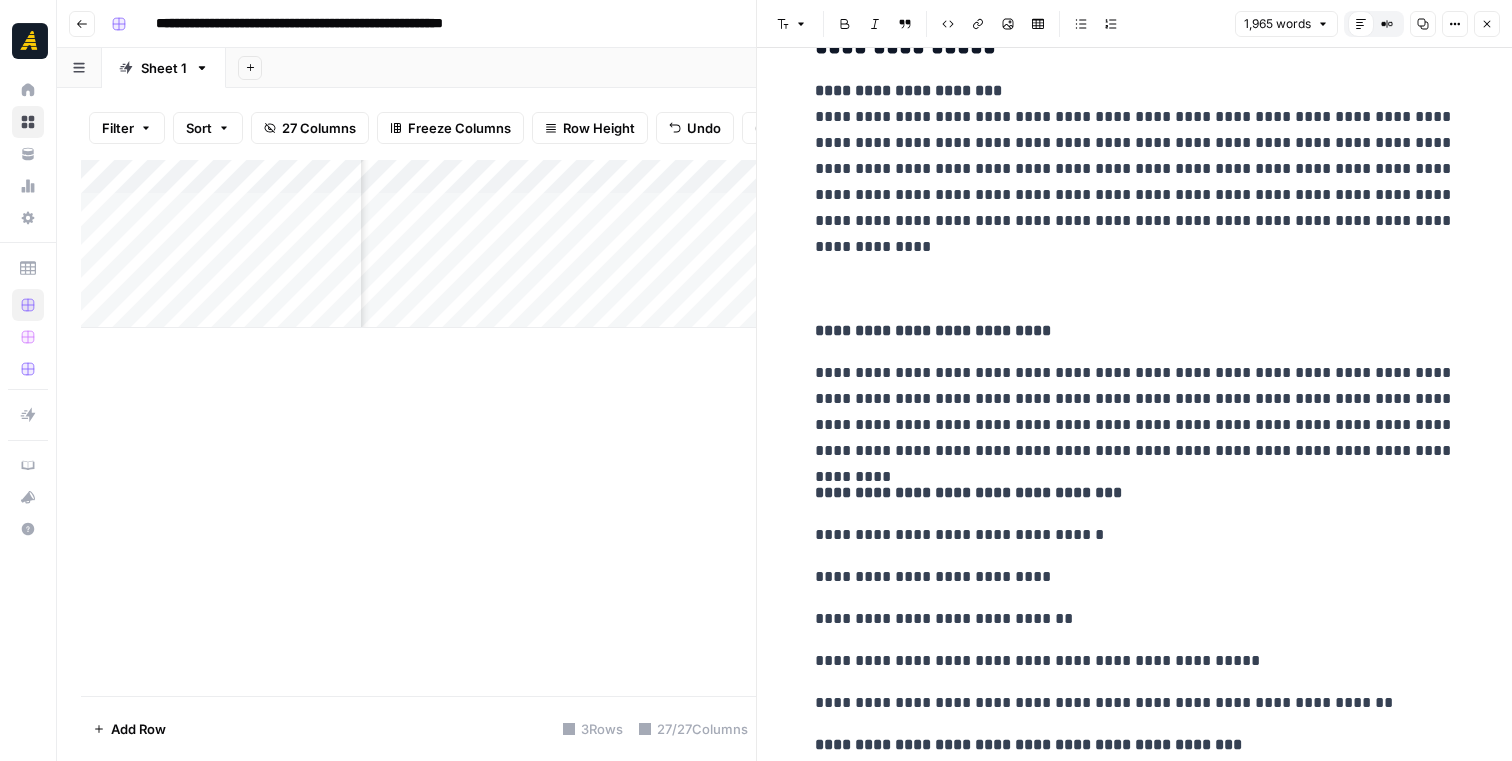 scroll, scrollTop: 5541, scrollLeft: 0, axis: vertical 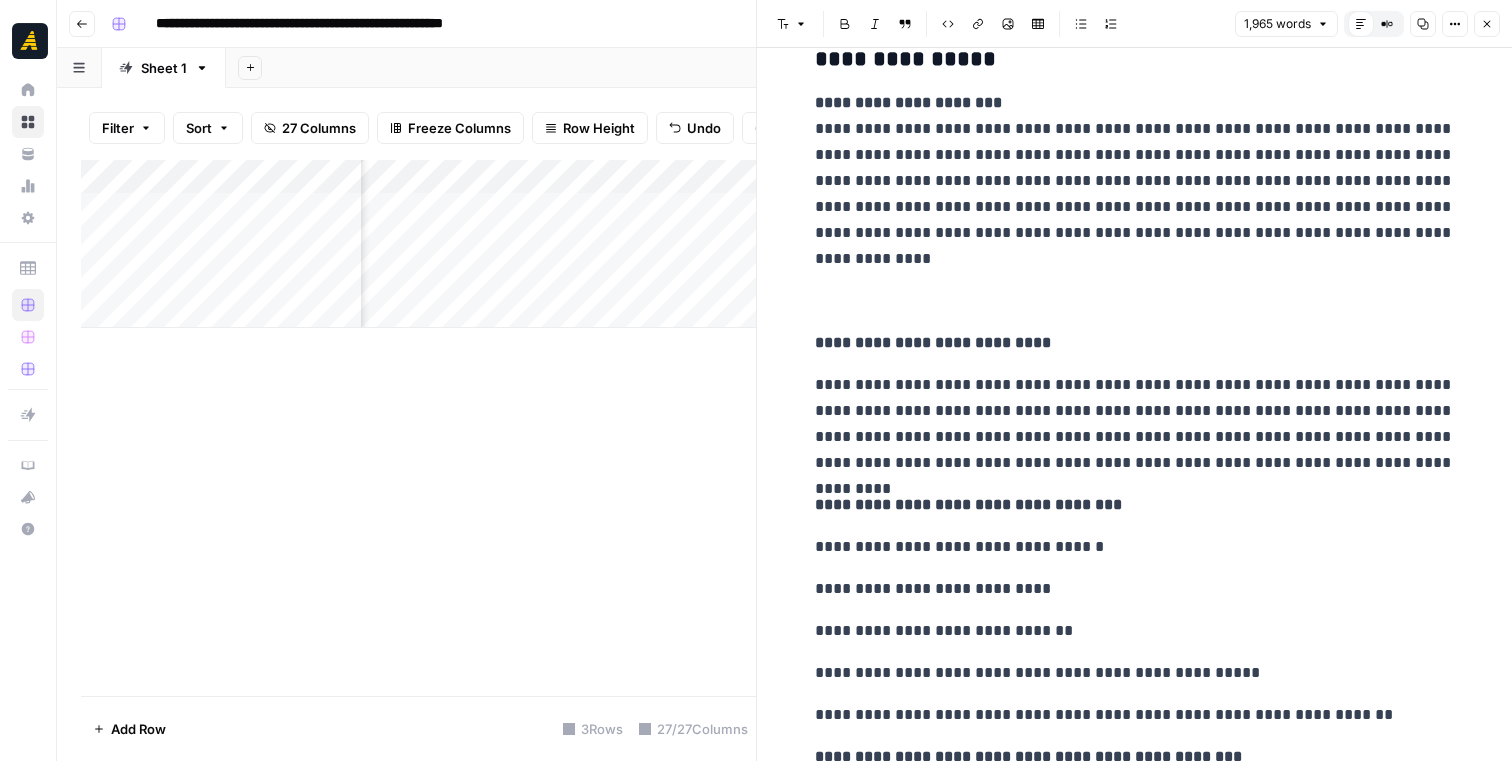 click at bounding box center (1135, 301) 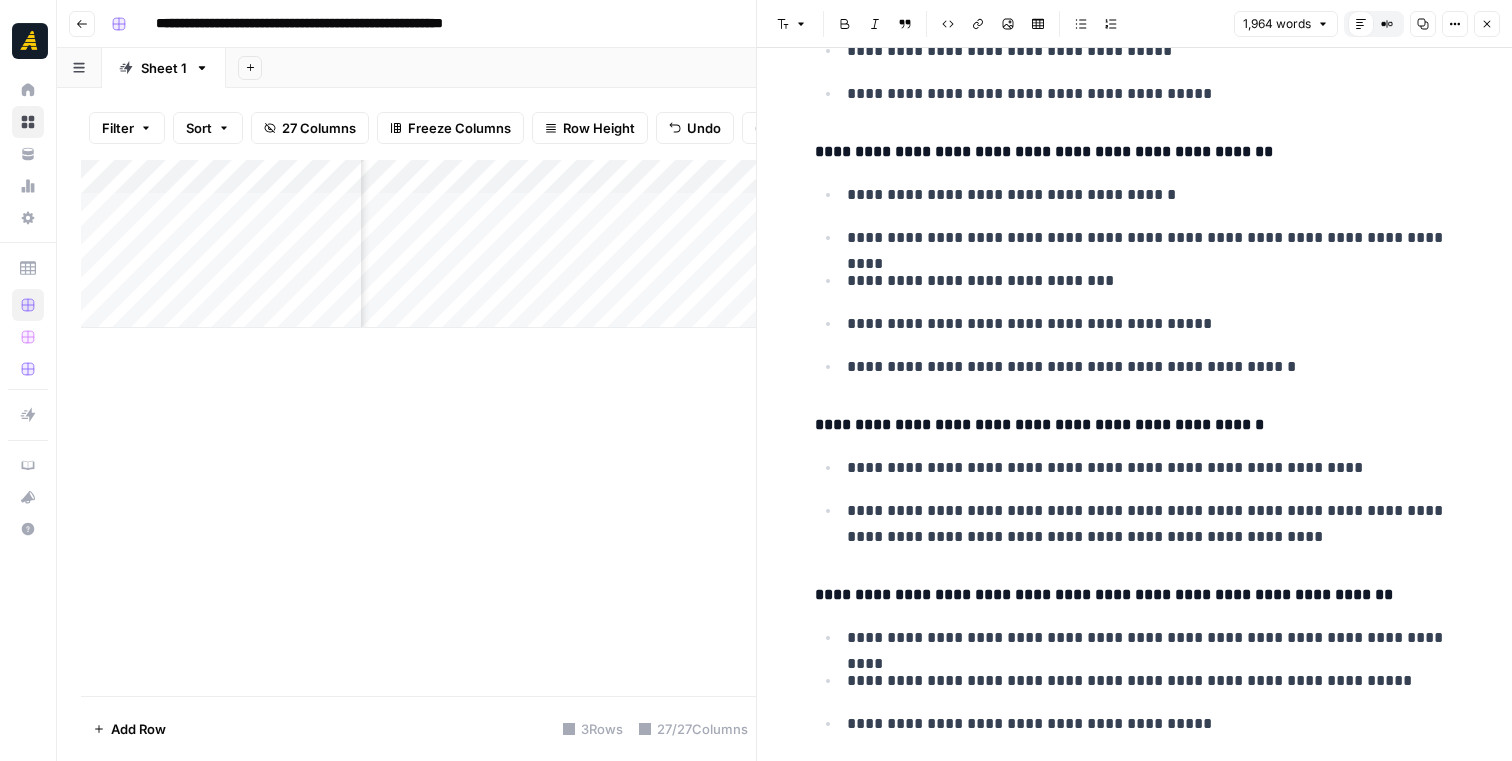 scroll, scrollTop: 10230, scrollLeft: 0, axis: vertical 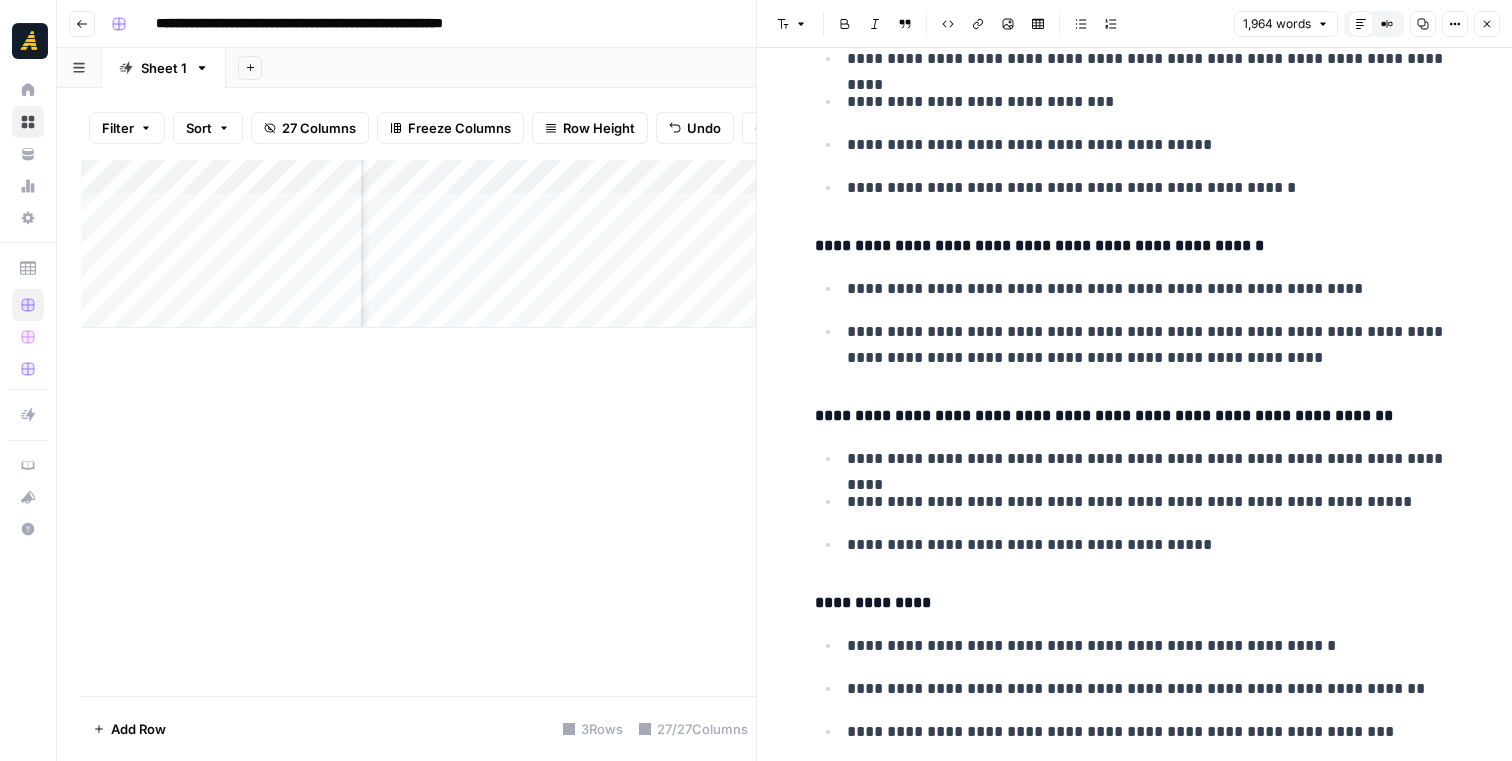 click on "**********" at bounding box center [1151, 289] 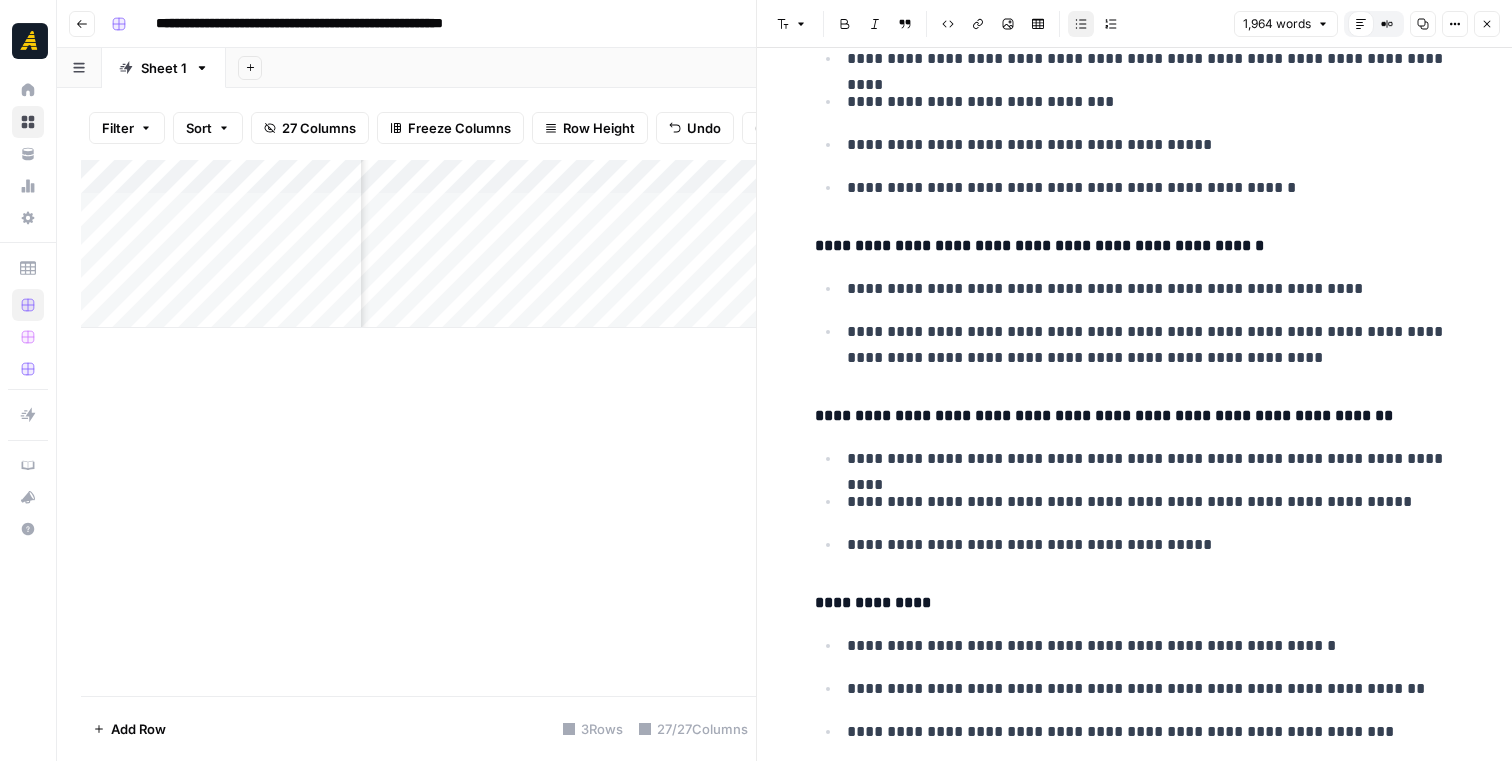 scroll, scrollTop: 0, scrollLeft: 1552, axis: horizontal 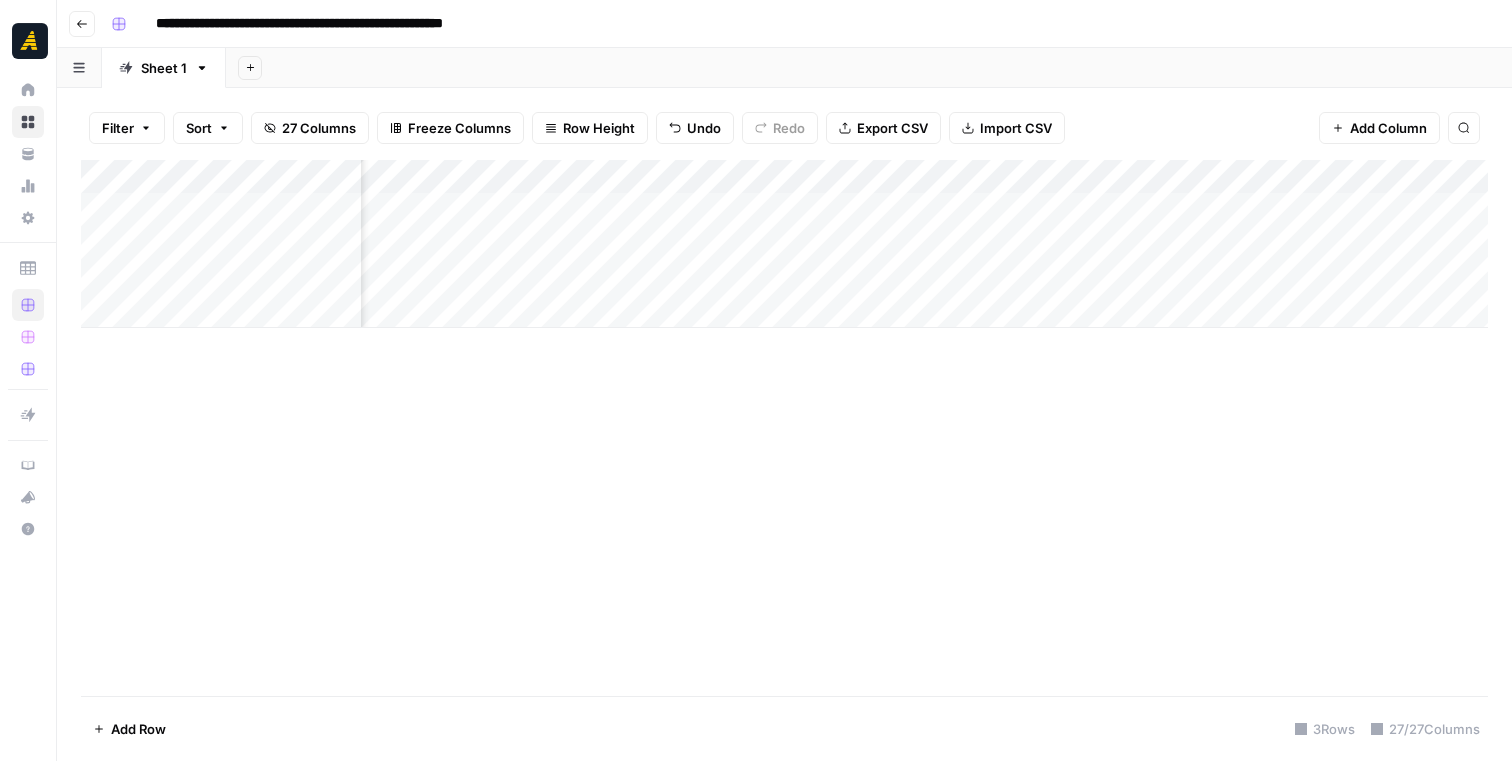 click on "Add Column" at bounding box center (784, 244) 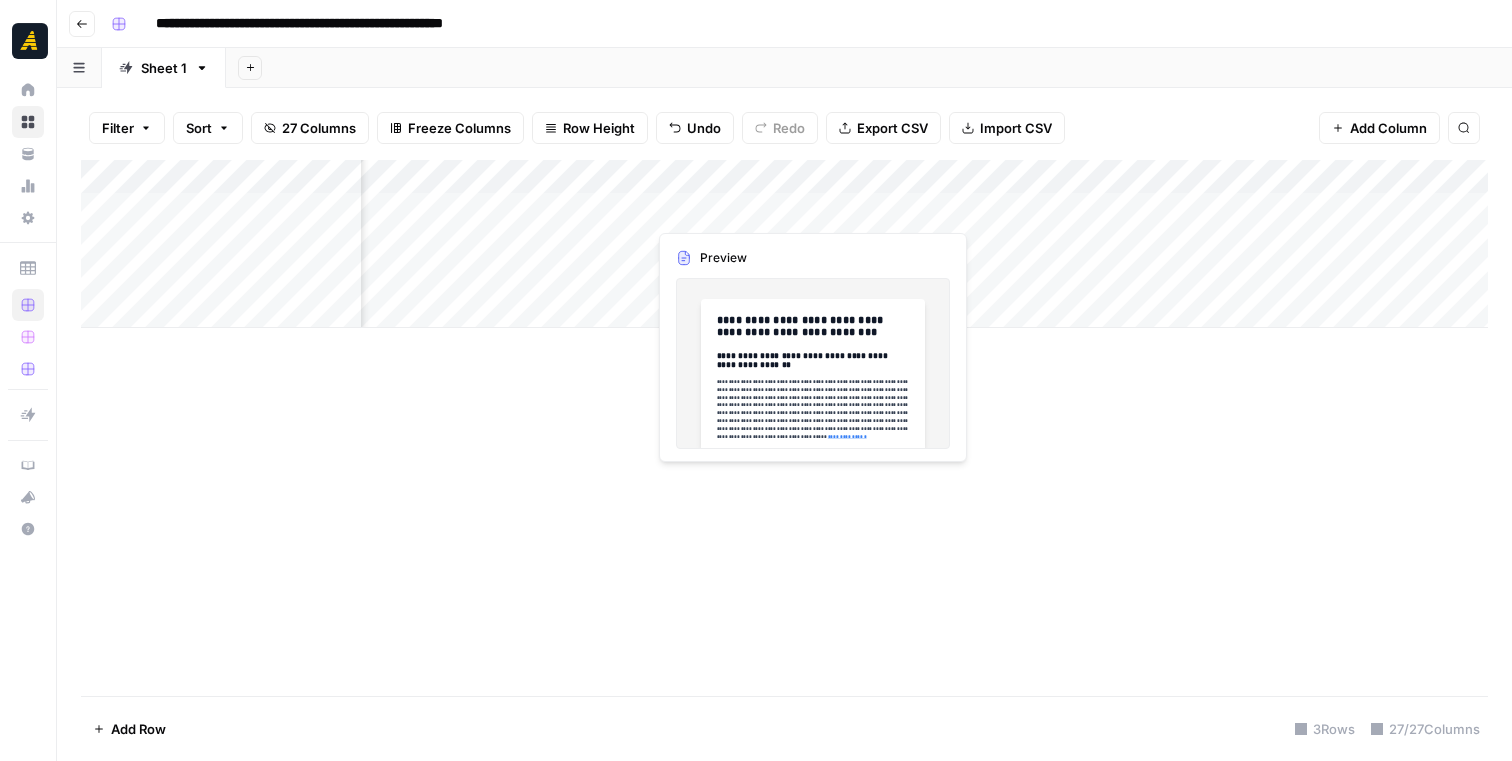 click on "Add Column" at bounding box center [784, 244] 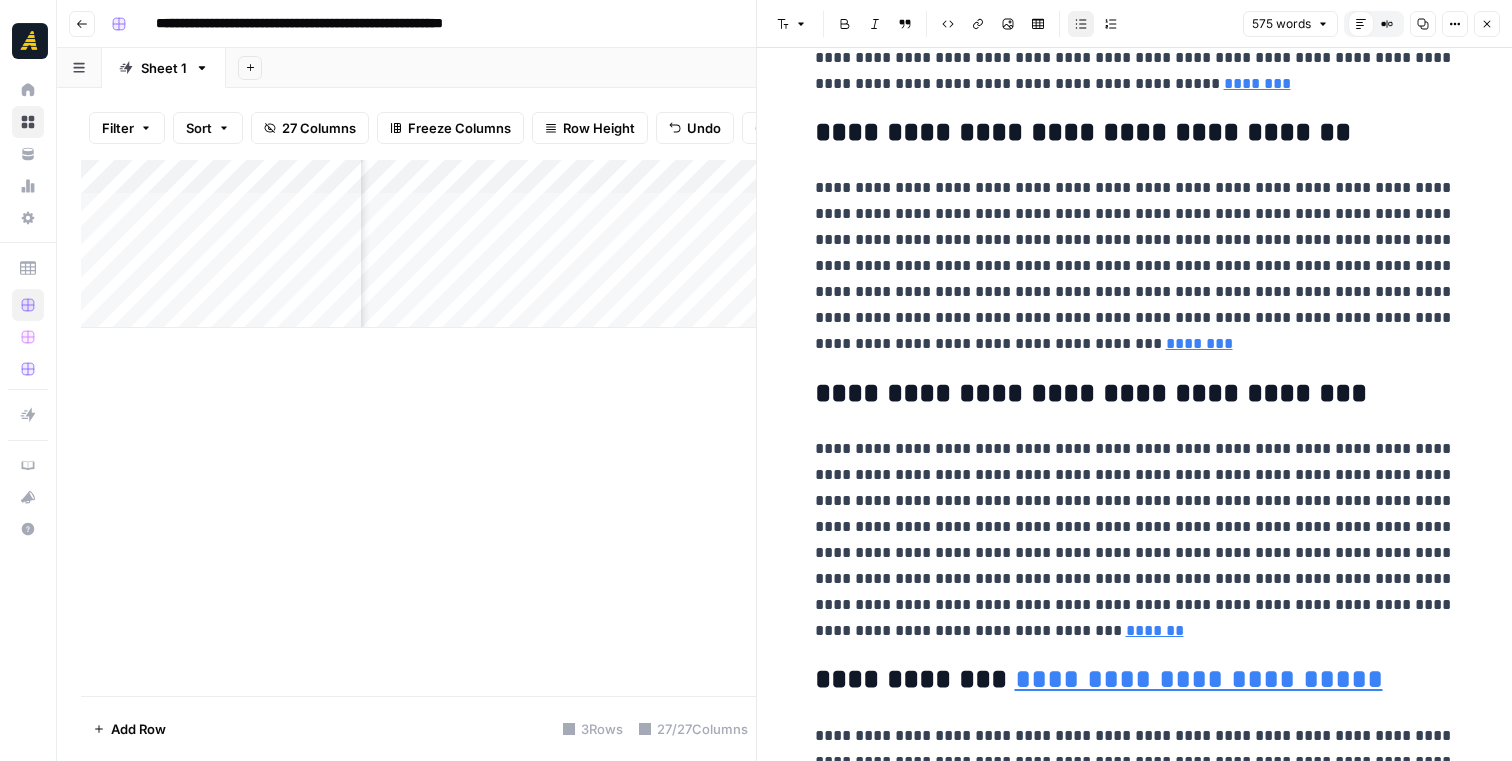 scroll, scrollTop: 1171, scrollLeft: 0, axis: vertical 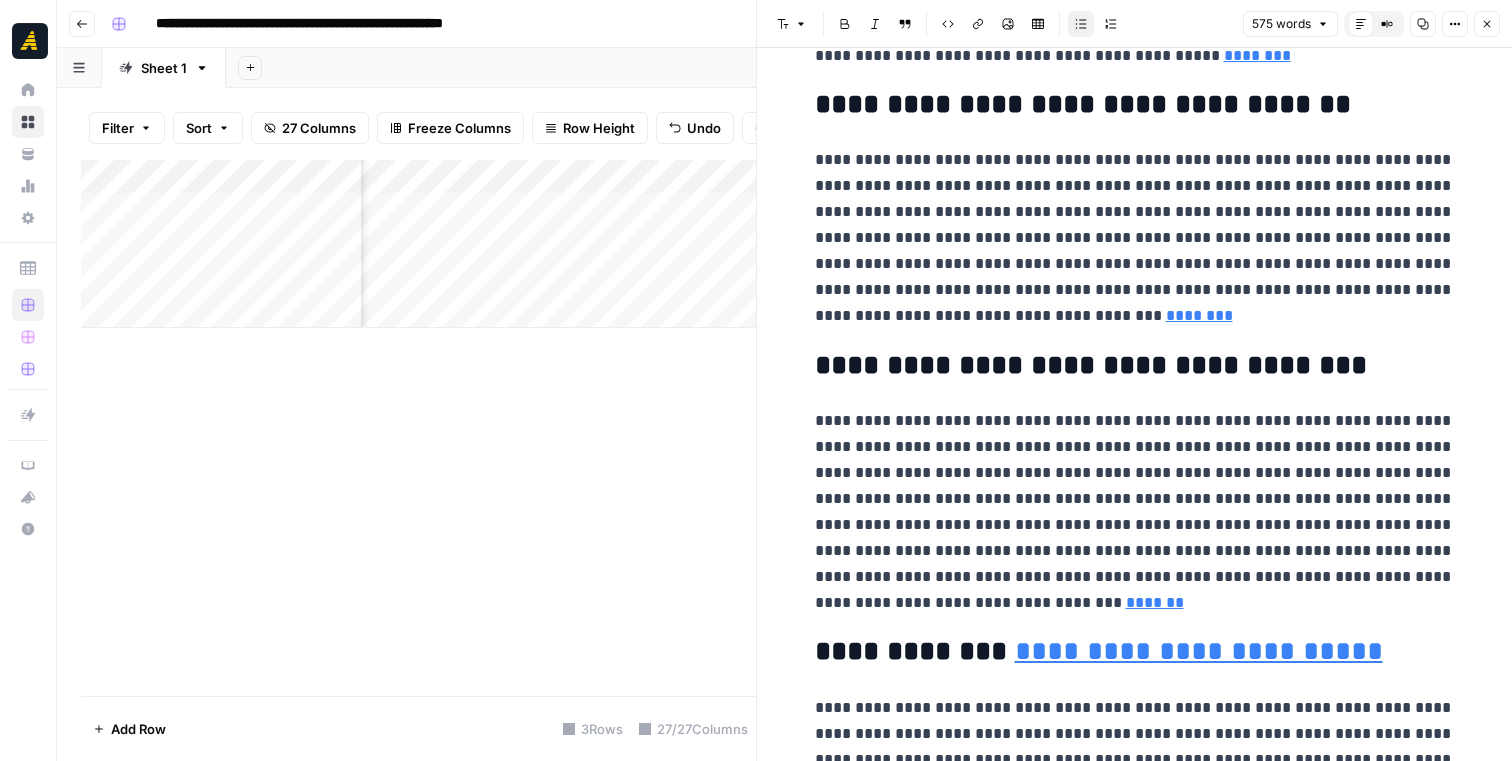 click on "Close" at bounding box center [1487, 24] 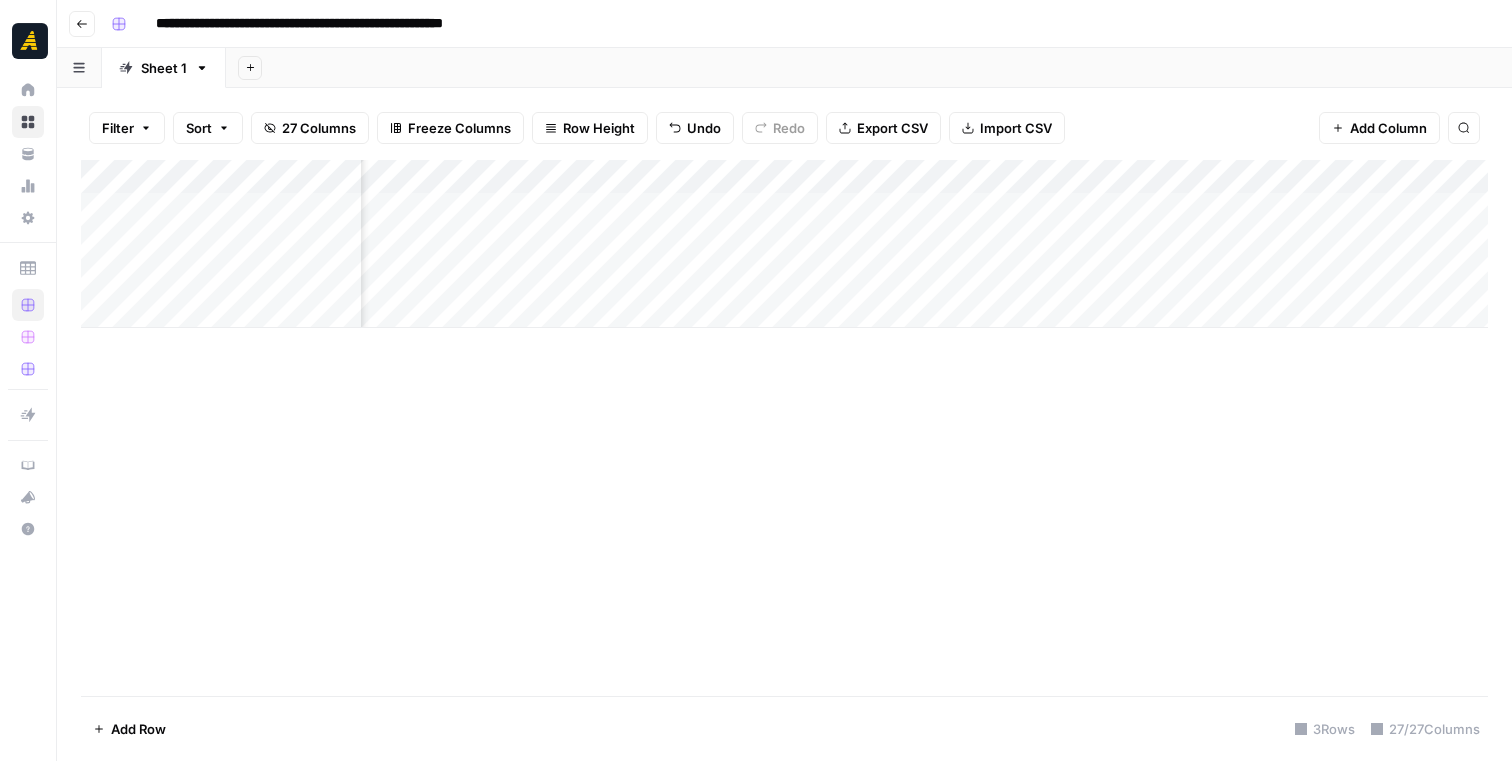scroll, scrollTop: 0, scrollLeft: 2181, axis: horizontal 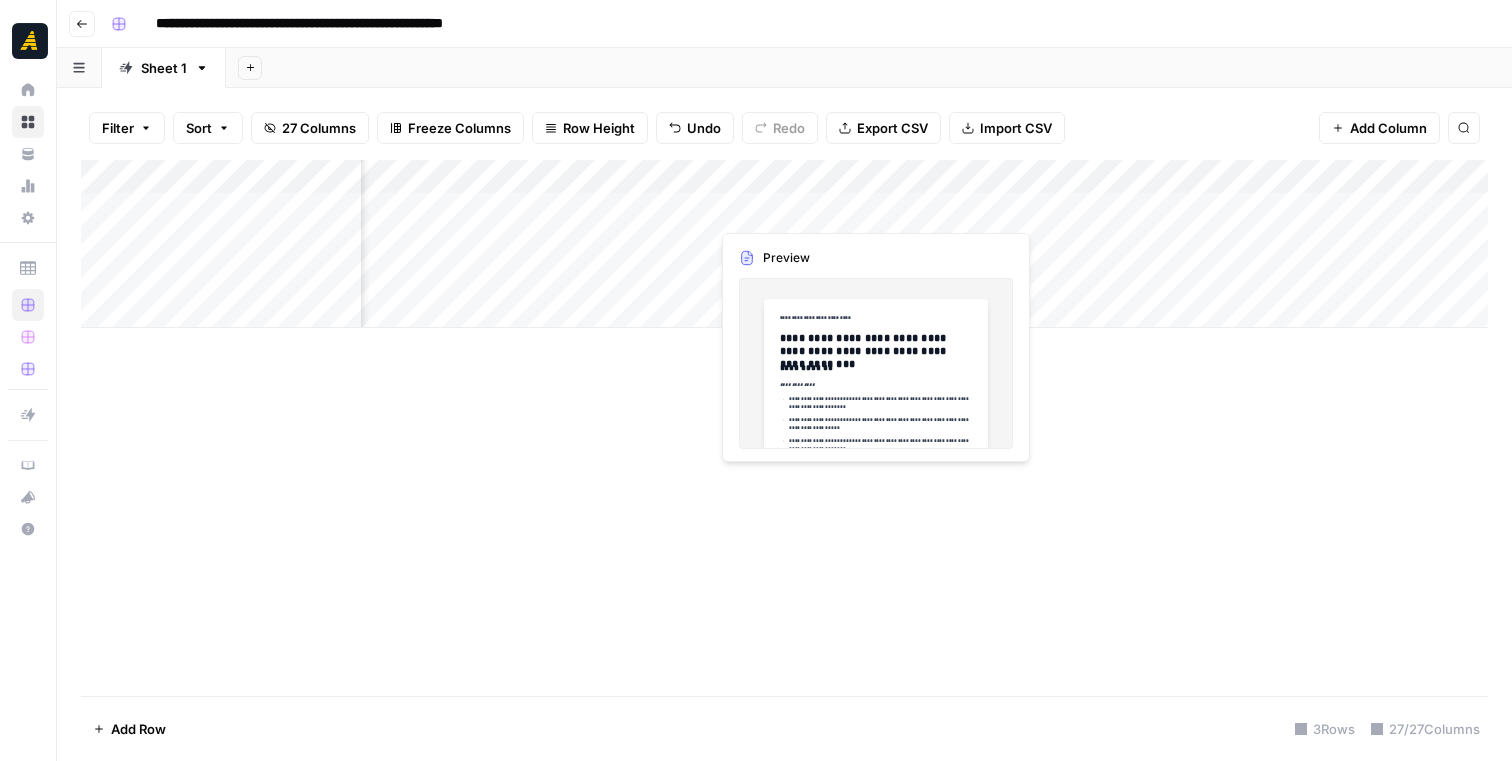 click on "Add Column" at bounding box center (784, 244) 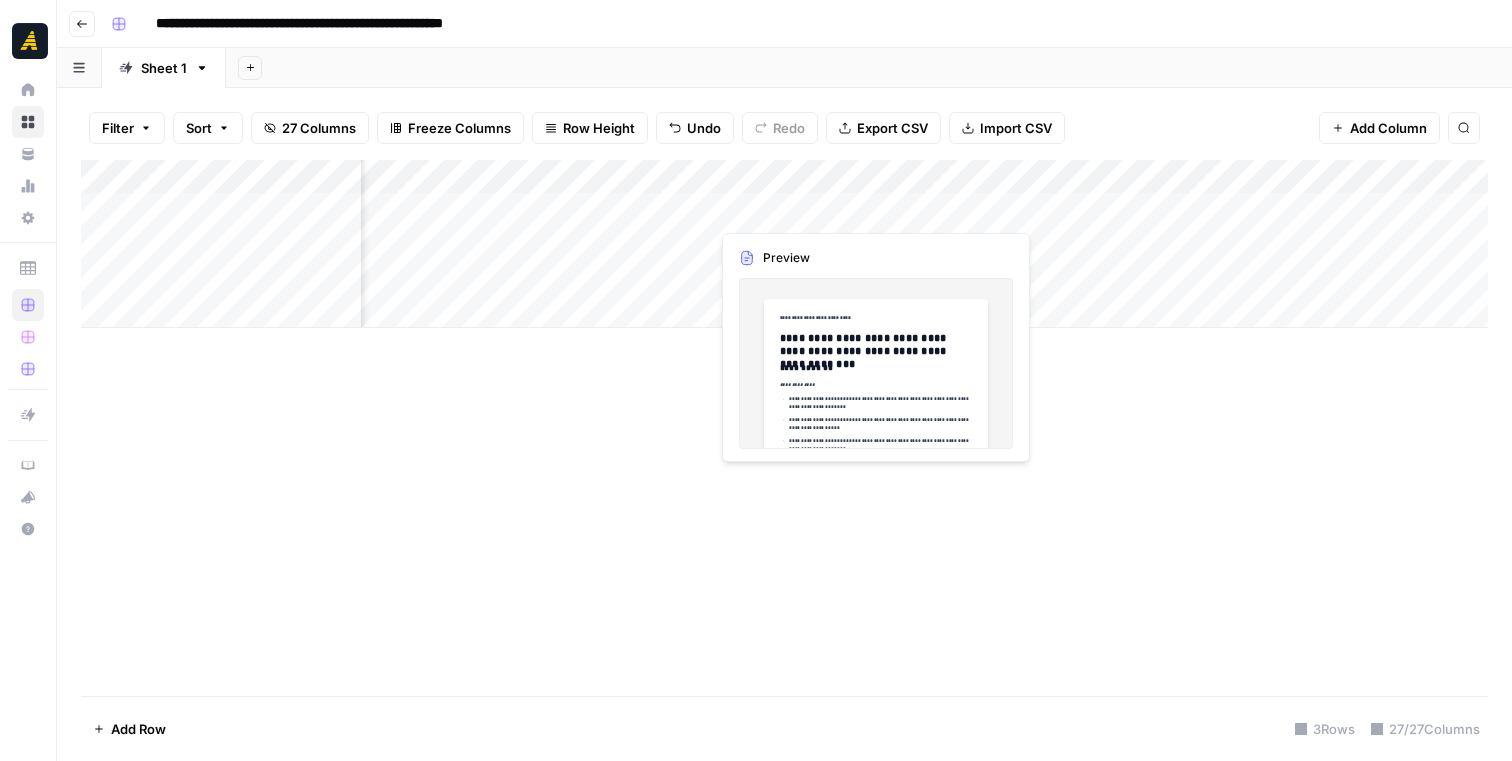 click at bounding box center [820, 209] 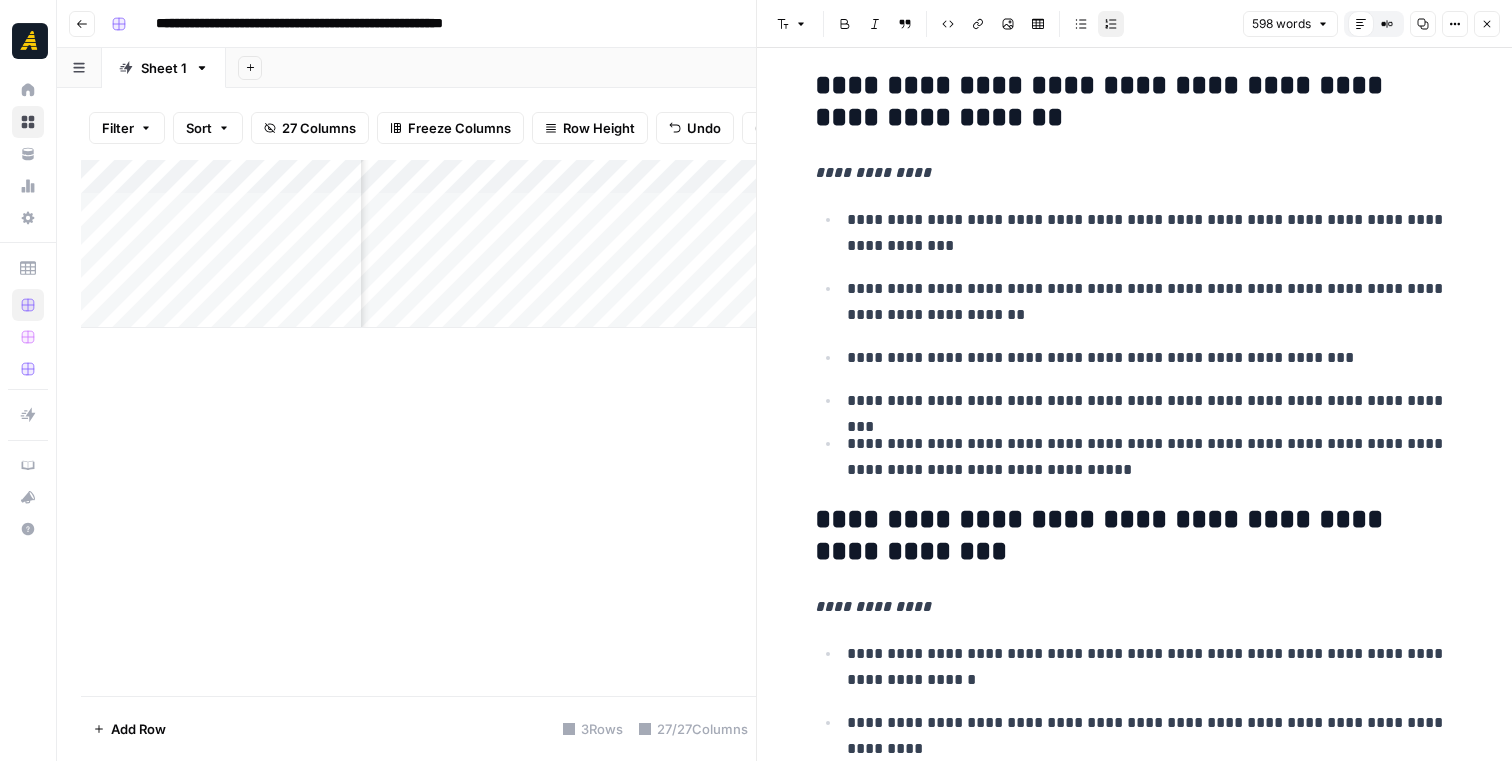 scroll, scrollTop: 1365, scrollLeft: 0, axis: vertical 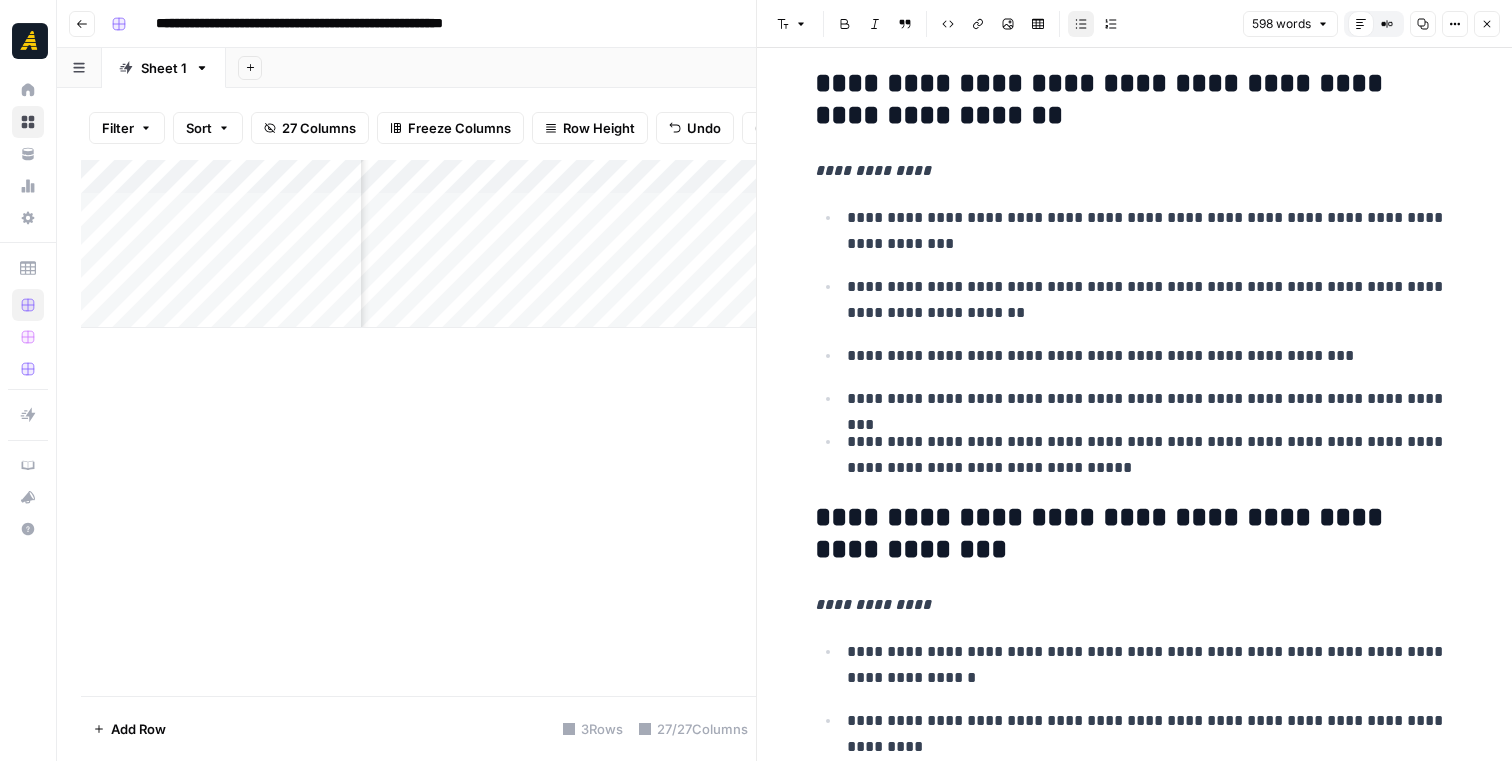 click on "**********" at bounding box center [1135, 342] 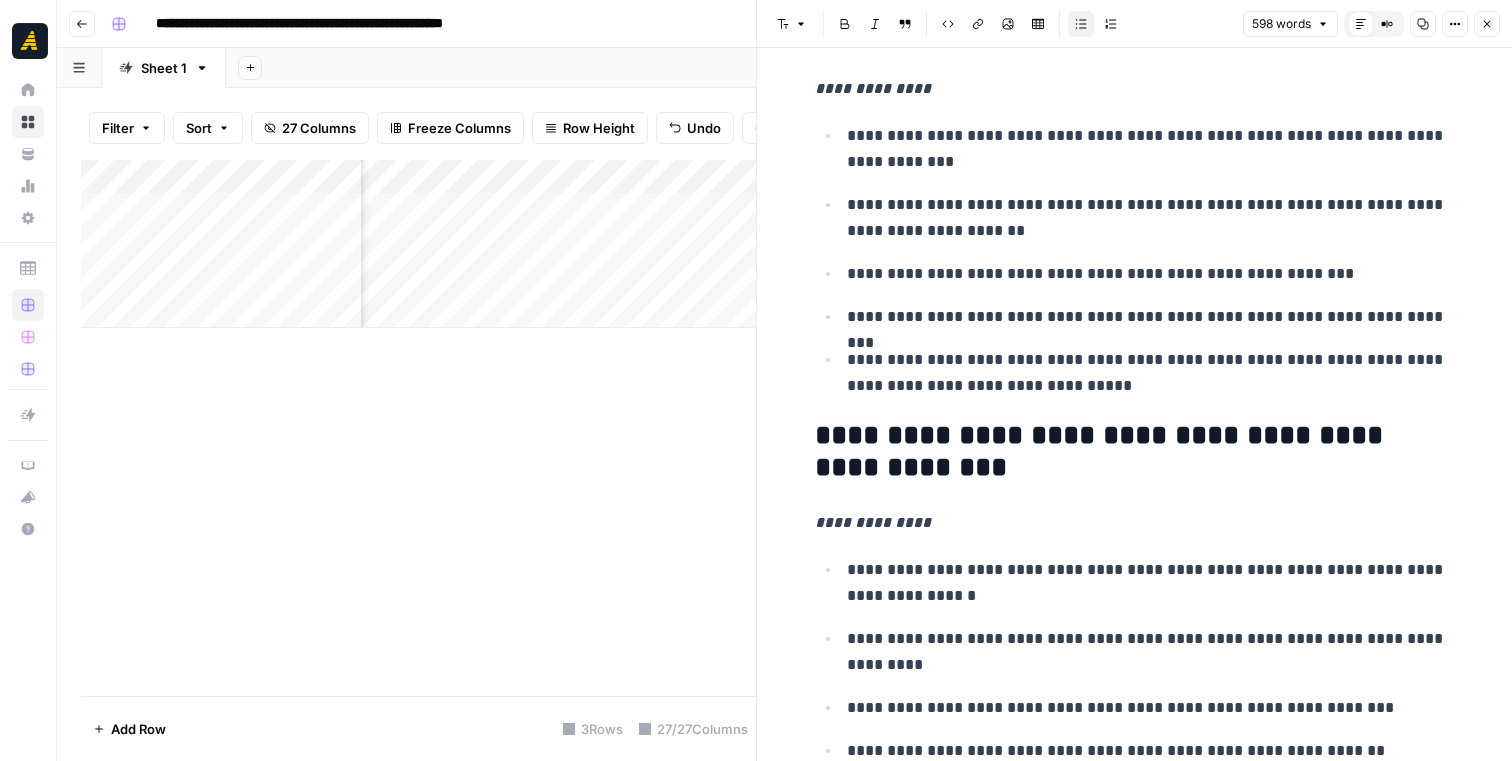 scroll, scrollTop: 1464, scrollLeft: 0, axis: vertical 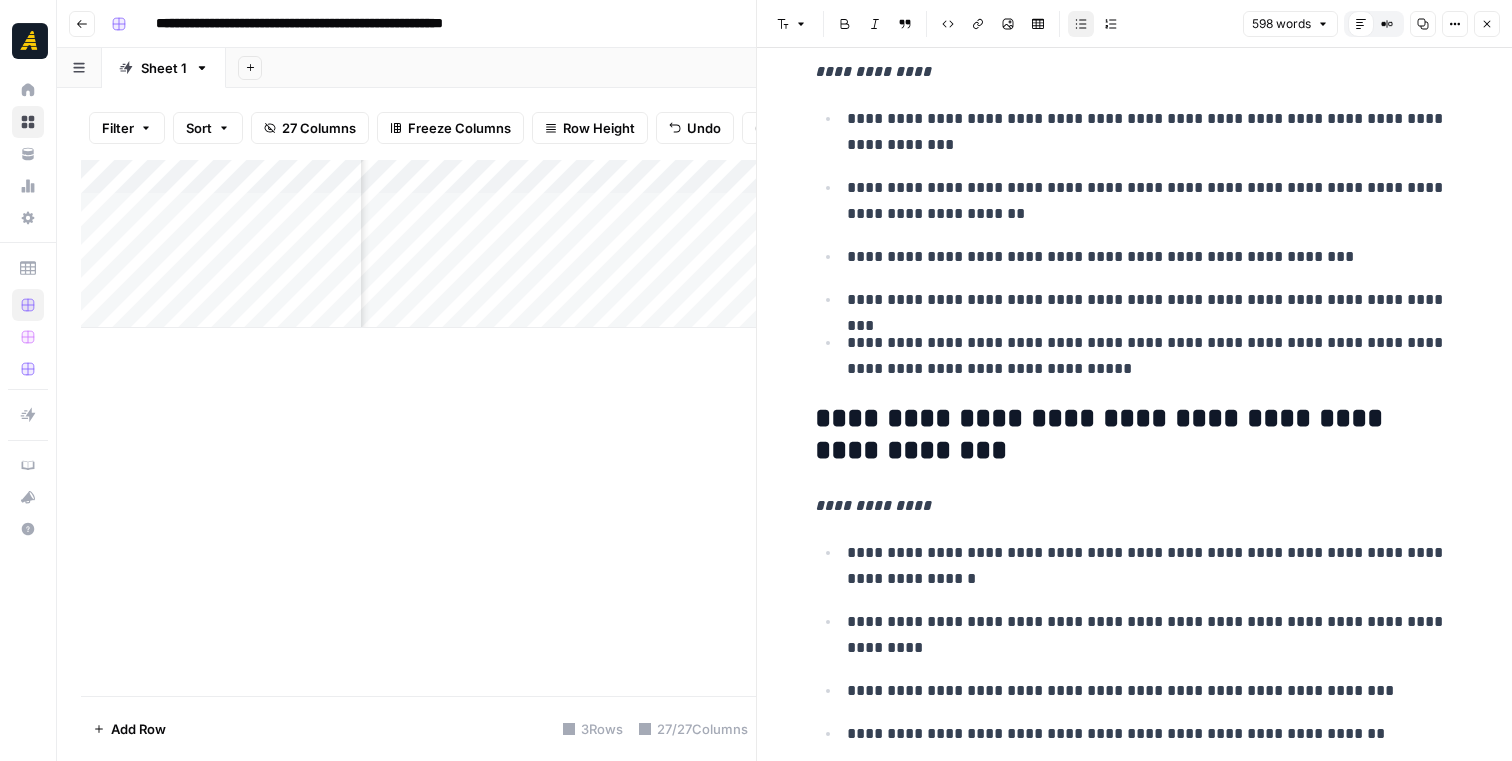 click on "**********" at bounding box center (1135, 243) 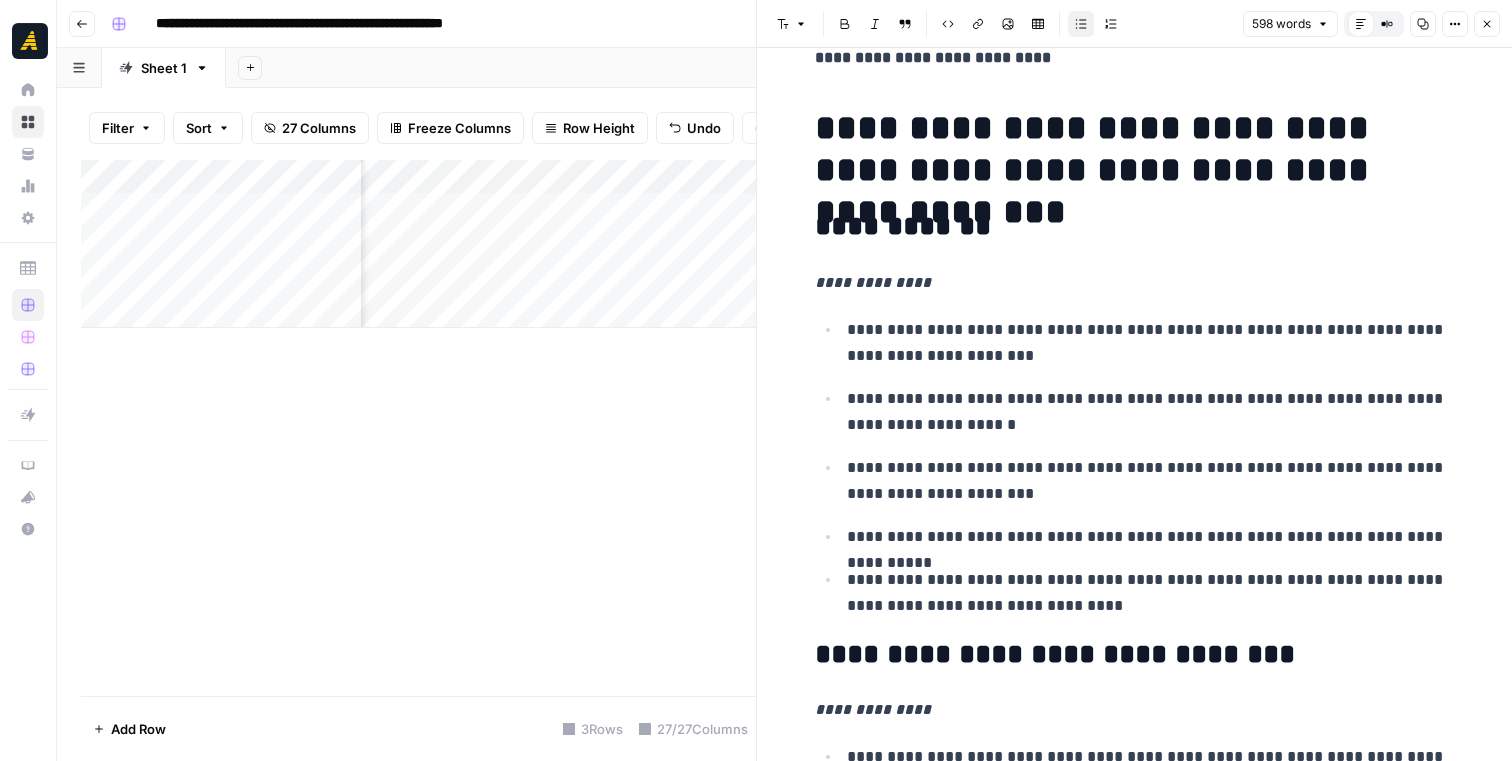 scroll, scrollTop: 0, scrollLeft: 0, axis: both 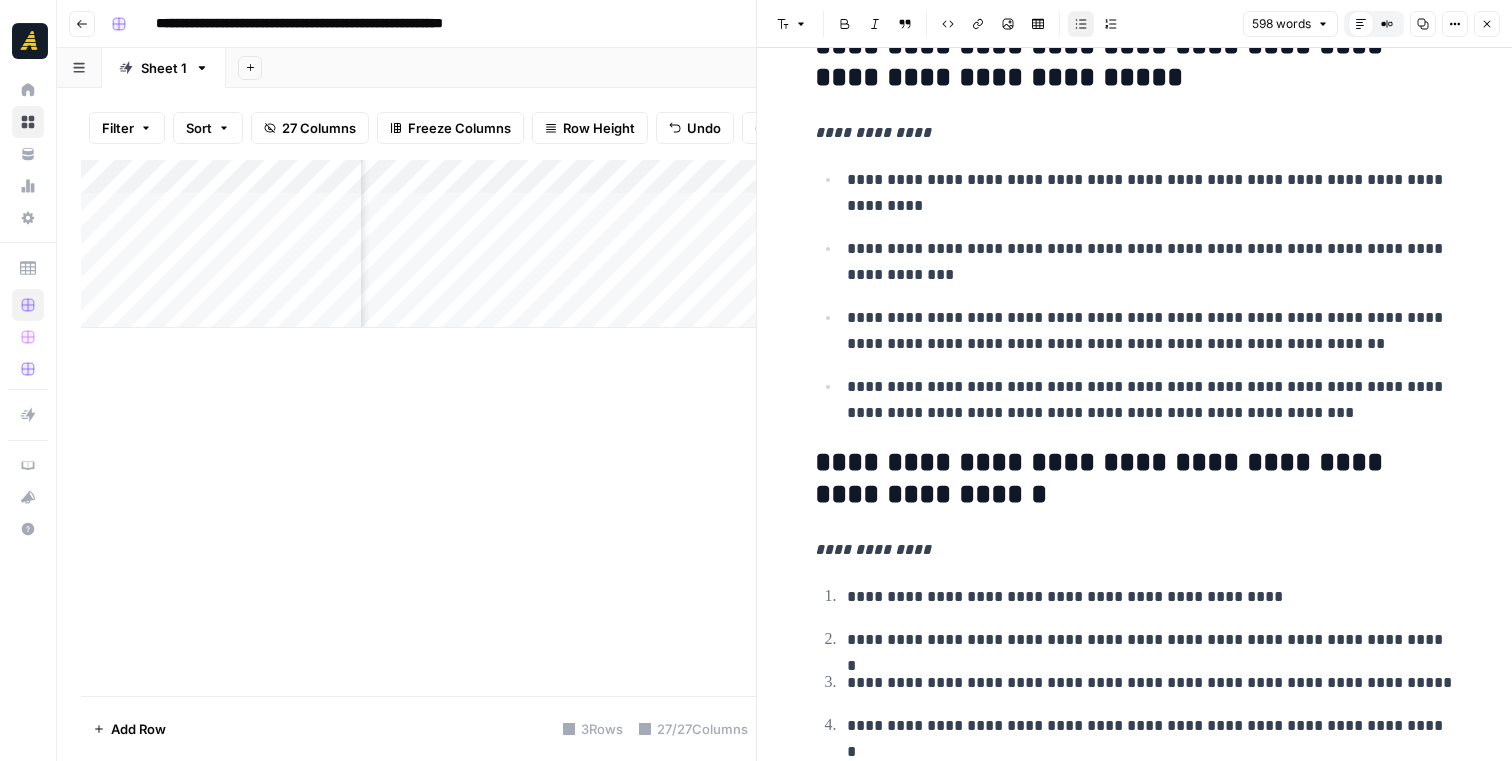 click on "**********" at bounding box center [1151, 331] 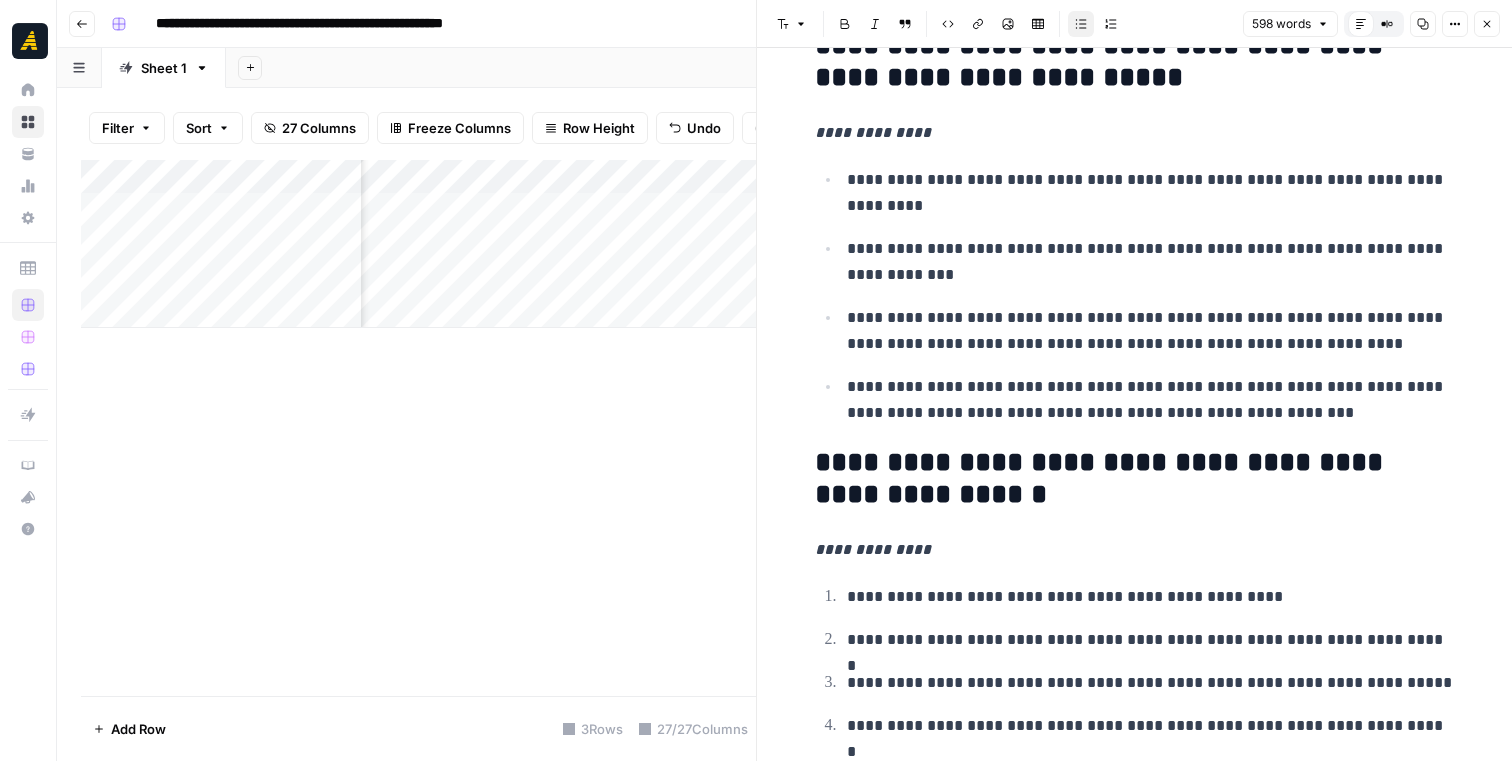 click on "**********" at bounding box center (1151, 331) 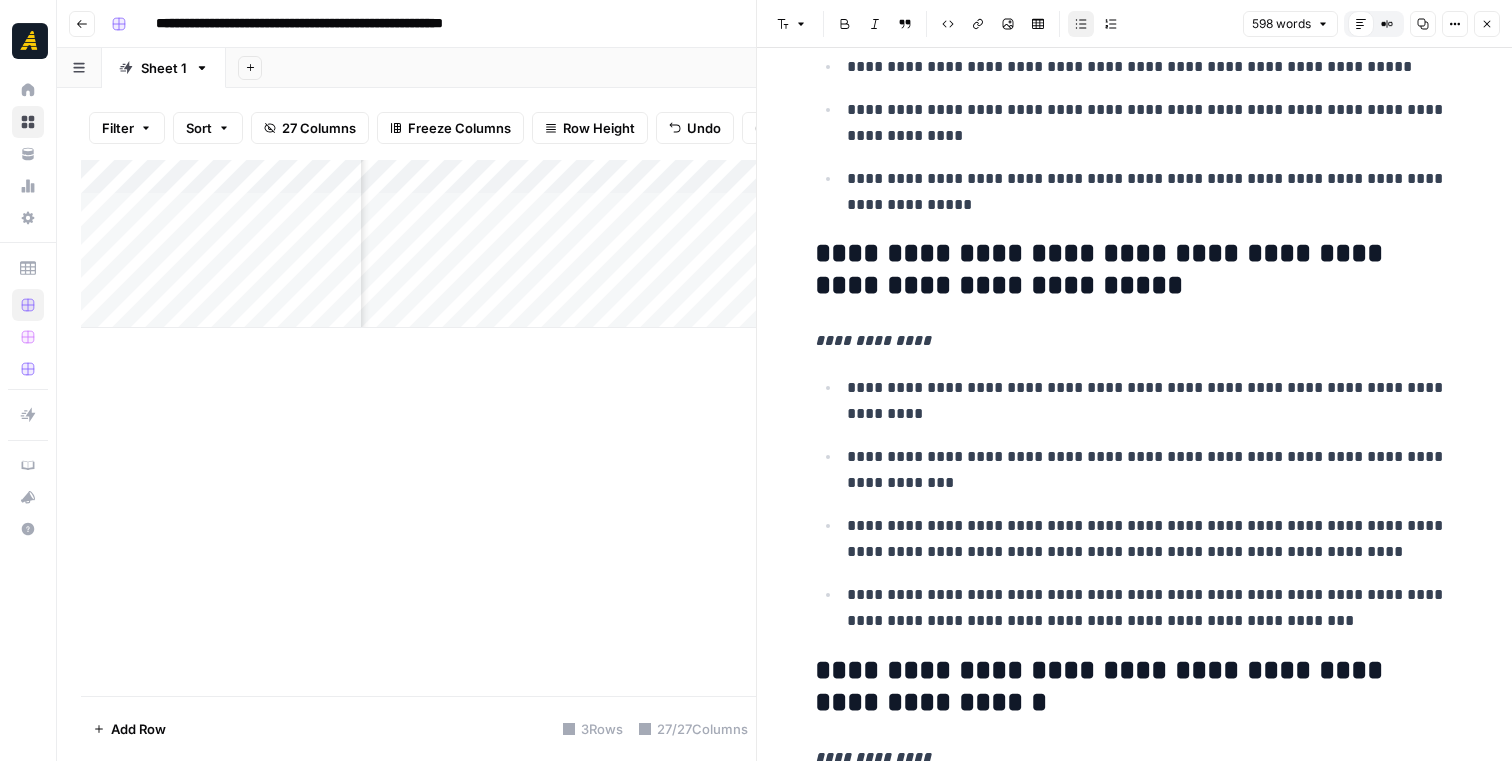 scroll, scrollTop: 2910, scrollLeft: 0, axis: vertical 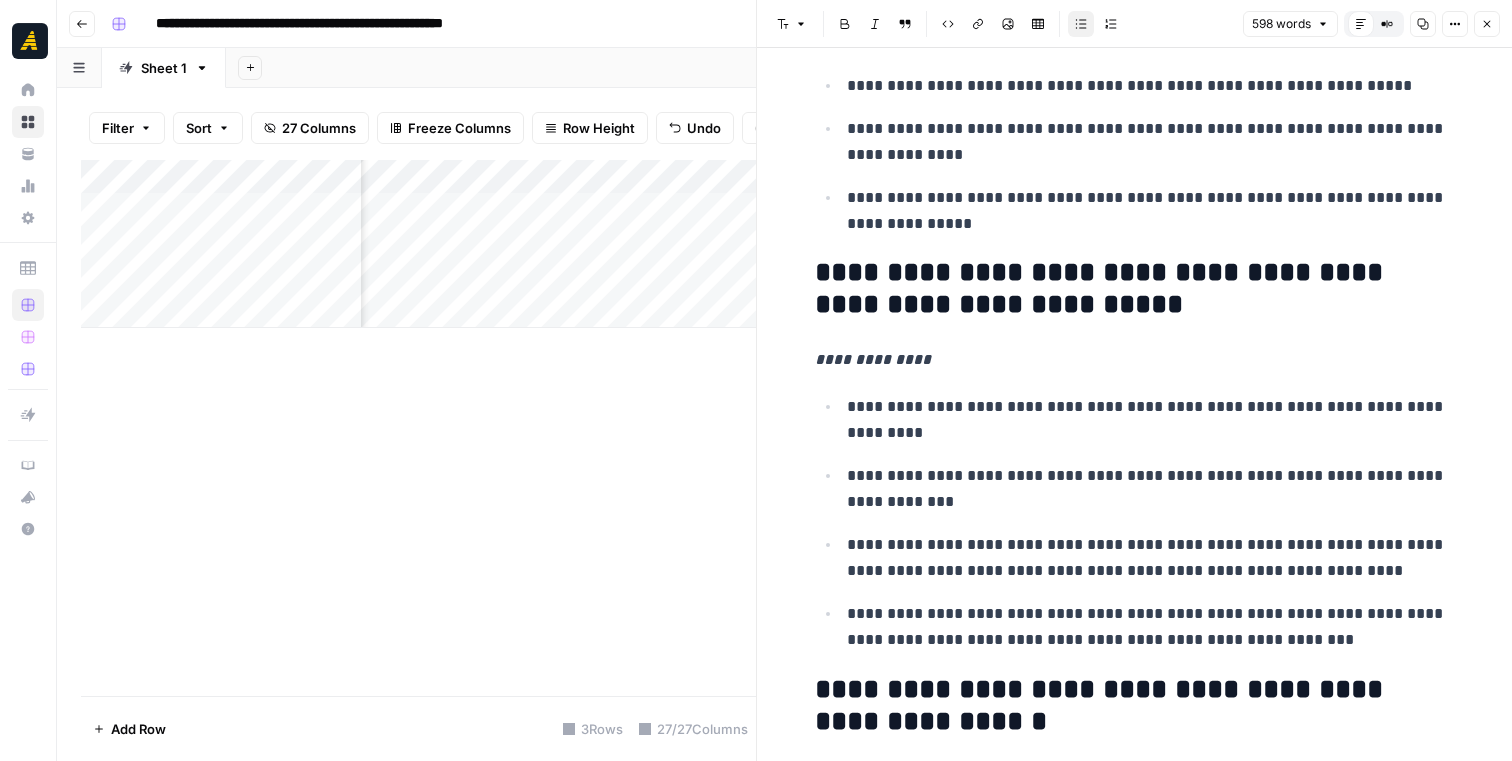 click on "Close" at bounding box center (1487, 24) 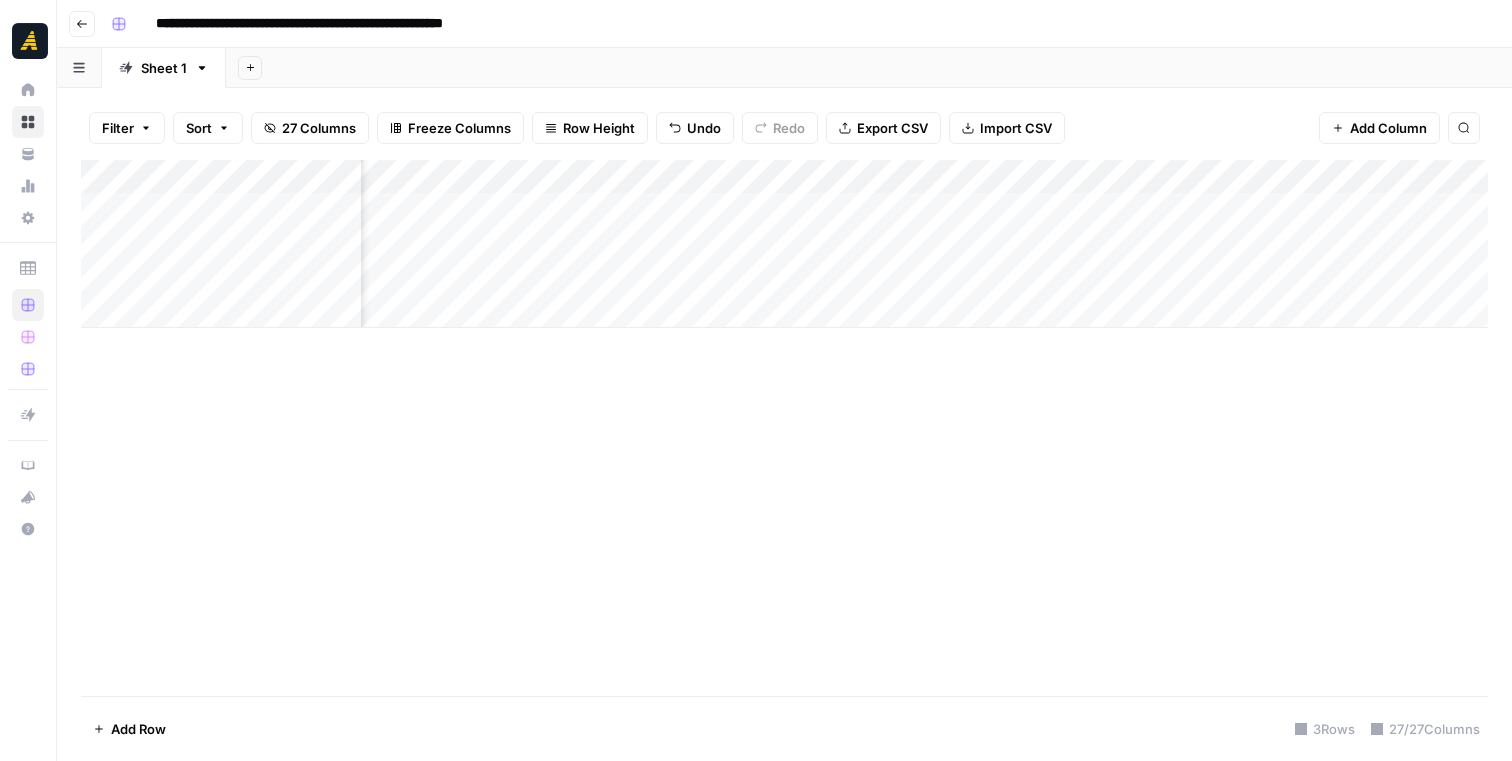 scroll, scrollTop: 0, scrollLeft: 2814, axis: horizontal 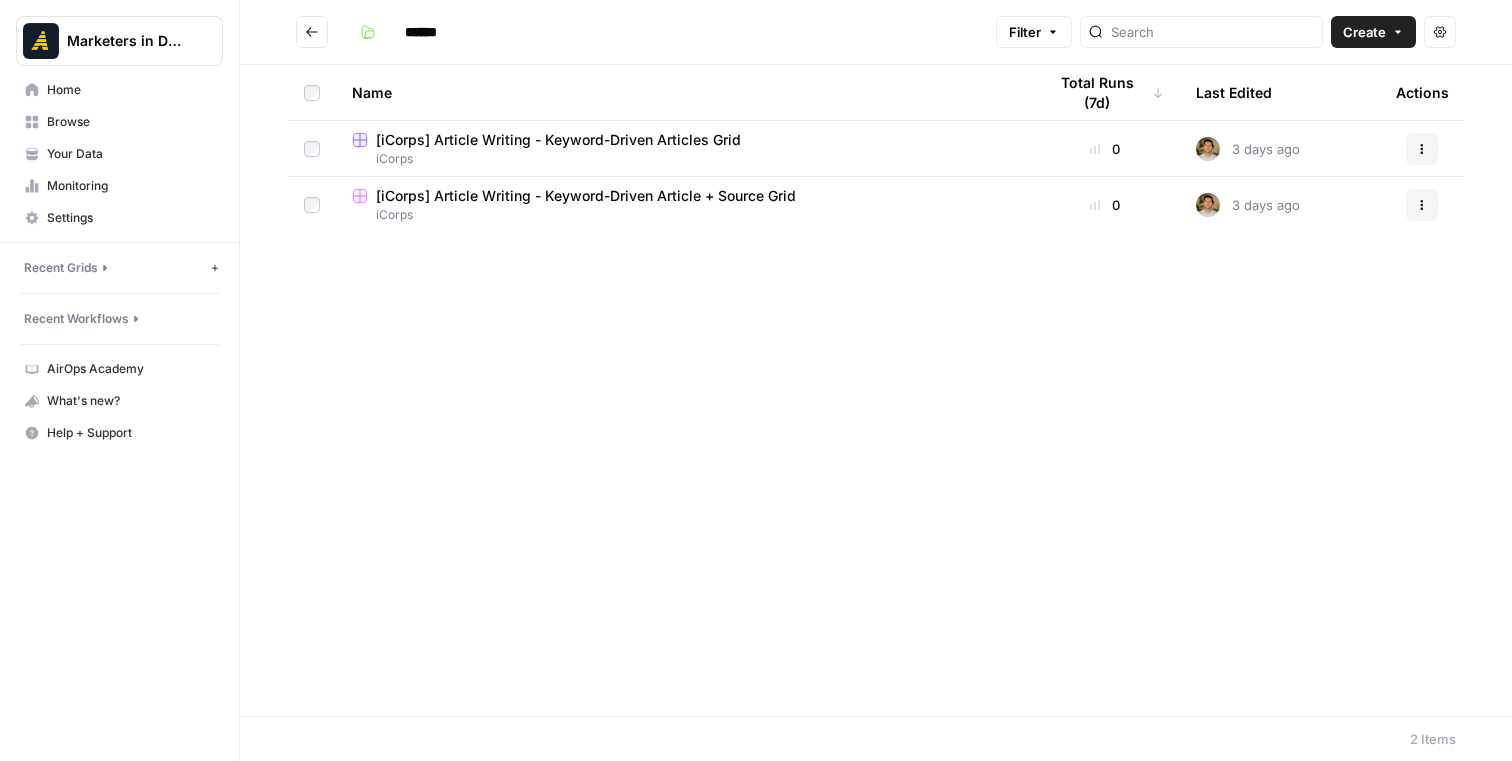 click on "Name Total Runs (7d) Last Edited Actions [iCorps] Article Writing - Keyword-Driven Articles Grid iCorps 0 3 days ago Actions [iCorps] Article Writing - Keyword-Driven Article + Source Grid iCorps 0 3 days ago Actions" at bounding box center (876, 390) 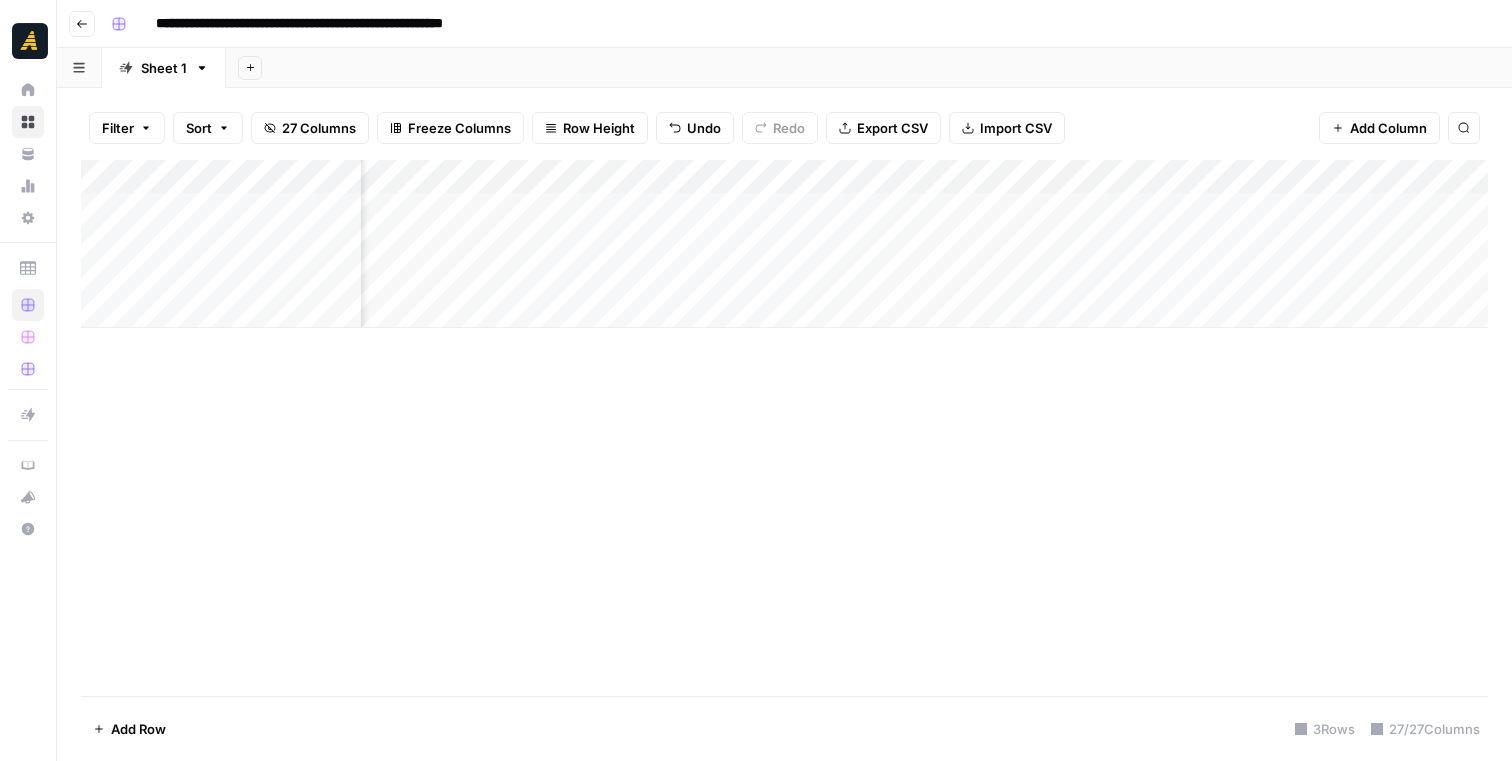 scroll, scrollTop: 0, scrollLeft: 0, axis: both 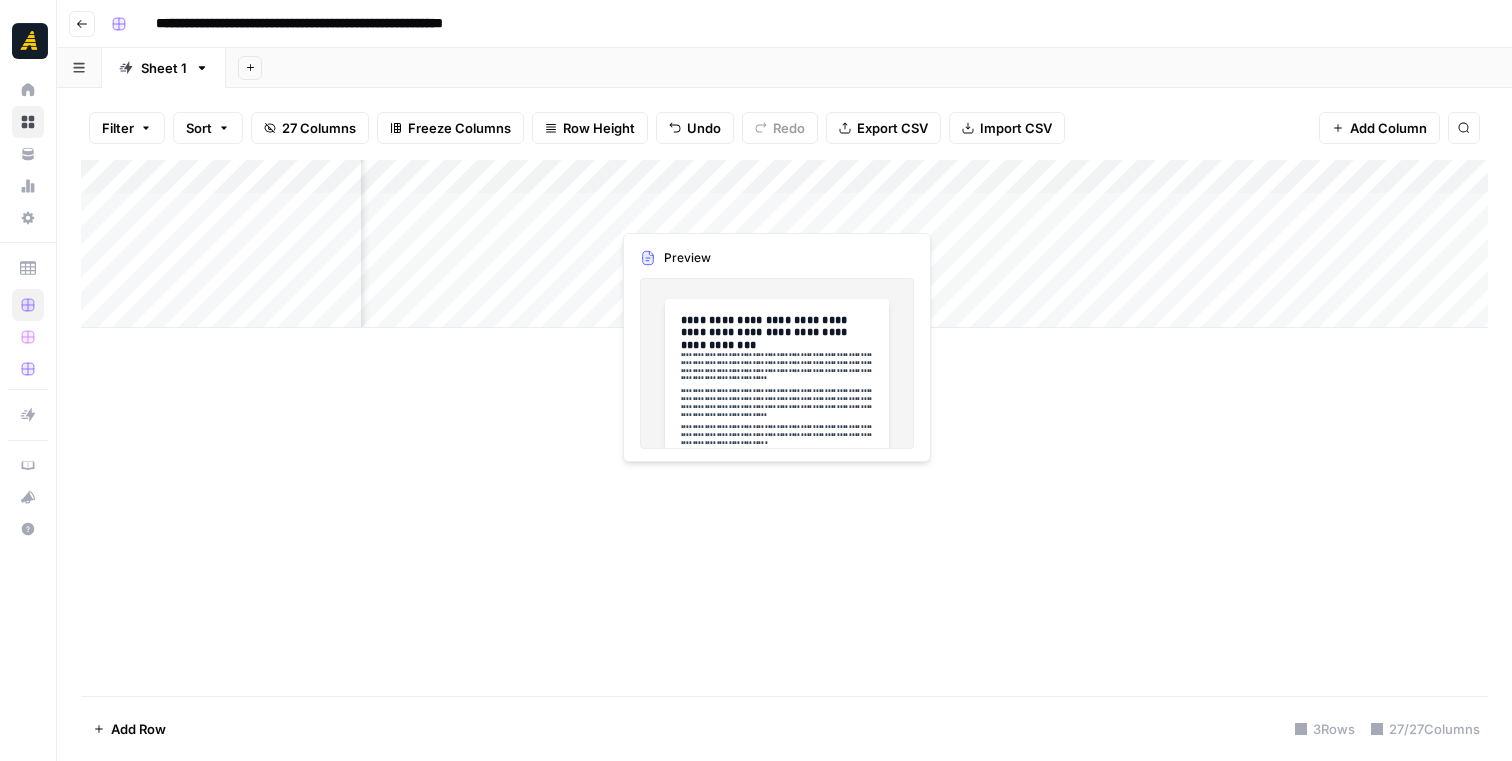 click on "Add Column" at bounding box center [784, 244] 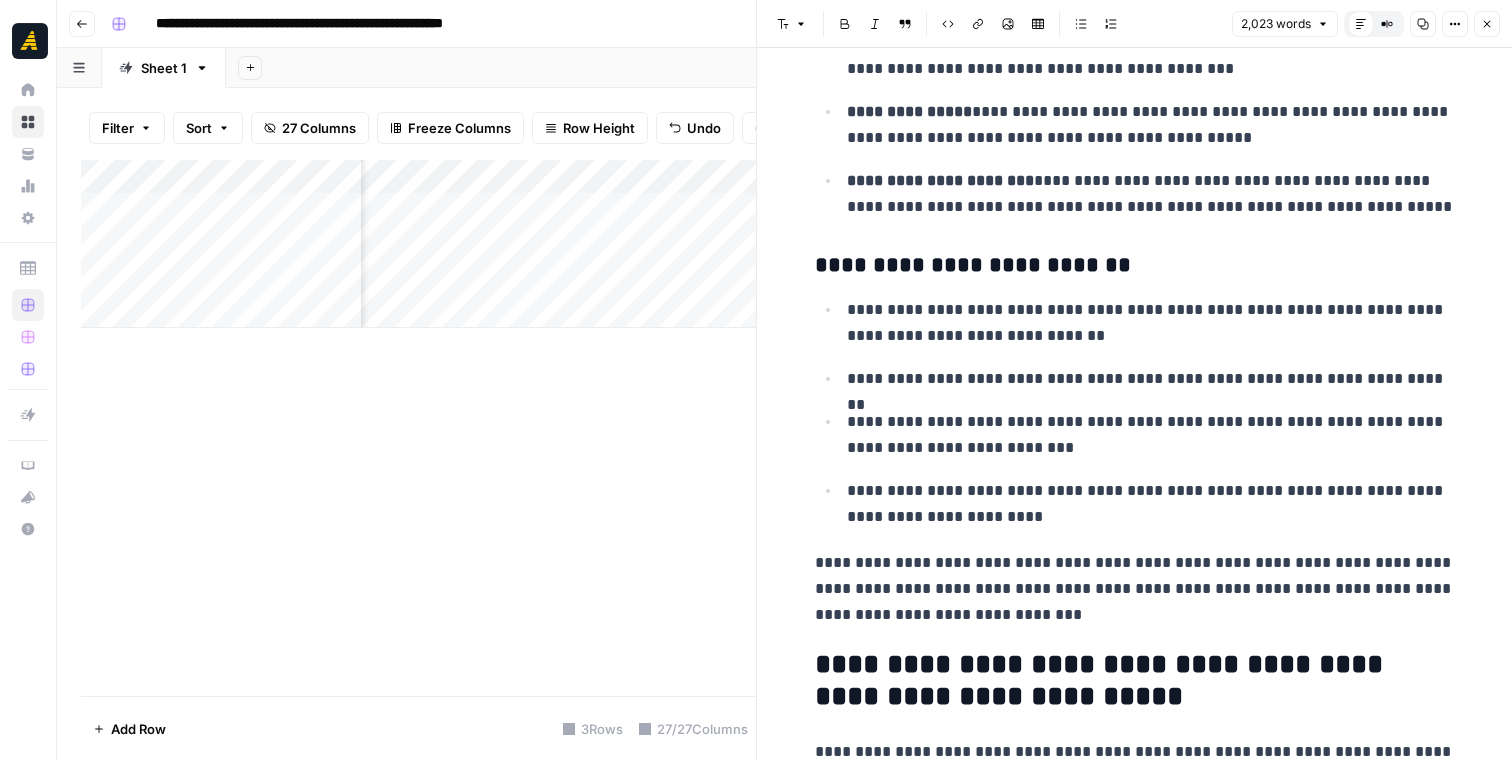 scroll, scrollTop: 5750, scrollLeft: 0, axis: vertical 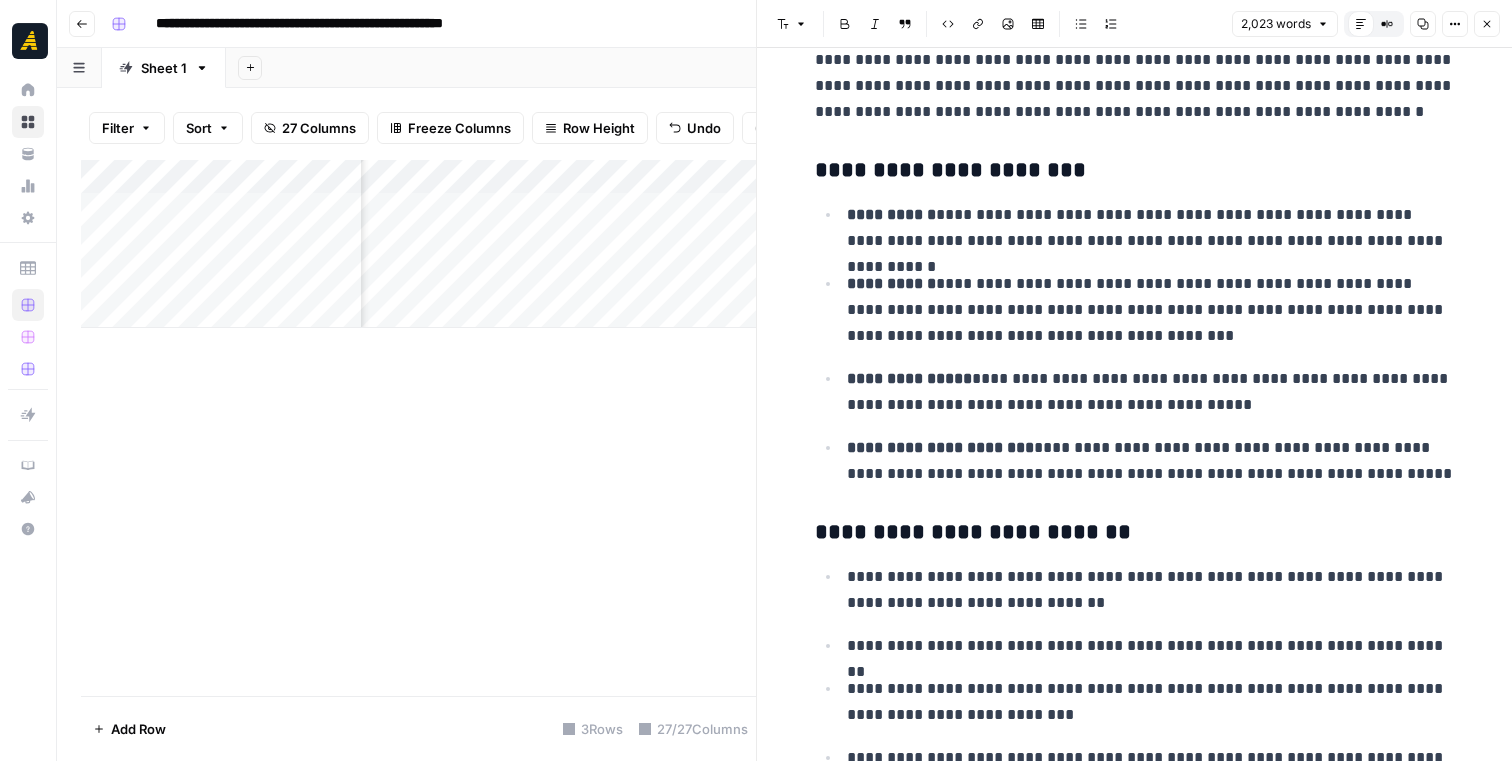 click 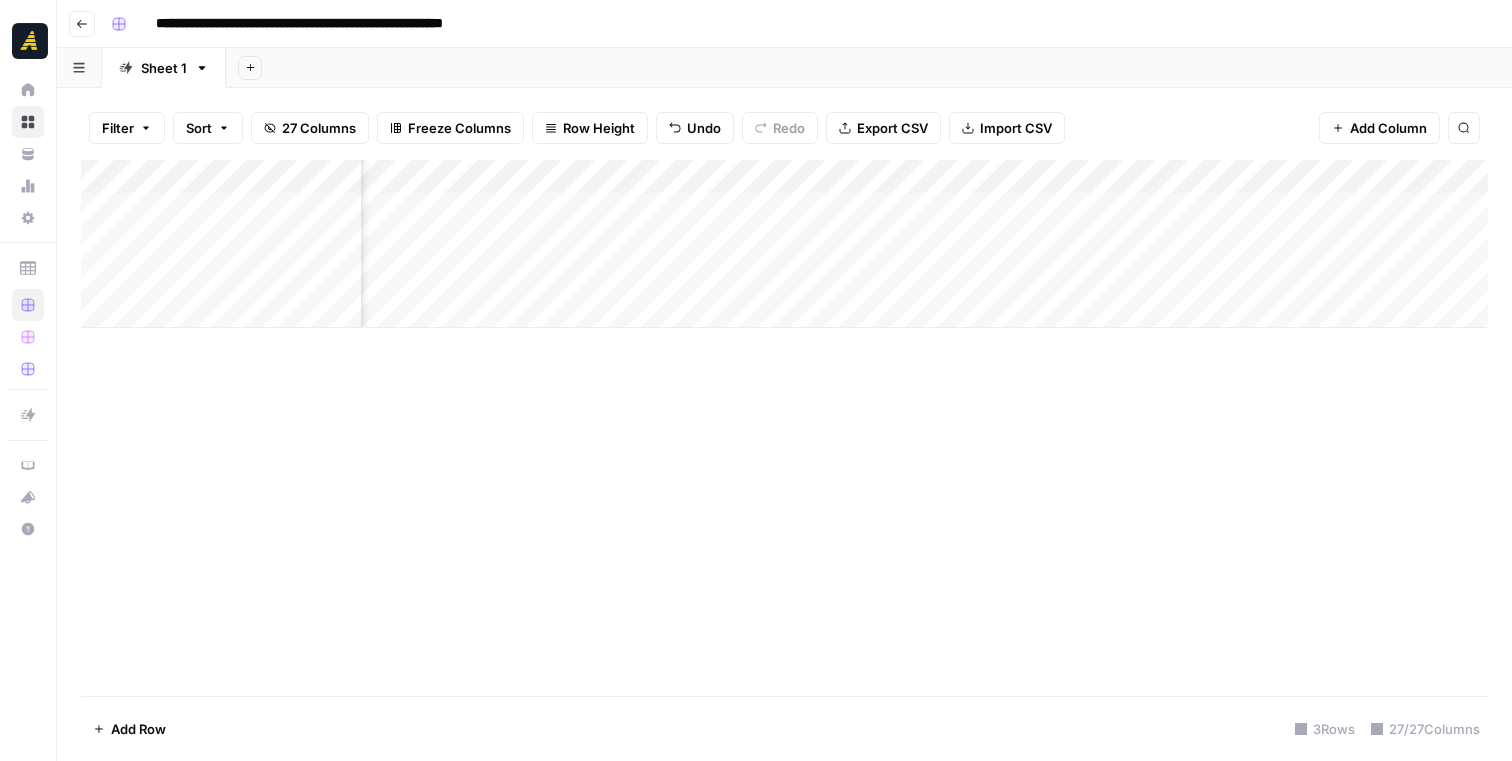 click on "Add Column" at bounding box center (784, 244) 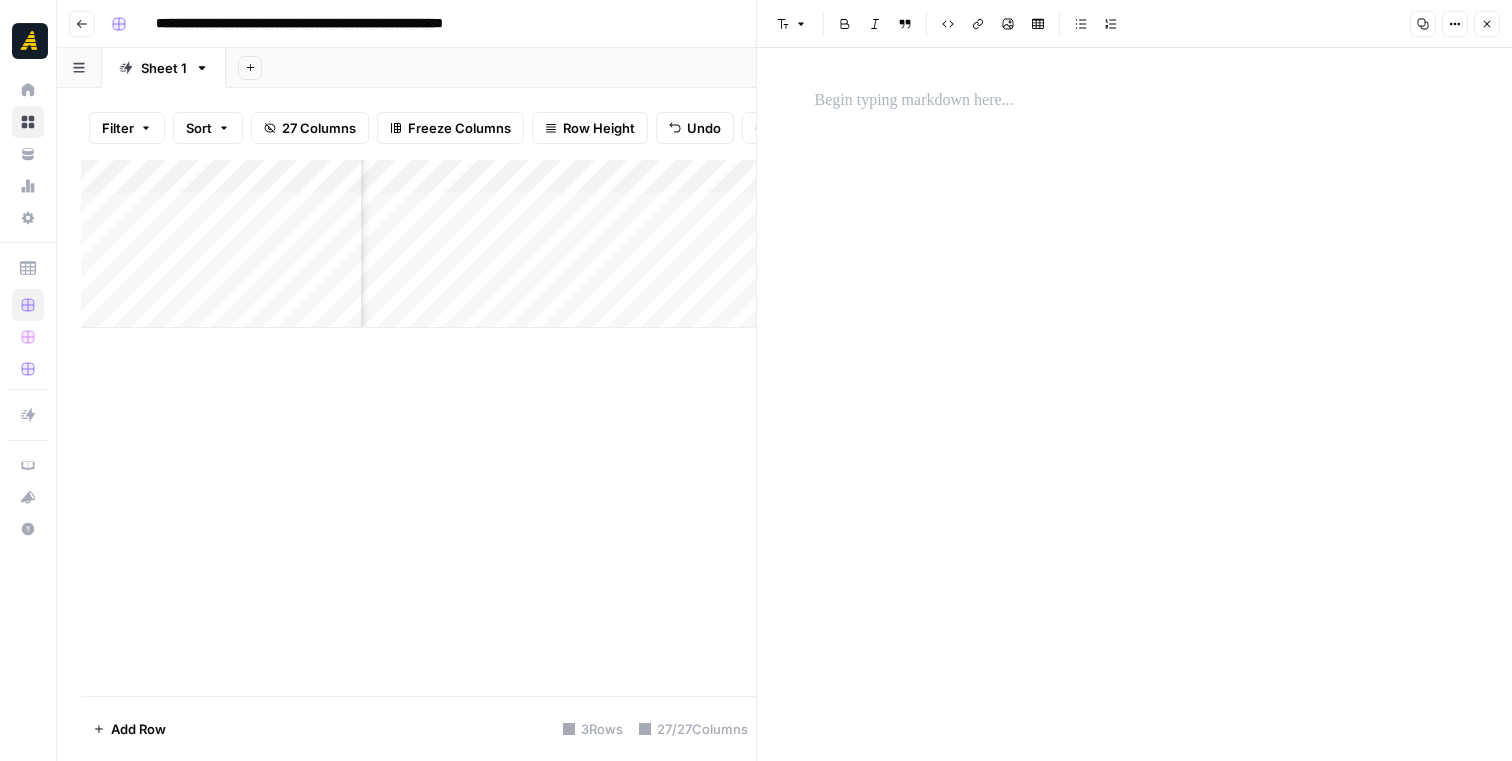 click at bounding box center (1135, 101) 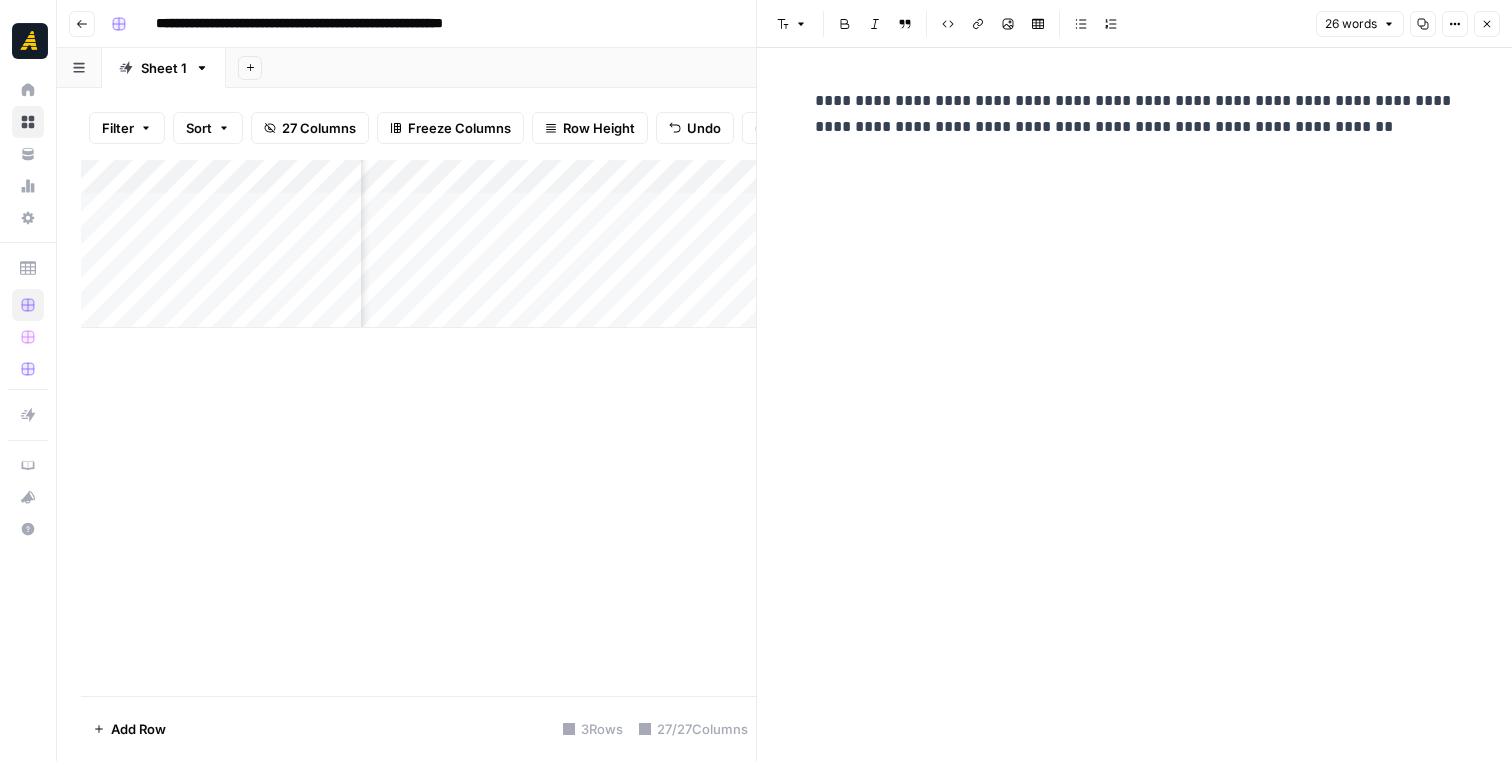 click 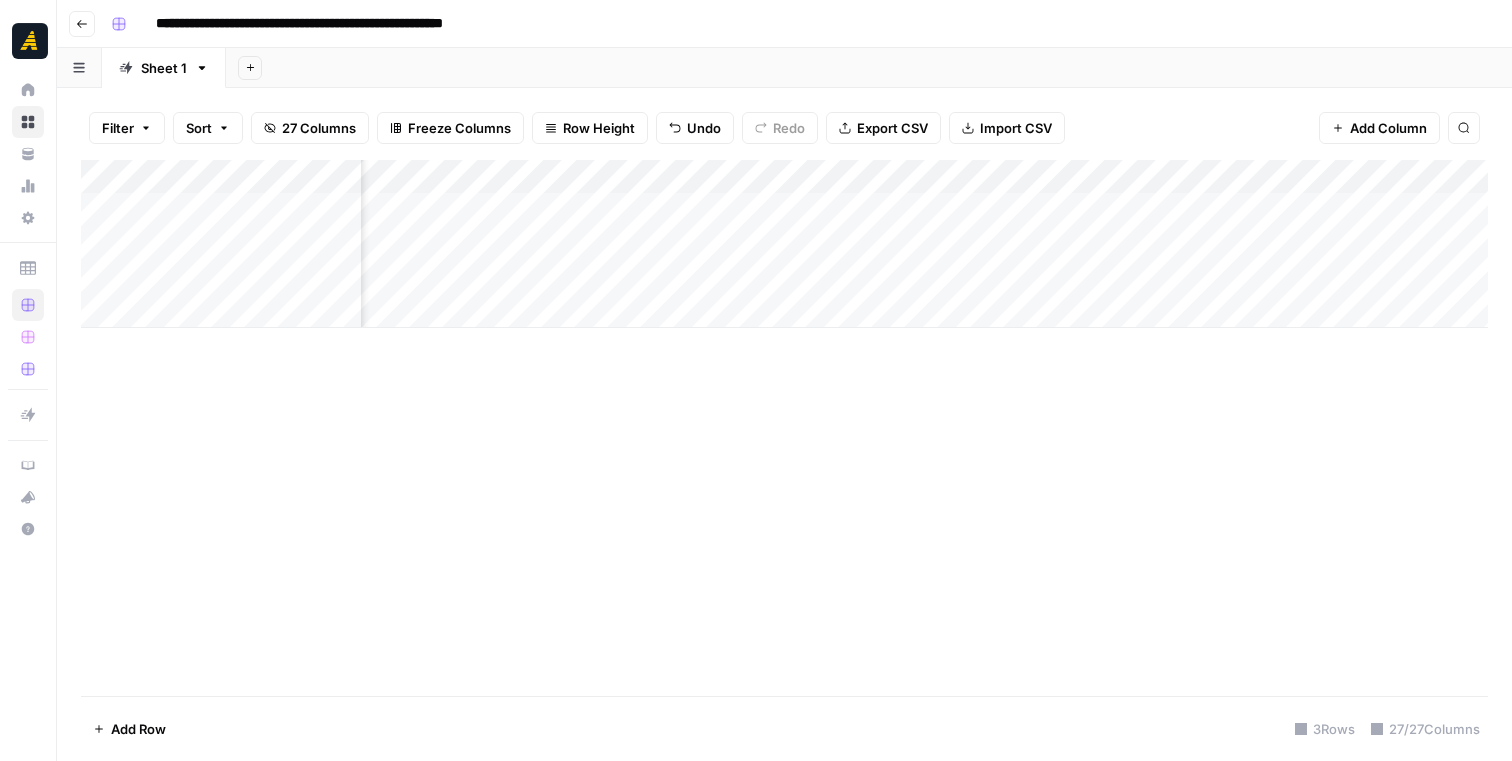 click on "Add Column" at bounding box center (784, 244) 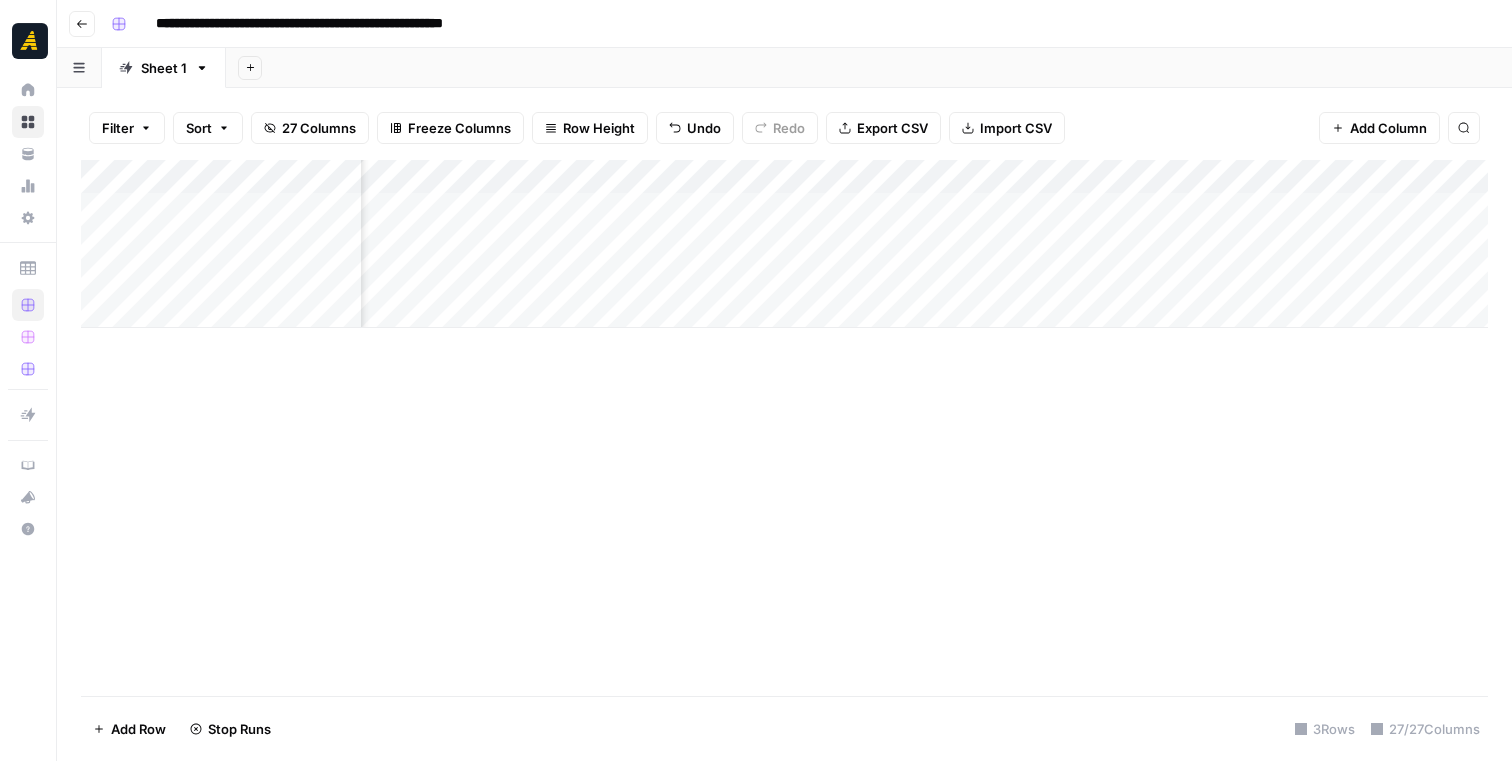 scroll, scrollTop: 0, scrollLeft: 4335, axis: horizontal 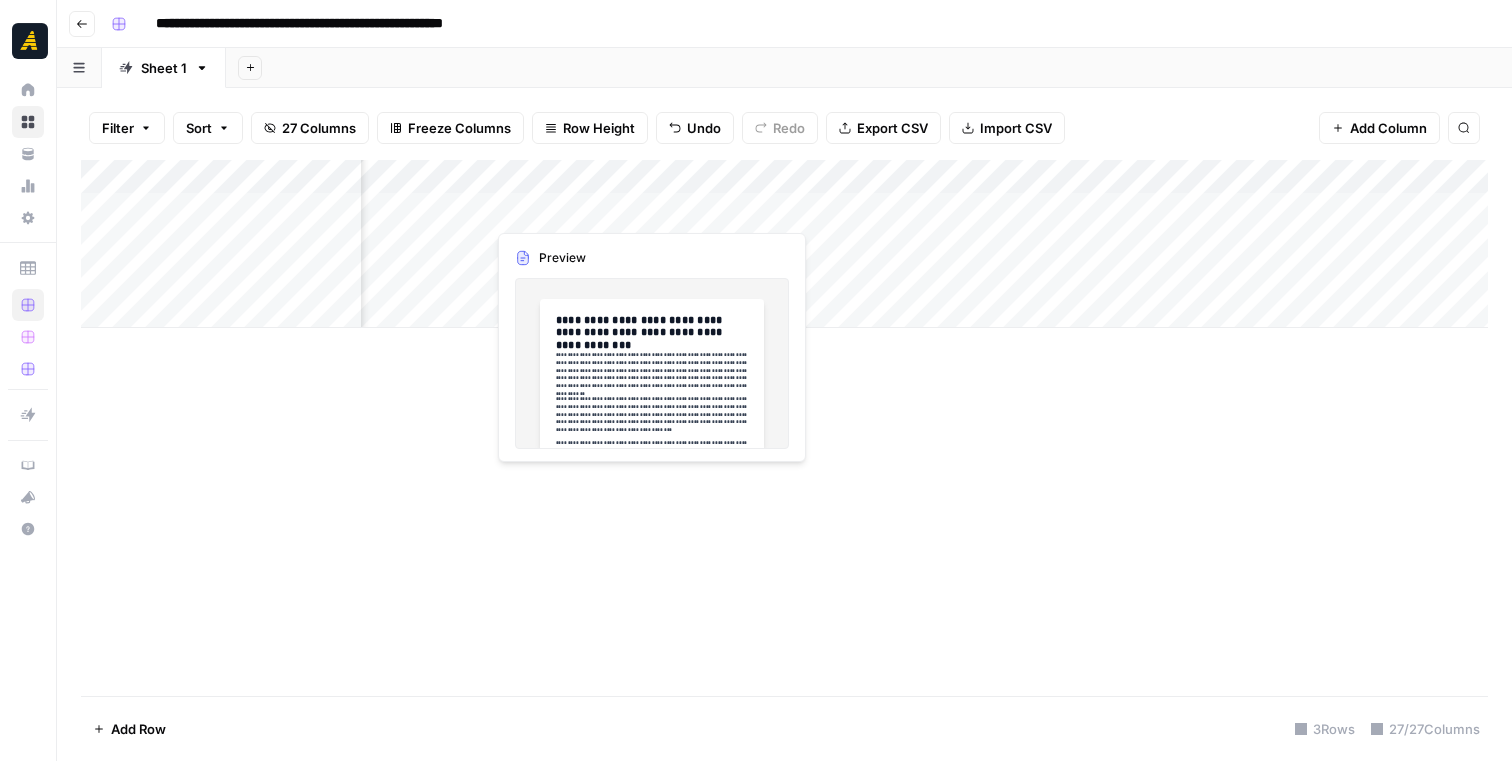 click on "Add Column" at bounding box center (784, 244) 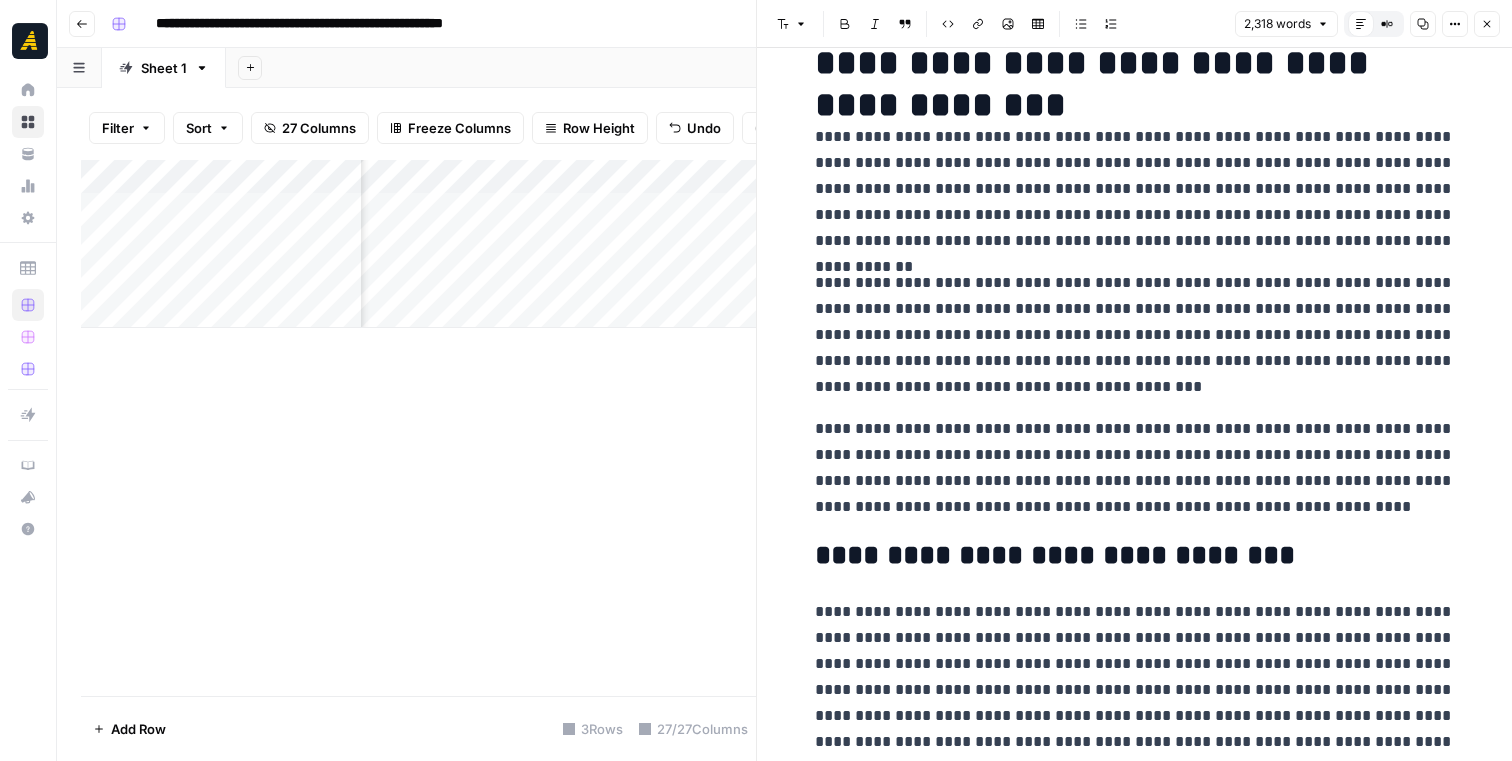 scroll, scrollTop: 91, scrollLeft: 0, axis: vertical 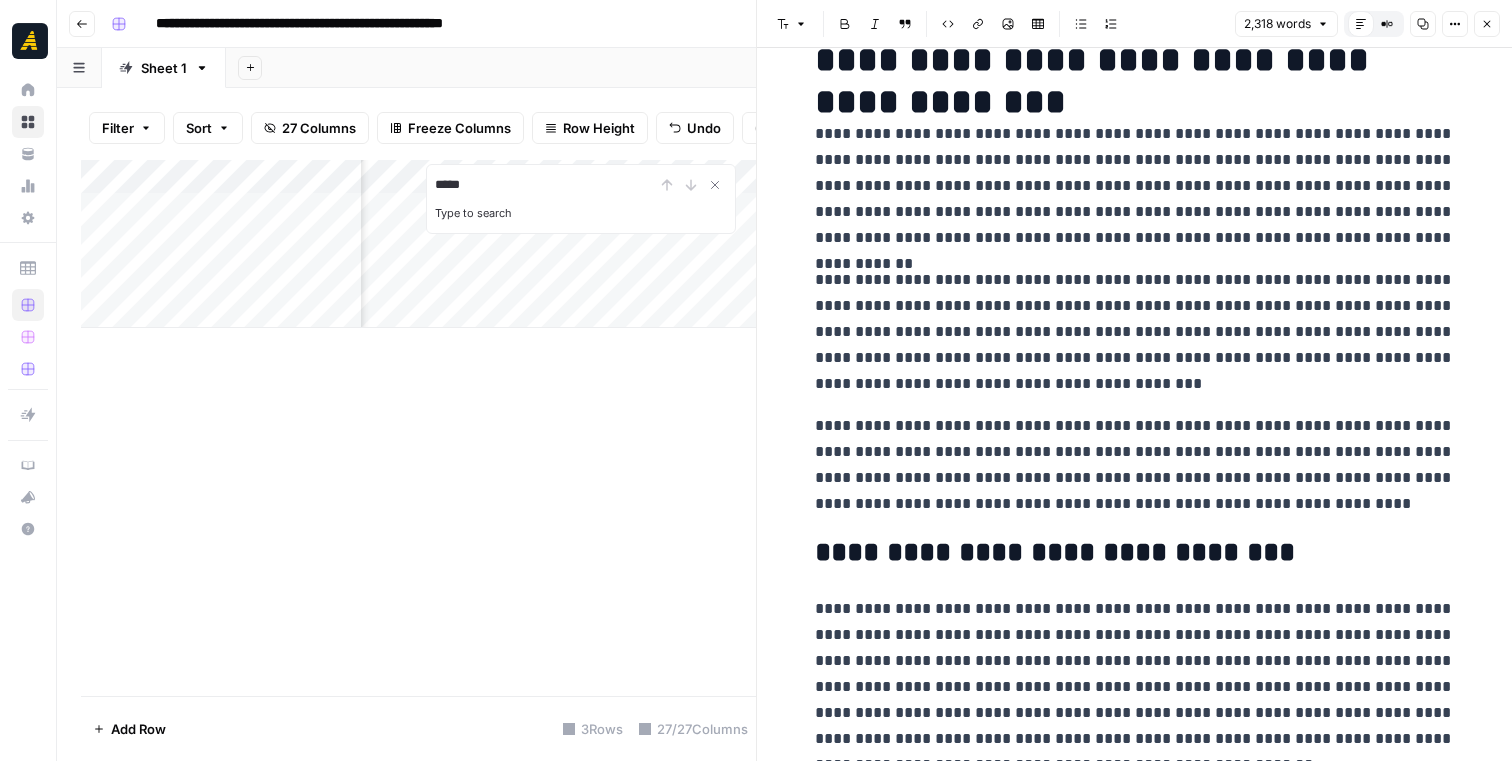 type on "*****" 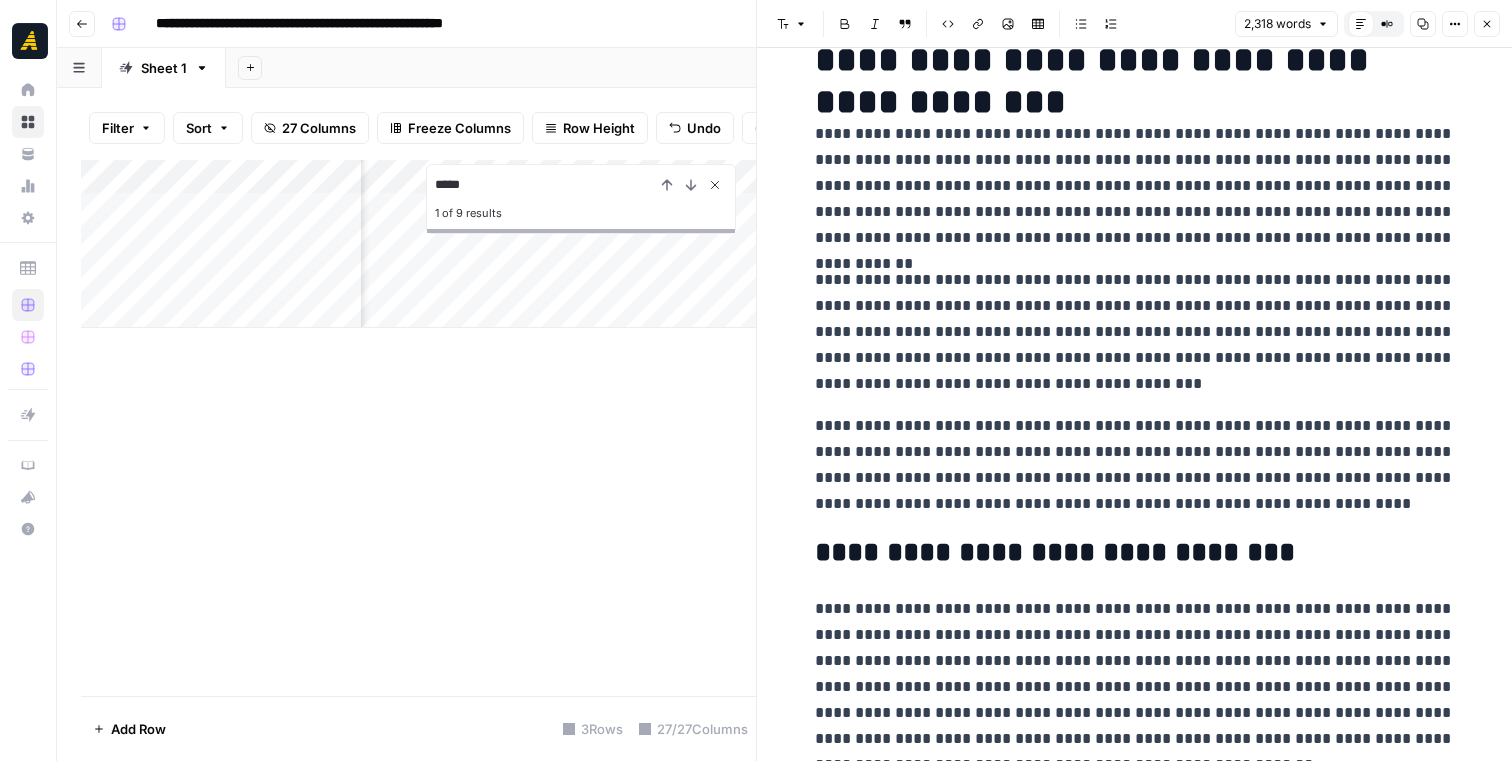 scroll, scrollTop: 0, scrollLeft: 577, axis: horizontal 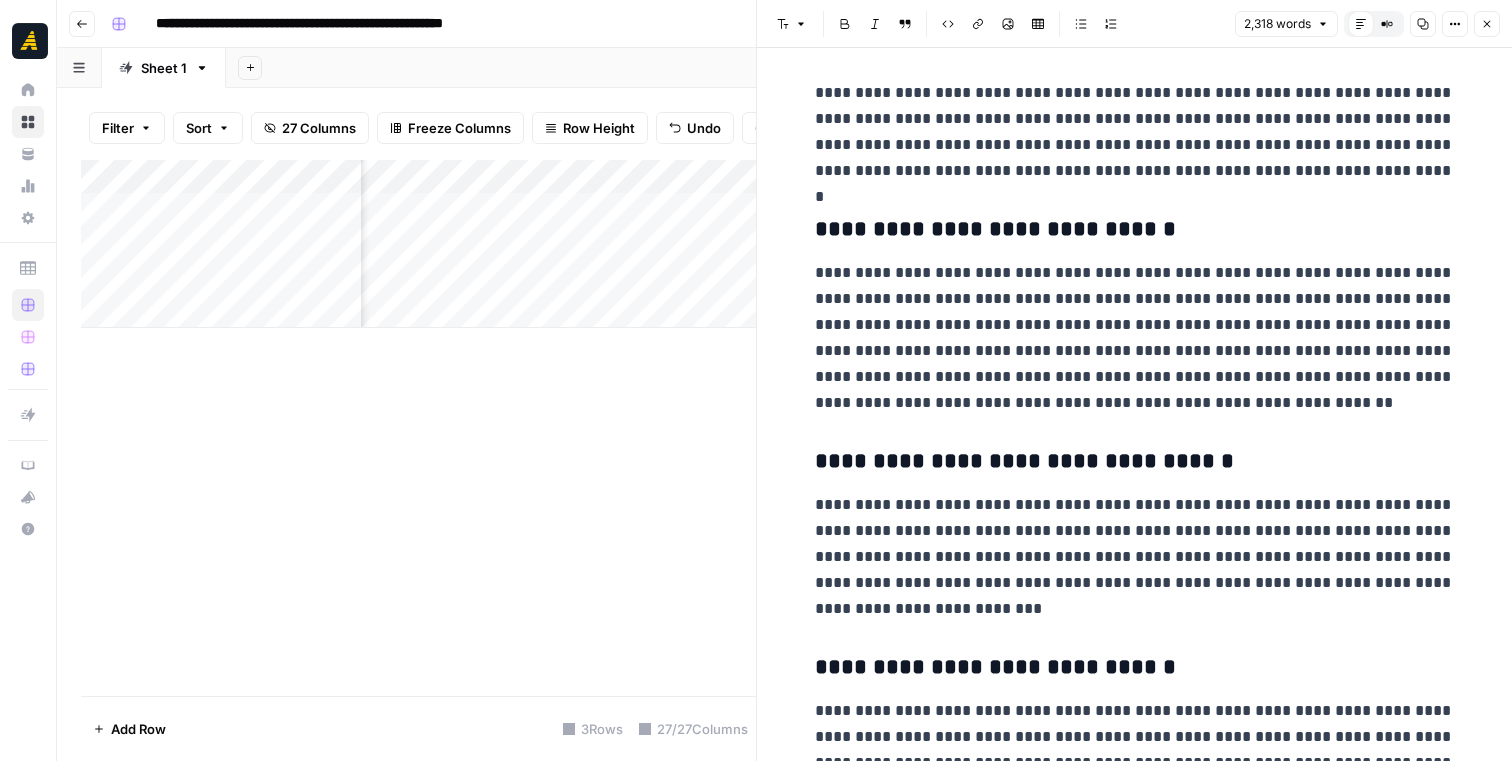 click 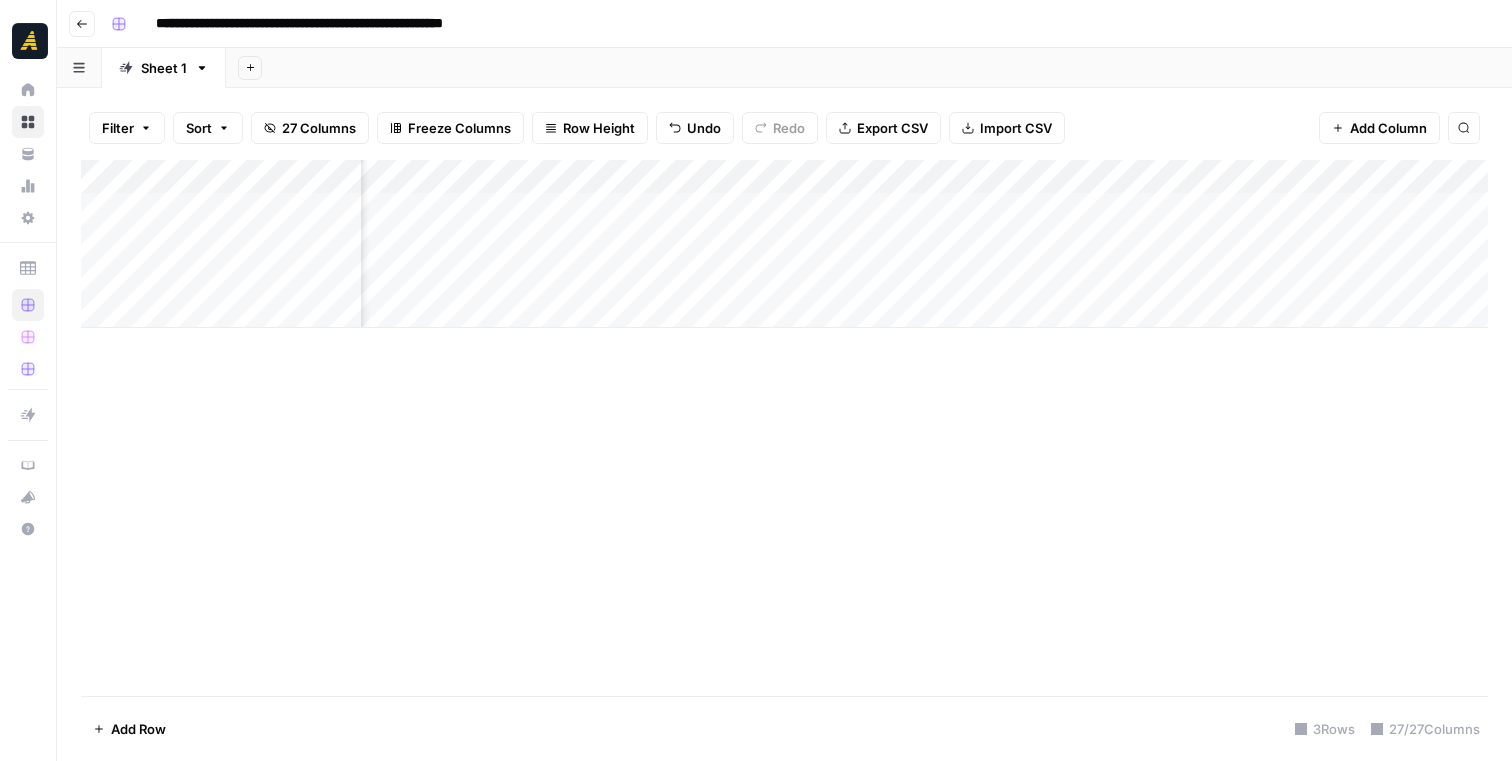 scroll, scrollTop: 0, scrollLeft: 3516, axis: horizontal 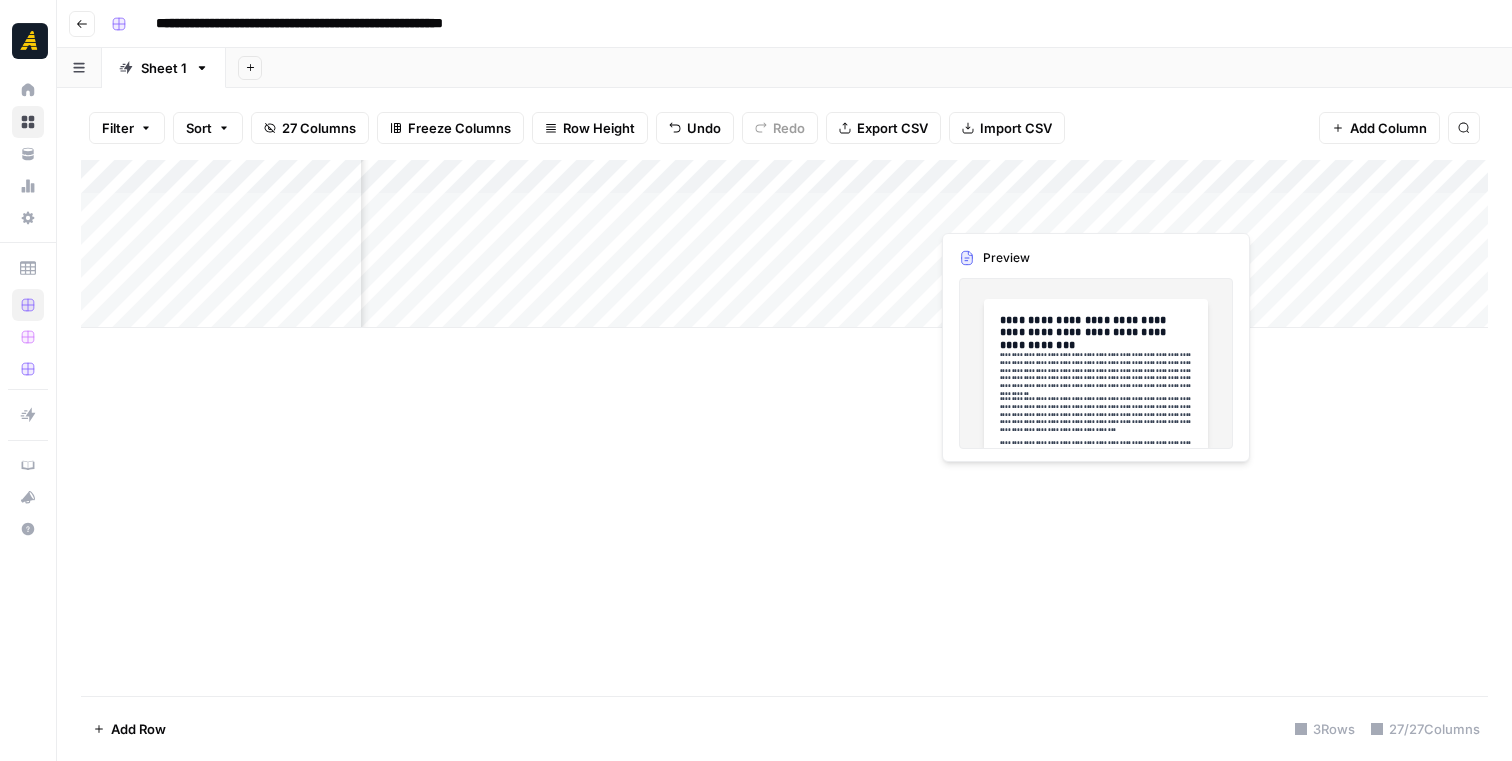 click on "Add Column" at bounding box center [784, 244] 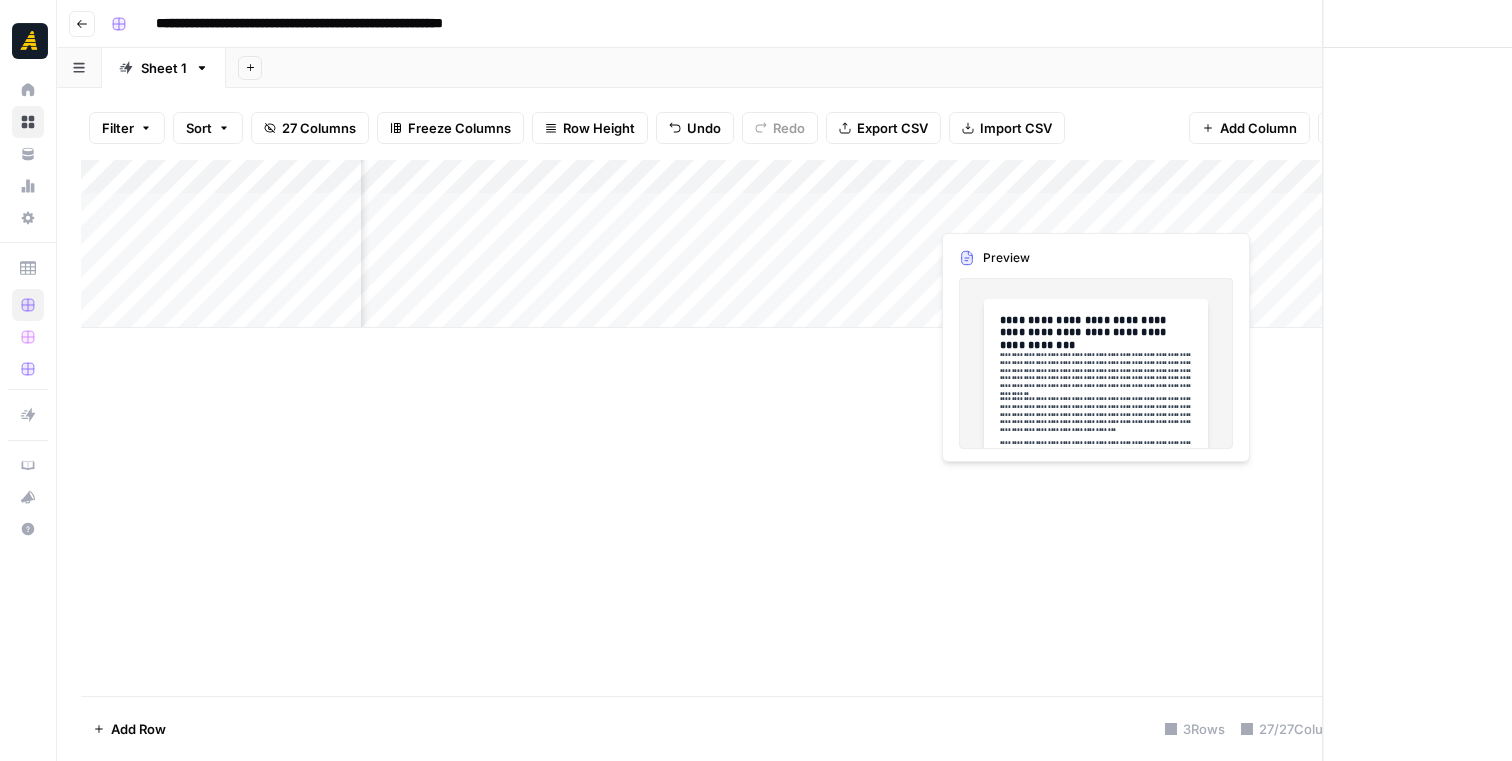 click at bounding box center (1052, 209) 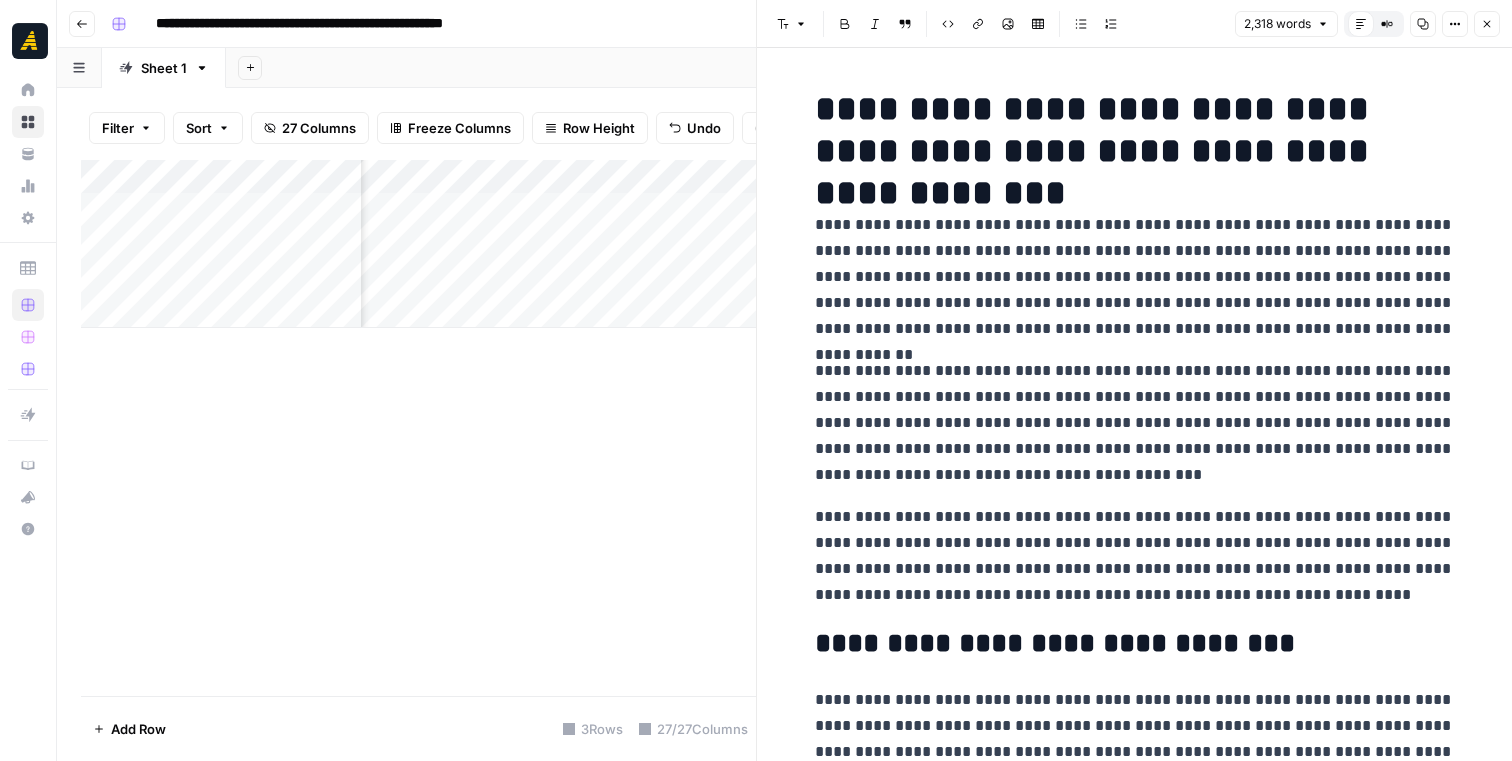 click on "**********" at bounding box center [1135, 277] 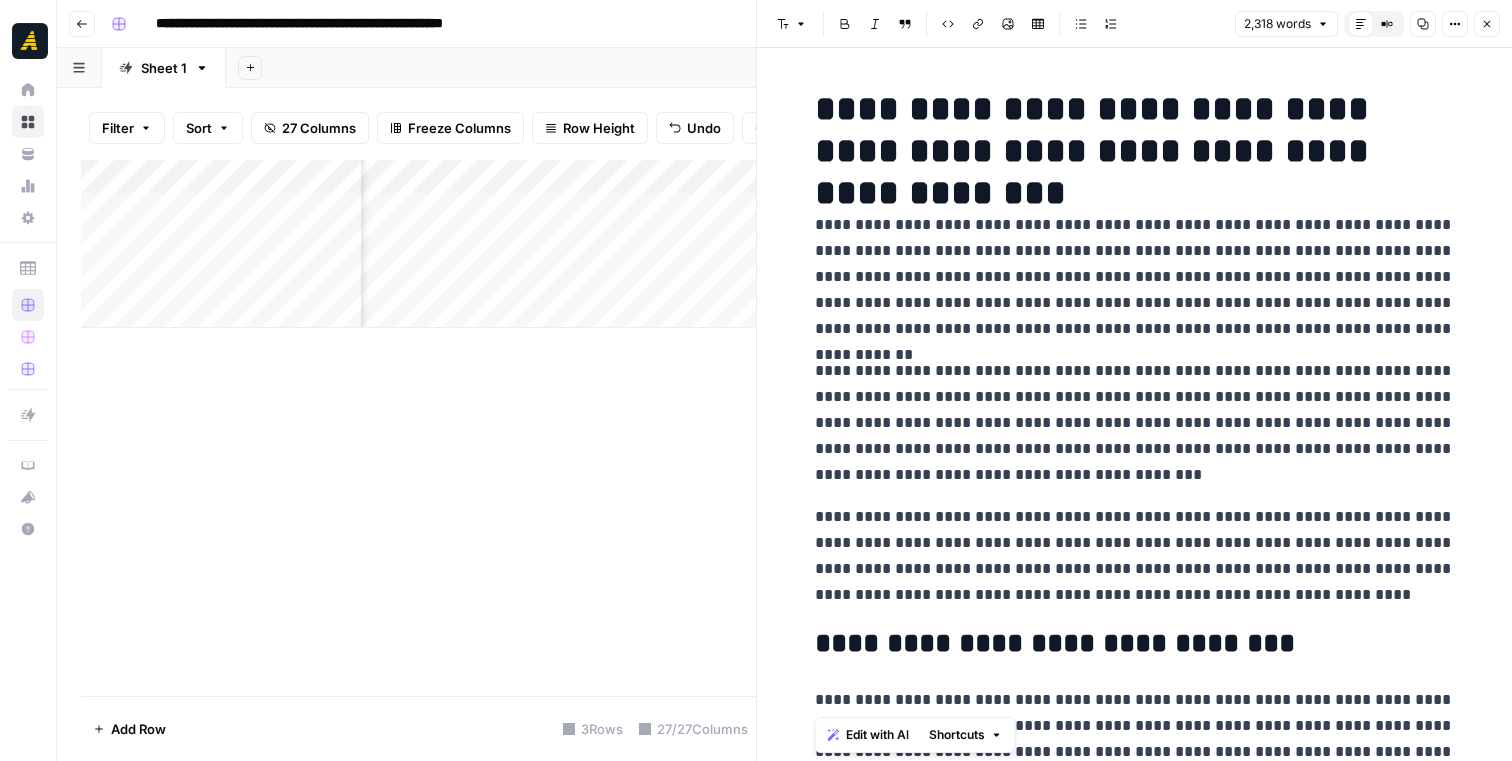 copy on "**********" 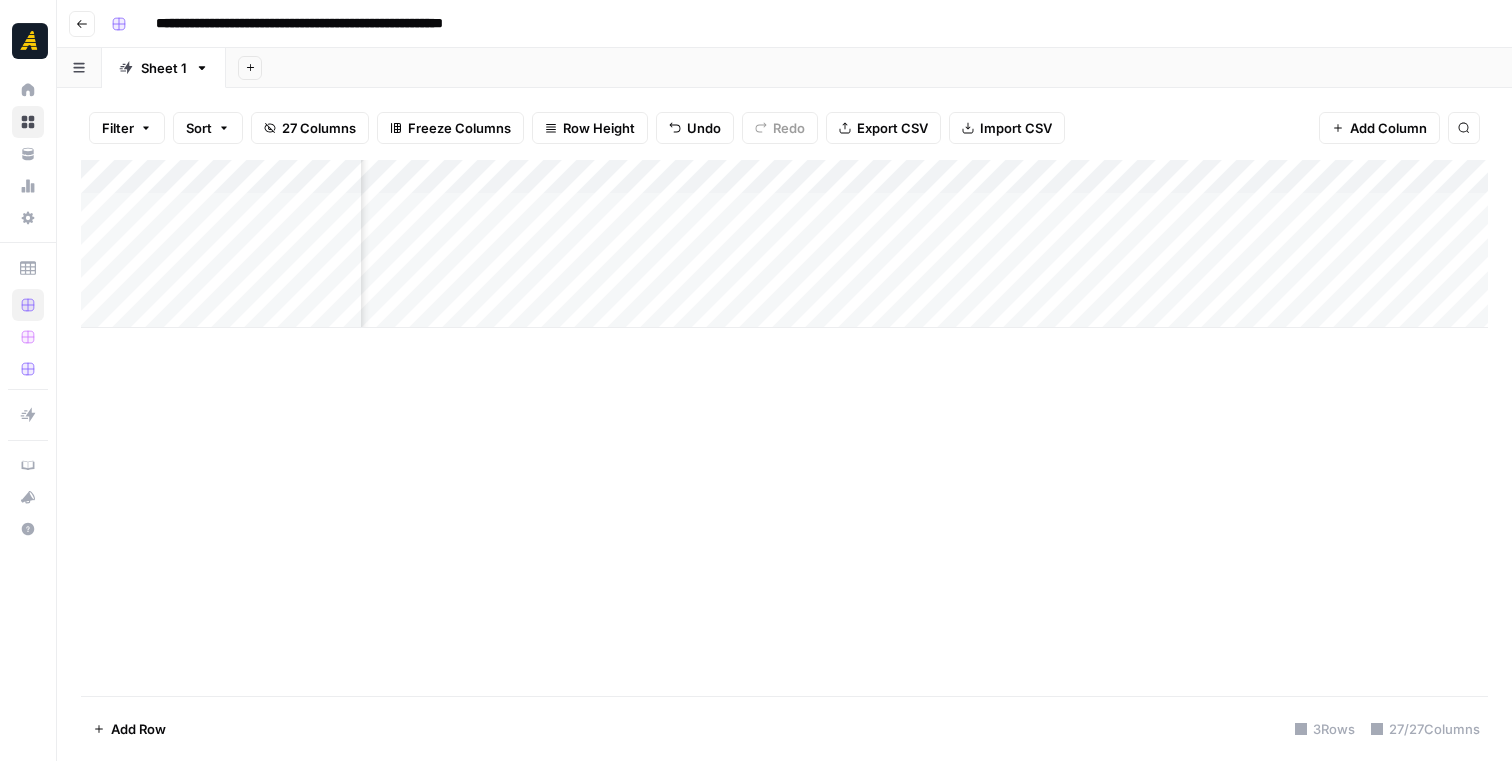 scroll, scrollTop: 0, scrollLeft: 4431, axis: horizontal 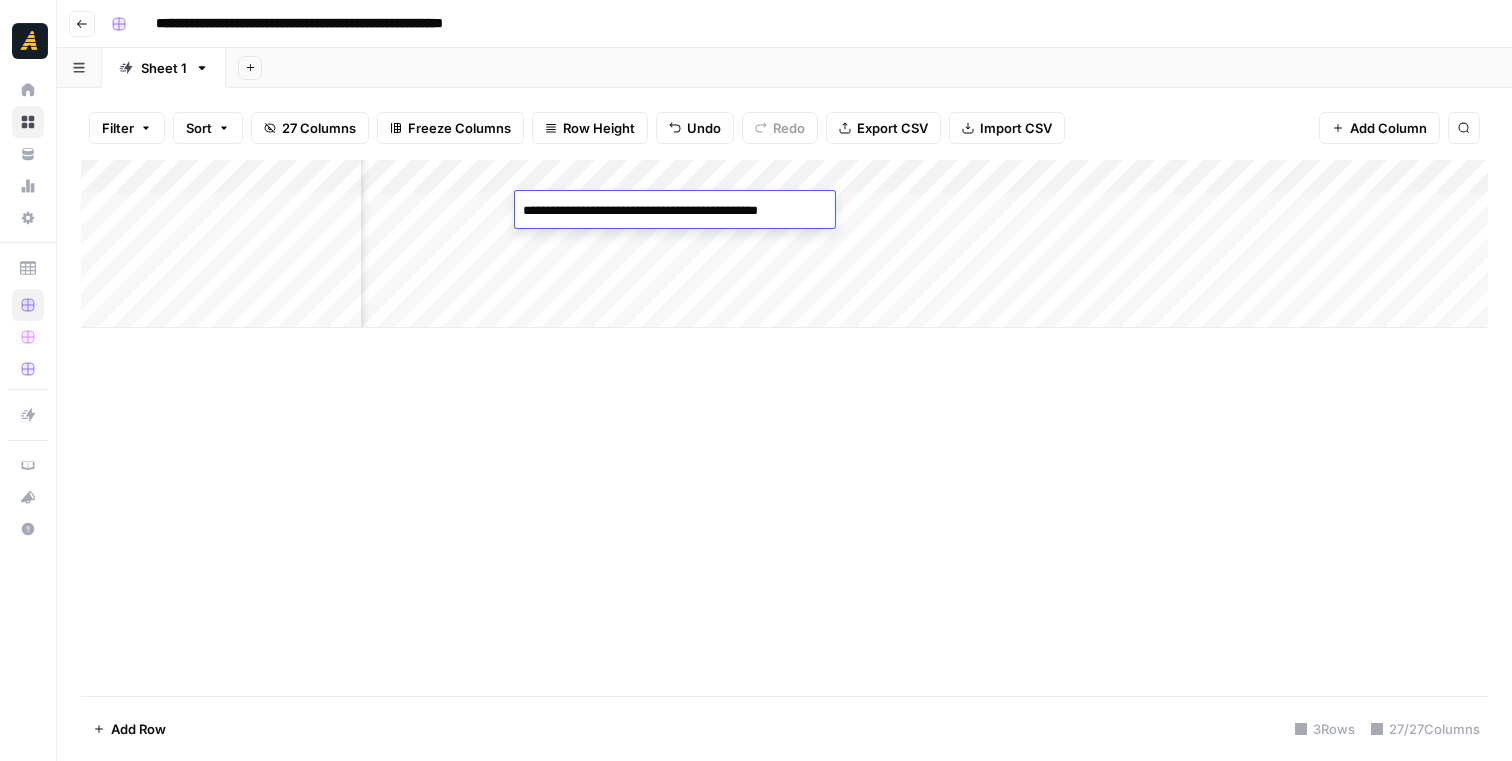 click on "**********" at bounding box center (675, 211) 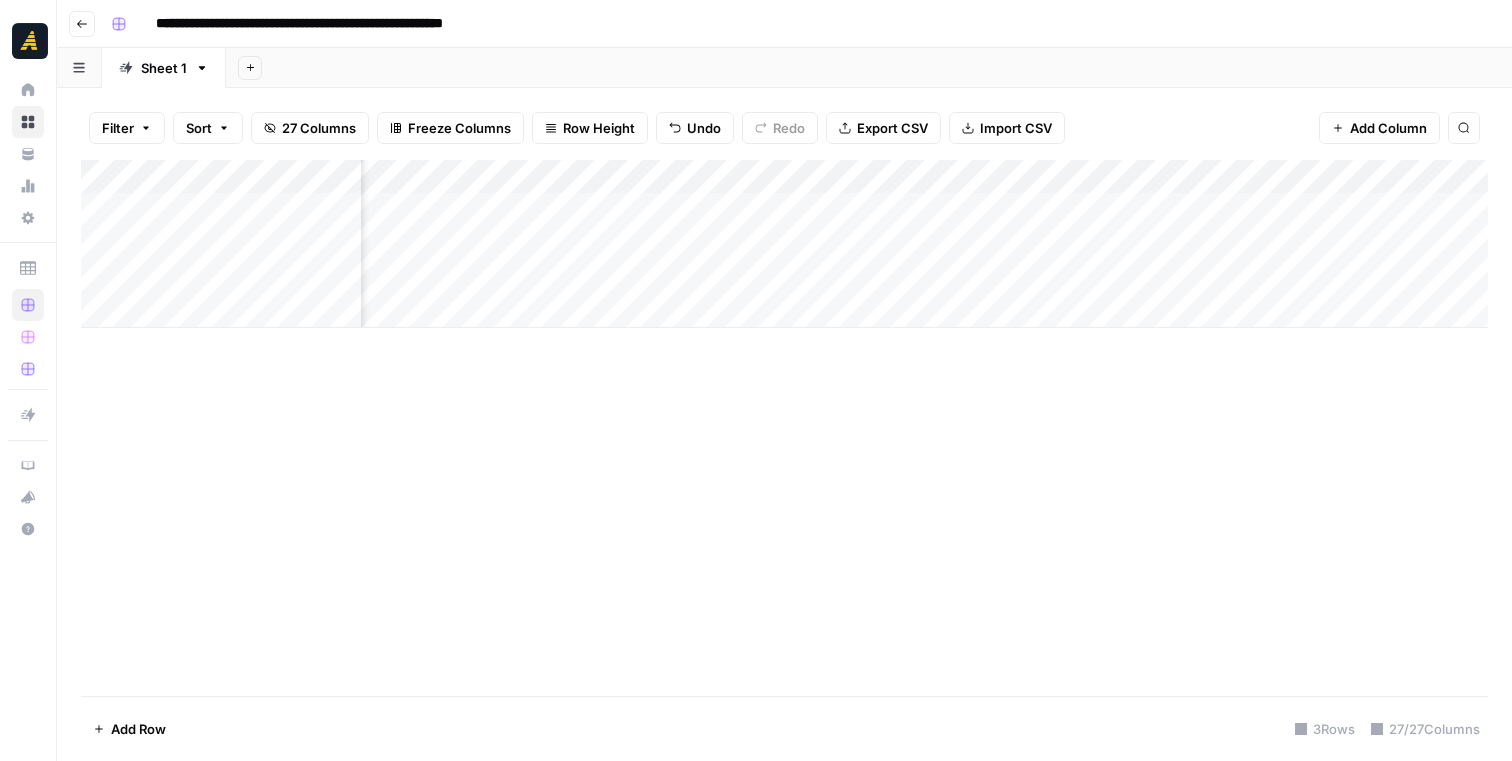 click on "Add Column" at bounding box center (784, 244) 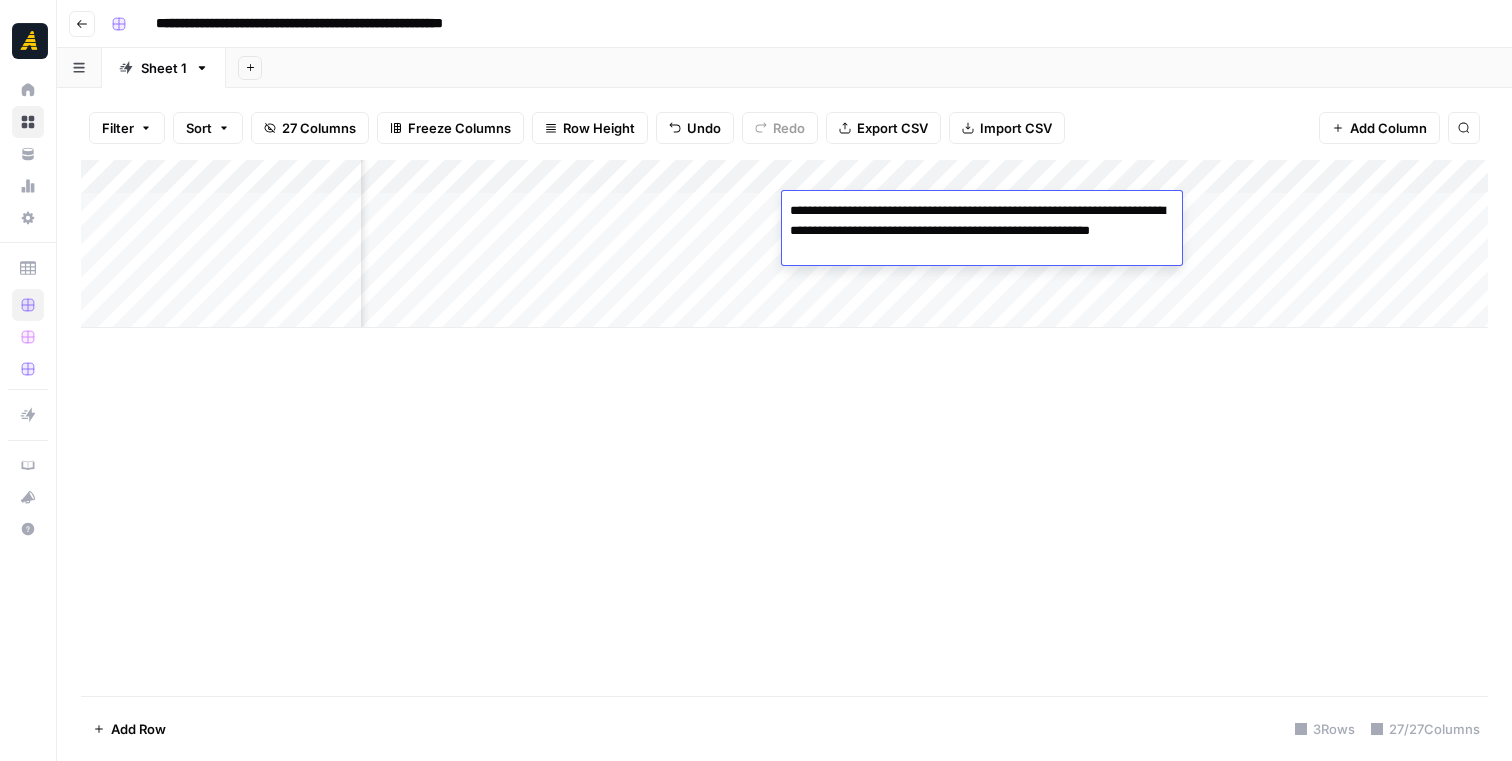 click on "**********" at bounding box center [982, 231] 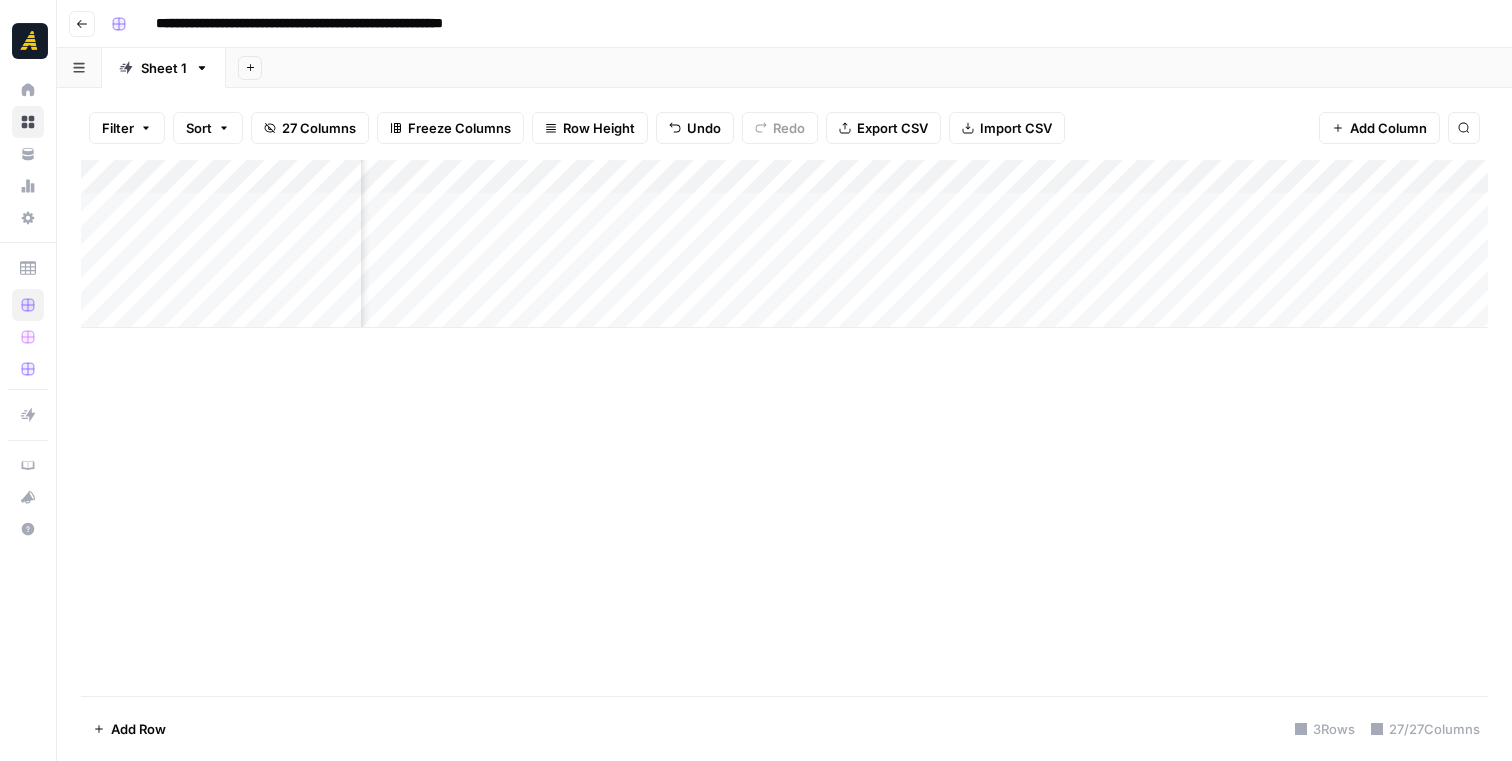click on "Add Column" at bounding box center (784, 244) 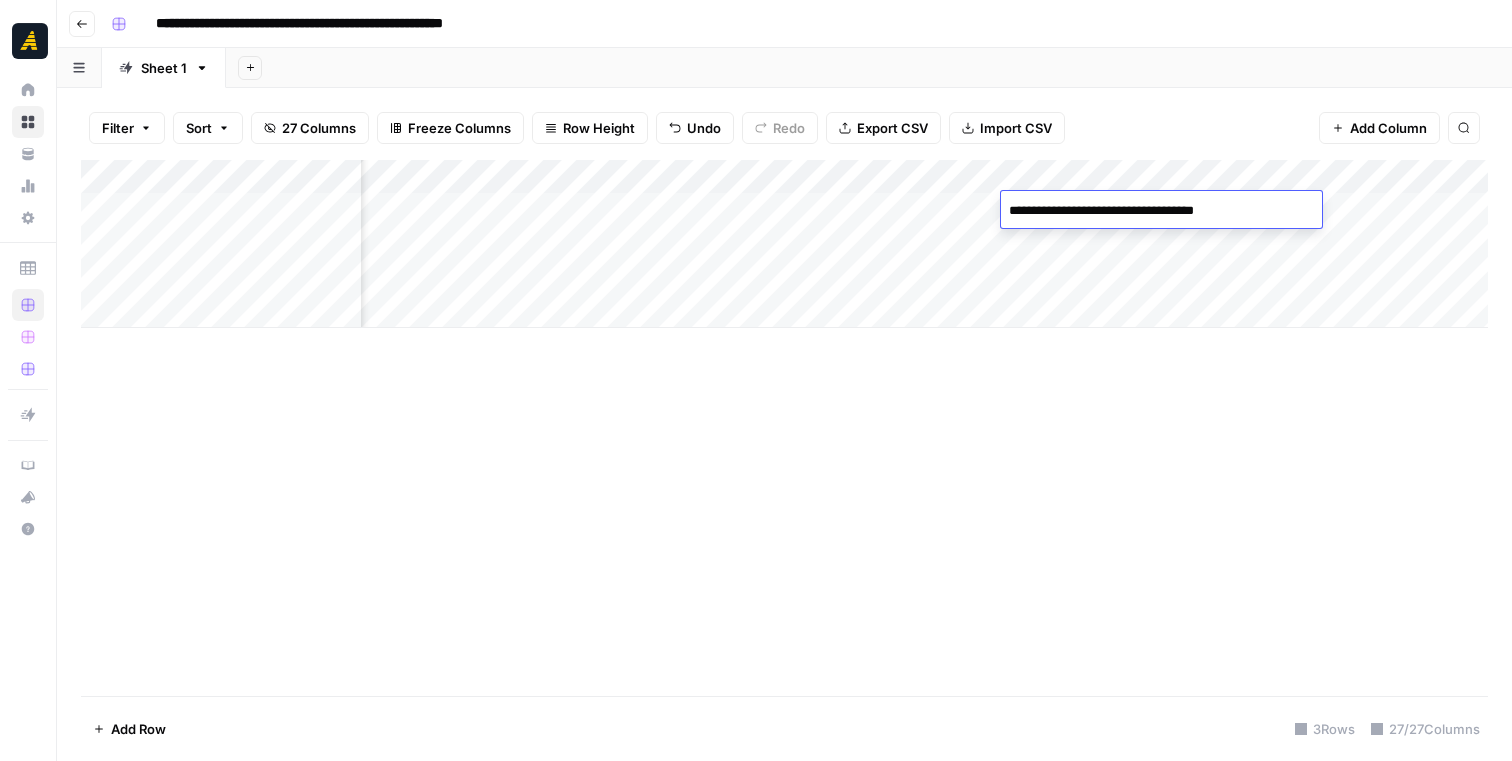 click on "**********" at bounding box center (1161, 211) 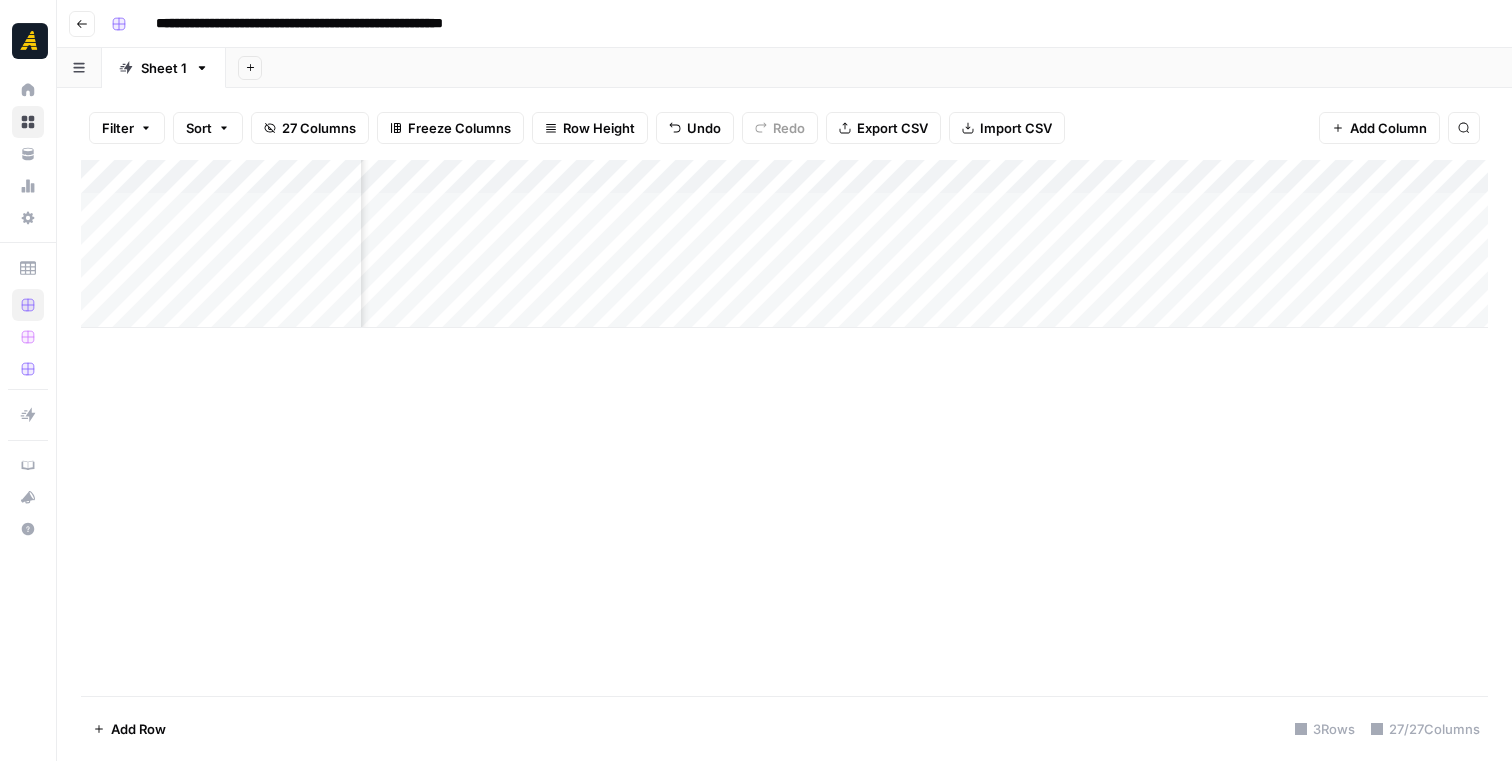 click on "Filter Sort 27 Columns Freeze Columns Row Height Undo Redo Export CSV Import CSV Add Column Search Add Column Add Row 3  Rows 27/27  Columns" at bounding box center (784, 424) 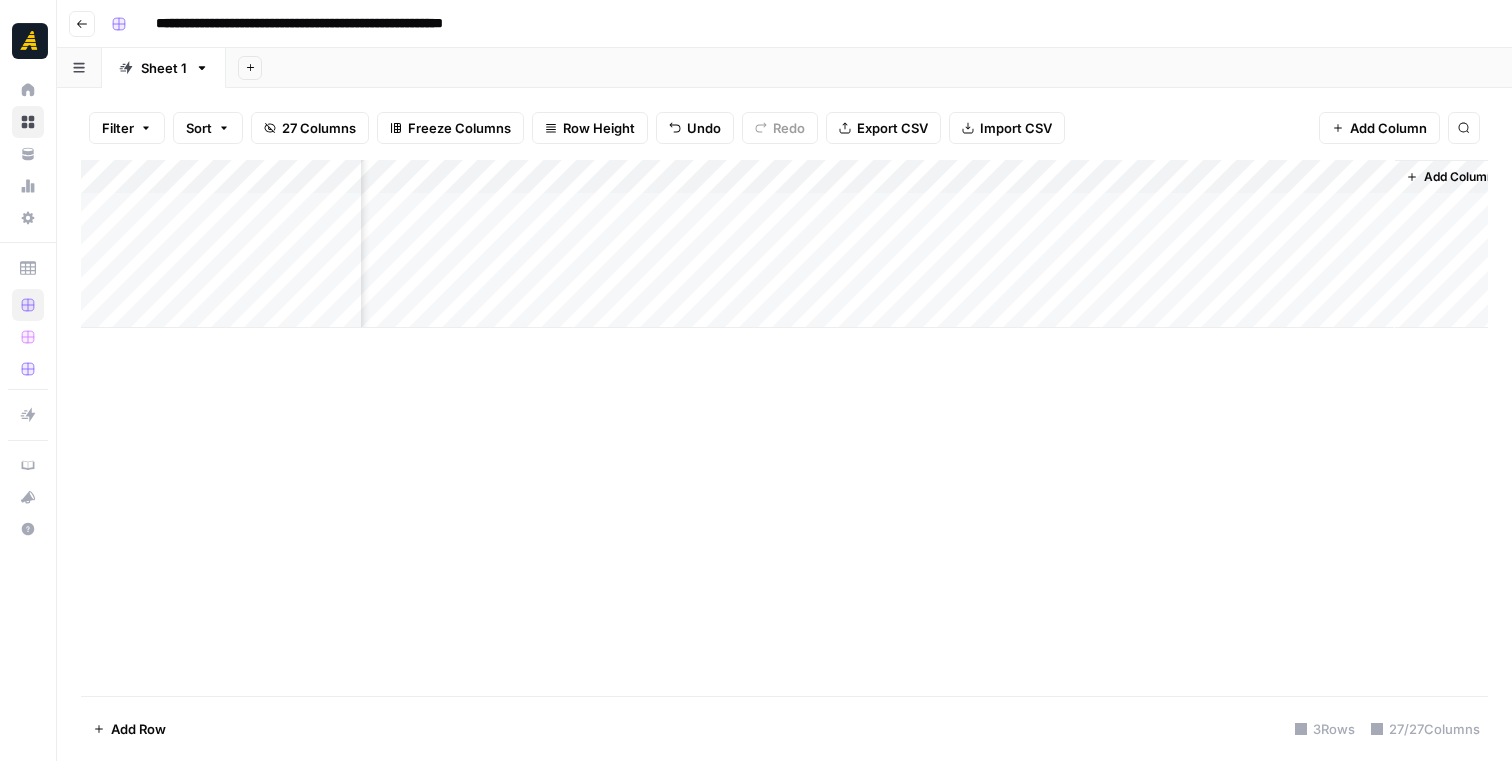 scroll, scrollTop: 0, scrollLeft: 5276, axis: horizontal 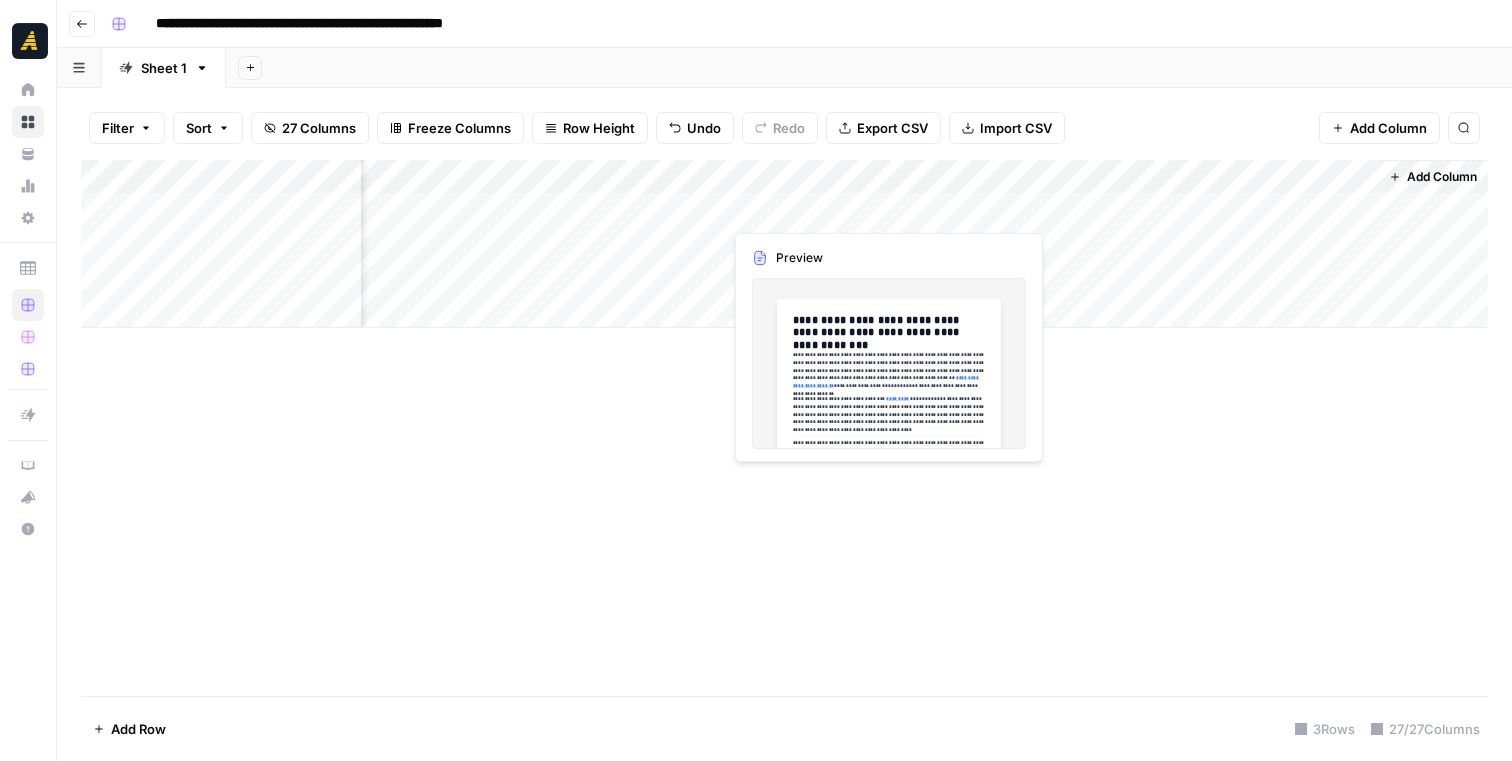 click on "Add Column" at bounding box center (784, 244) 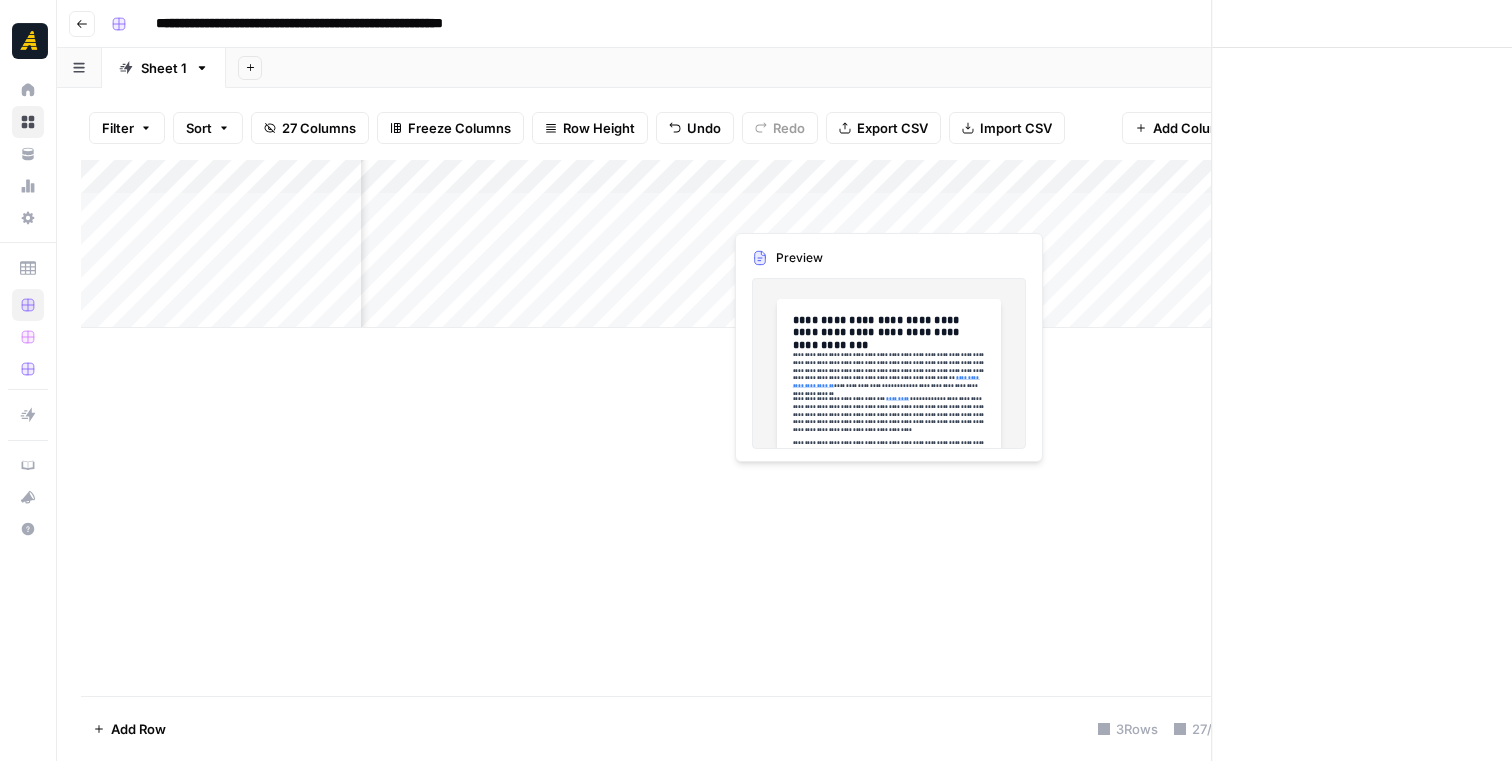 click at bounding box center [823, 209] 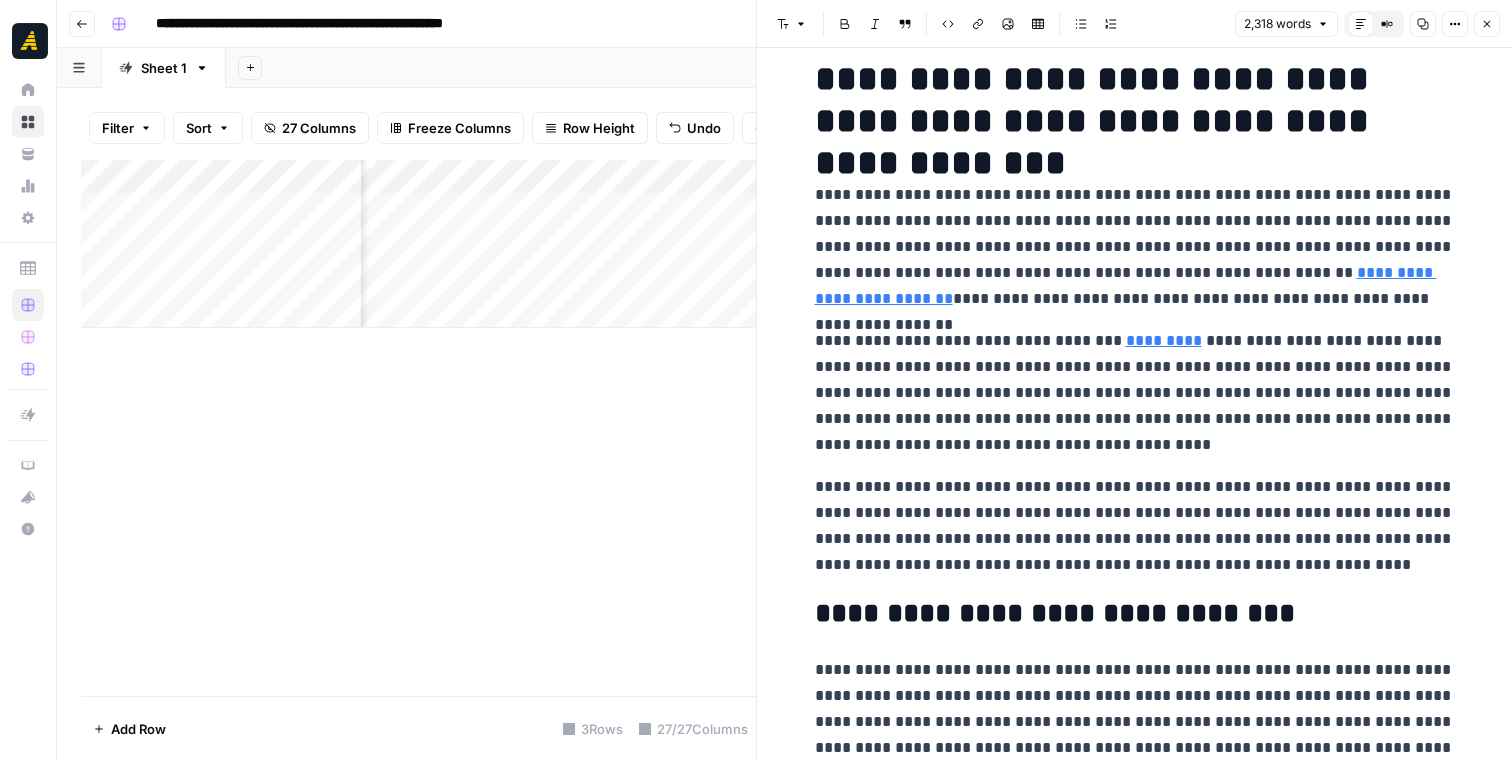 scroll, scrollTop: 34, scrollLeft: 0, axis: vertical 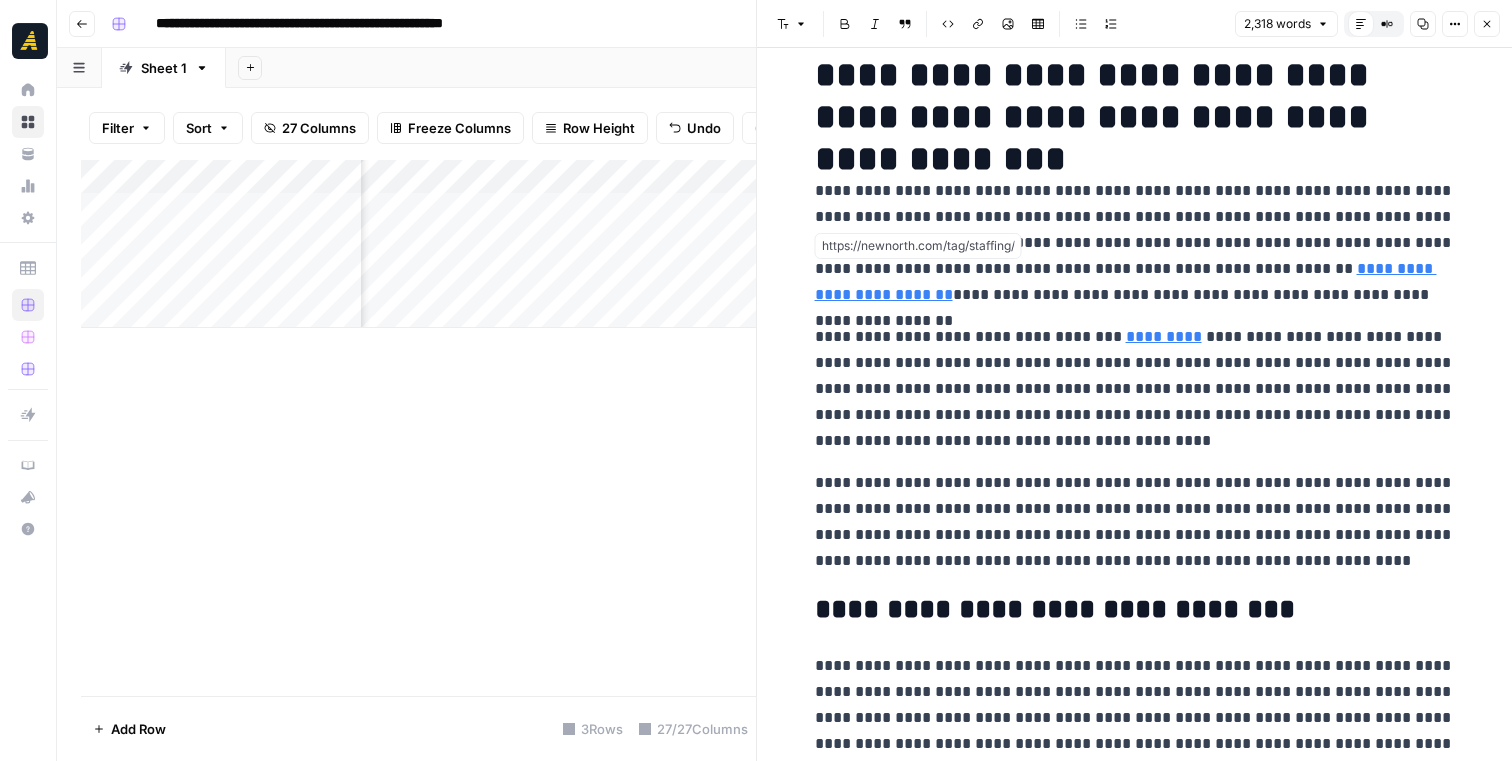click on "**********" at bounding box center (1126, 281) 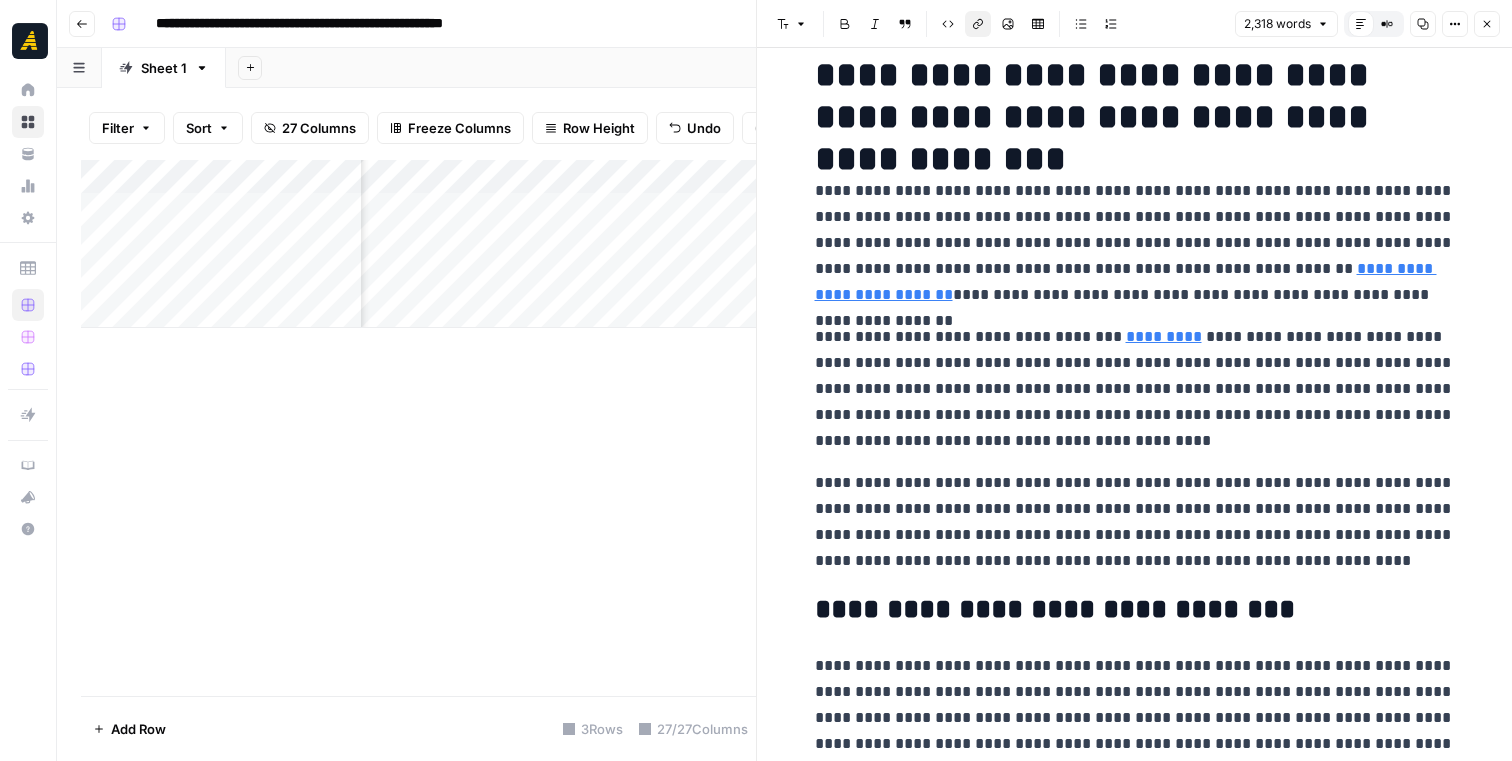 scroll, scrollTop: 0, scrollLeft: 5612, axis: horizontal 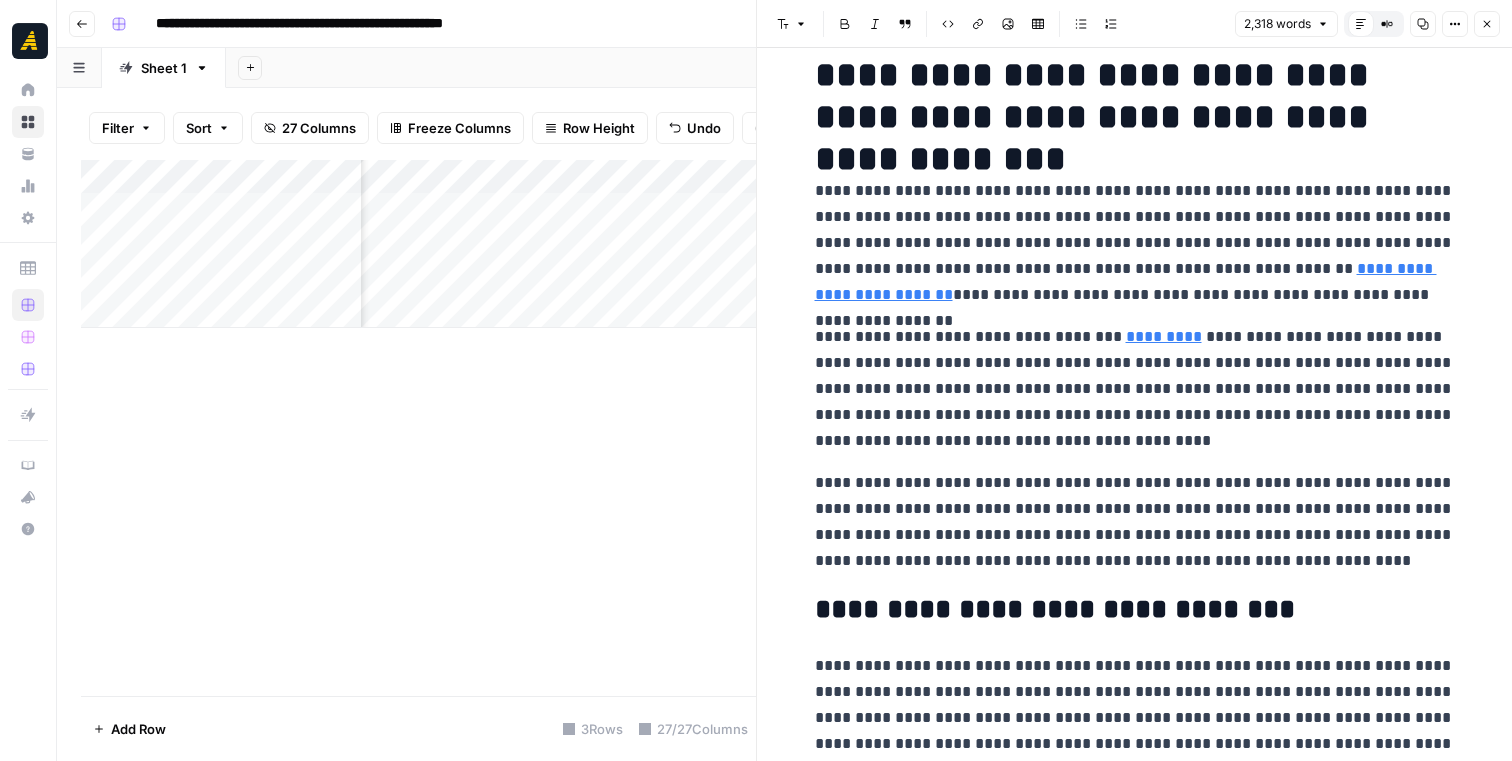 click 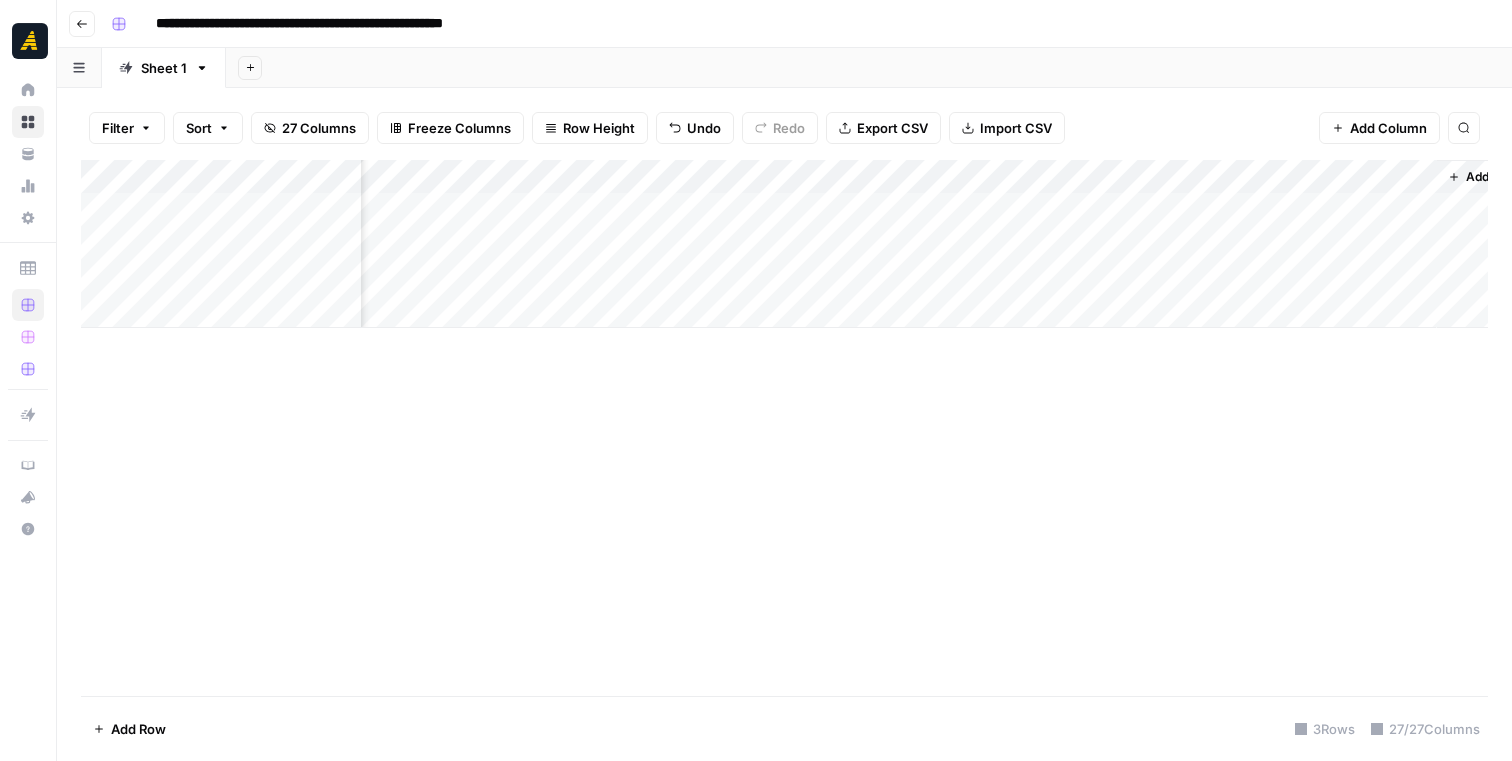 scroll, scrollTop: 0, scrollLeft: 5214, axis: horizontal 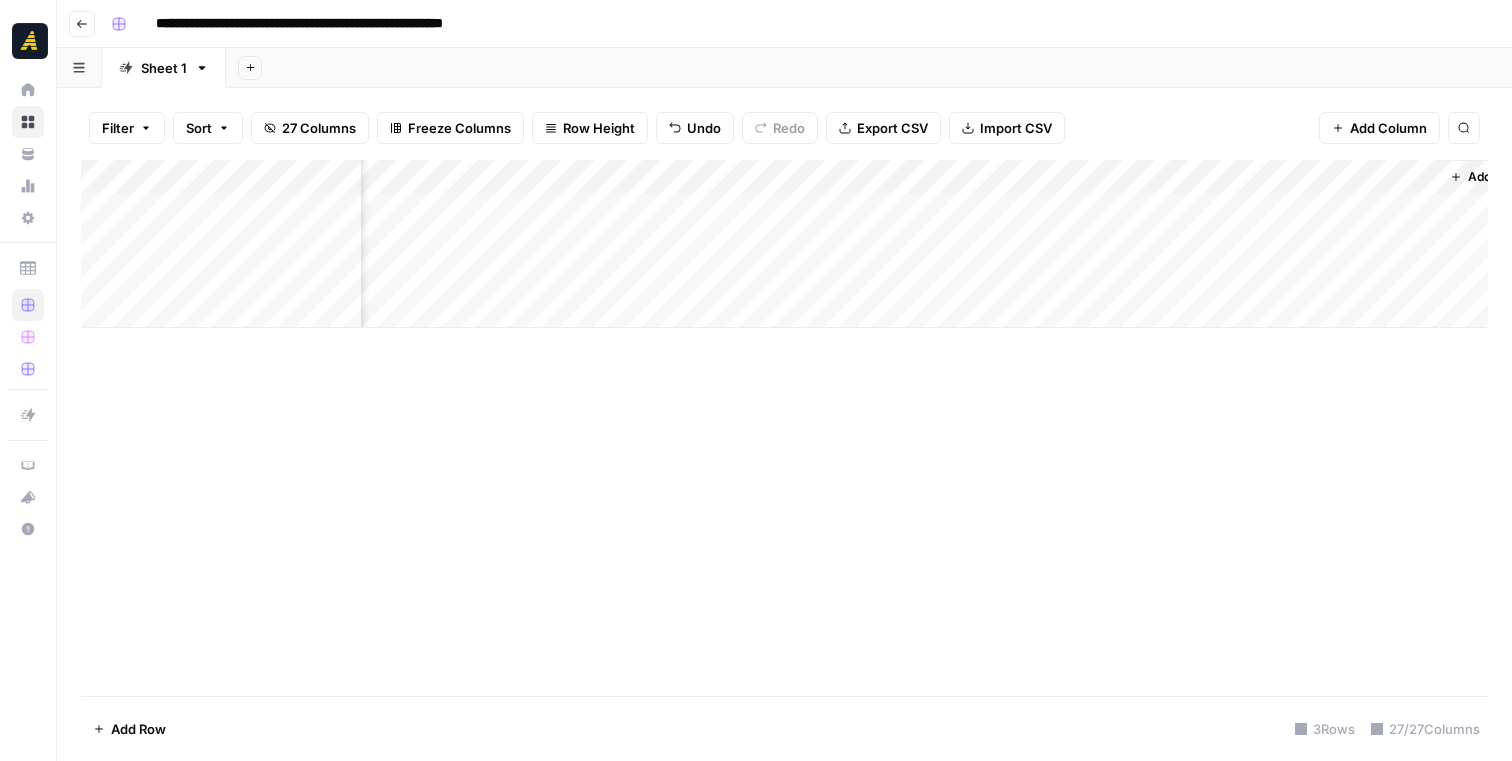 click on "Add Column" at bounding box center [784, 244] 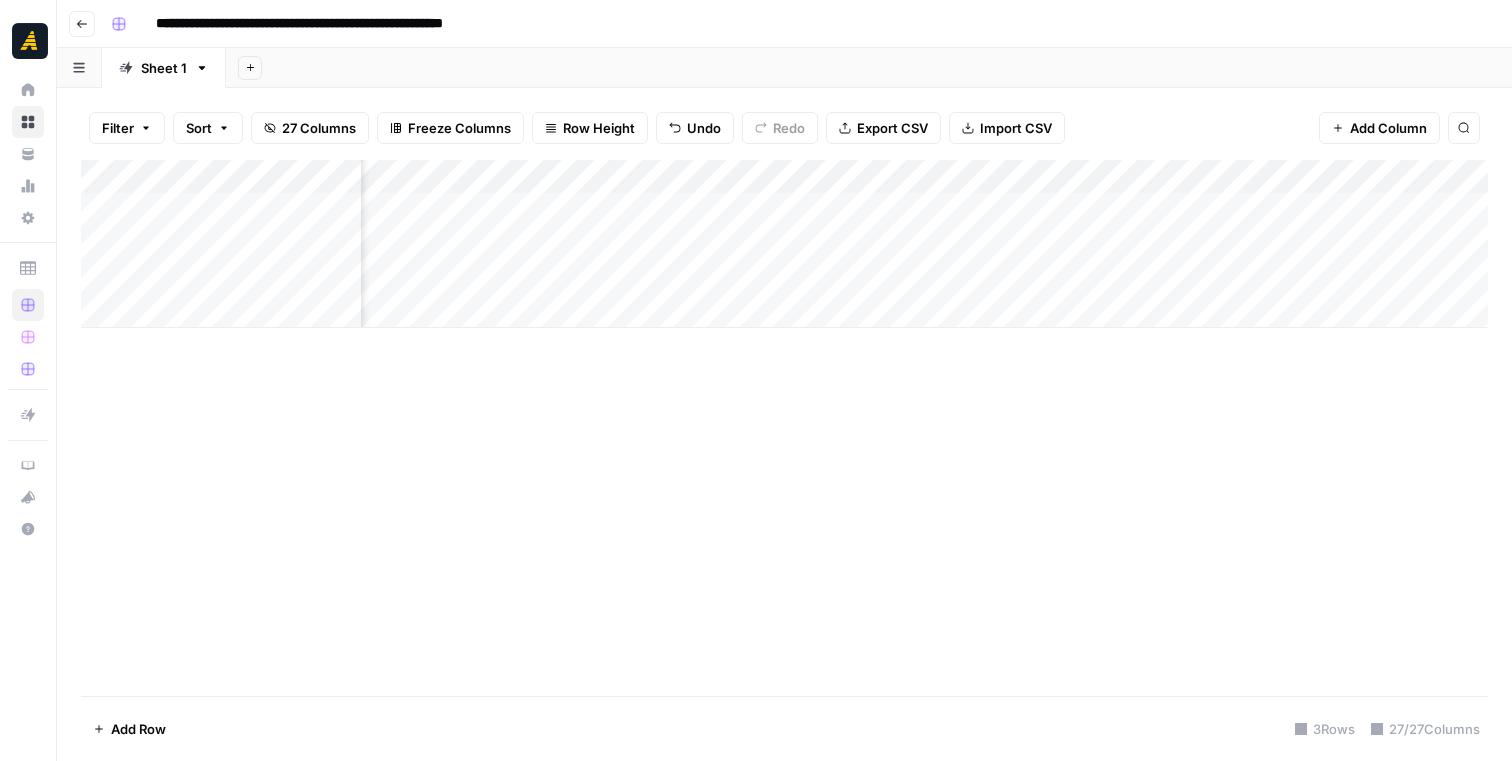 scroll, scrollTop: 0, scrollLeft: 5191, axis: horizontal 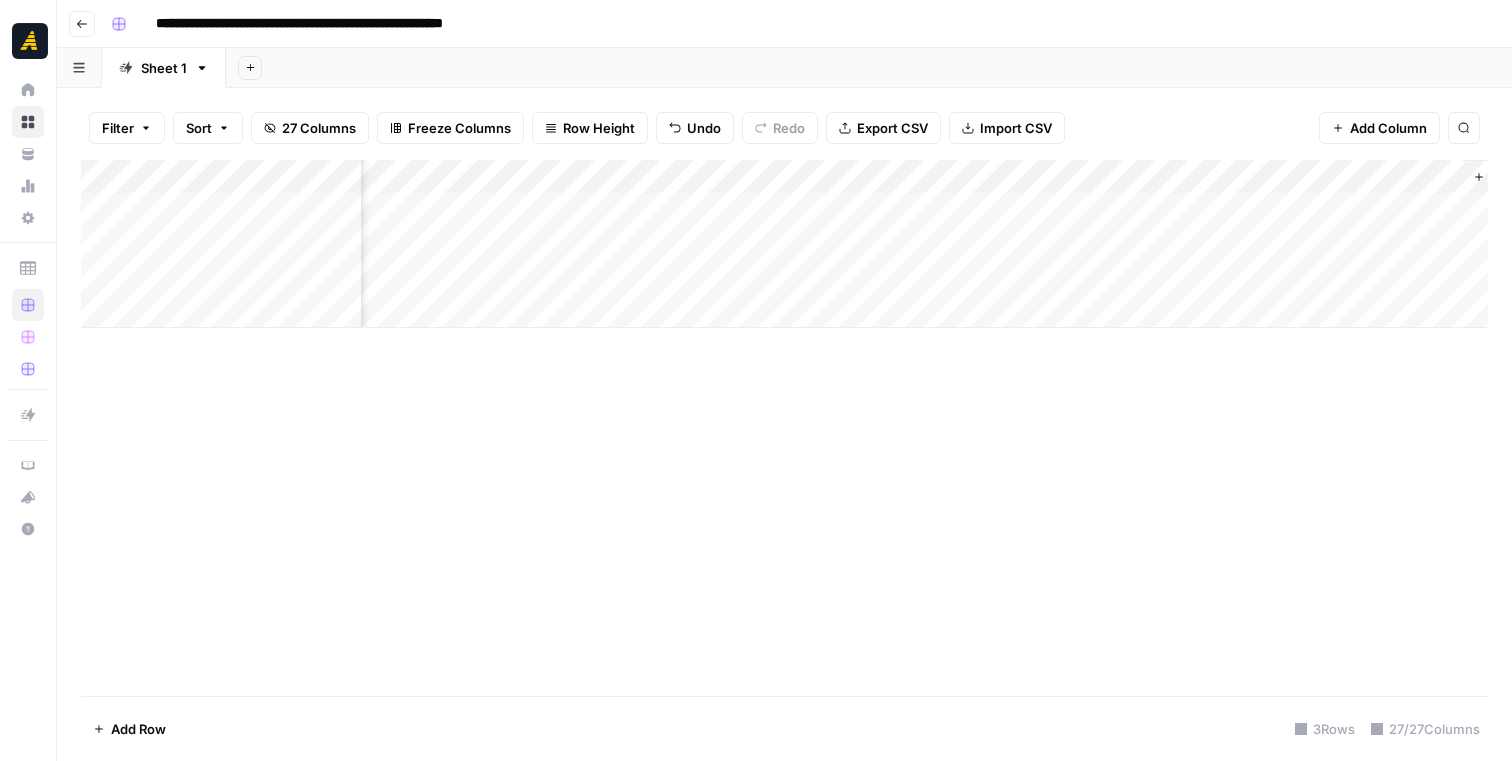 click on "Add Column" at bounding box center (784, 244) 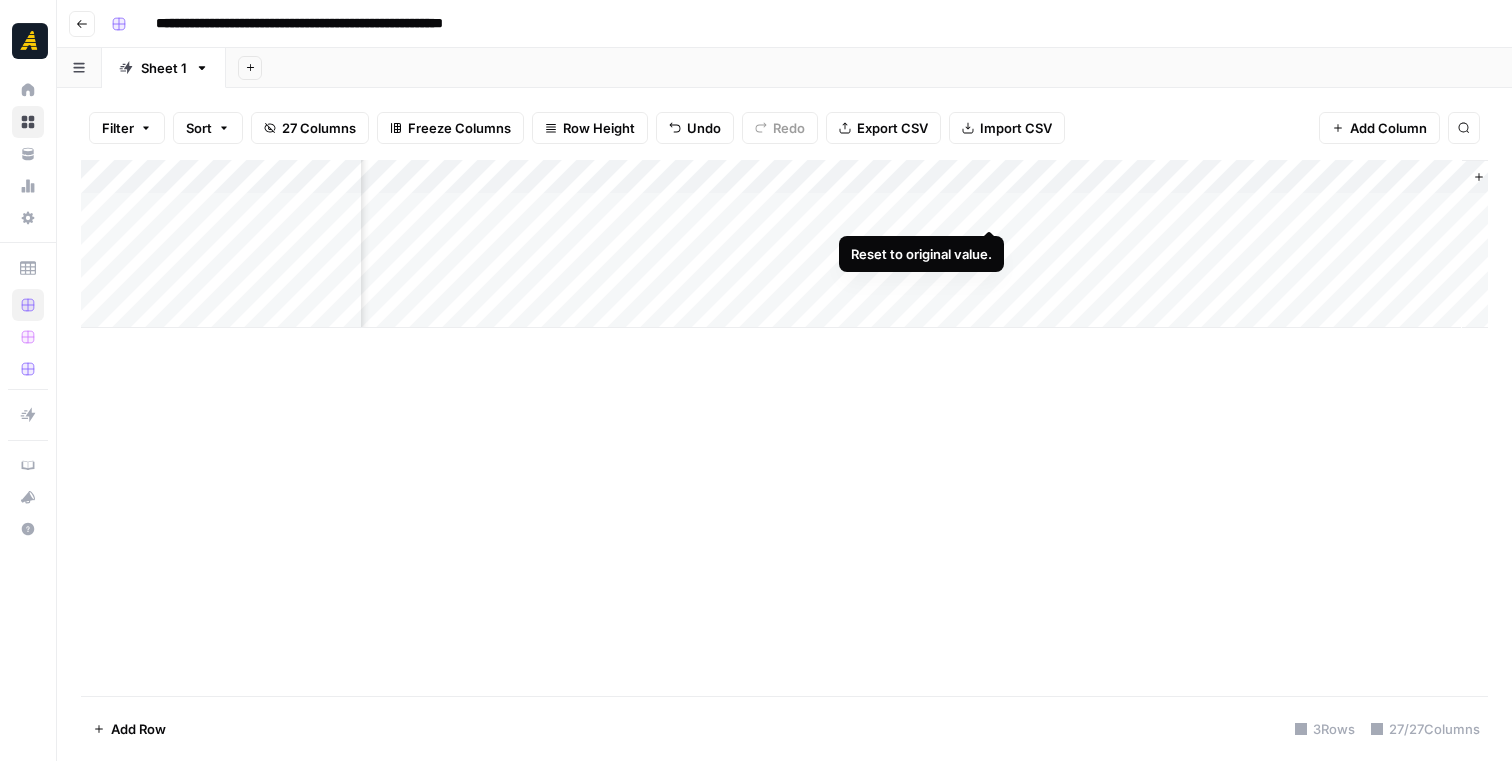 click on "Add Column" at bounding box center [784, 244] 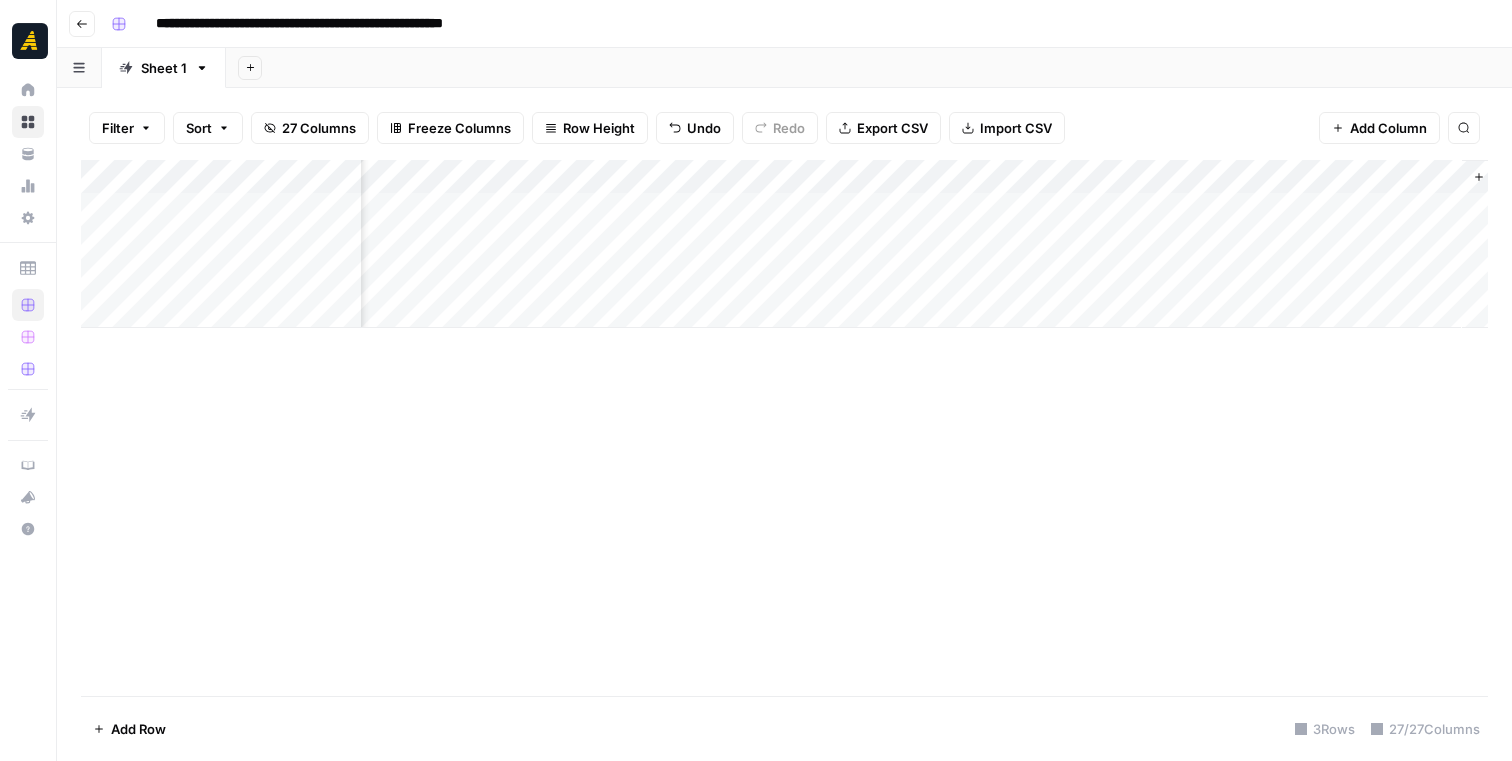 click on "Add Column" at bounding box center [784, 244] 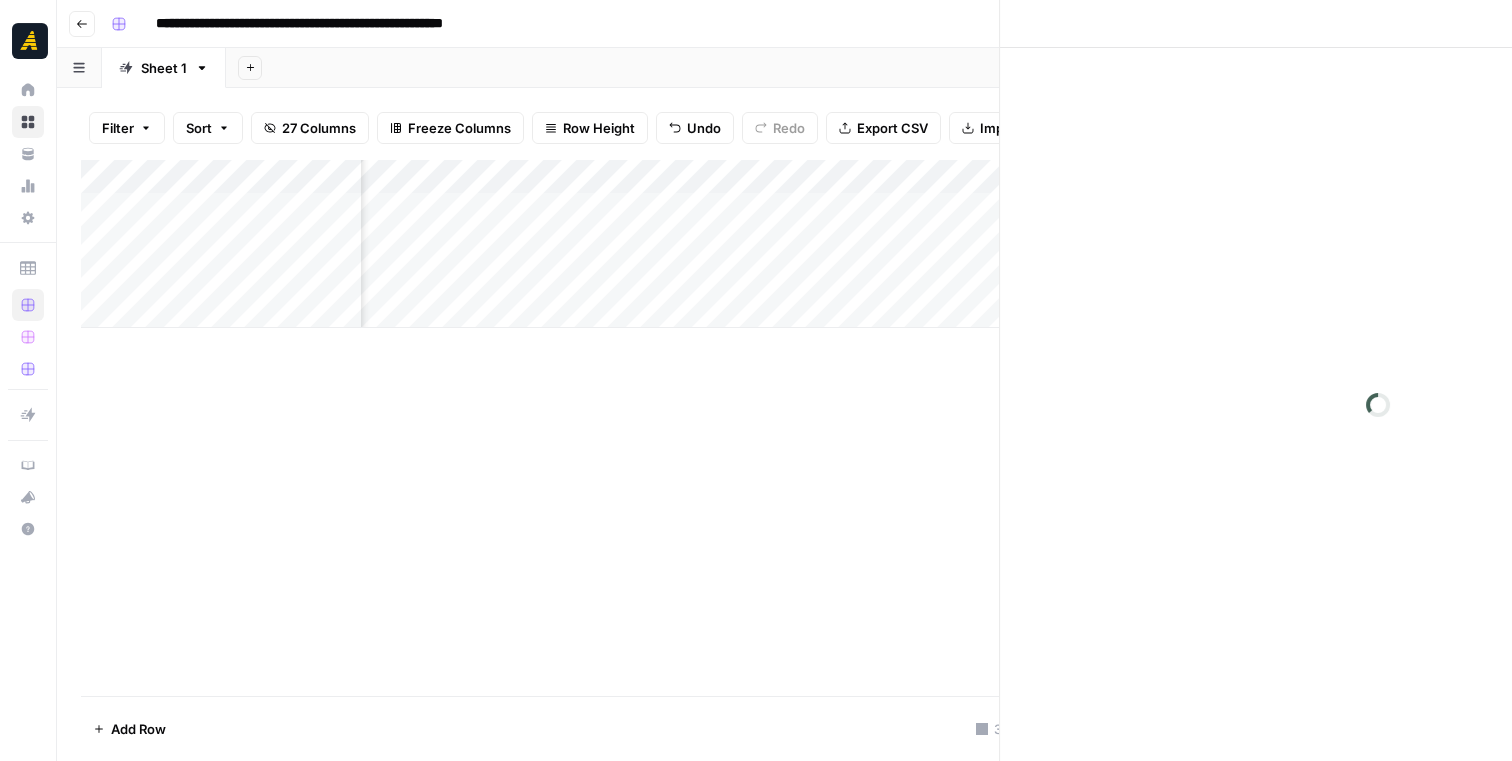 click at bounding box center (908, 209) 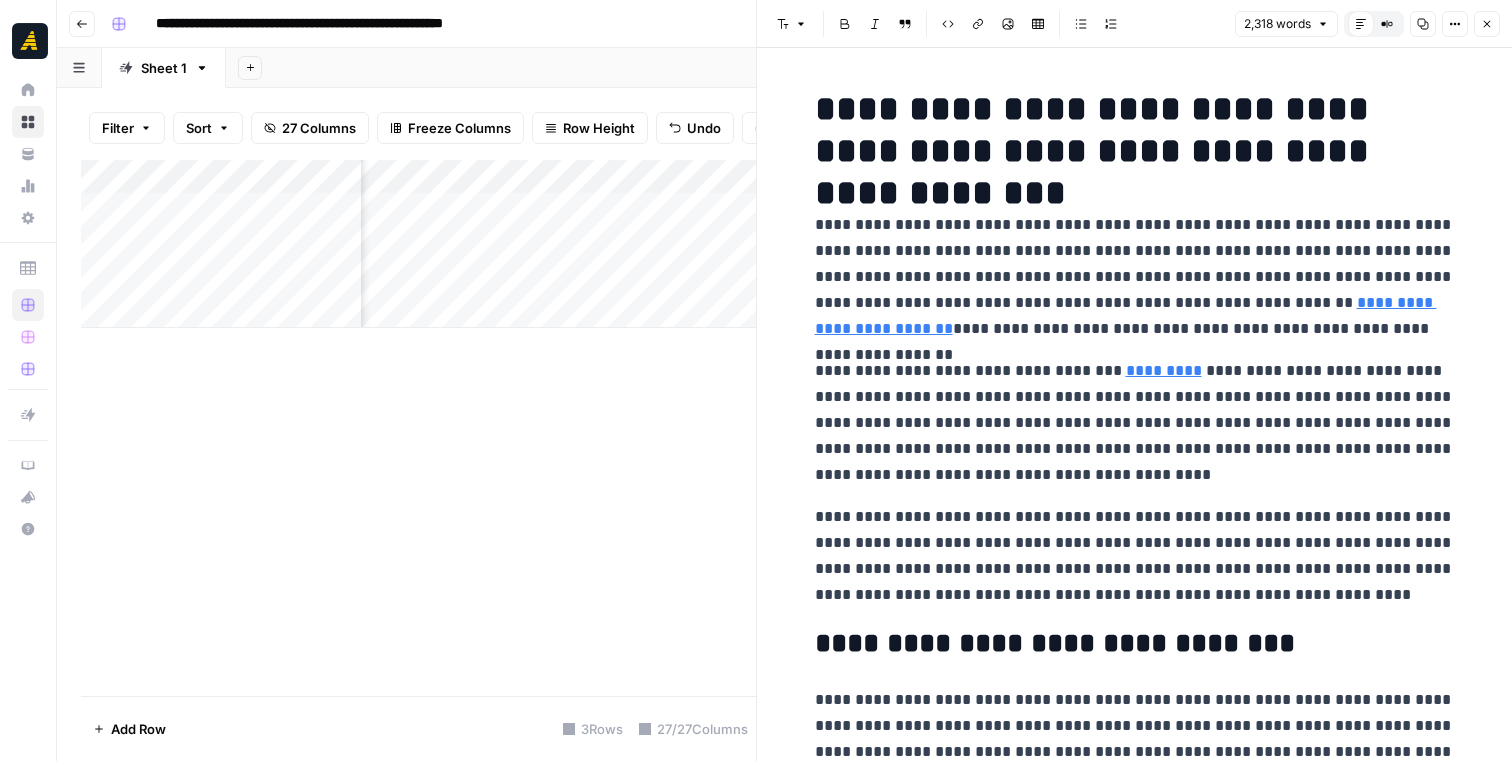 scroll, scrollTop: 39, scrollLeft: 0, axis: vertical 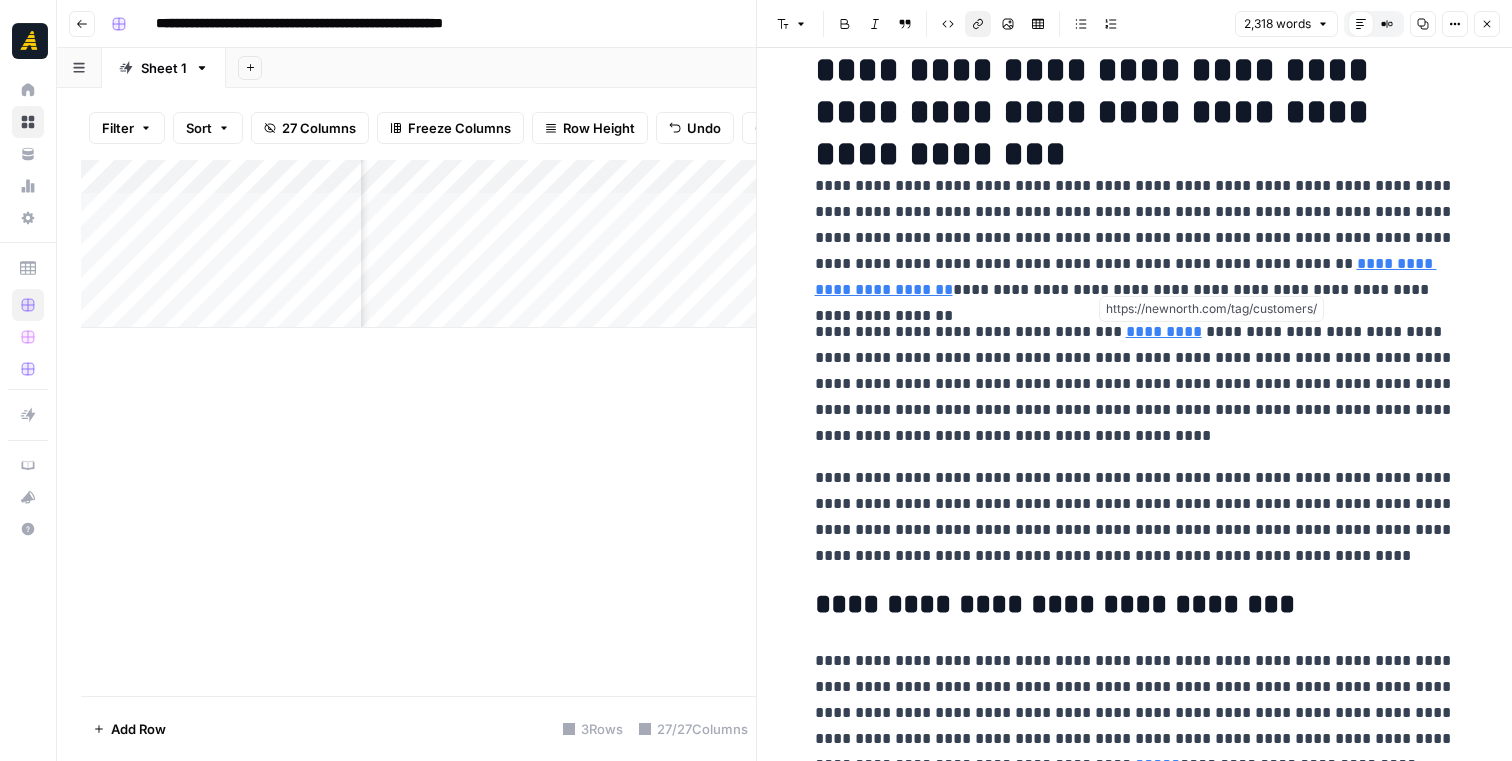 click on "*********" at bounding box center [1164, 331] 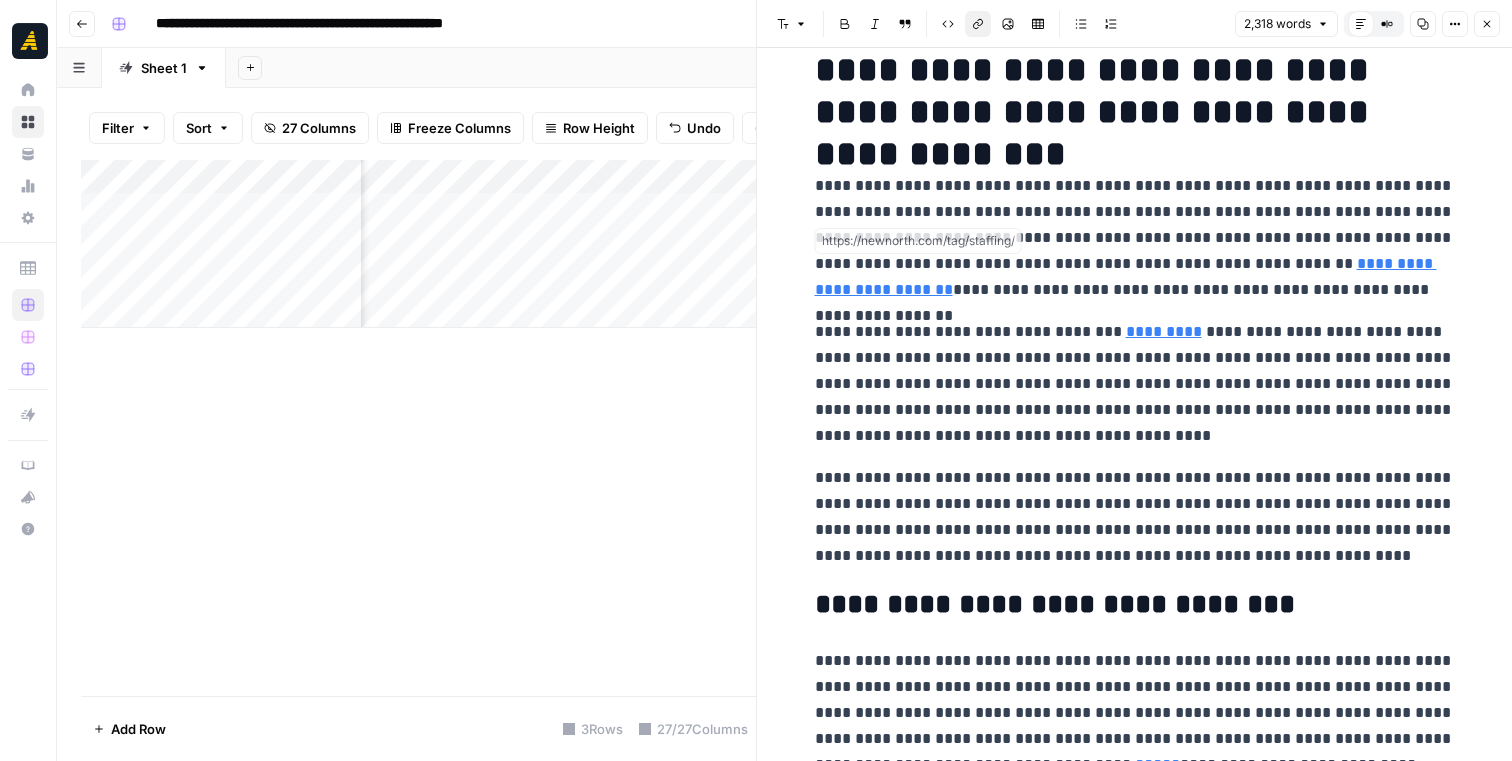 scroll, scrollTop: 0, scrollLeft: 0, axis: both 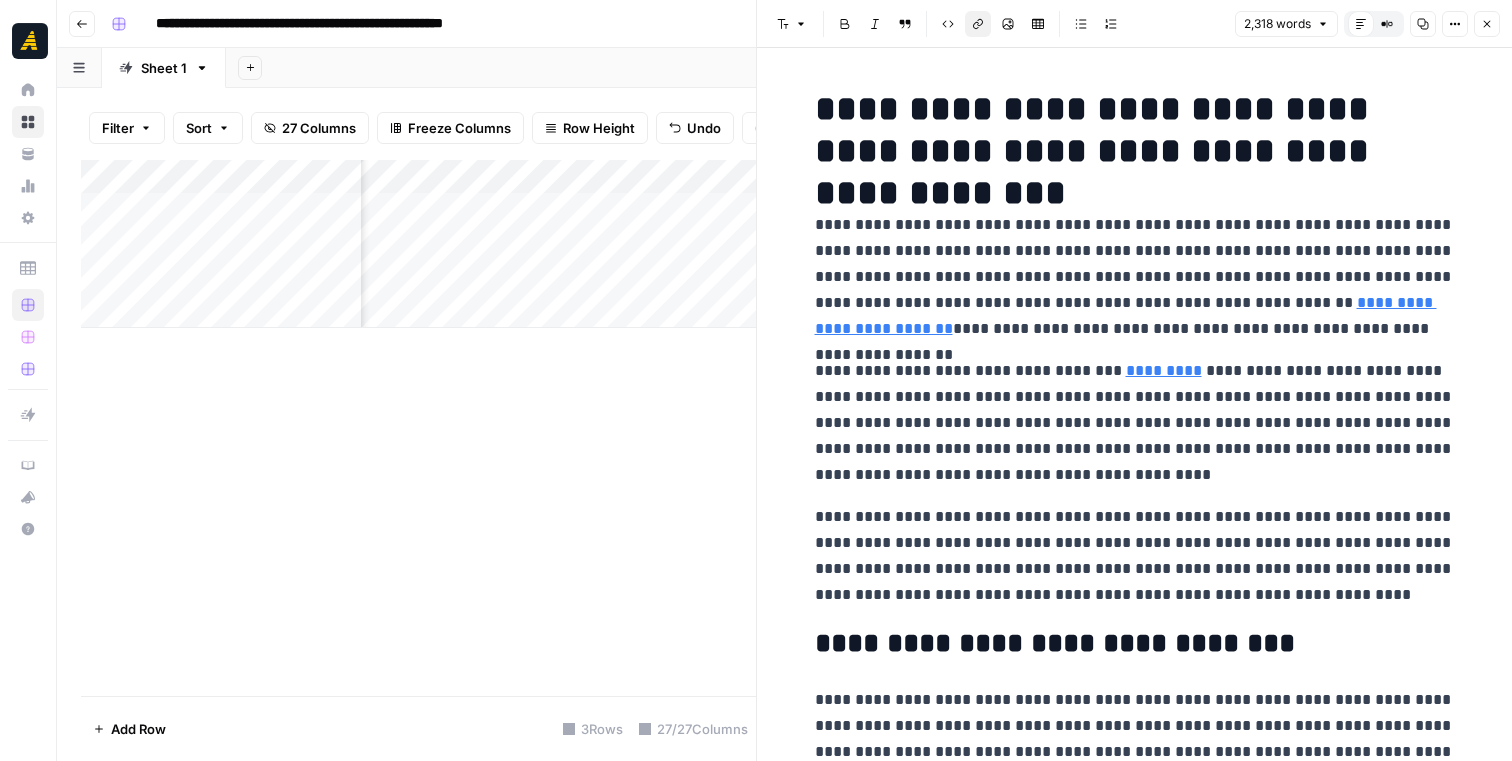 click on "**********" at bounding box center (1135, 4608) 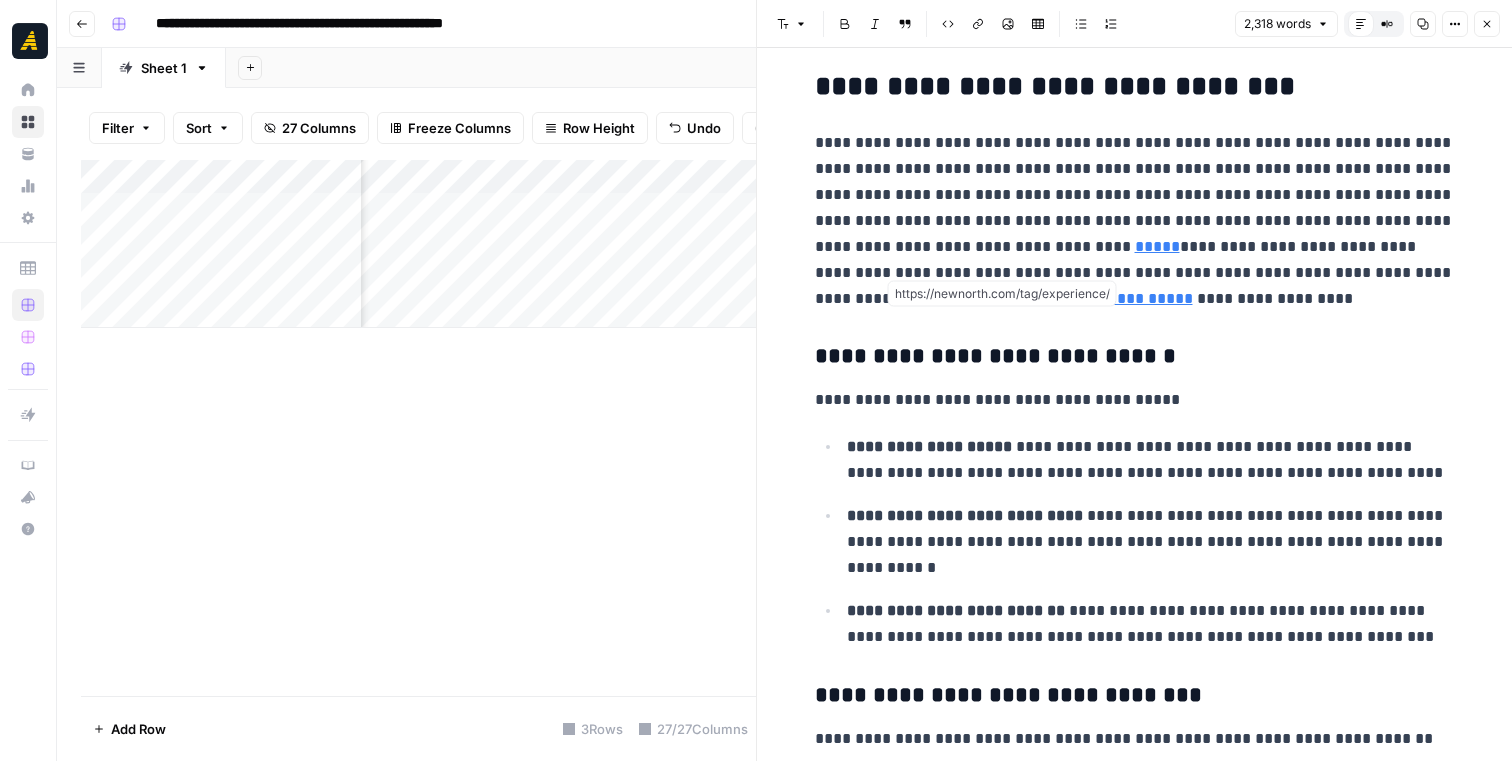 scroll, scrollTop: 561, scrollLeft: 0, axis: vertical 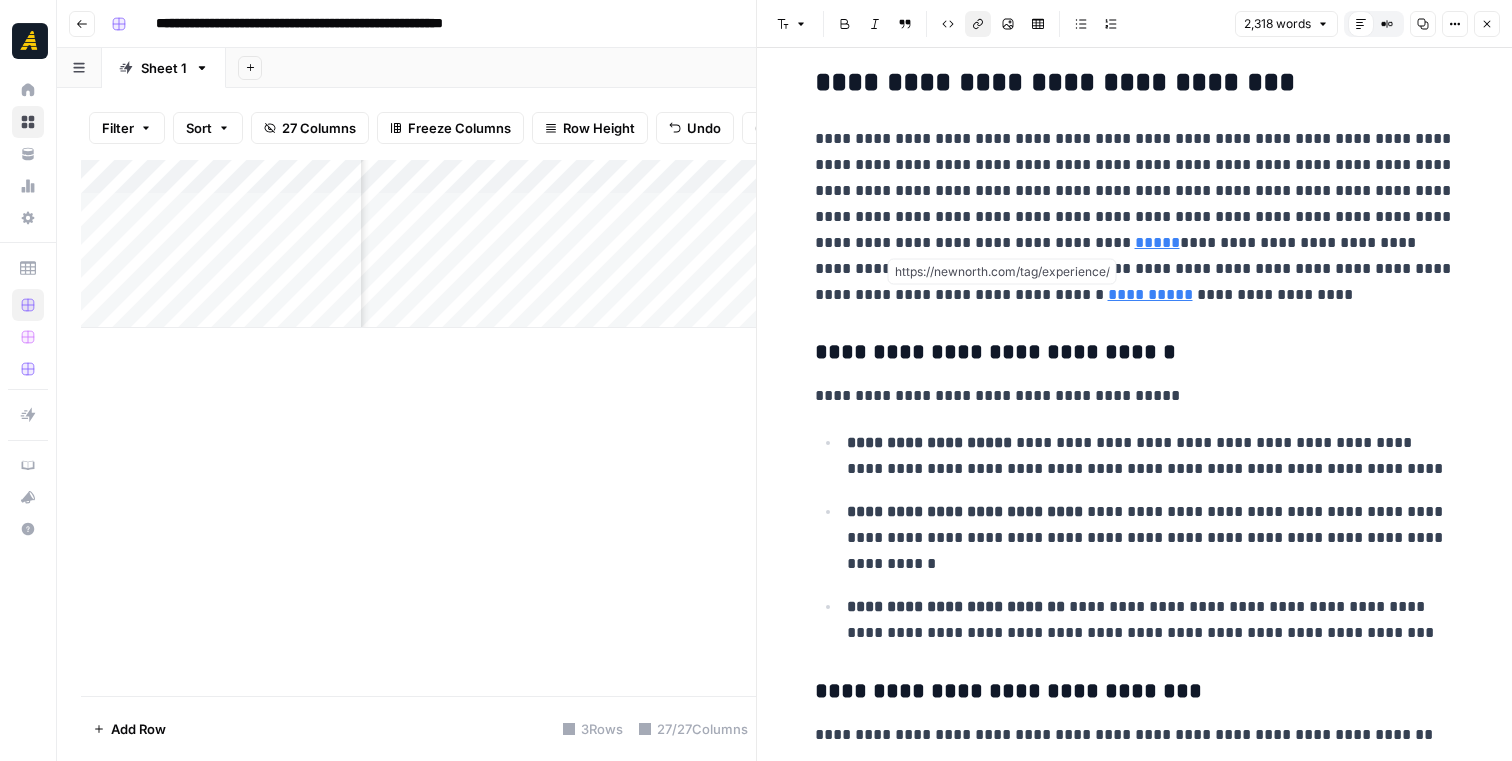 click on "**********" at bounding box center [1150, 294] 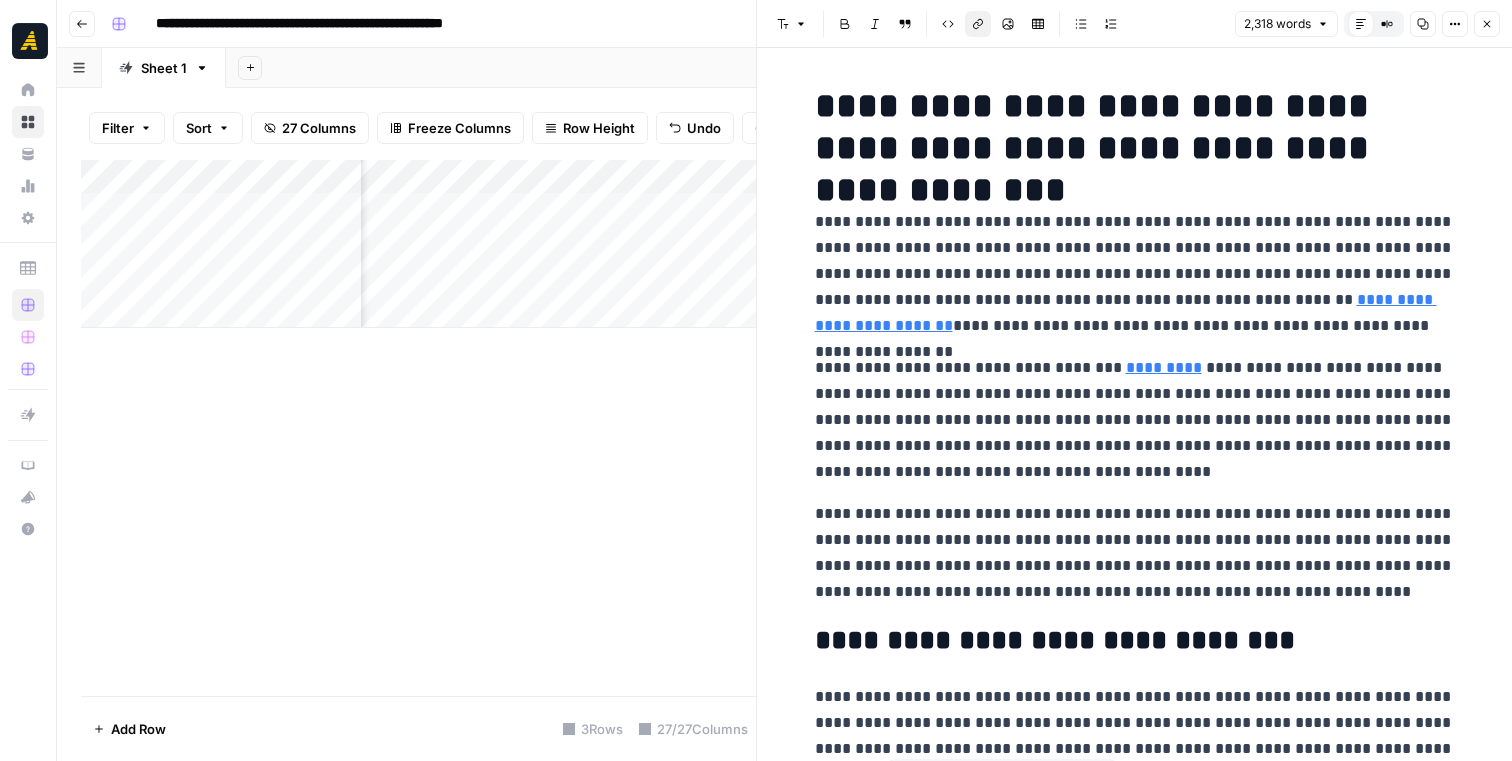 scroll, scrollTop: 0, scrollLeft: 0, axis: both 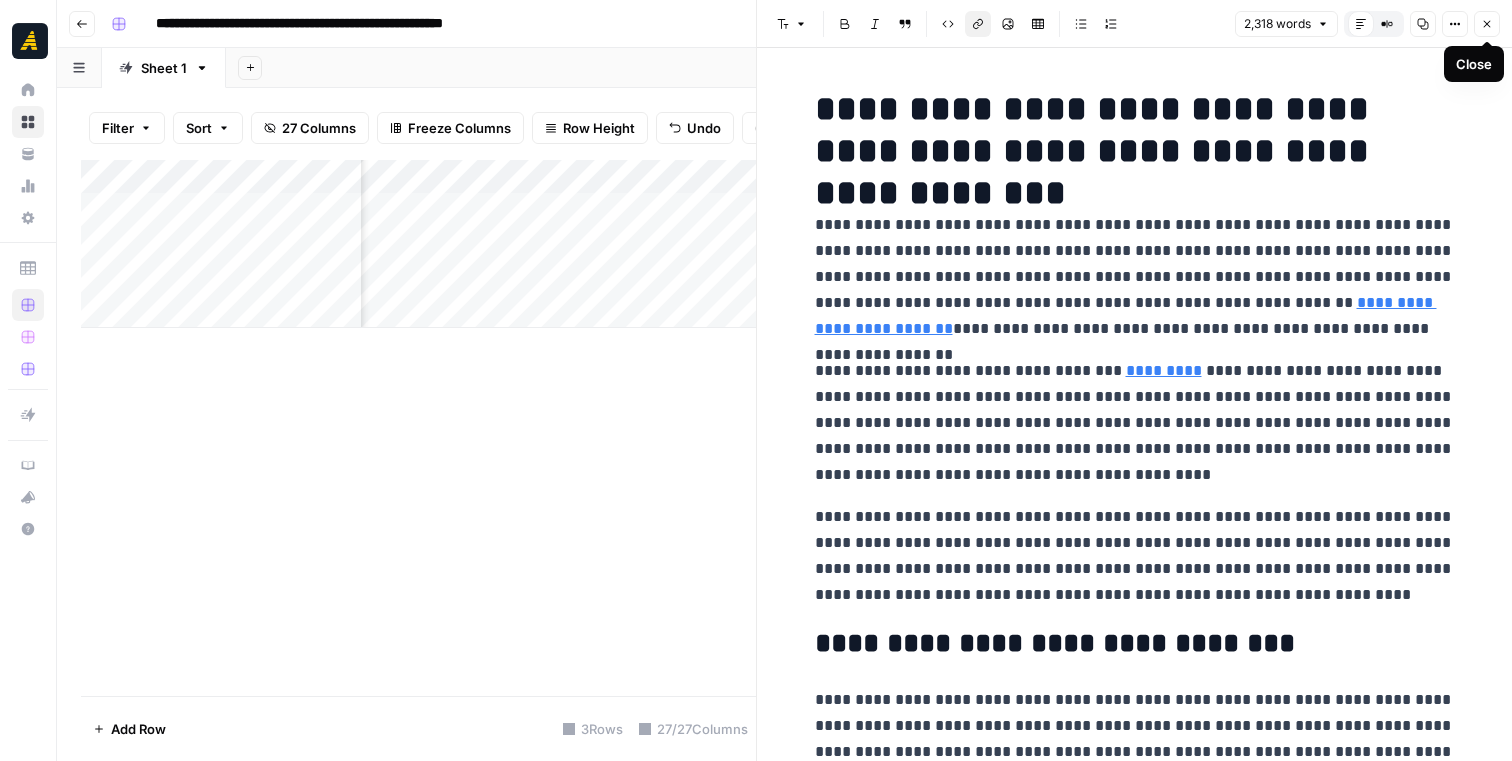 click 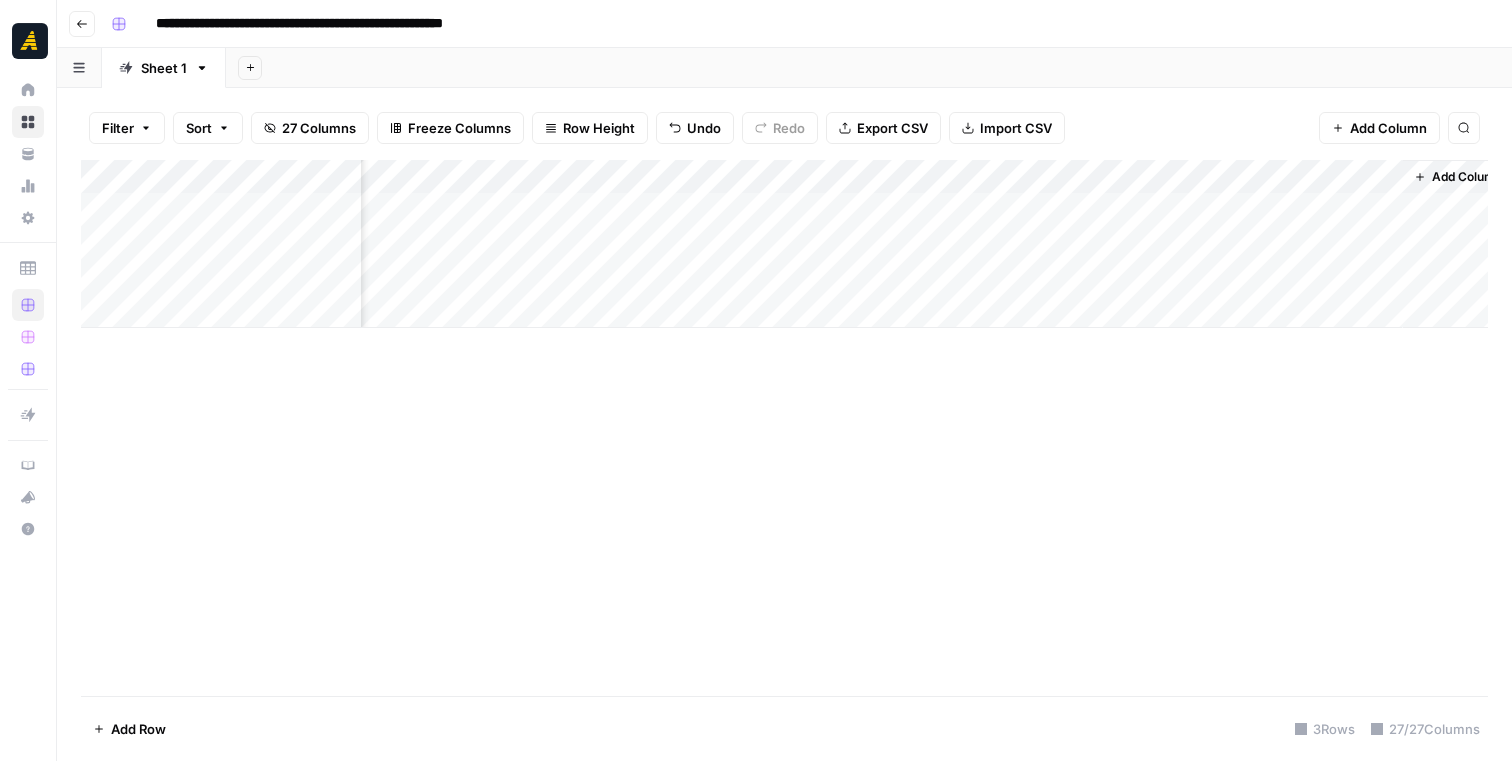 scroll, scrollTop: 0, scrollLeft: 5276, axis: horizontal 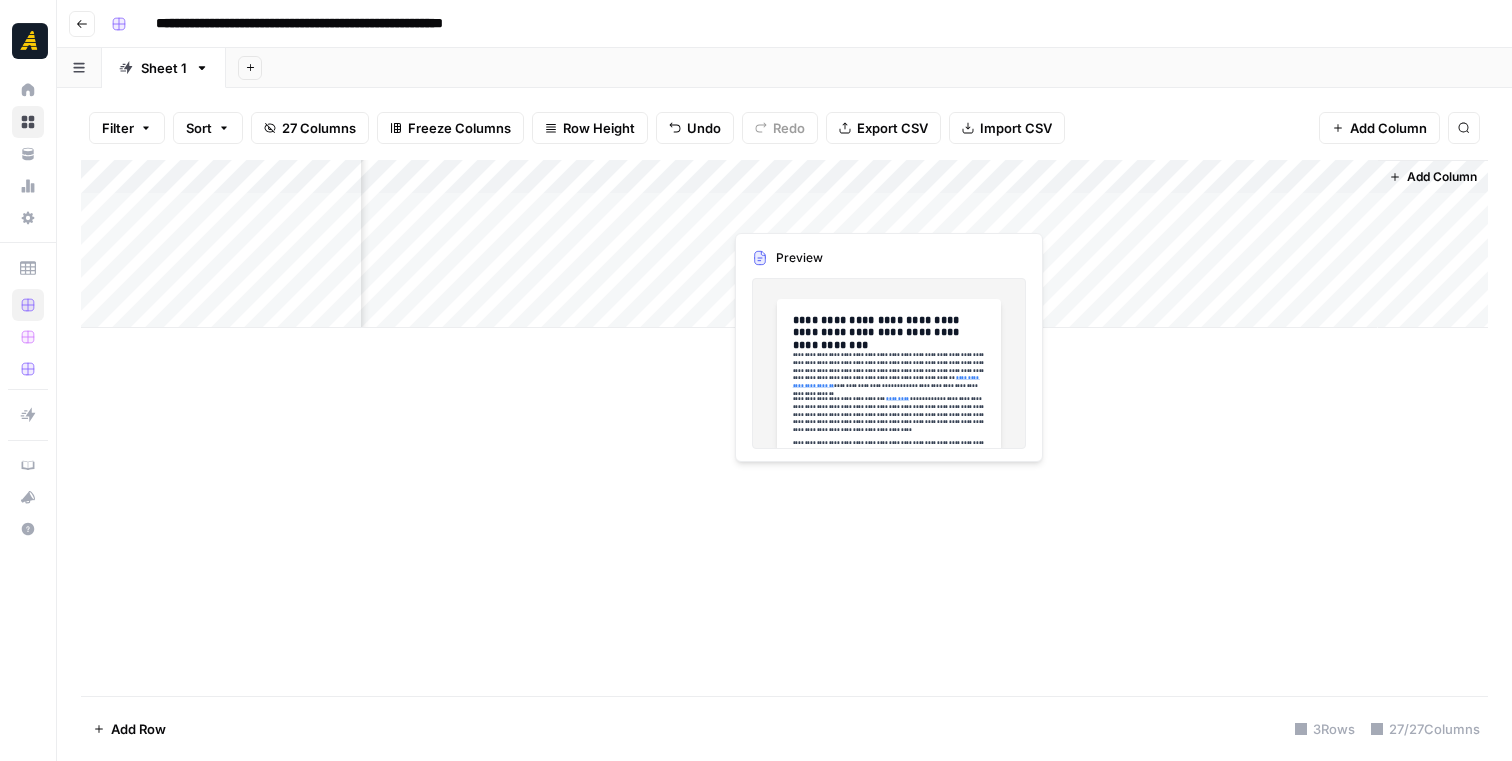 click on "Add Column" at bounding box center [784, 244] 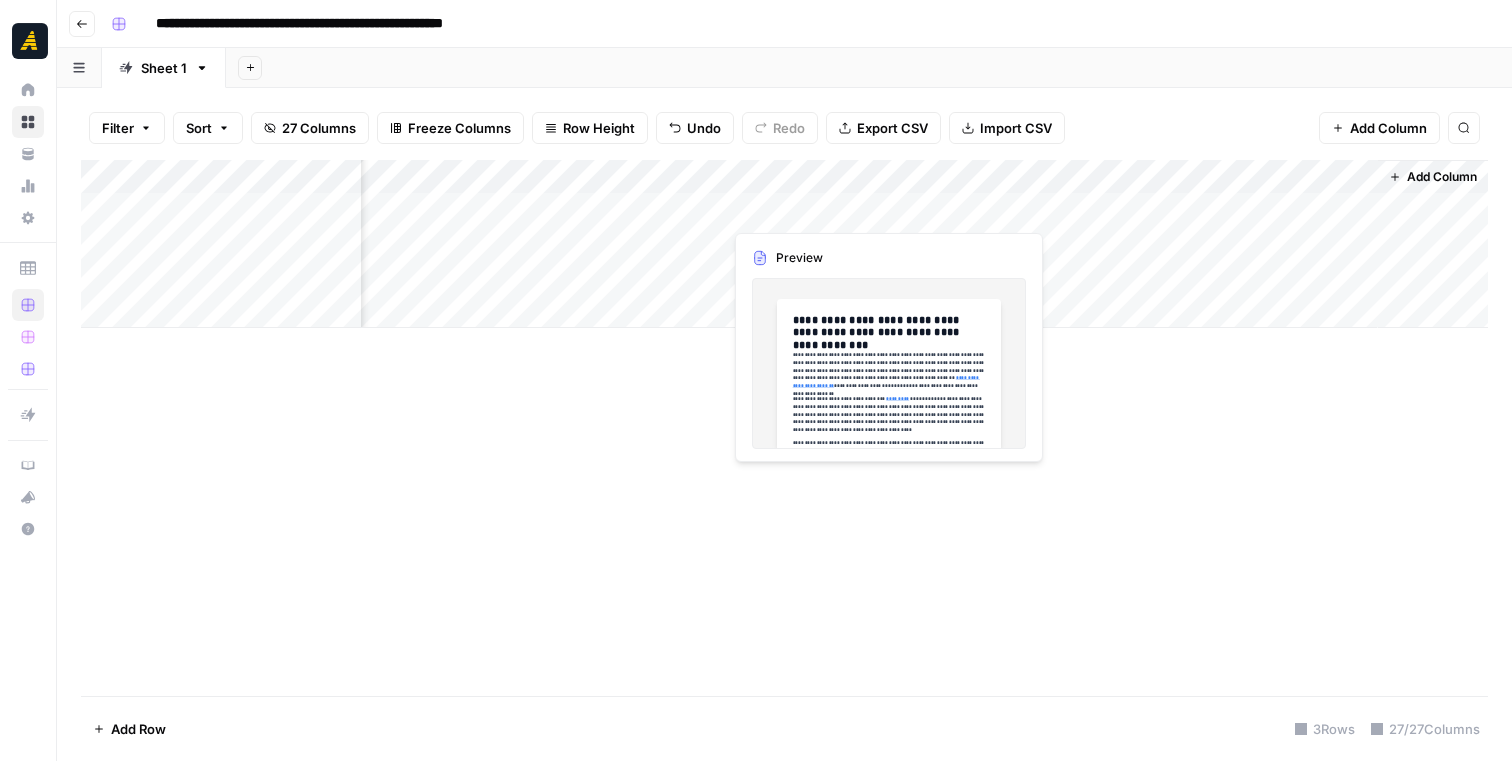 scroll, scrollTop: 0, scrollLeft: 5264, axis: horizontal 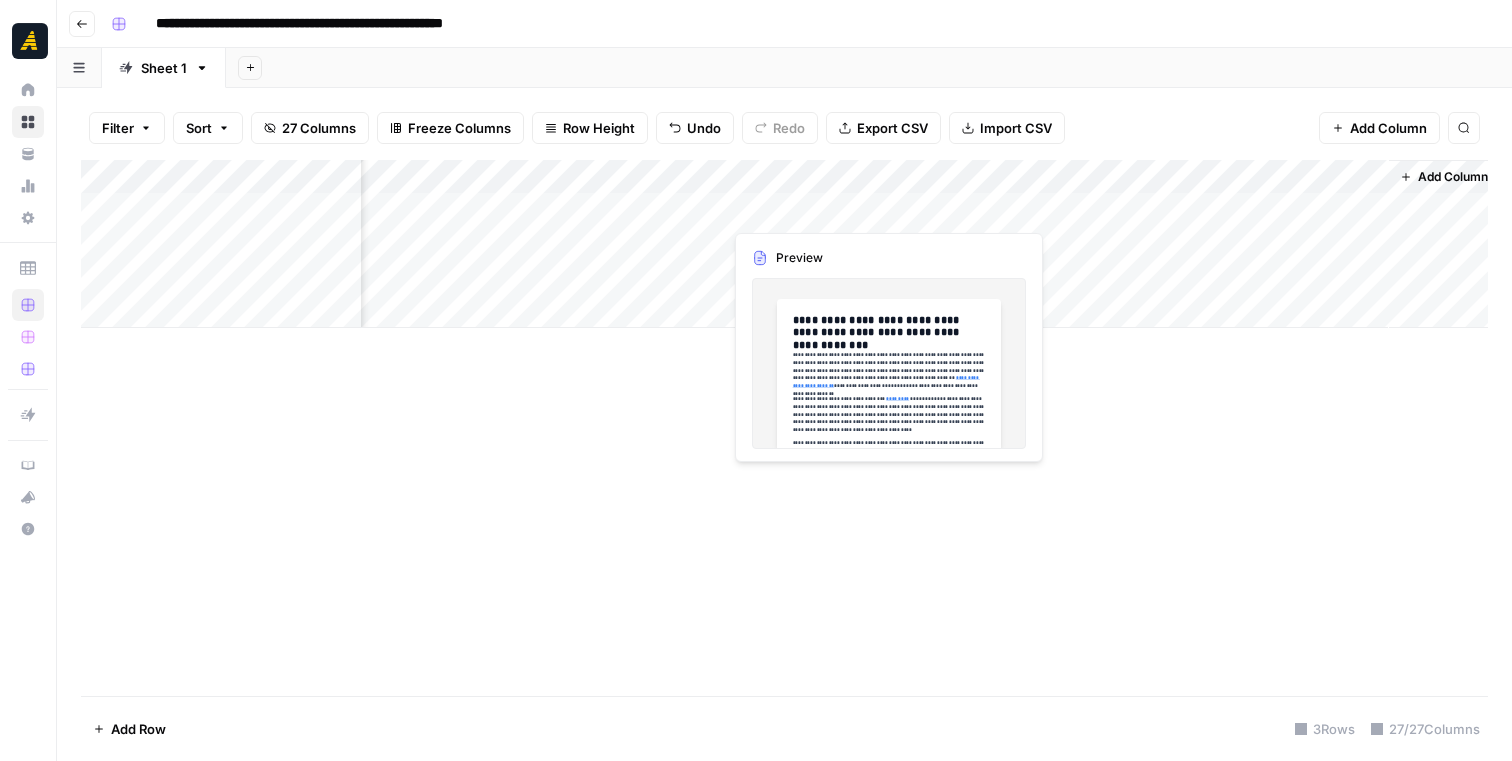 click at bounding box center (823, 209) 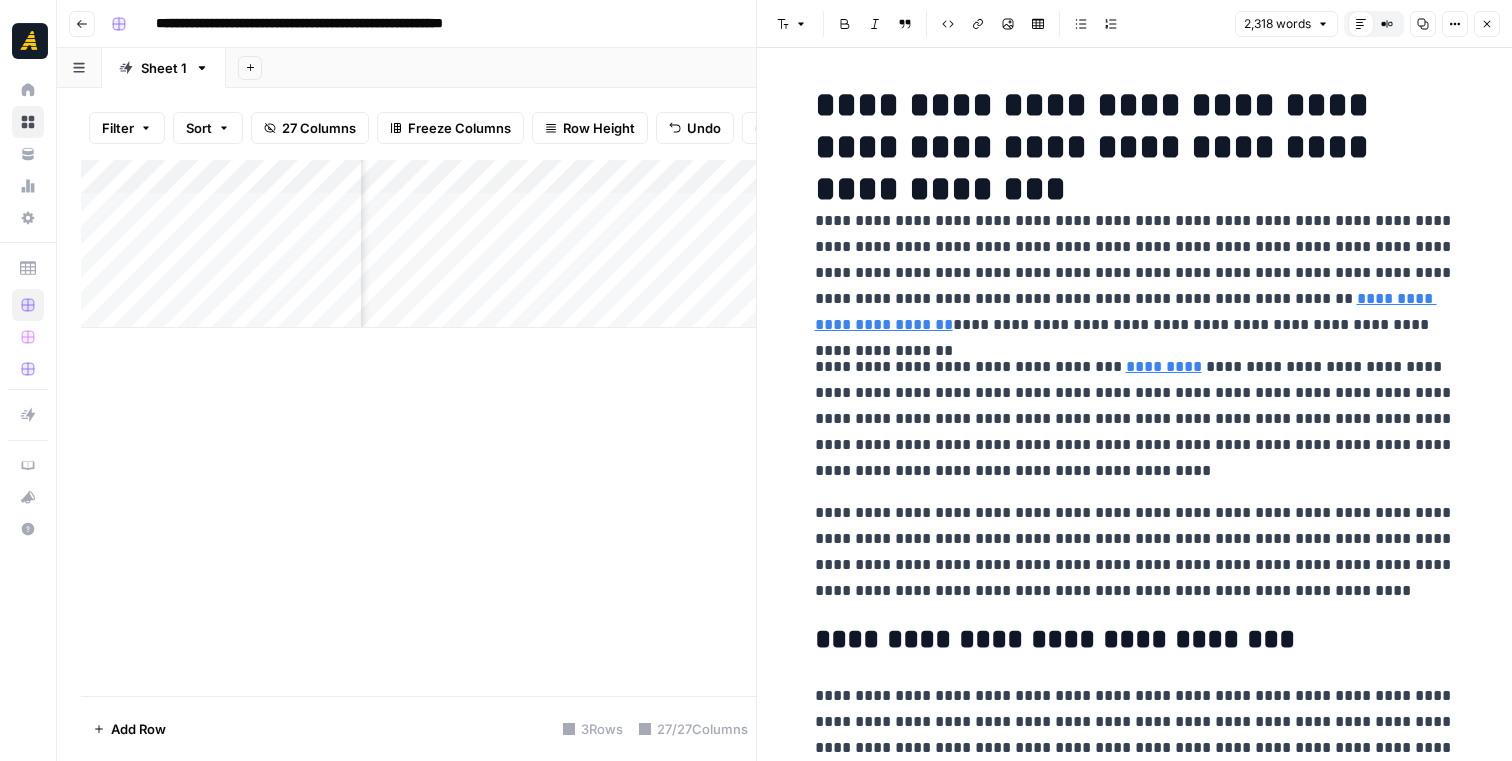 scroll, scrollTop: 0, scrollLeft: 0, axis: both 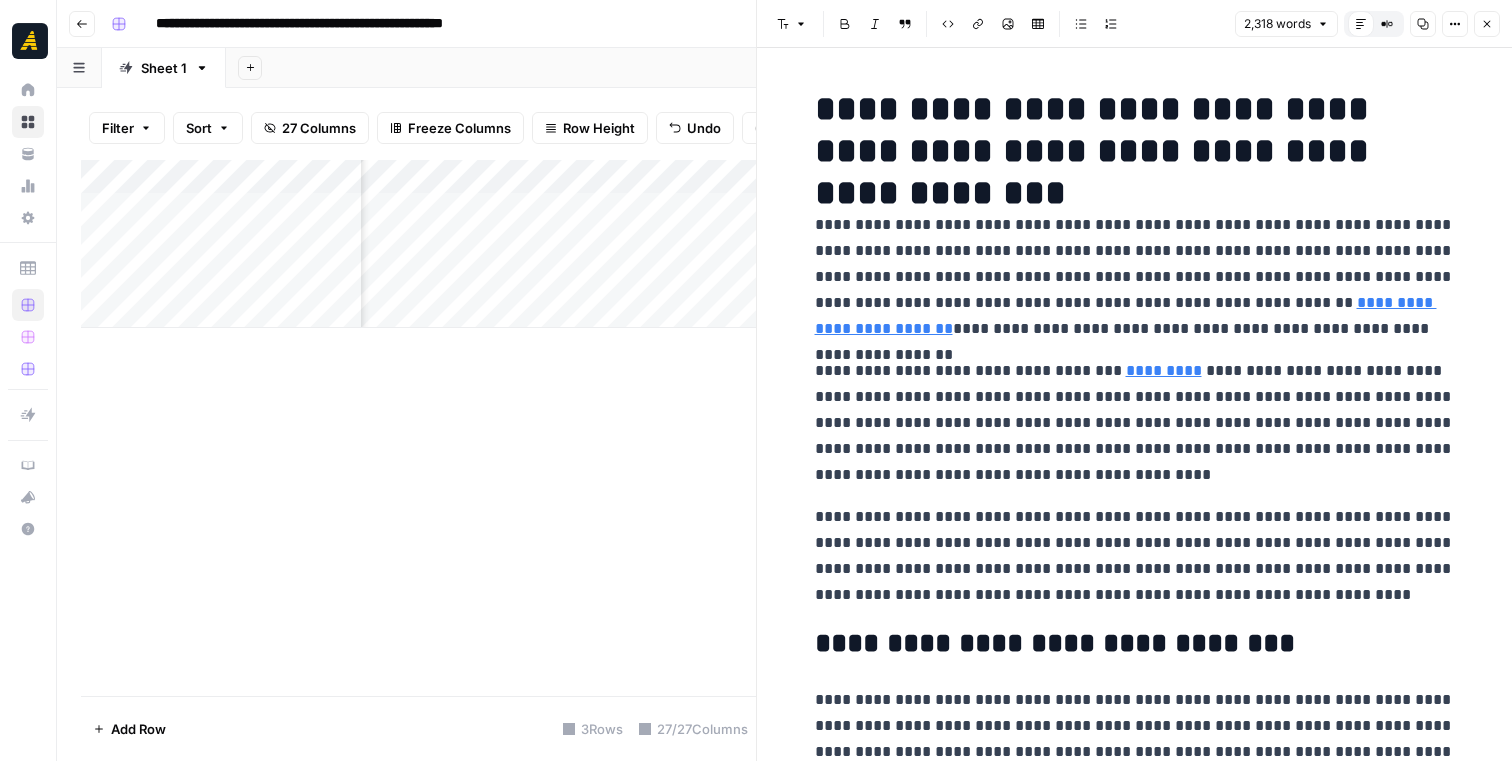 click on "Close" at bounding box center [1487, 24] 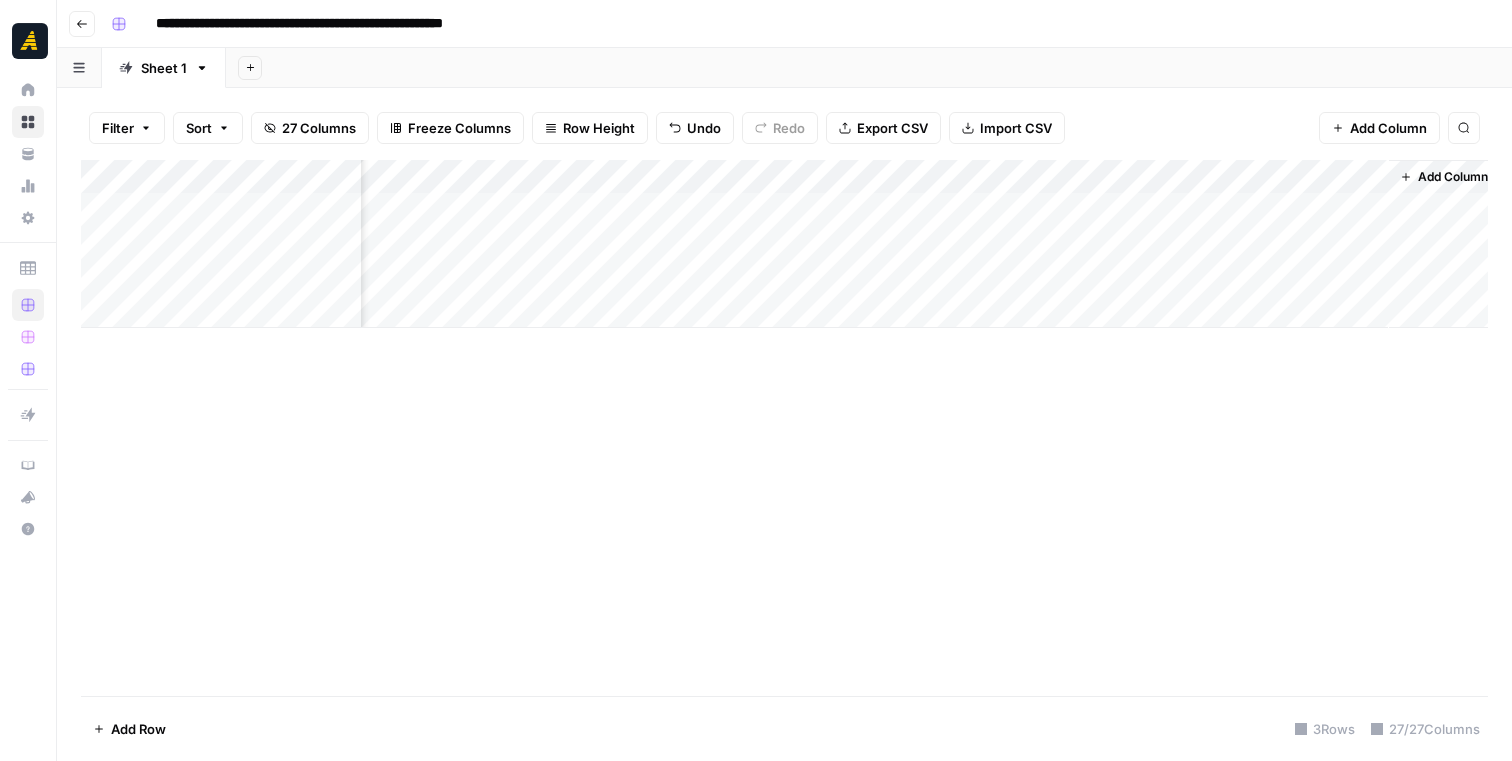 scroll, scrollTop: 0, scrollLeft: 5252, axis: horizontal 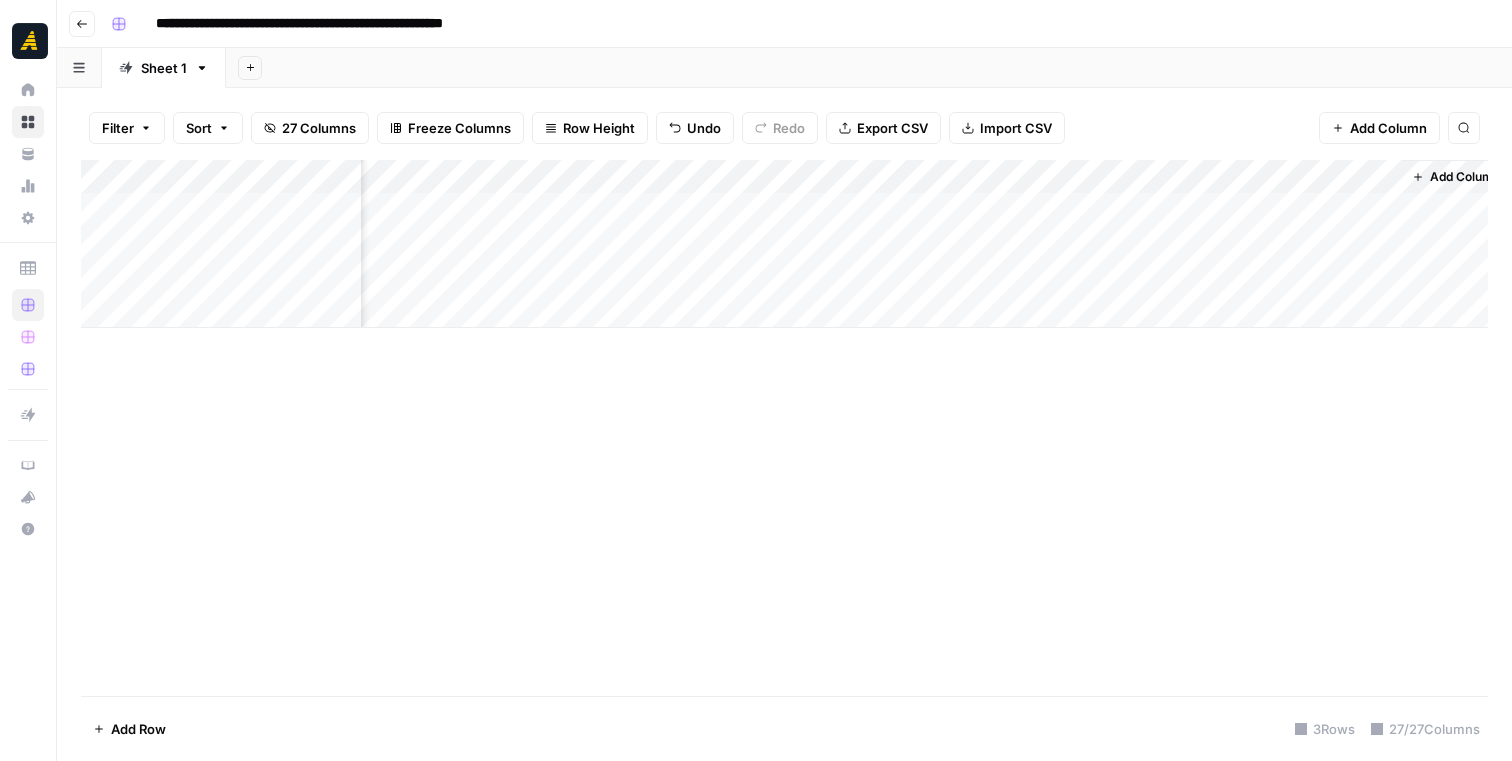 click on "Add Column" at bounding box center (784, 244) 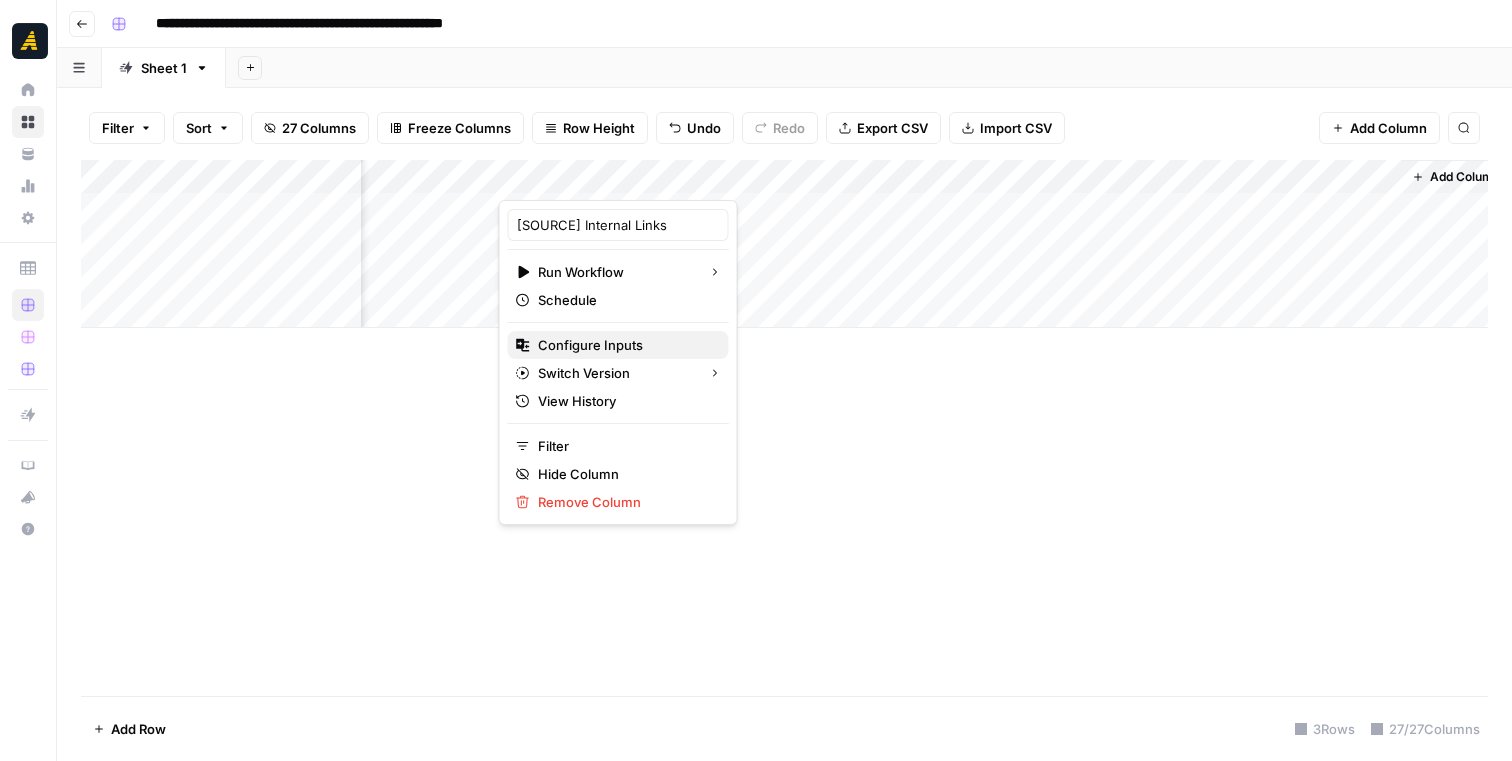 click on "Configure Inputs" at bounding box center (625, 345) 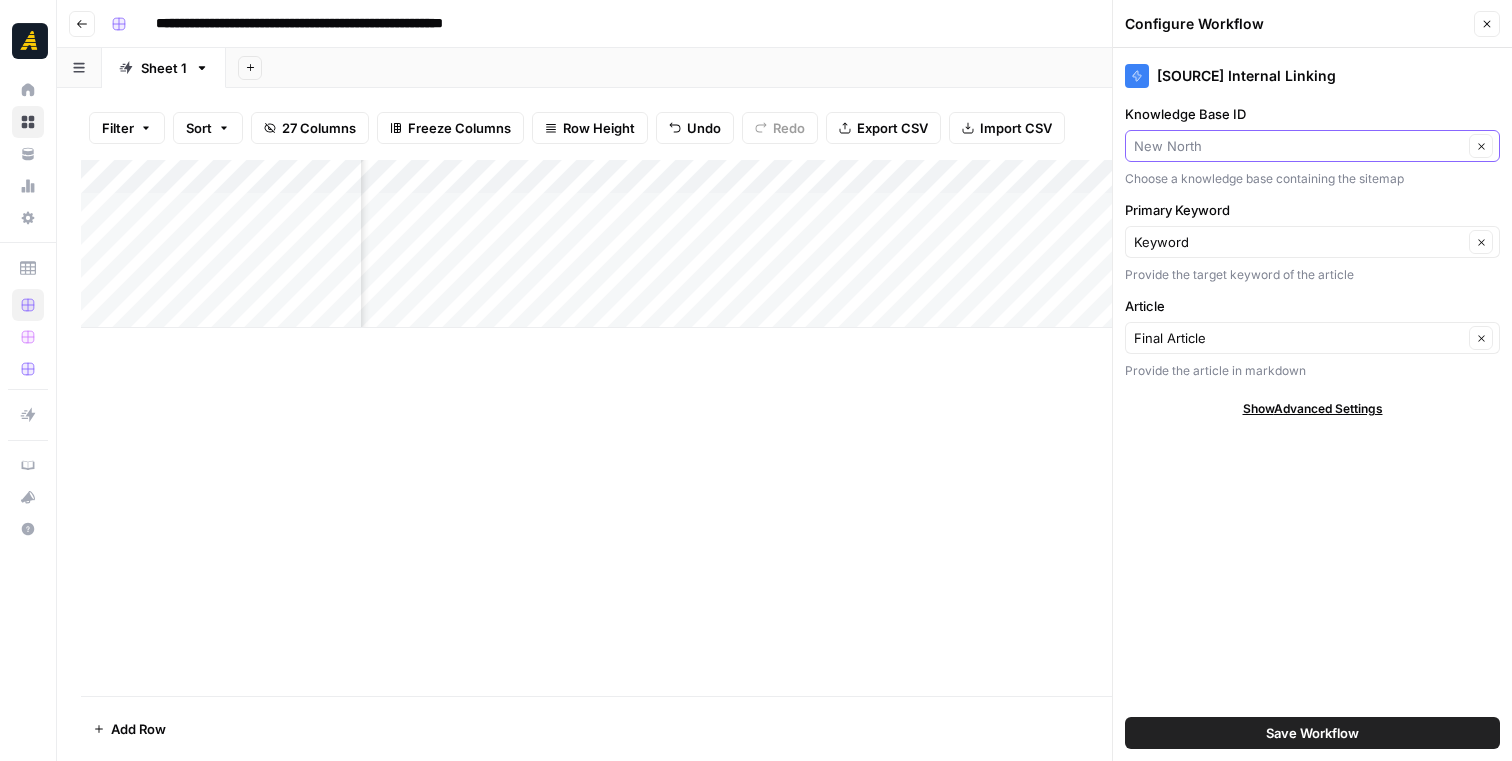 click on "Knowledge Base ID" at bounding box center (1298, 146) 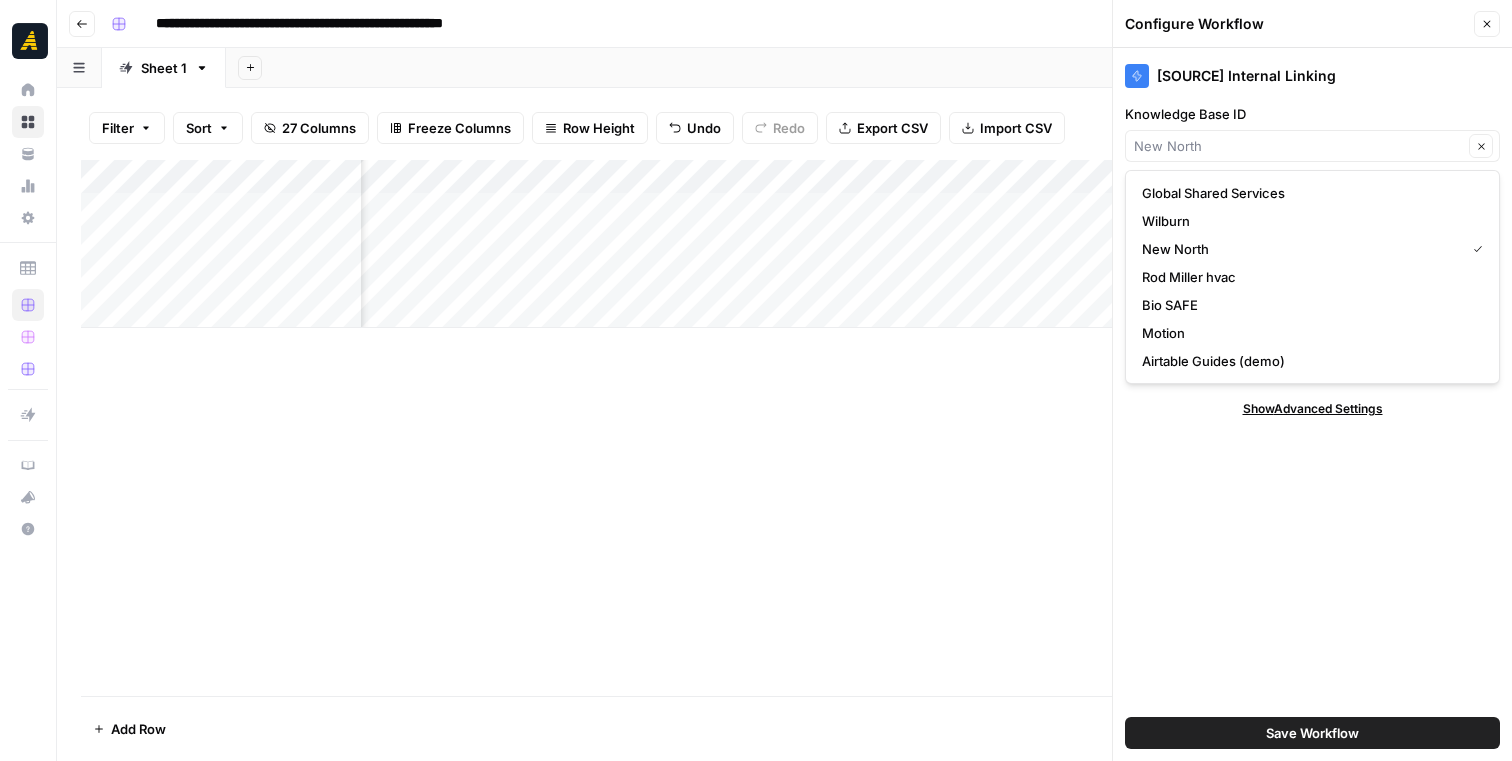 type on "New North" 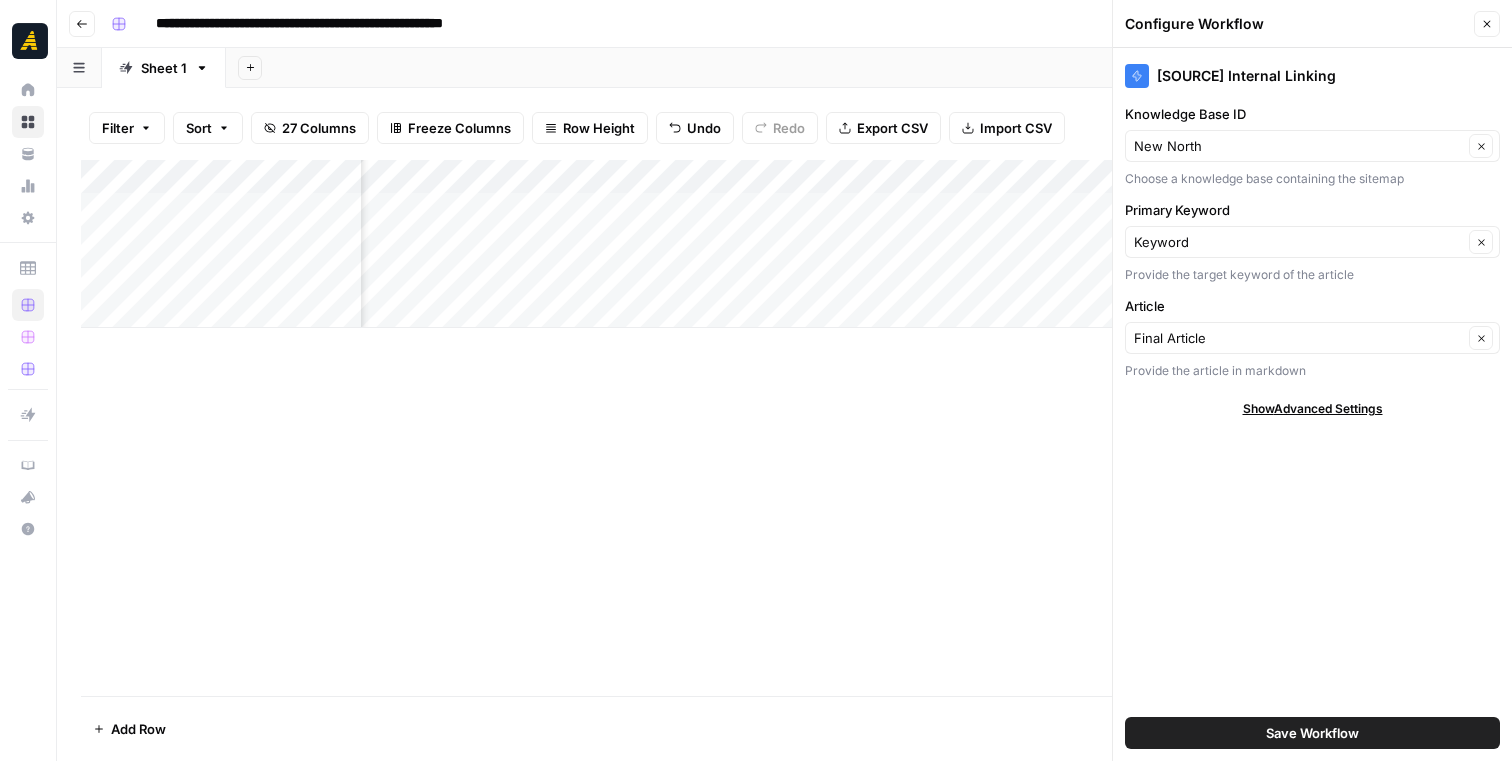 click on "Knowledge Base ID" at bounding box center (1312, 114) 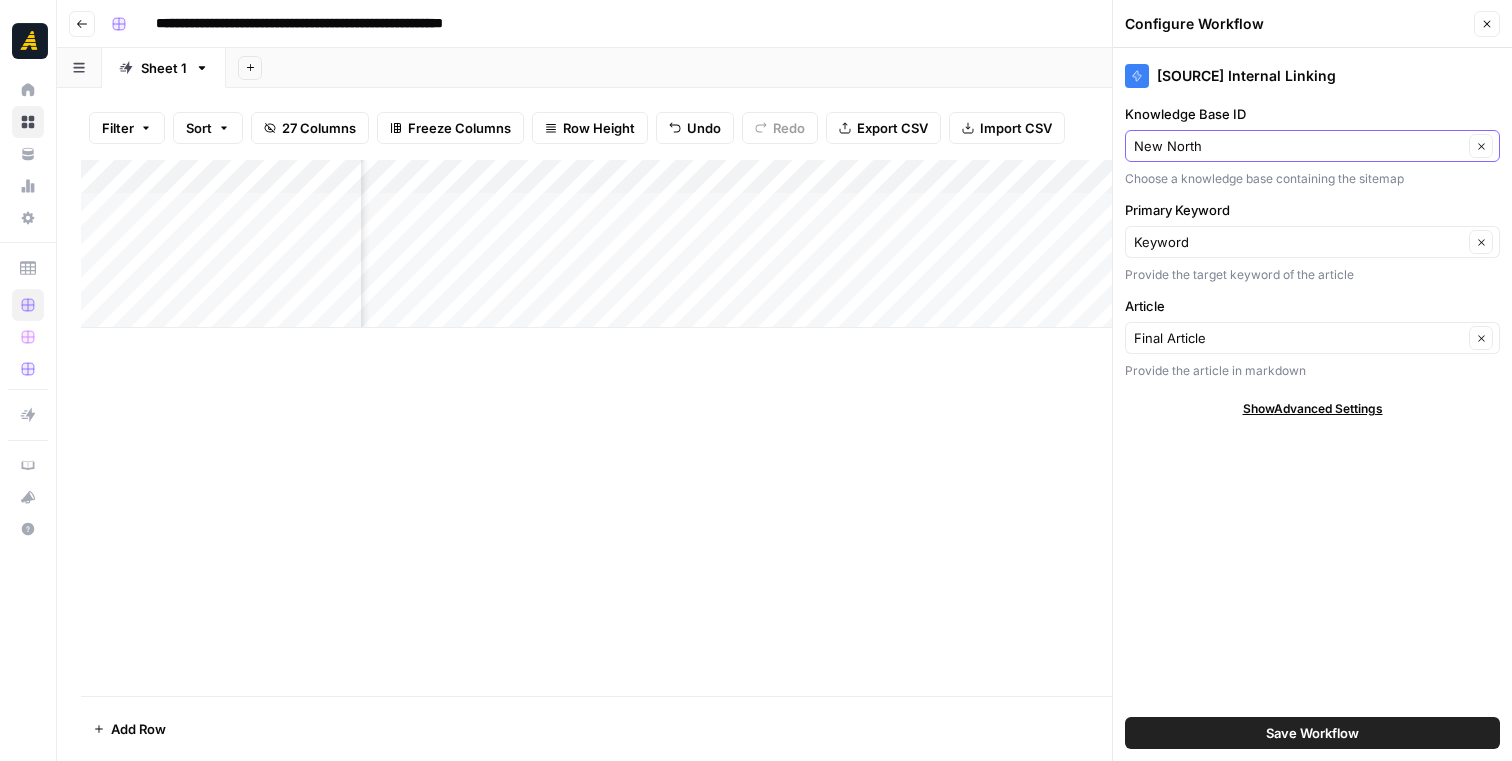 click on "New North" at bounding box center [1298, 146] 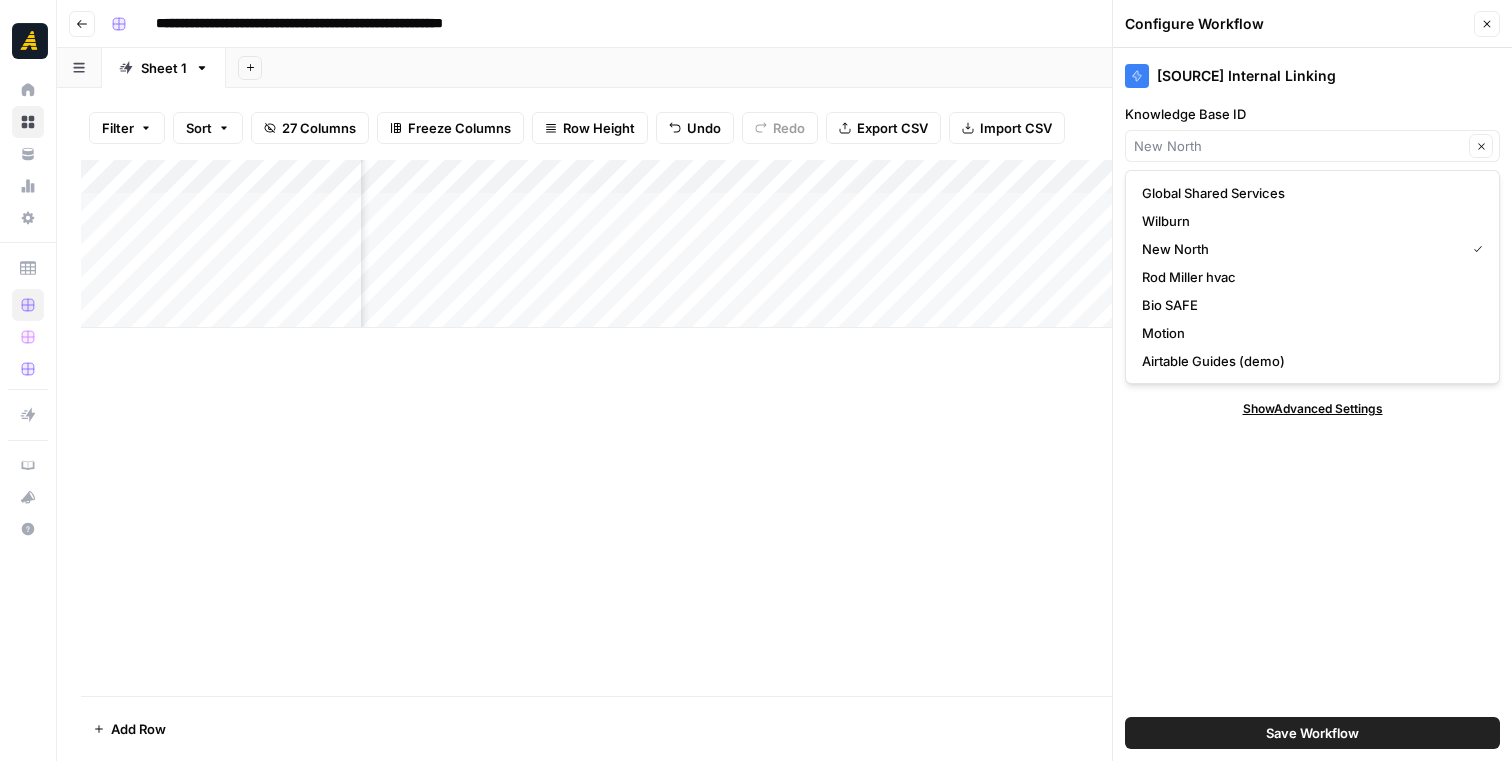 type on "New North" 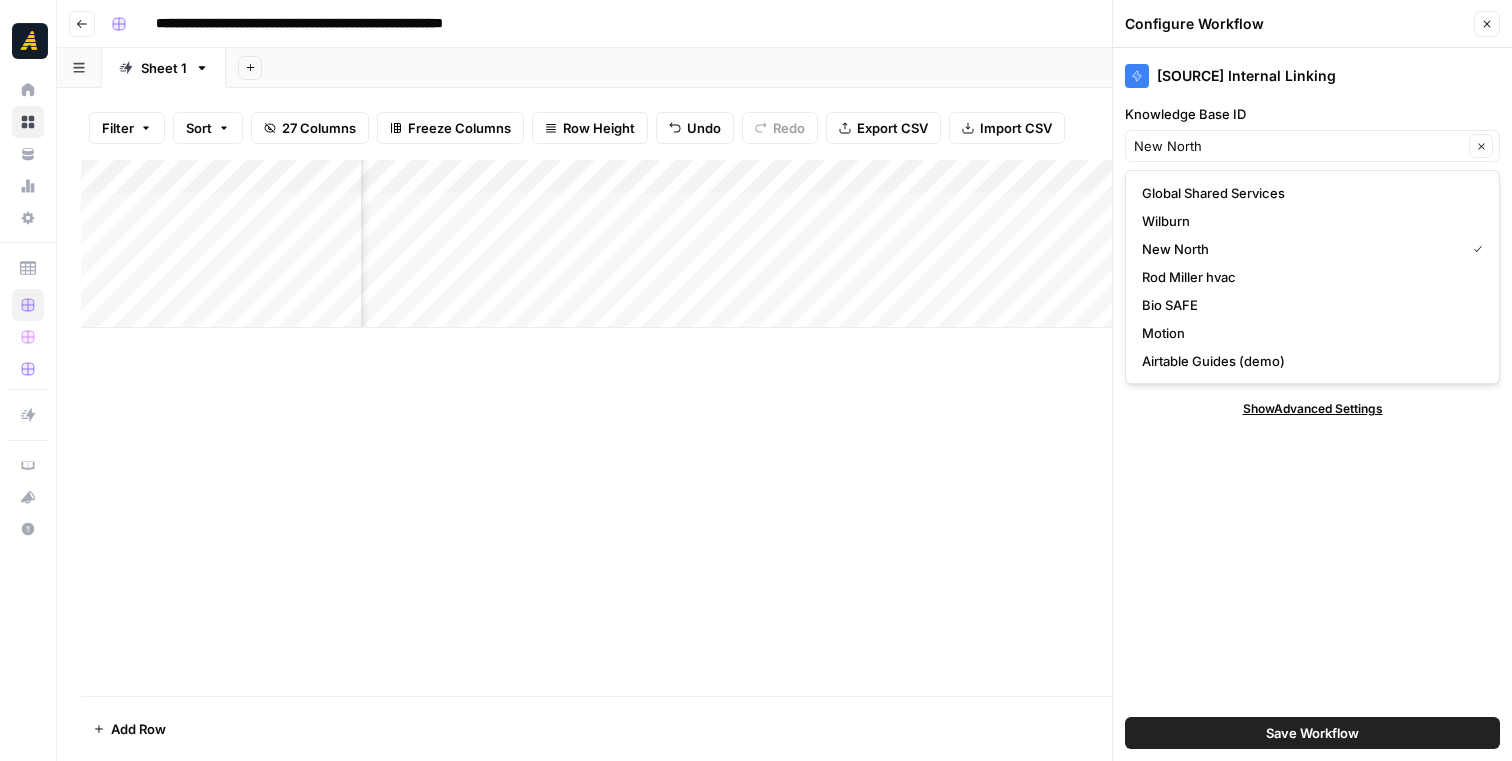 click on "Knowledge Base ID" at bounding box center [1312, 114] 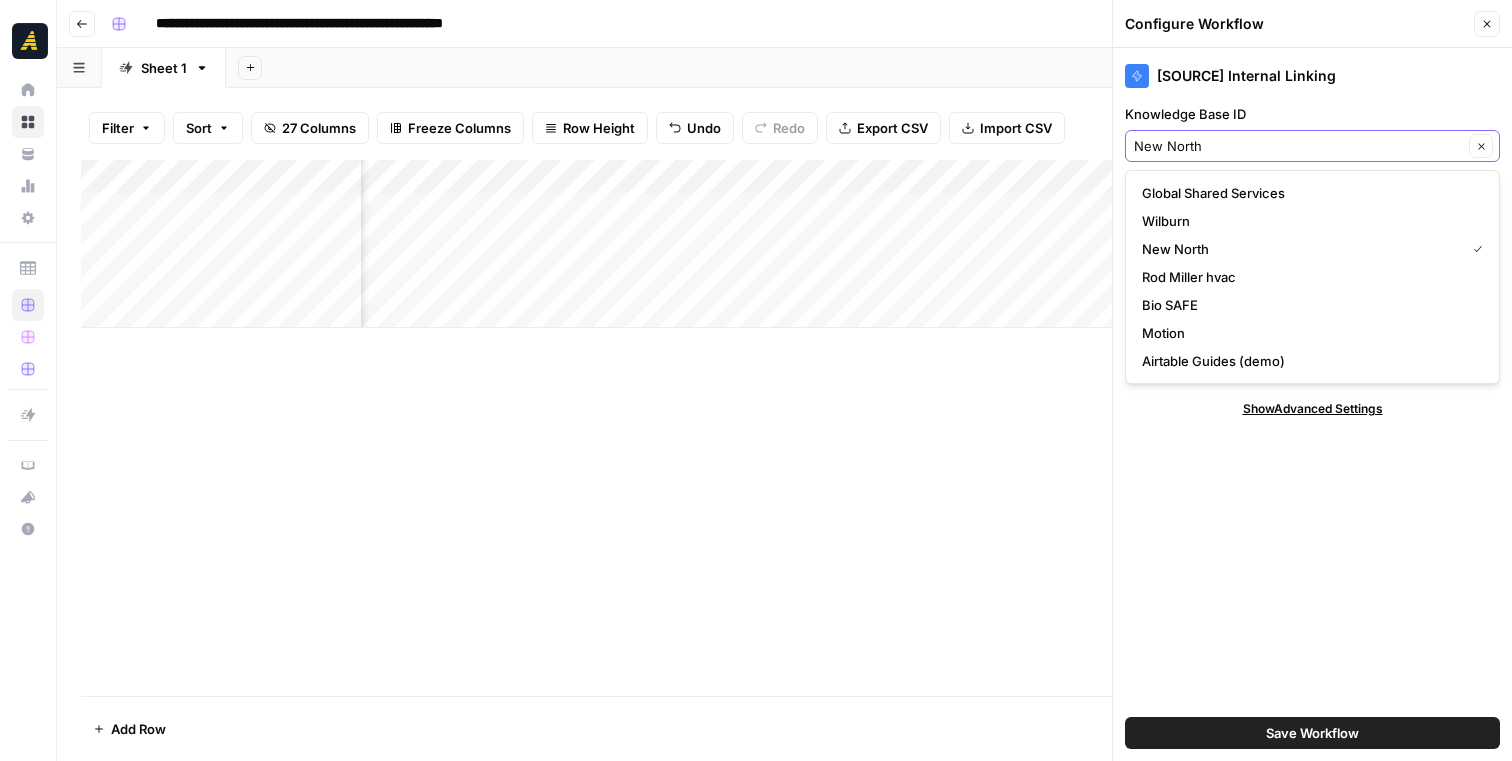 click on "New North" at bounding box center (1298, 146) 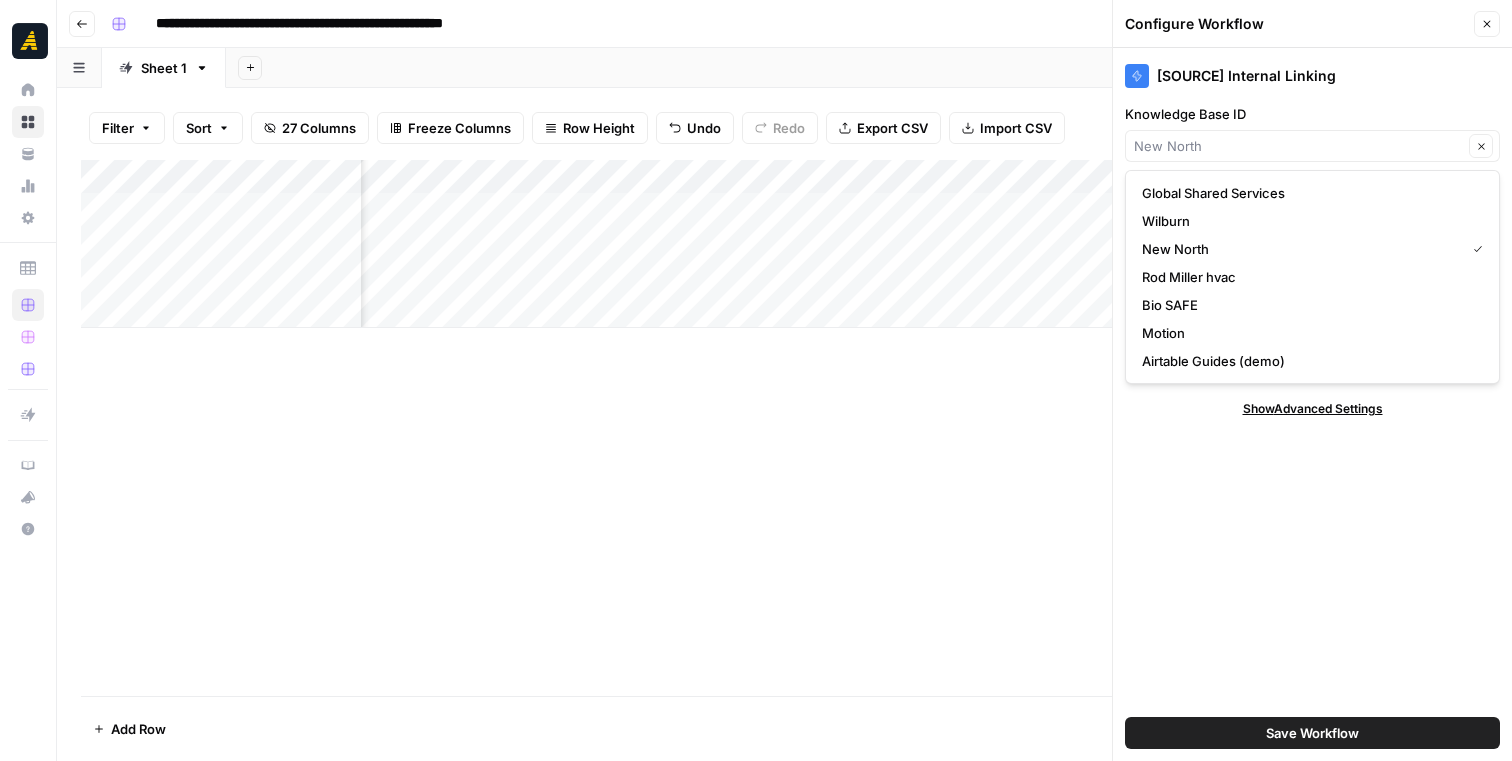 type on "New North" 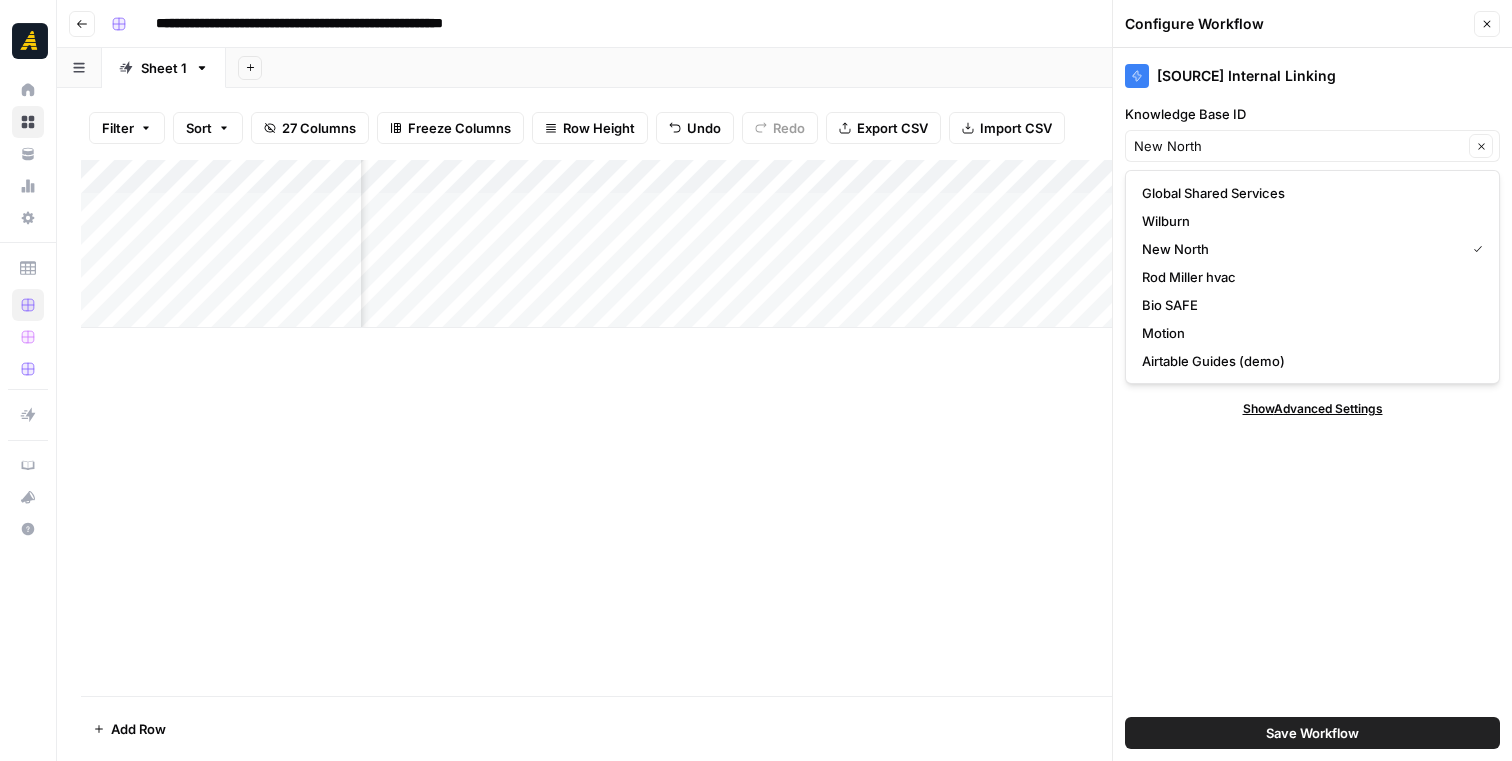 click on "[SOURCE] Internal Linking Knowledge Base ID New North Clear Choose a knowledge base containing the sitemap Primary Keyword Keyword Clear Provide the target keyword of the article Article Final Article Clear Provide the article in markdown Show  Advanced Settings Save Workflow" at bounding box center (1312, 404) 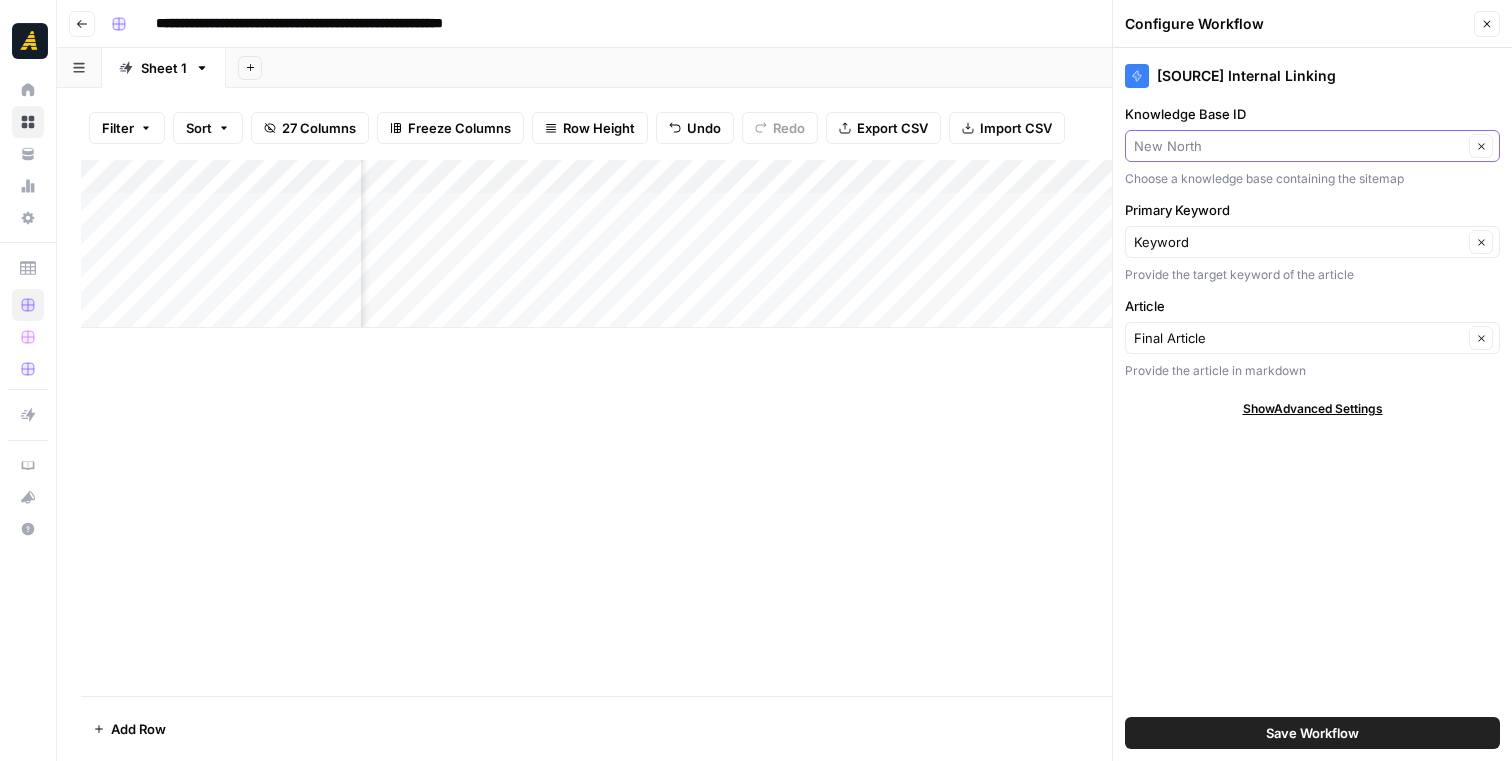 click on "Knowledge Base ID" at bounding box center (1298, 146) 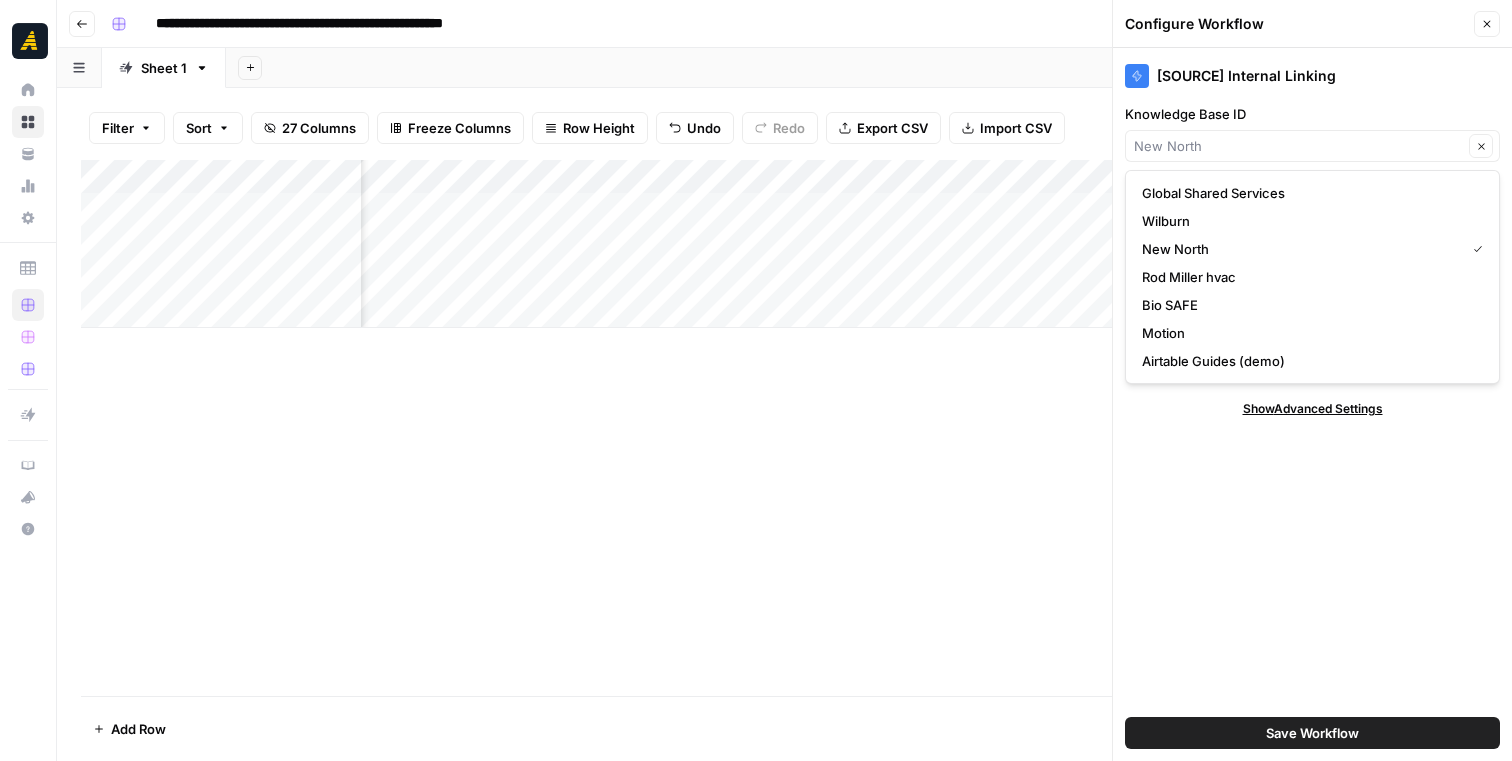 type on "New North" 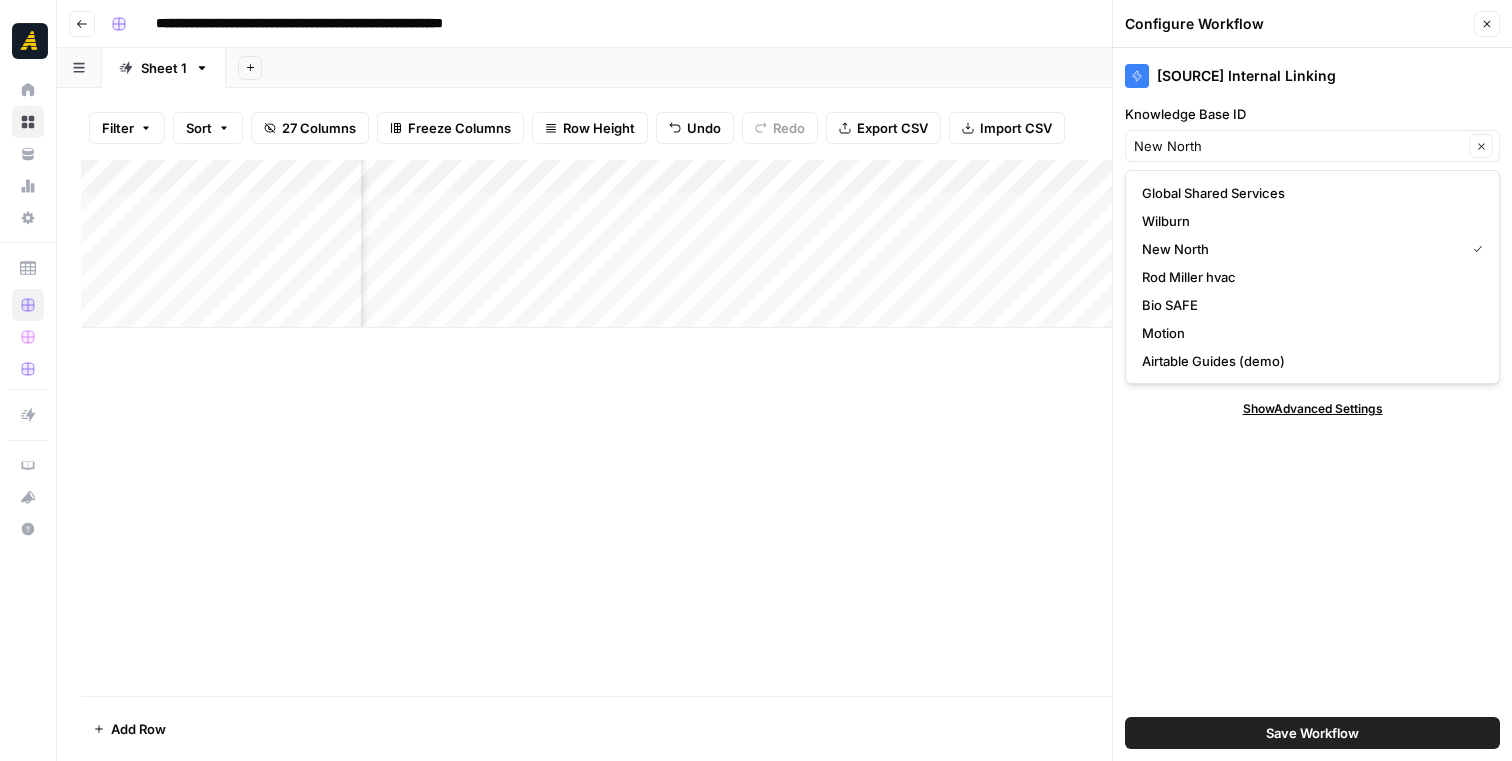 click on "[SOURCE] Internal Linking Knowledge Base ID New North Clear Choose a knowledge base containing the sitemap Primary Keyword Keyword Clear Provide the target keyword of the article Article Final Article Clear Provide the article in markdown Show  Advanced Settings Save Workflow" at bounding box center (1312, 404) 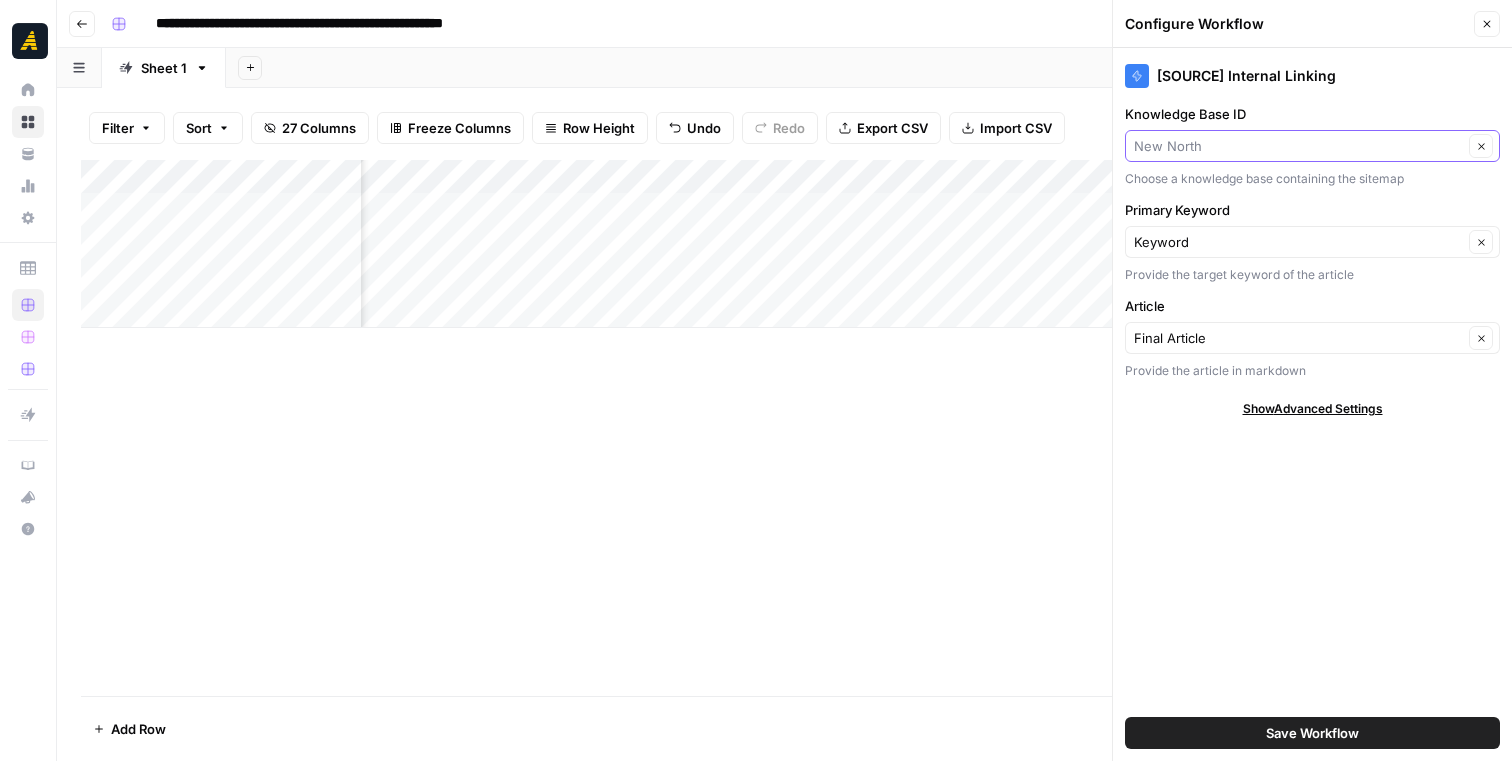 click on "Knowledge Base ID" at bounding box center [1298, 146] 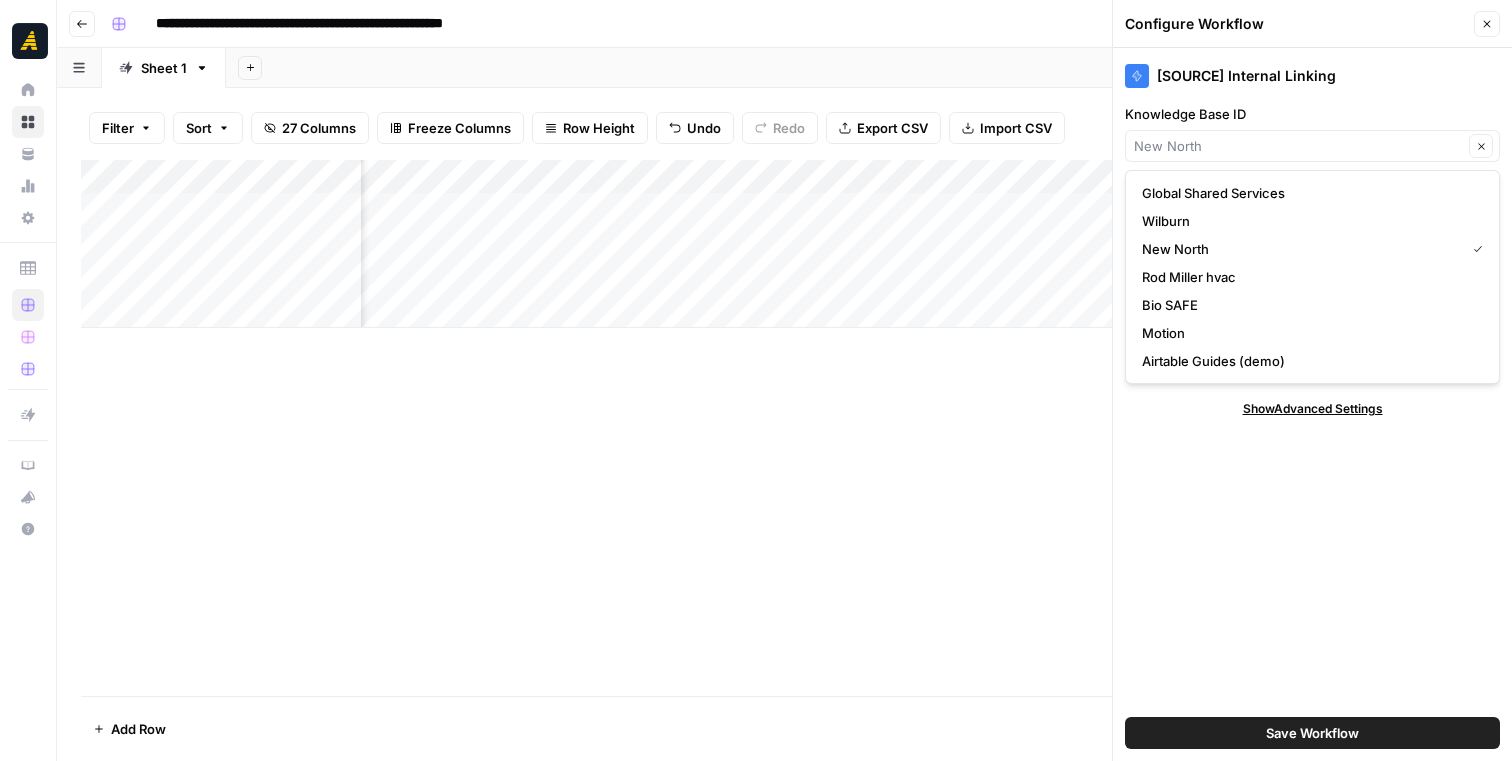type on "New North" 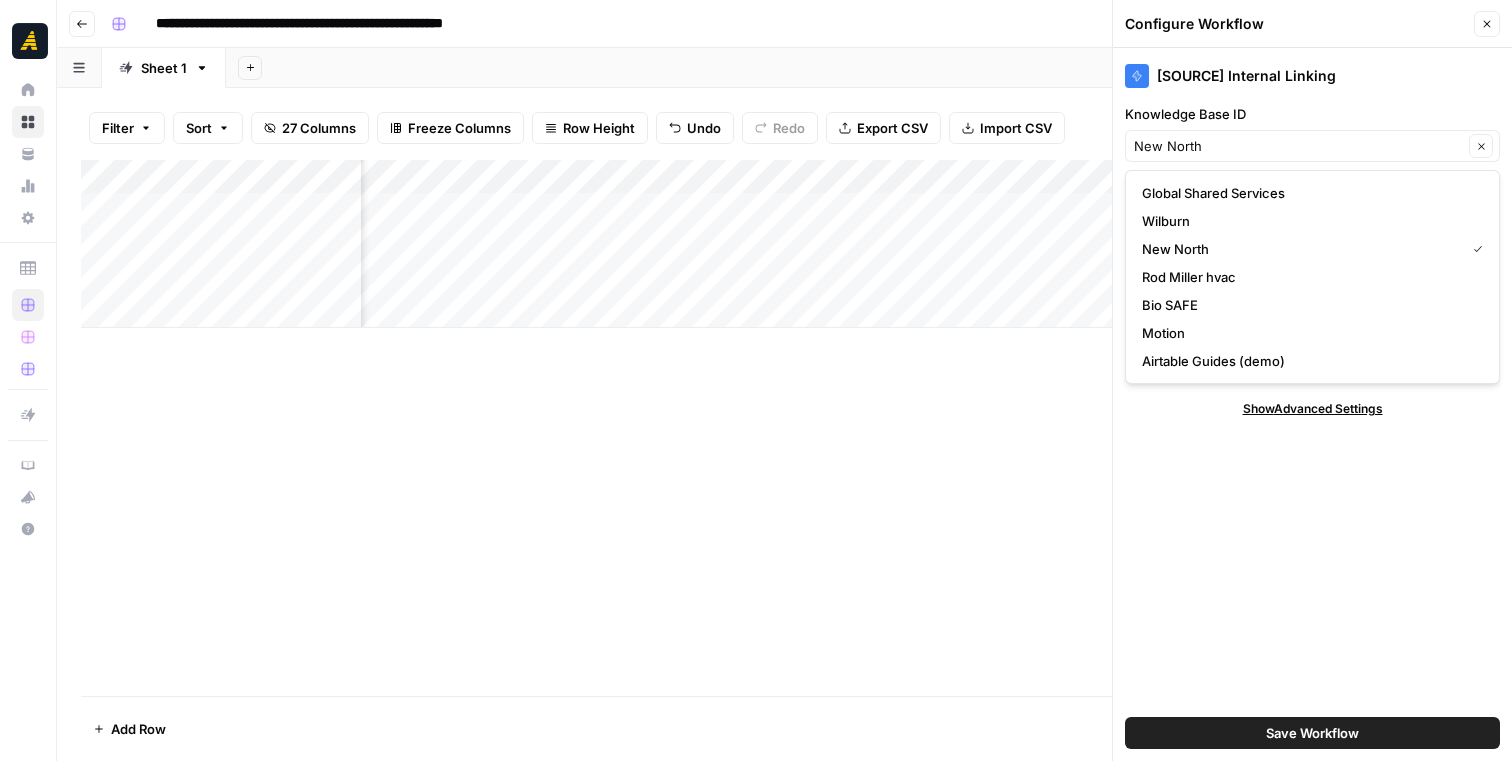 click on "Knowledge Base ID" at bounding box center [1312, 114] 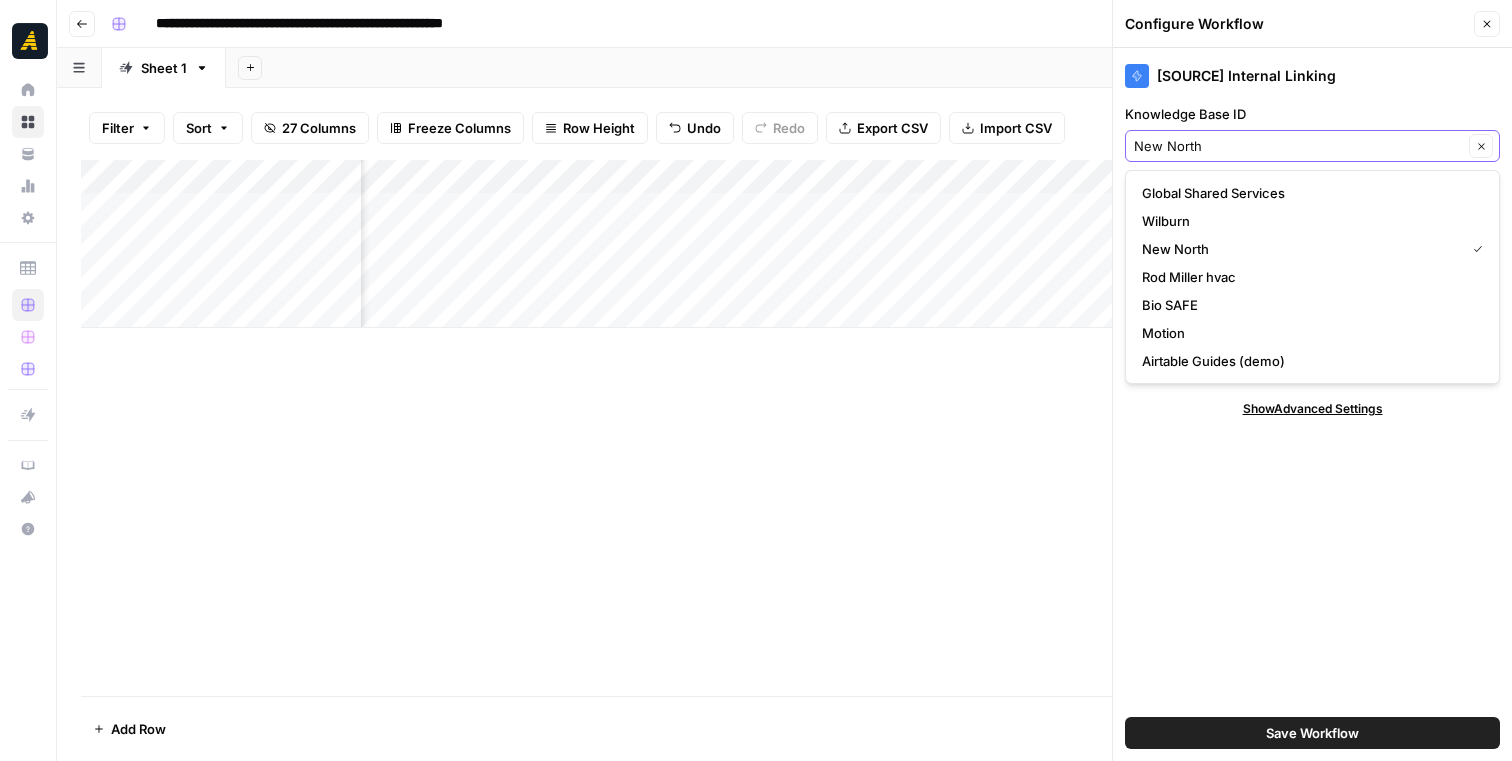 click on "New North" at bounding box center [1298, 146] 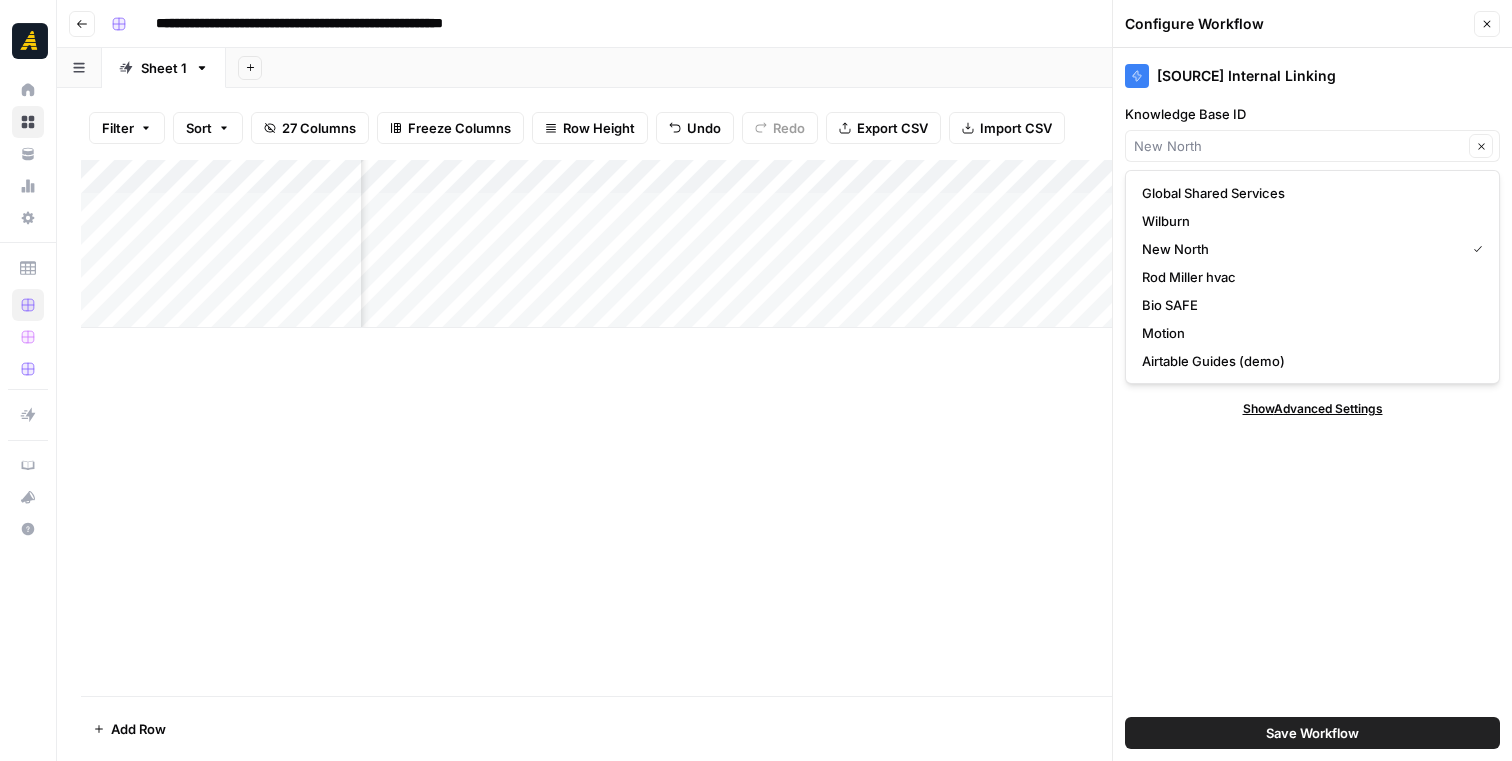 type on "New North" 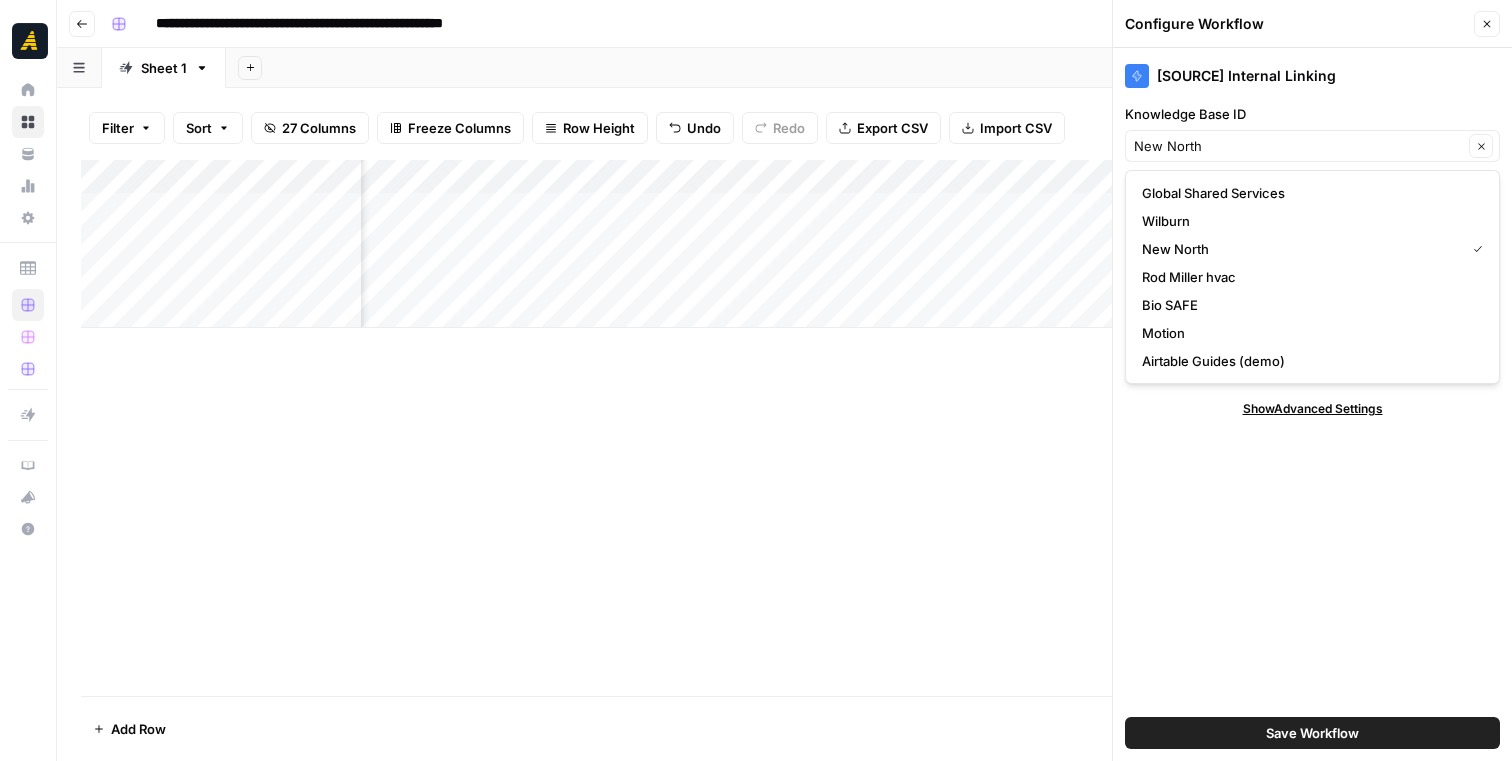 click 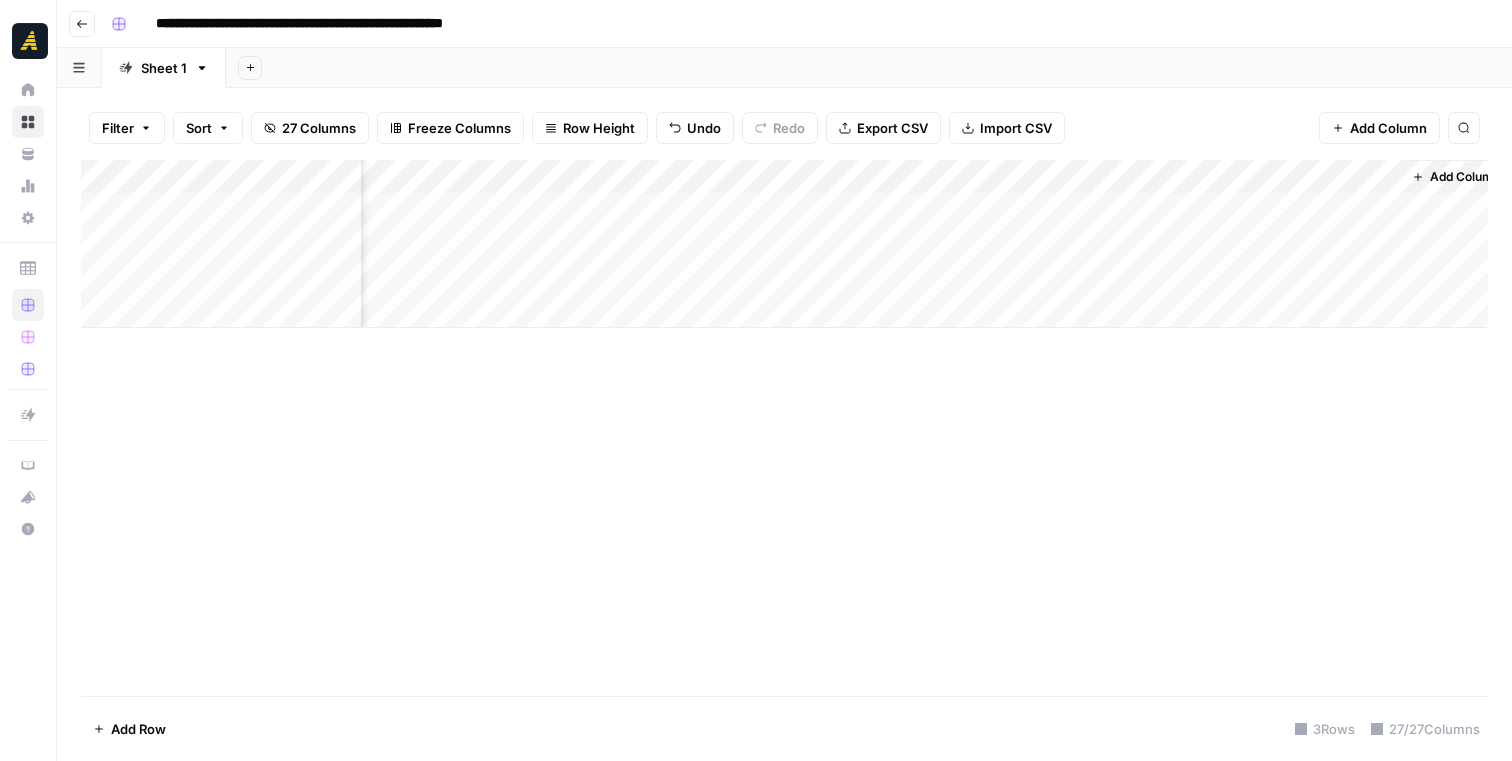 click 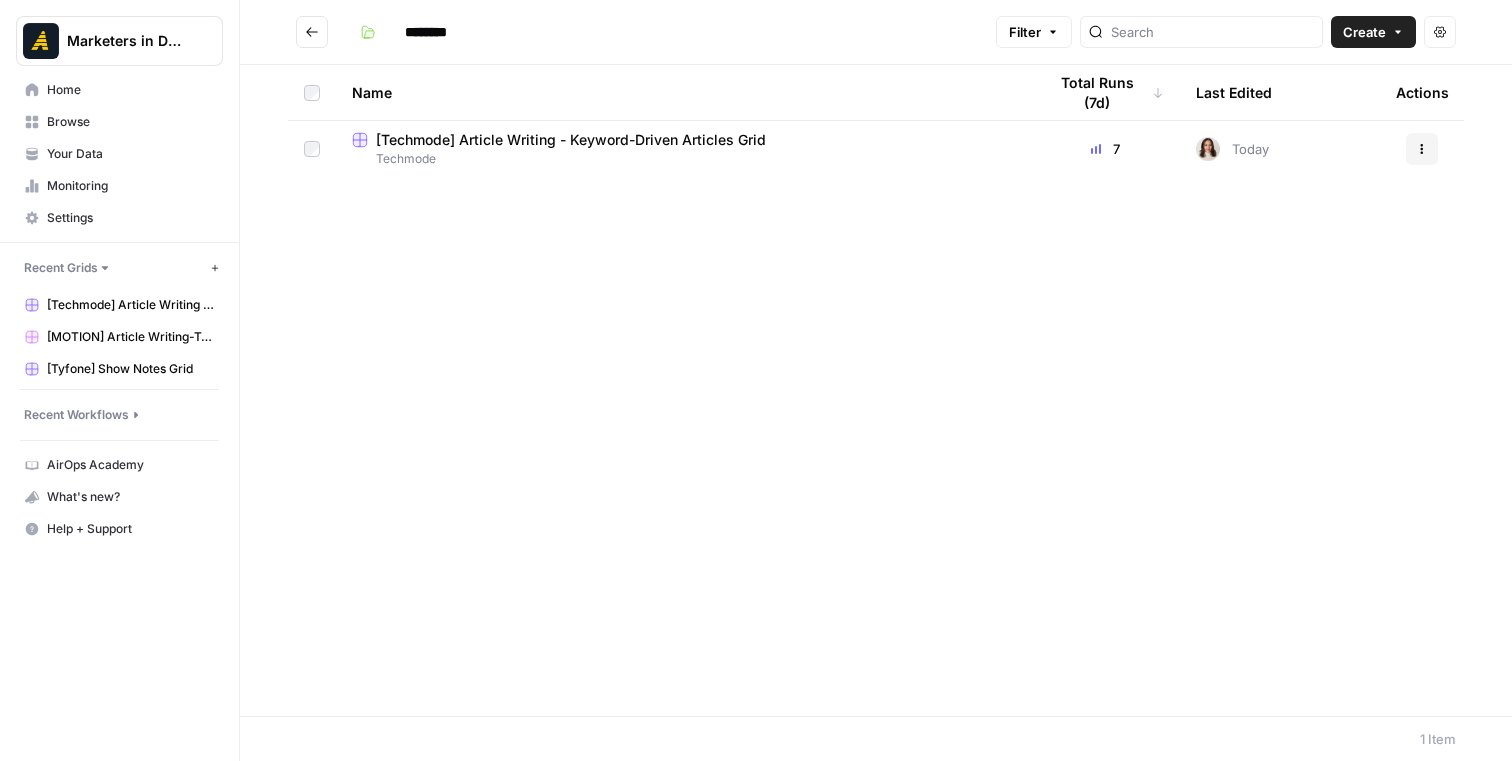 click on "Home" at bounding box center [130, 90] 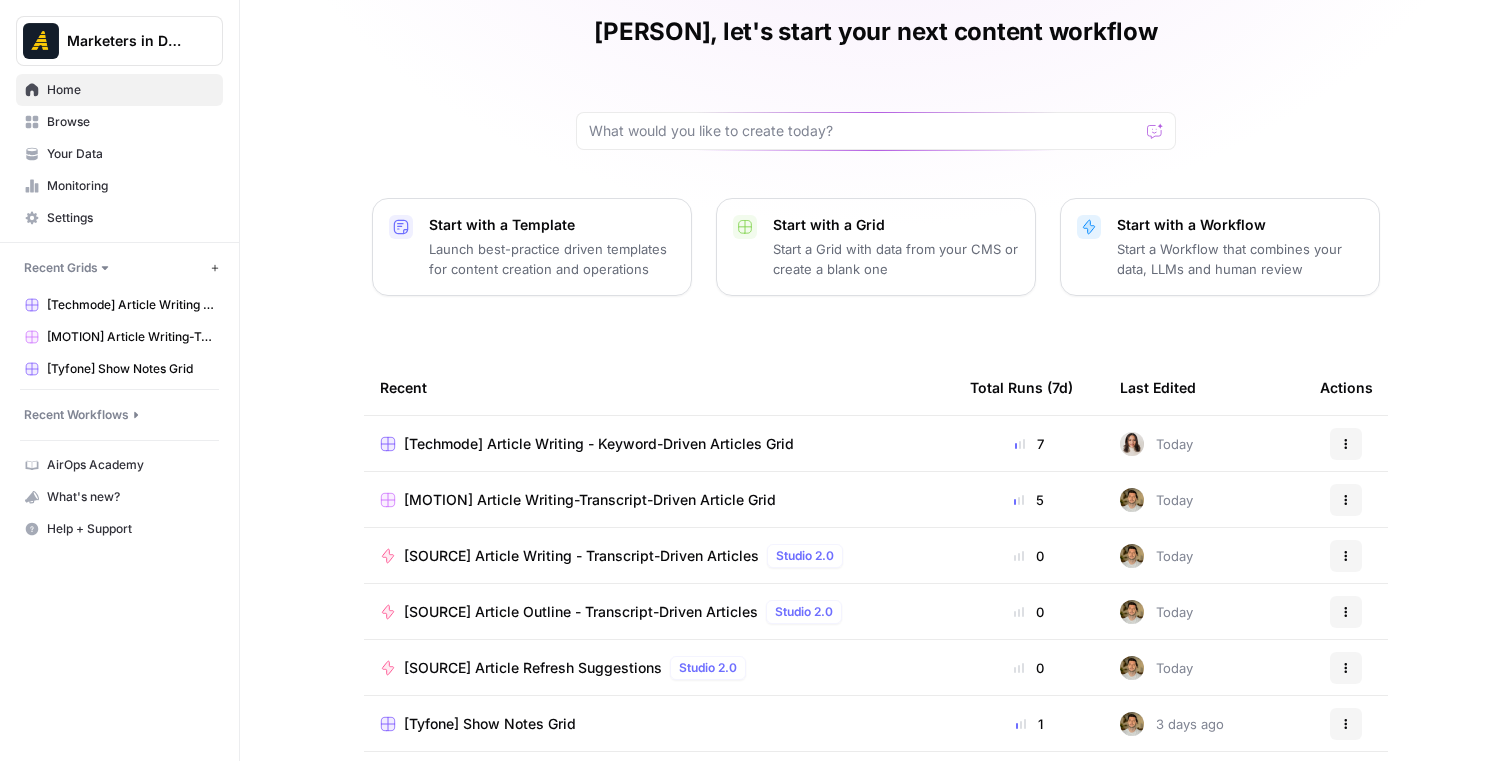 scroll, scrollTop: 18, scrollLeft: 0, axis: vertical 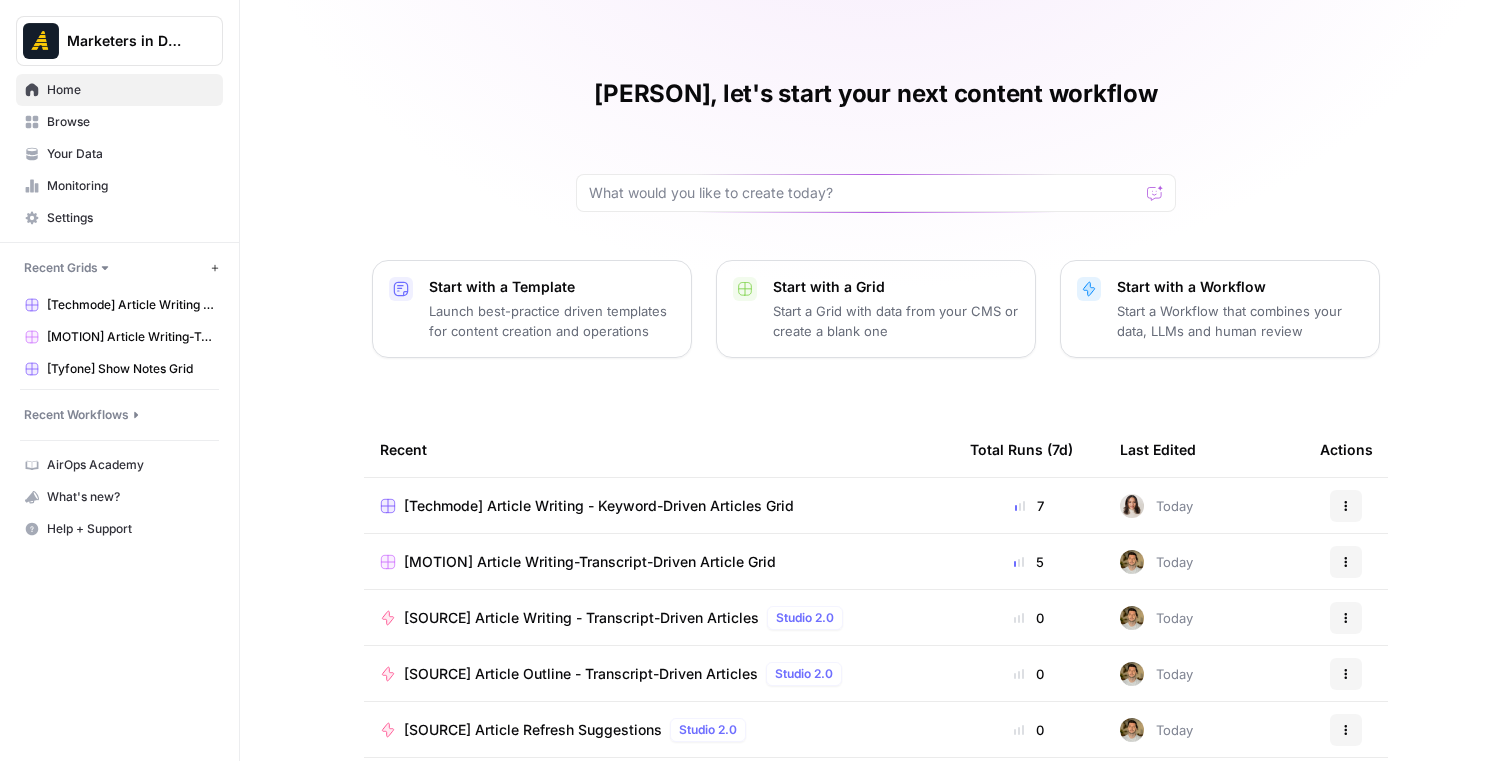 click on "Recent Workflows" at bounding box center [76, 415] 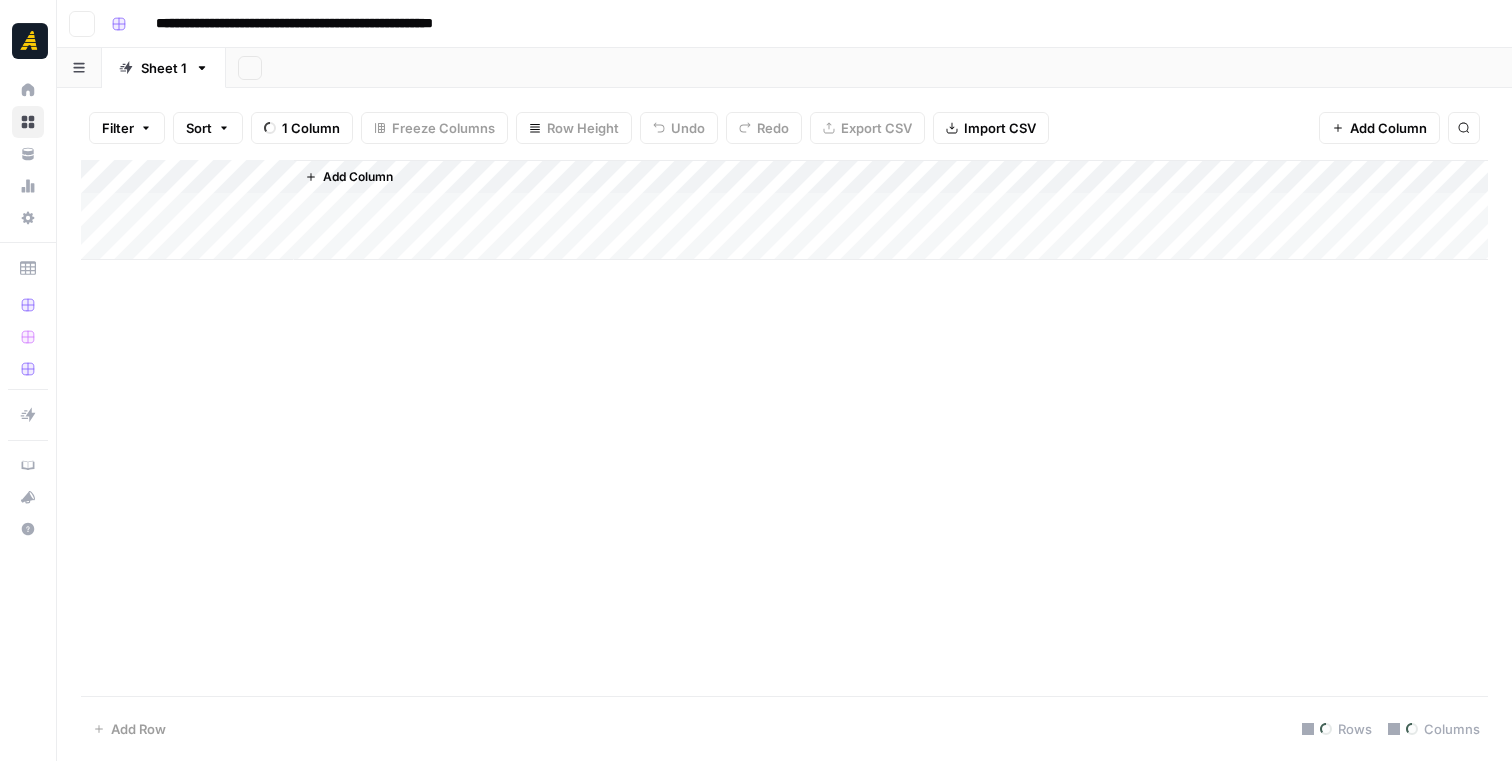 scroll, scrollTop: 0, scrollLeft: 0, axis: both 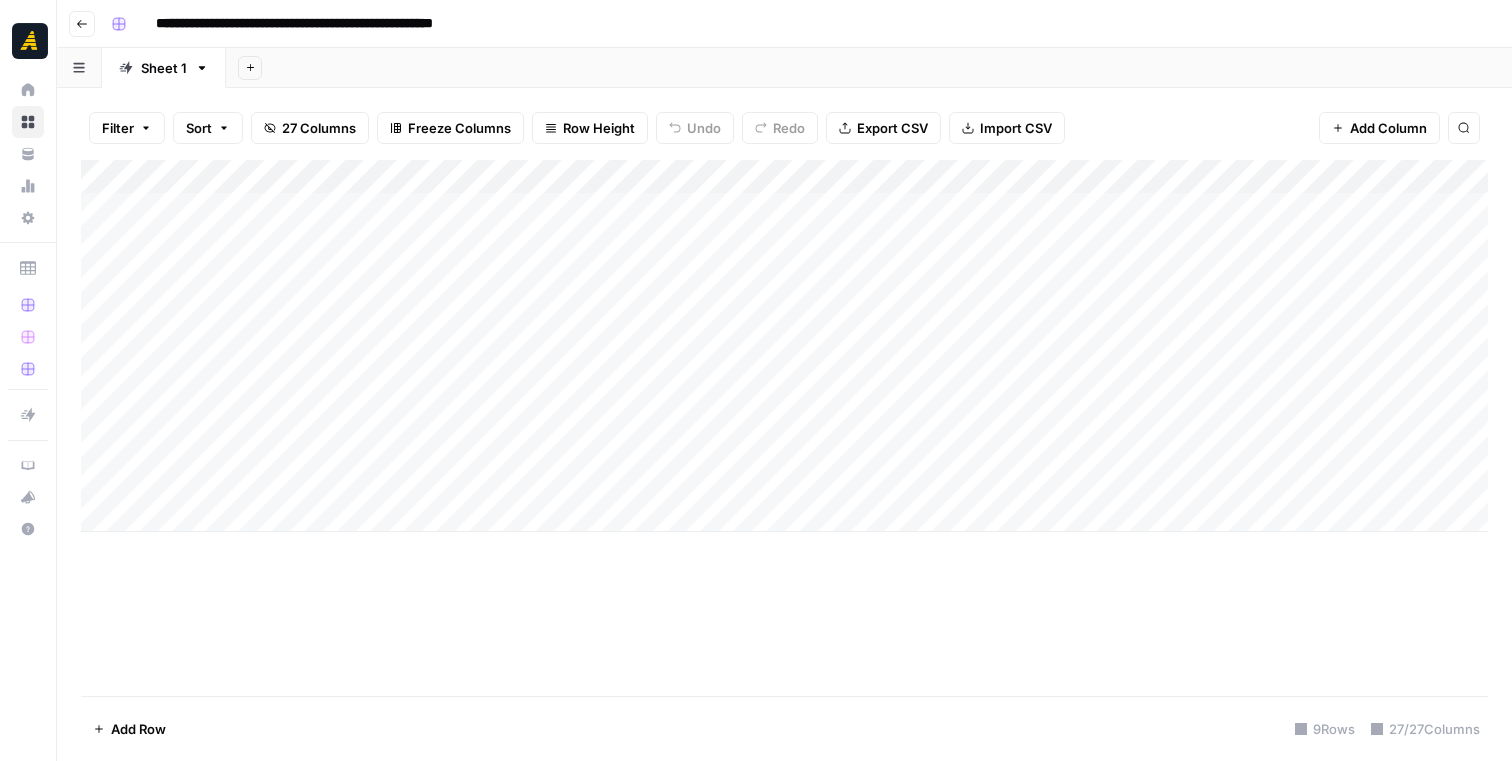 click 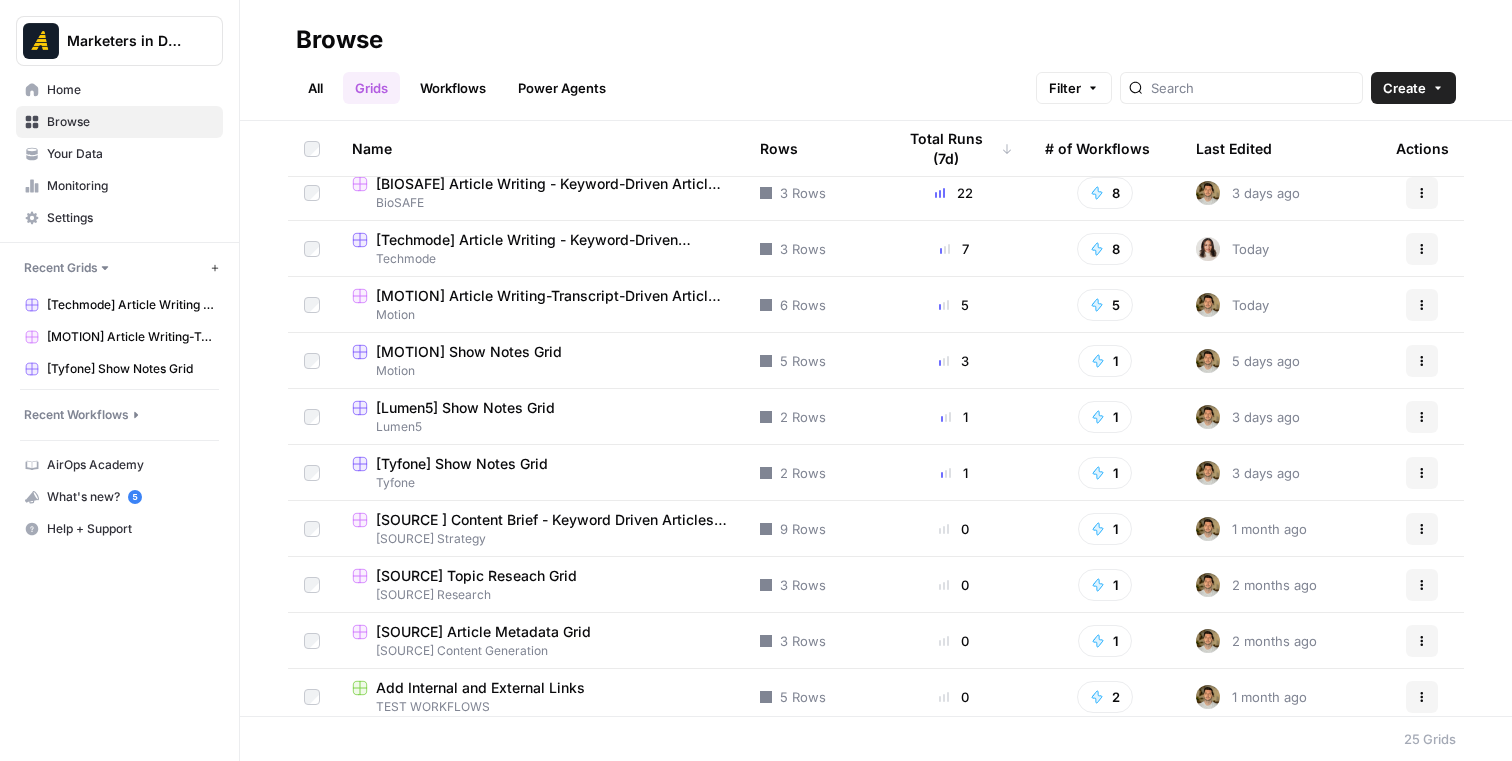 scroll, scrollTop: 0, scrollLeft: 0, axis: both 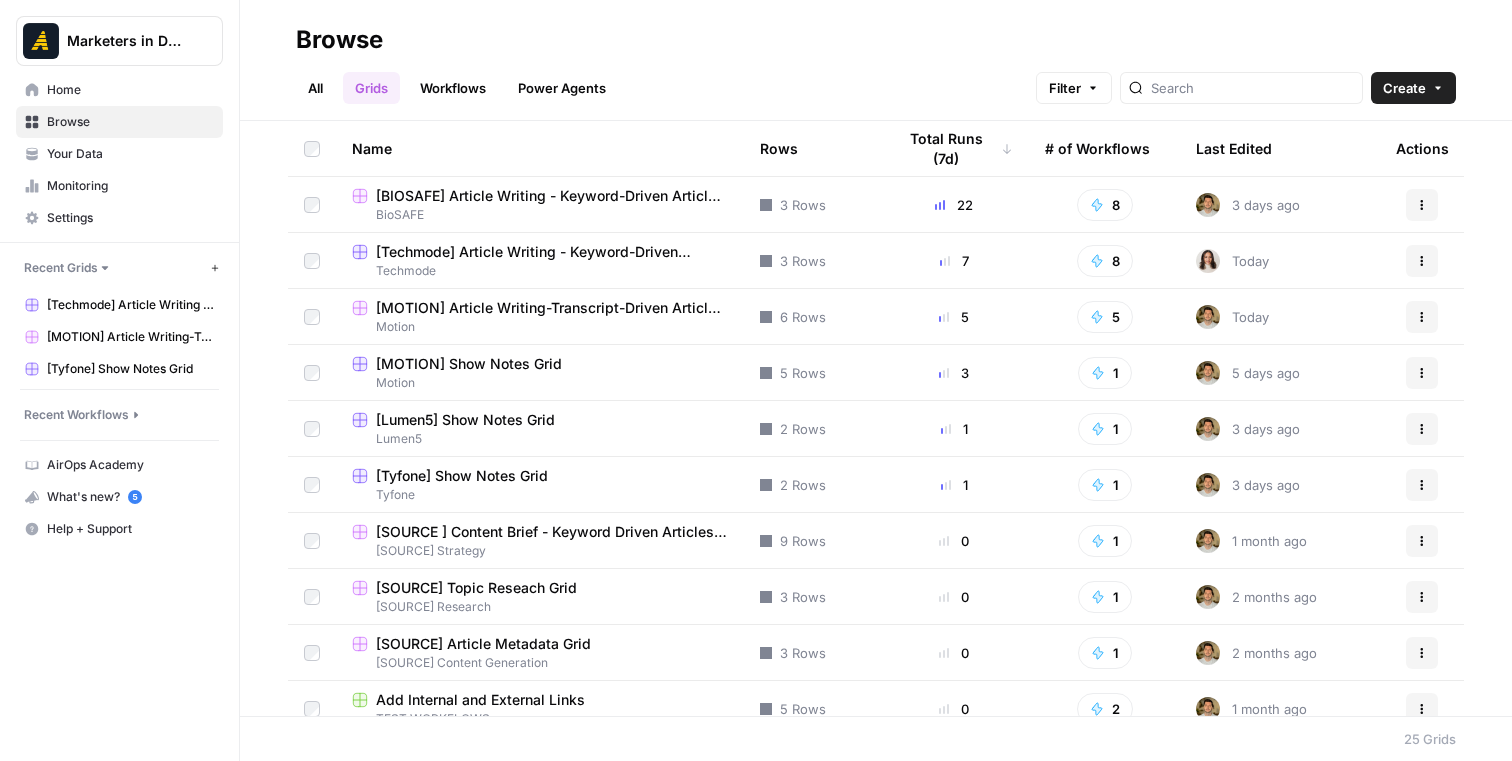click on "All" at bounding box center (315, 88) 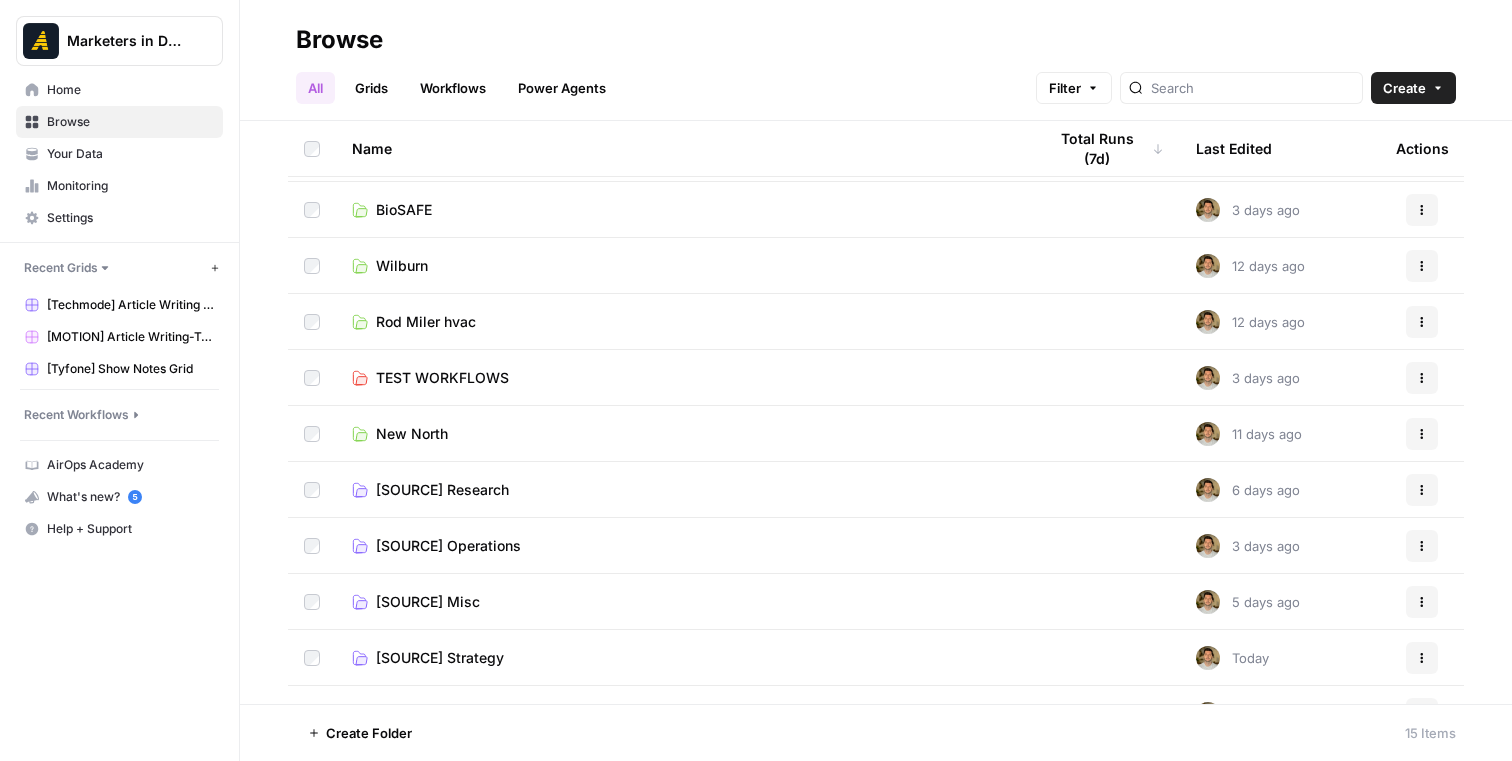 scroll, scrollTop: 313, scrollLeft: 0, axis: vertical 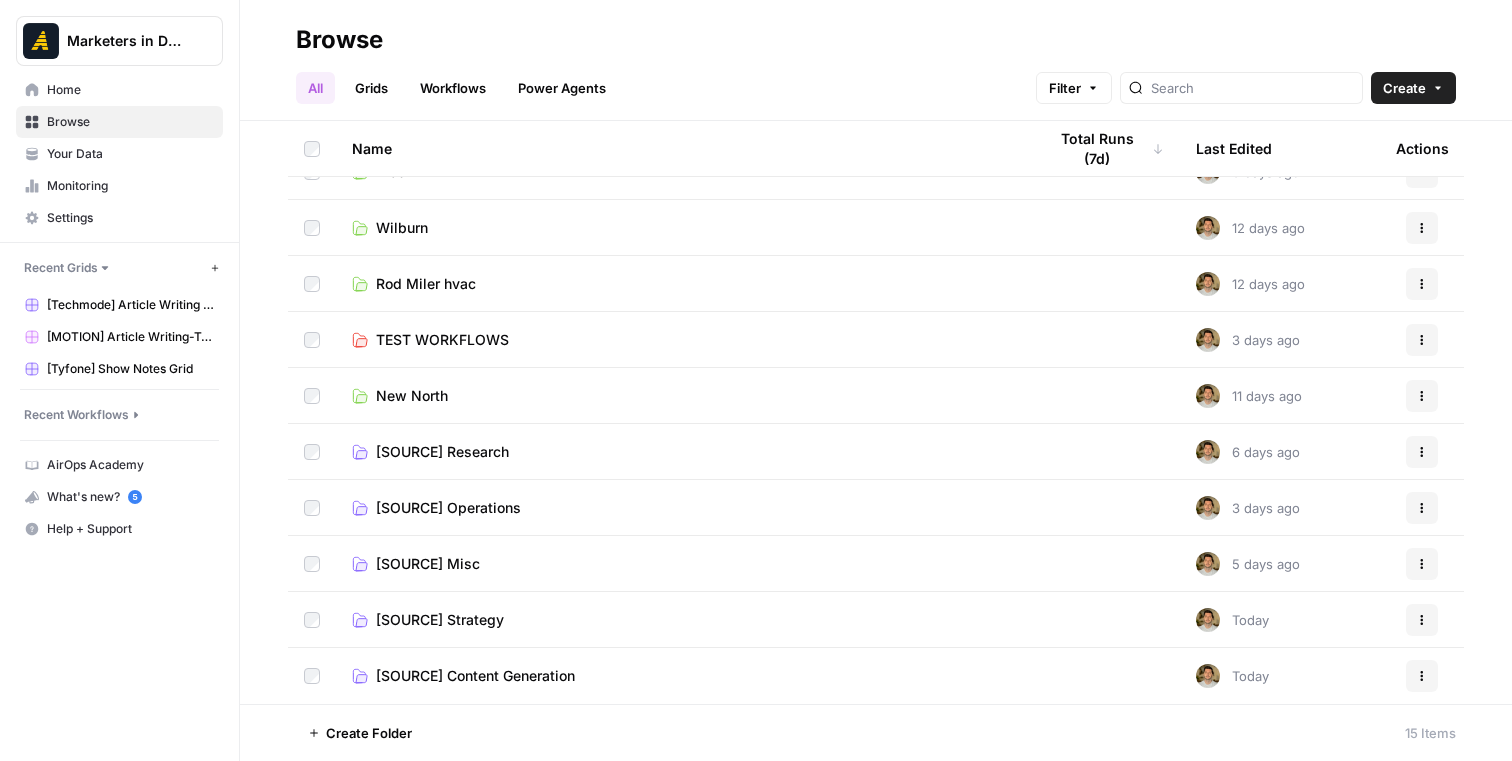 click on "[SOURCE] Research" at bounding box center [442, 452] 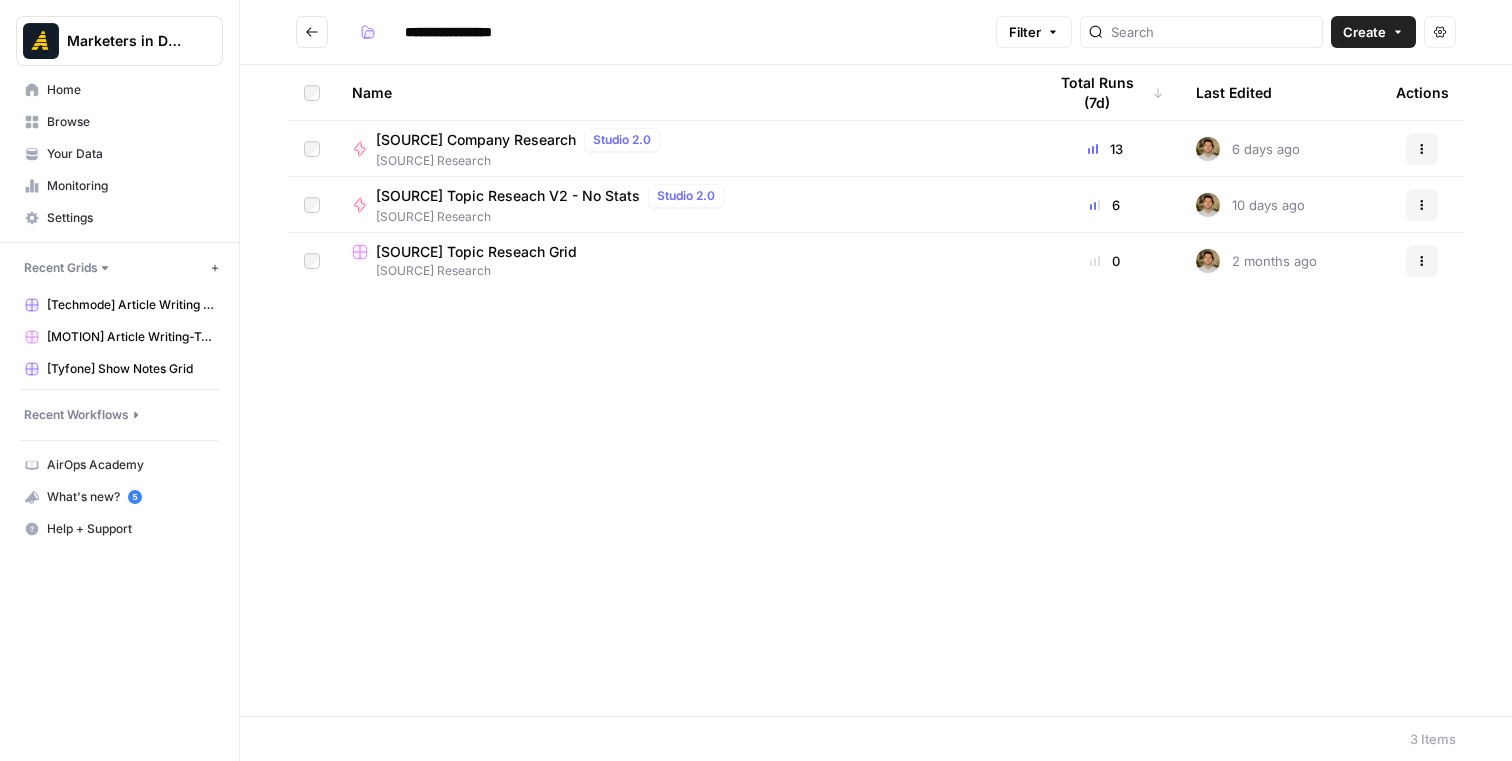 click 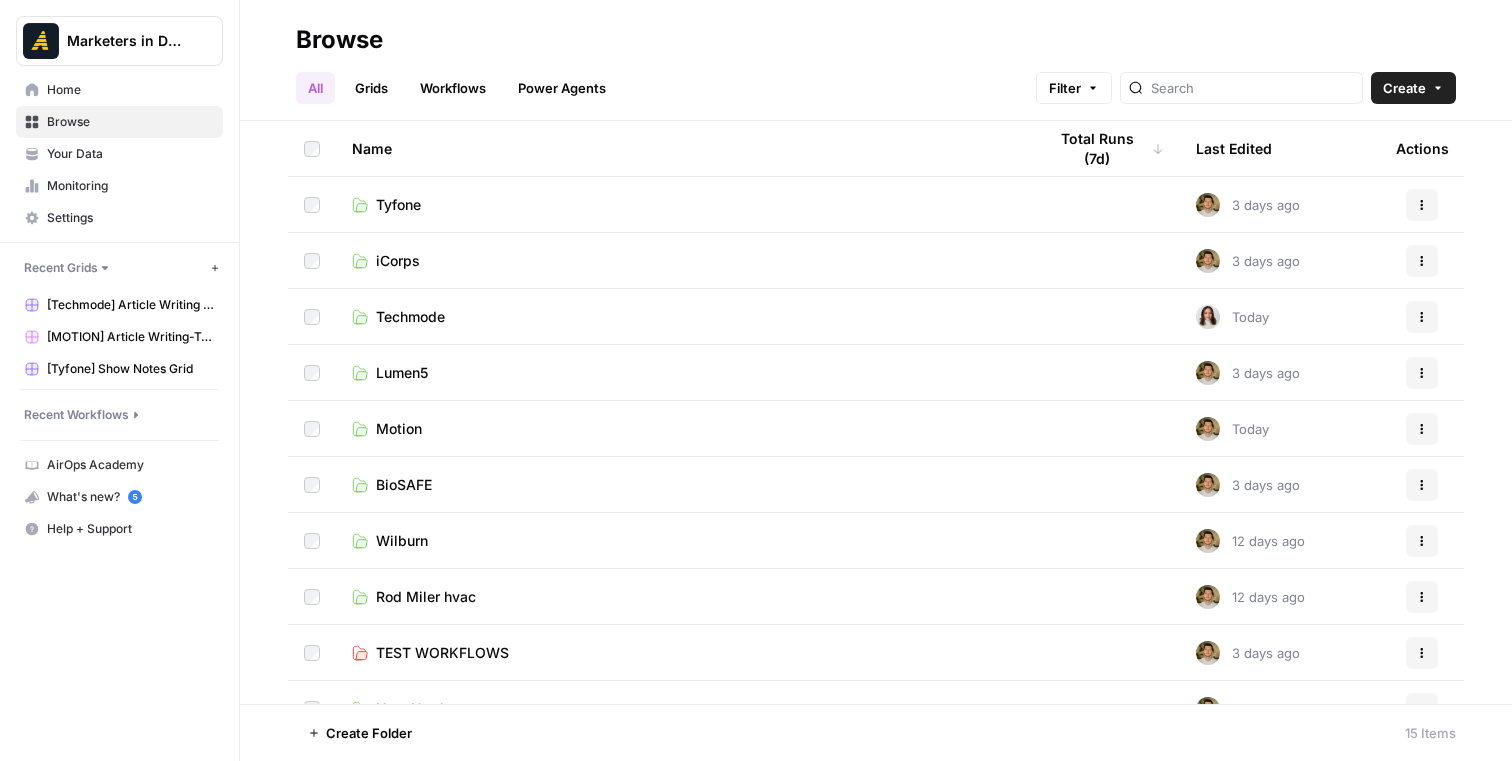 click on "Techmode" at bounding box center (410, 317) 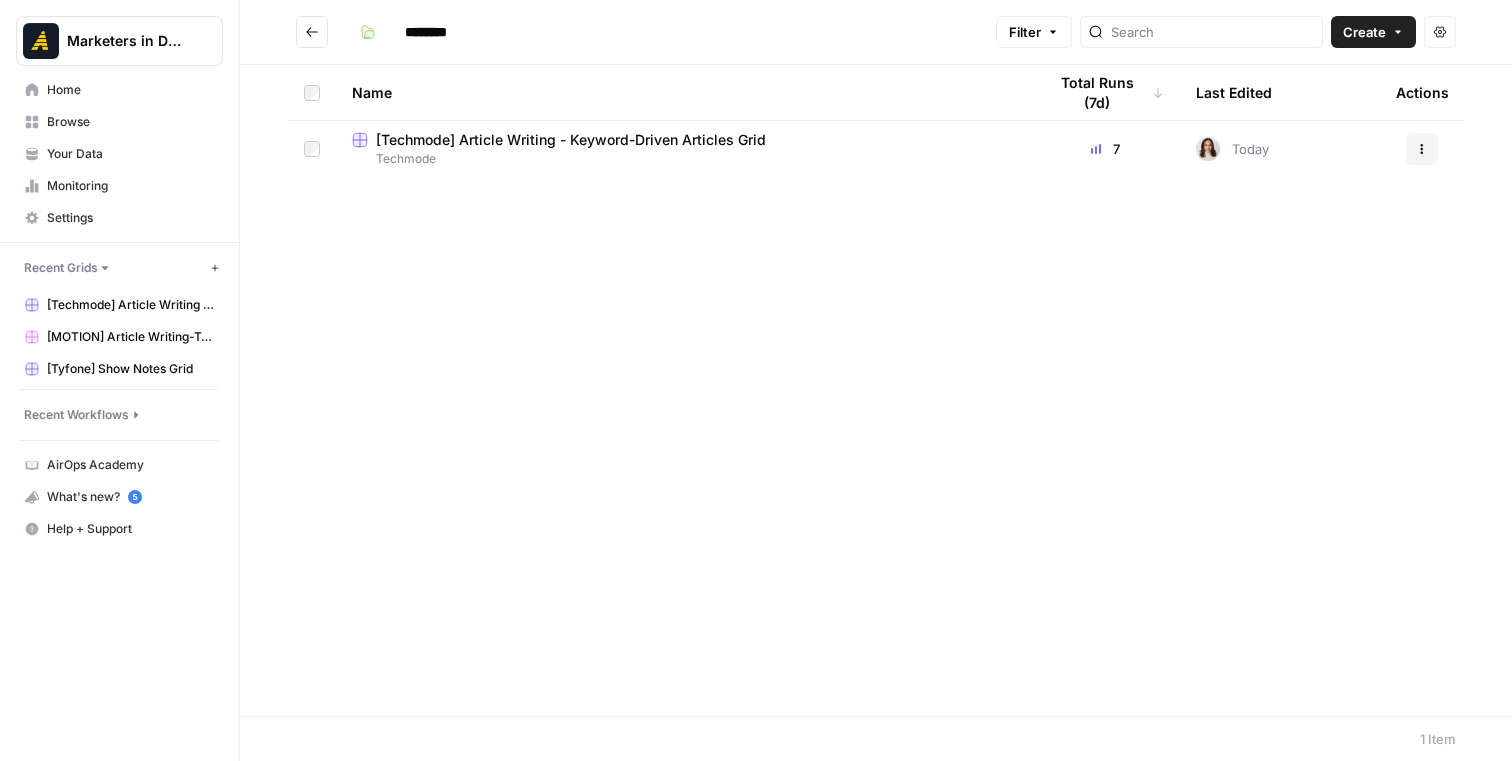 click 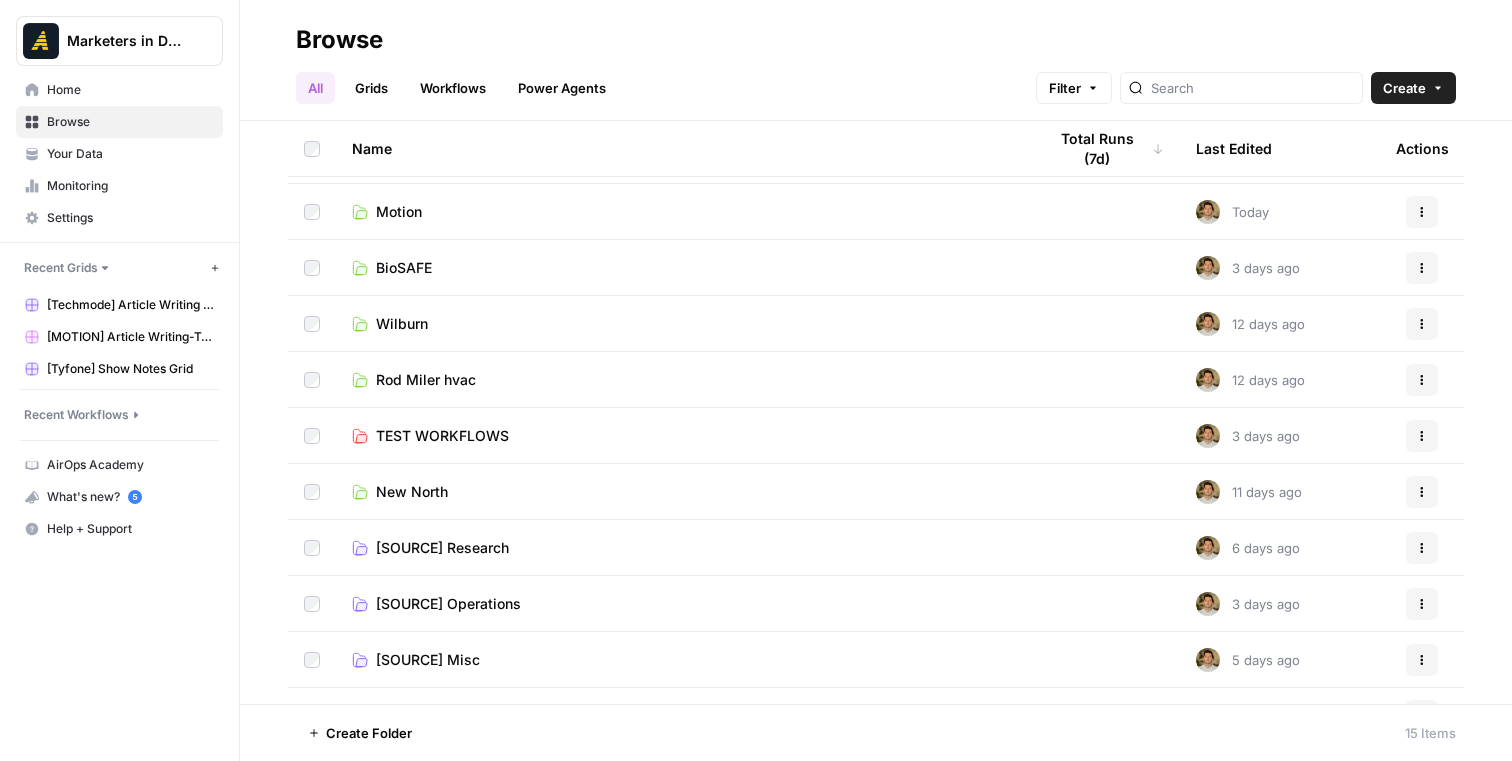 scroll, scrollTop: 313, scrollLeft: 0, axis: vertical 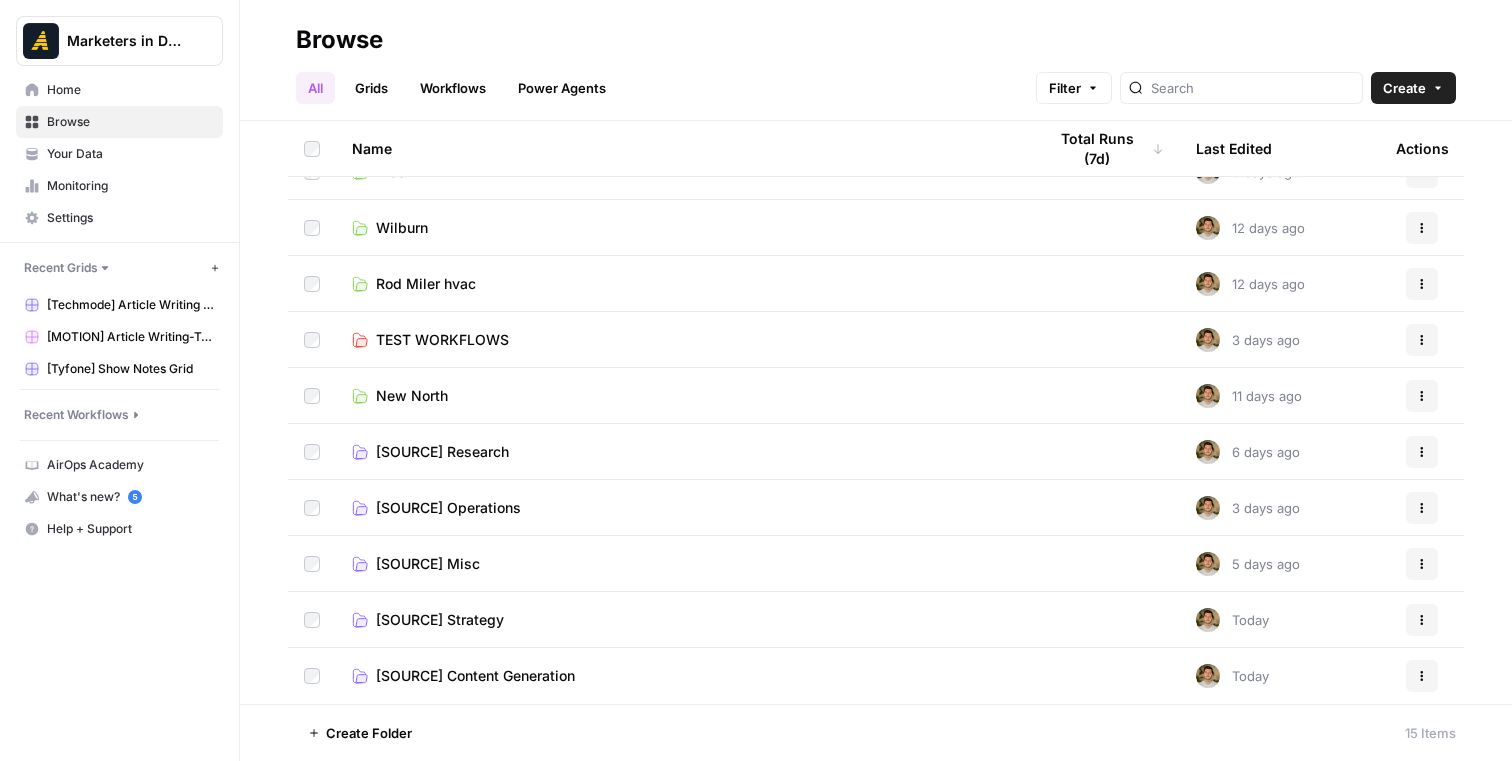 click on "New North" at bounding box center [412, 396] 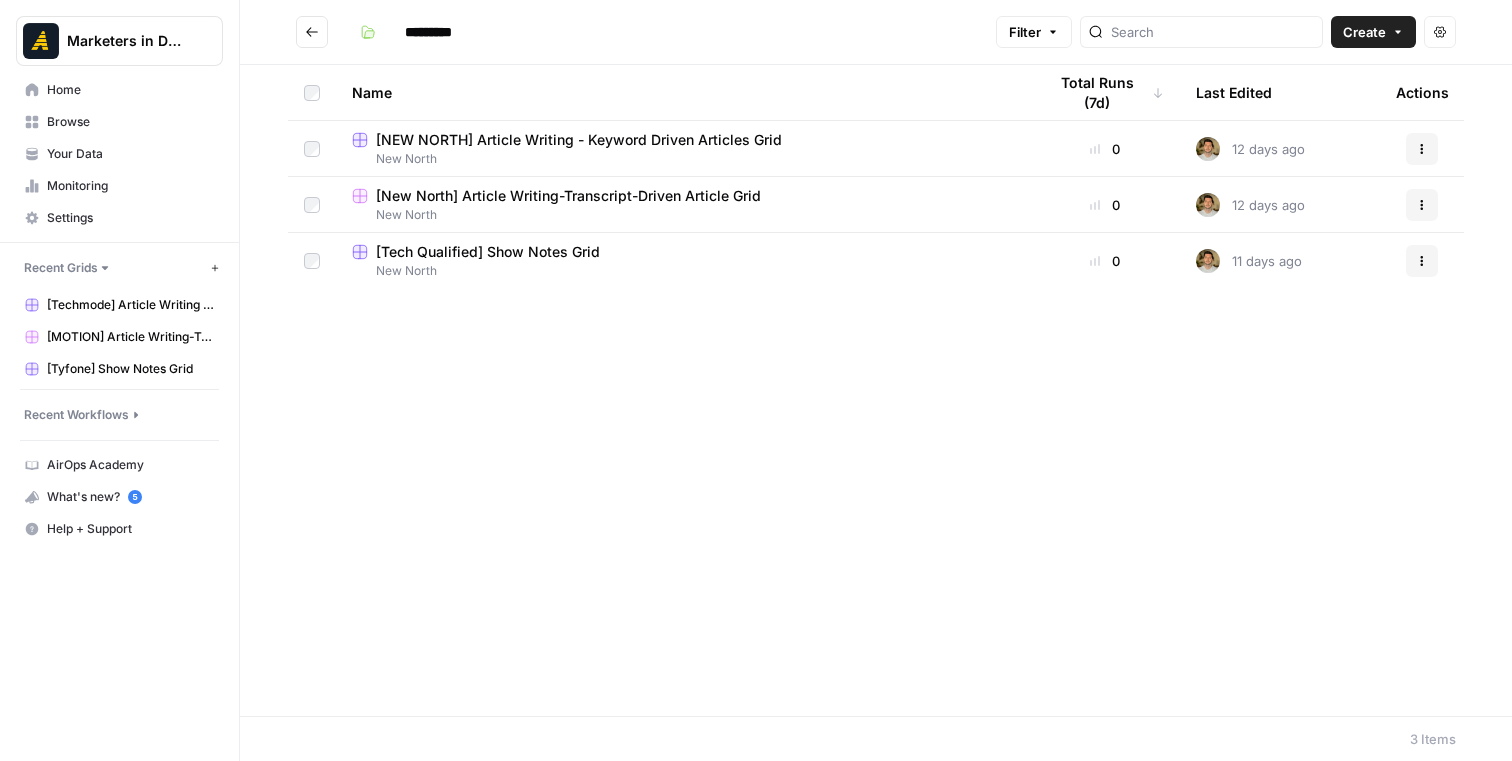 click 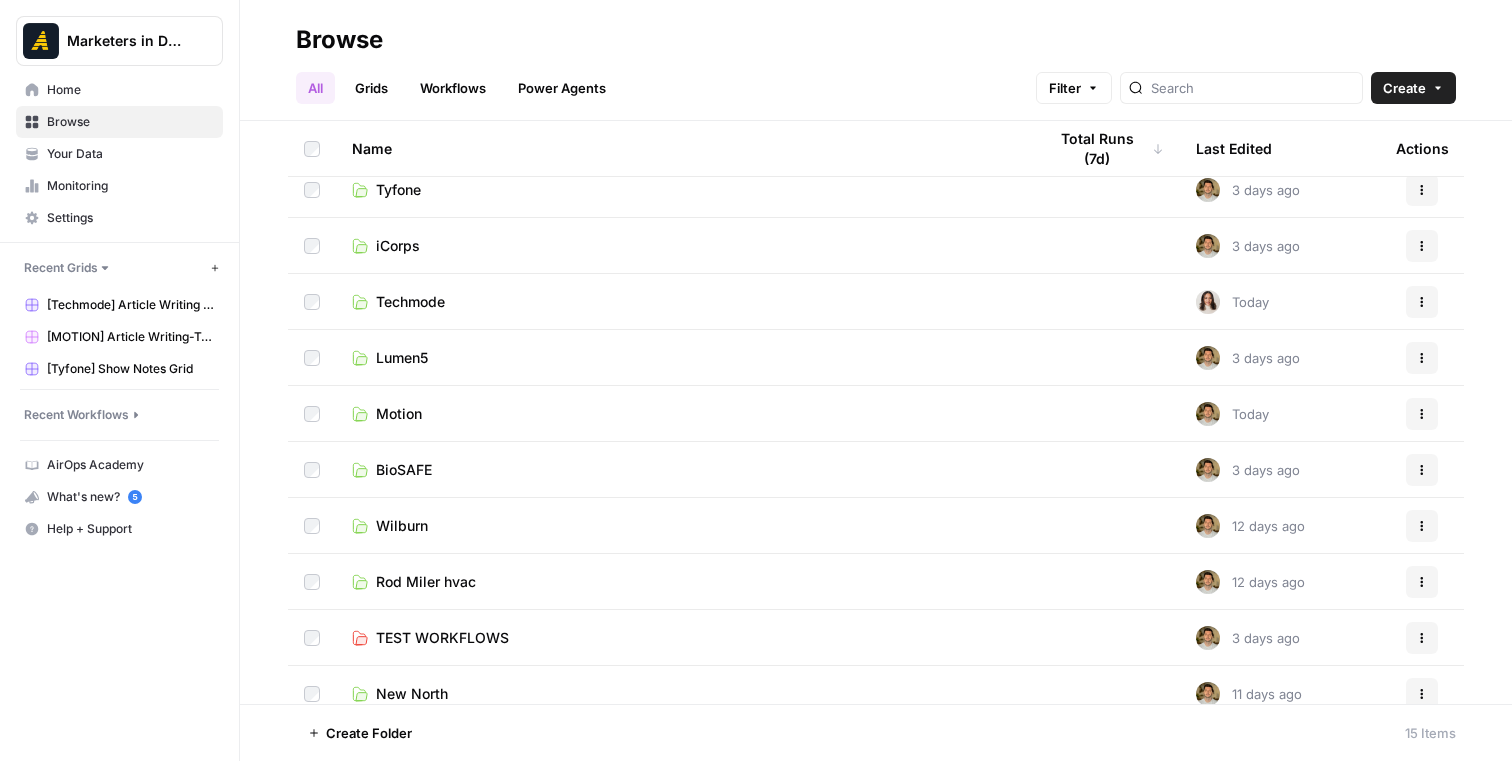 scroll, scrollTop: 0, scrollLeft: 0, axis: both 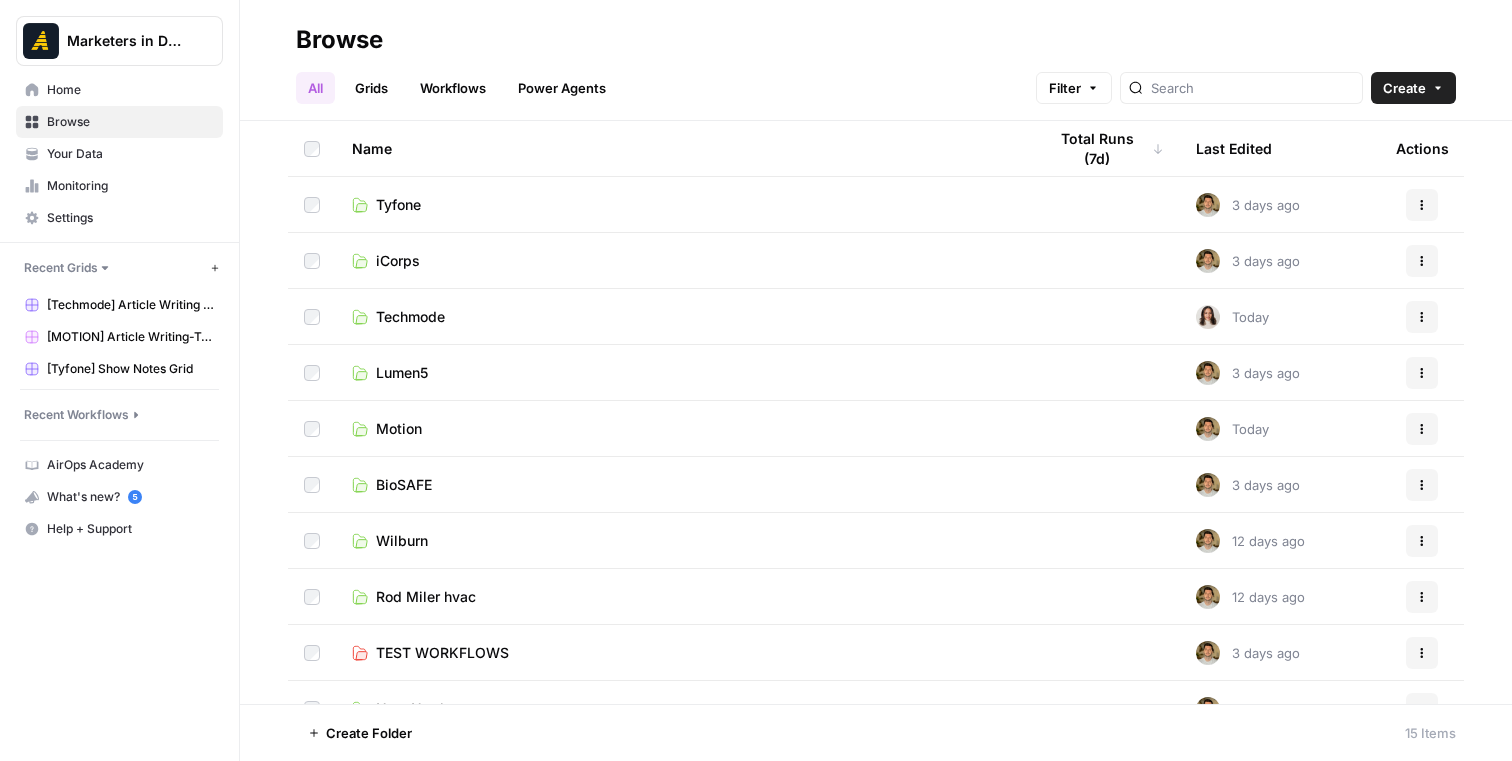 click on "Techmode" at bounding box center [410, 317] 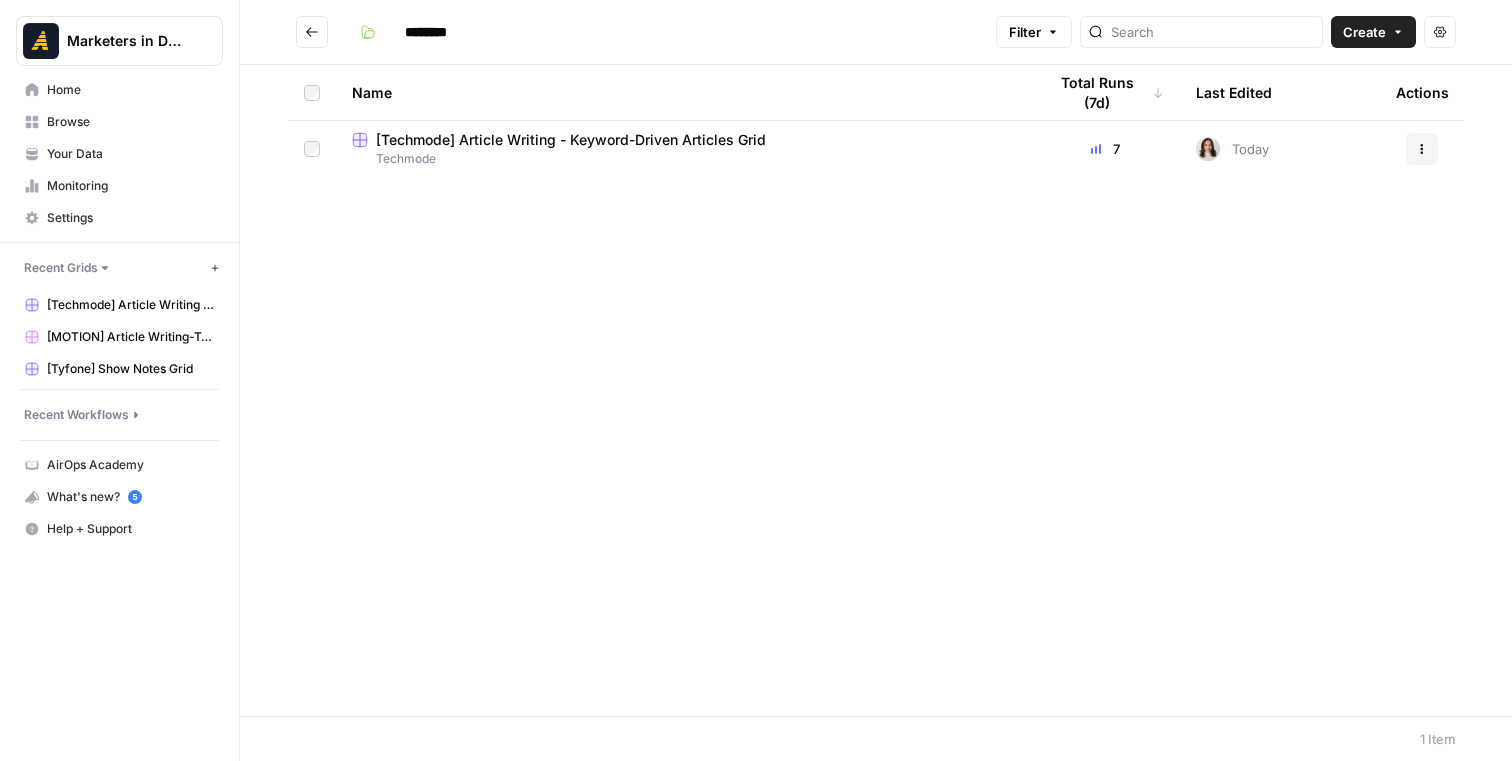 click on "[Techmode] Article Writing - Keyword-Driven Articles Grid" at bounding box center (571, 140) 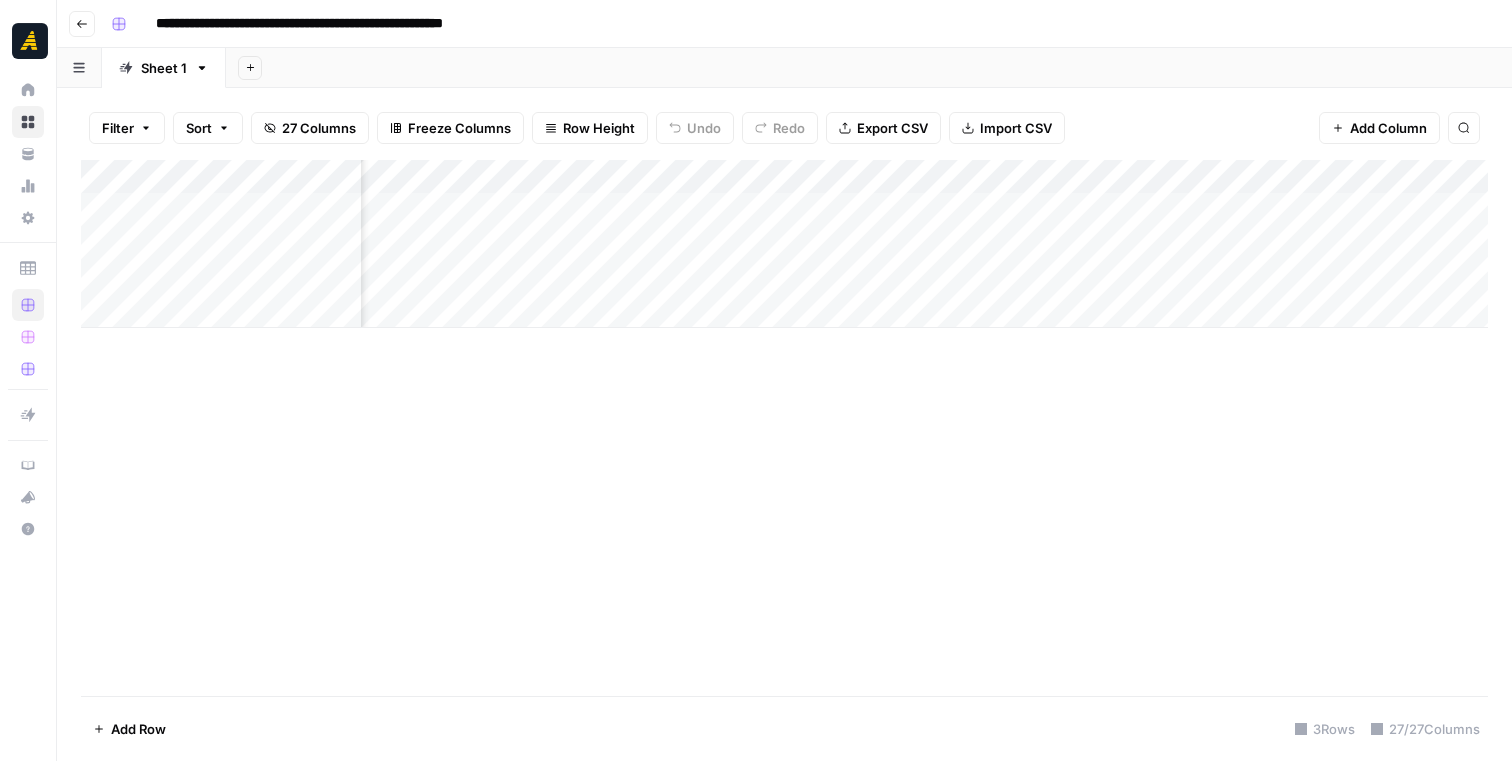 scroll, scrollTop: 0, scrollLeft: 5276, axis: horizontal 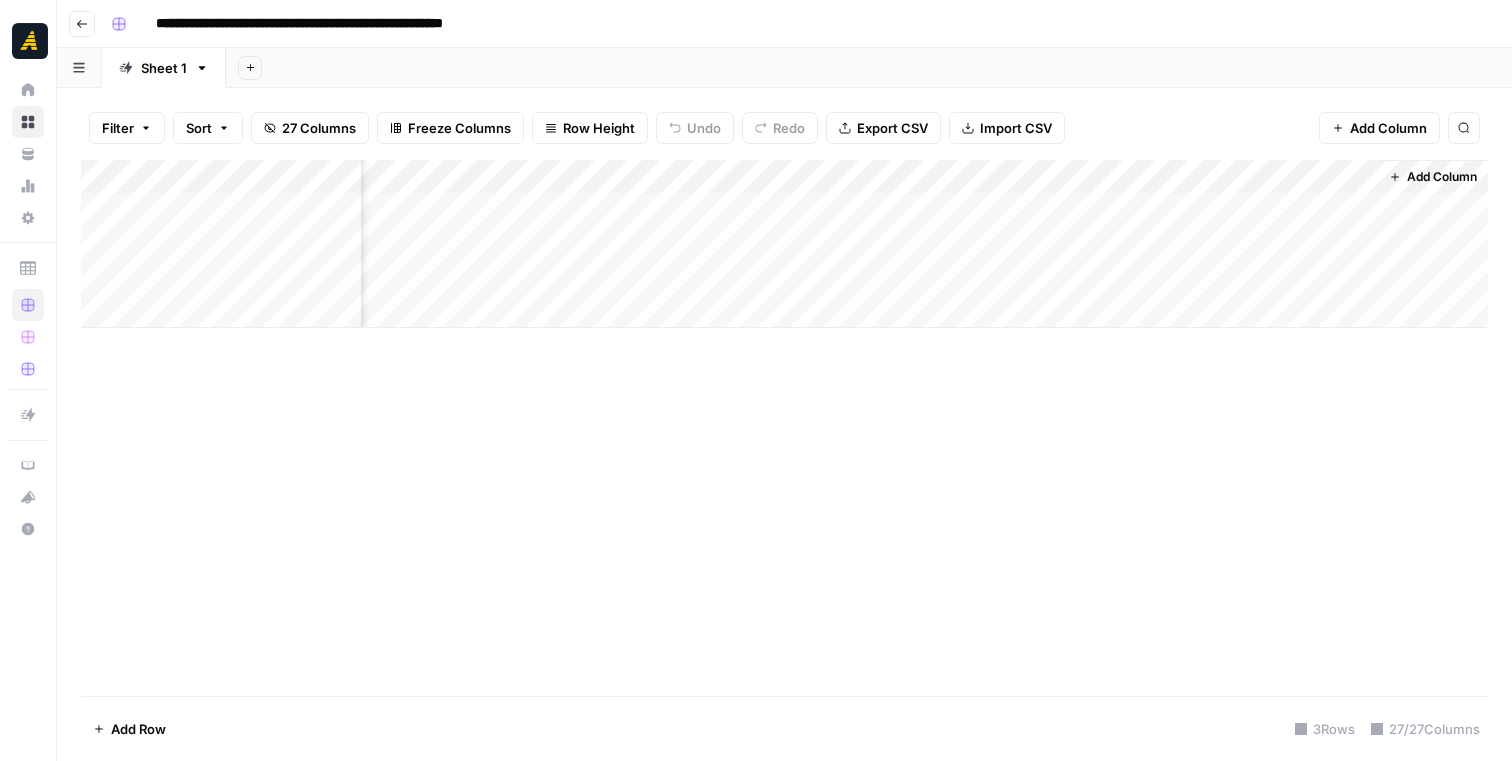 click on "Add Column" at bounding box center [784, 244] 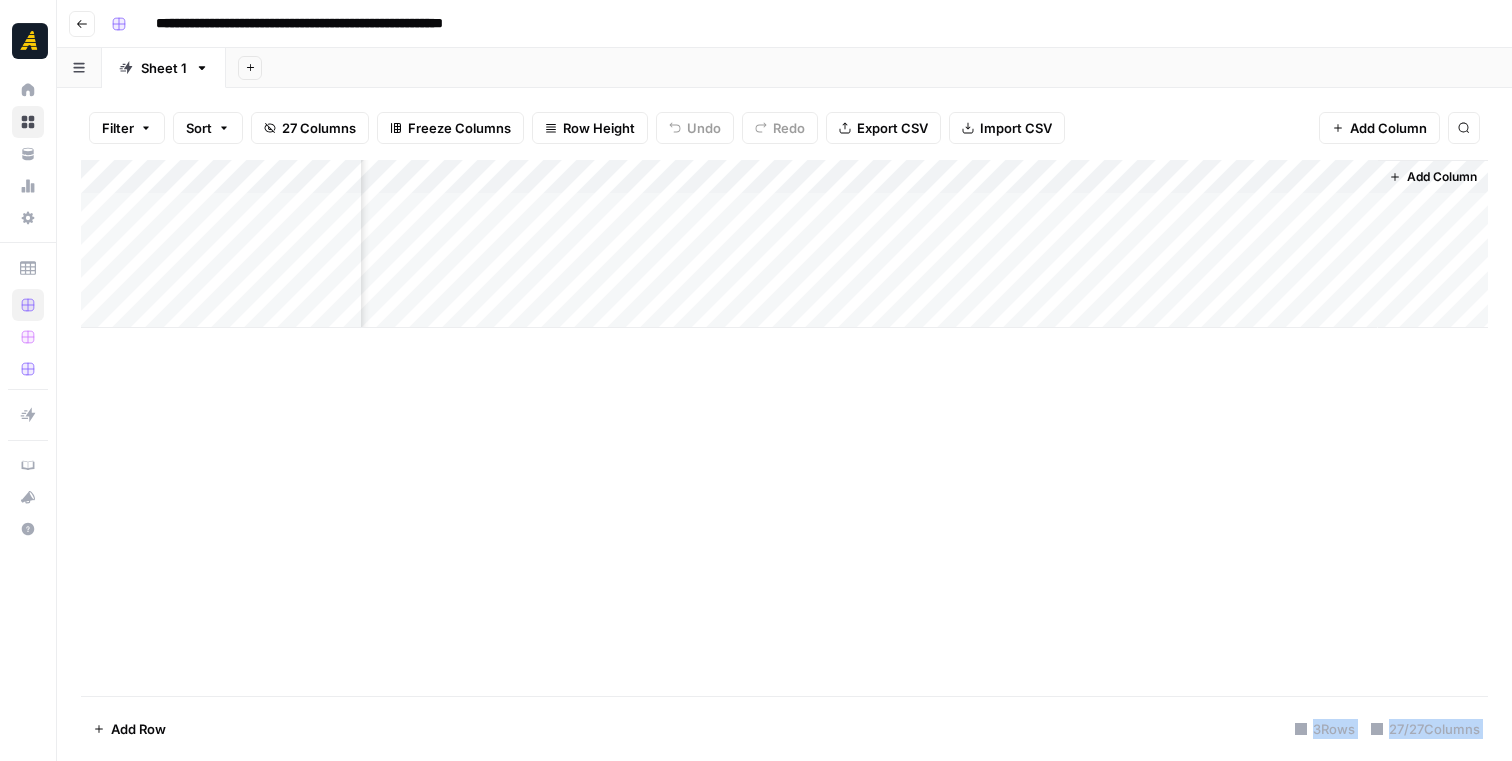 scroll, scrollTop: 0, scrollLeft: 5260, axis: horizontal 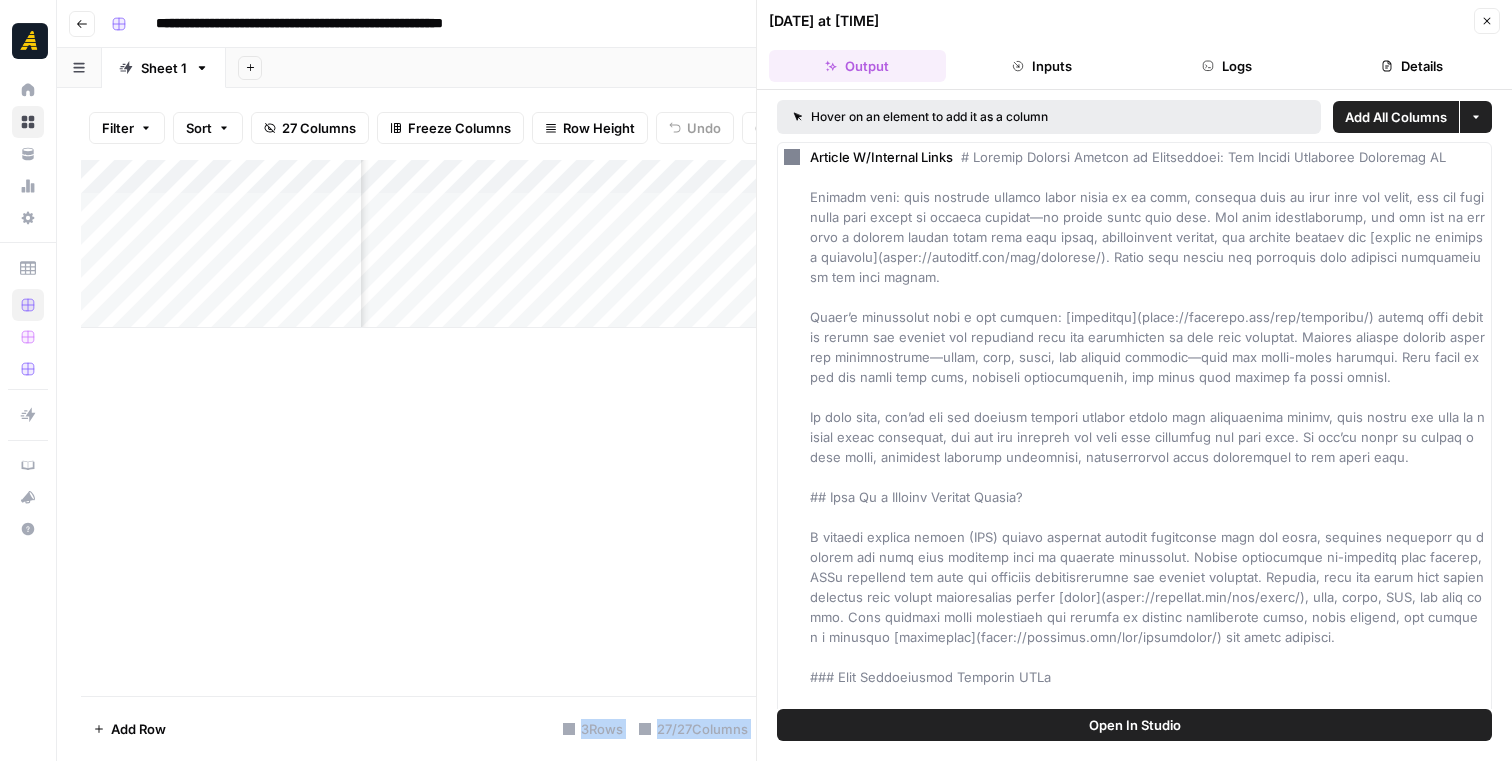 click 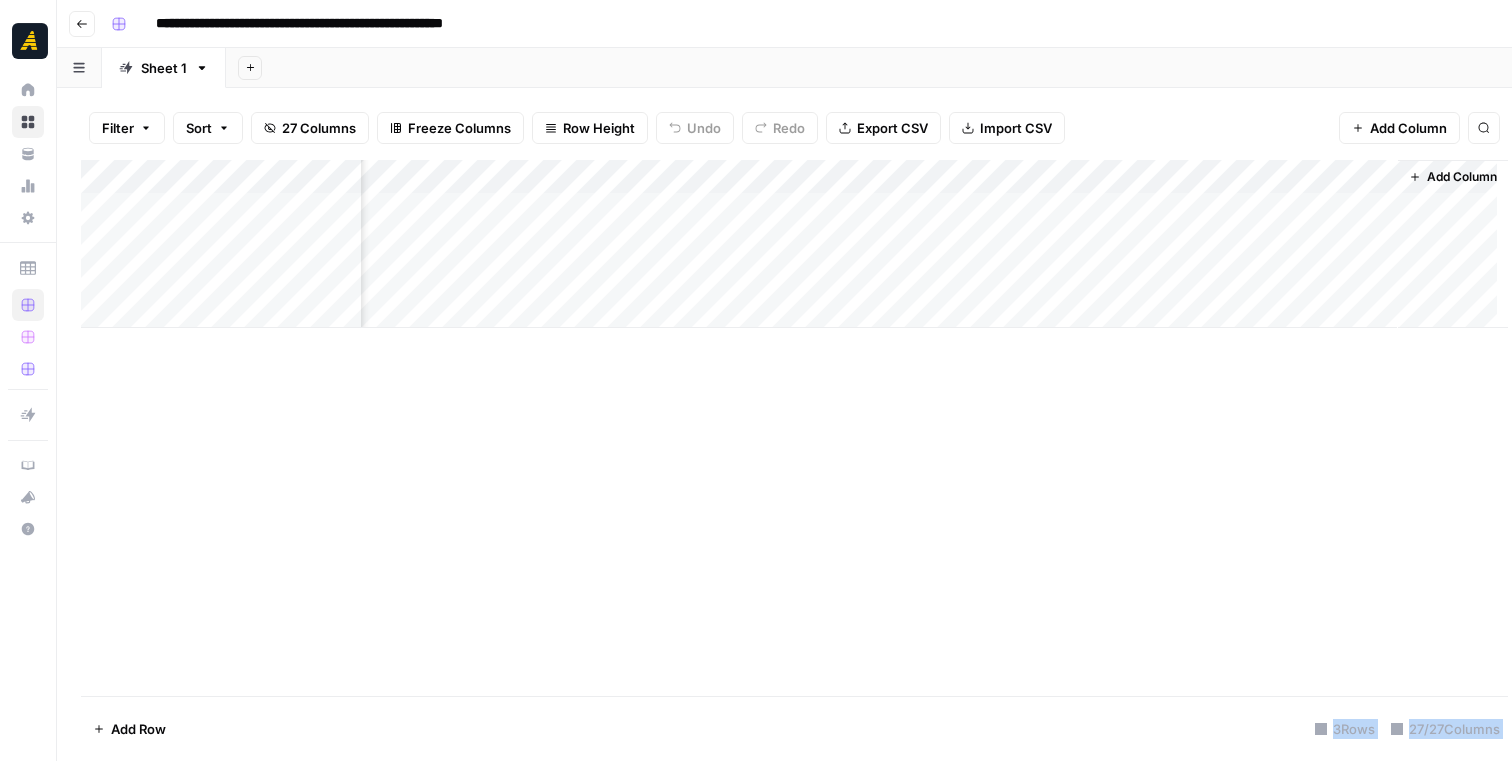 scroll, scrollTop: 0, scrollLeft: 5252, axis: horizontal 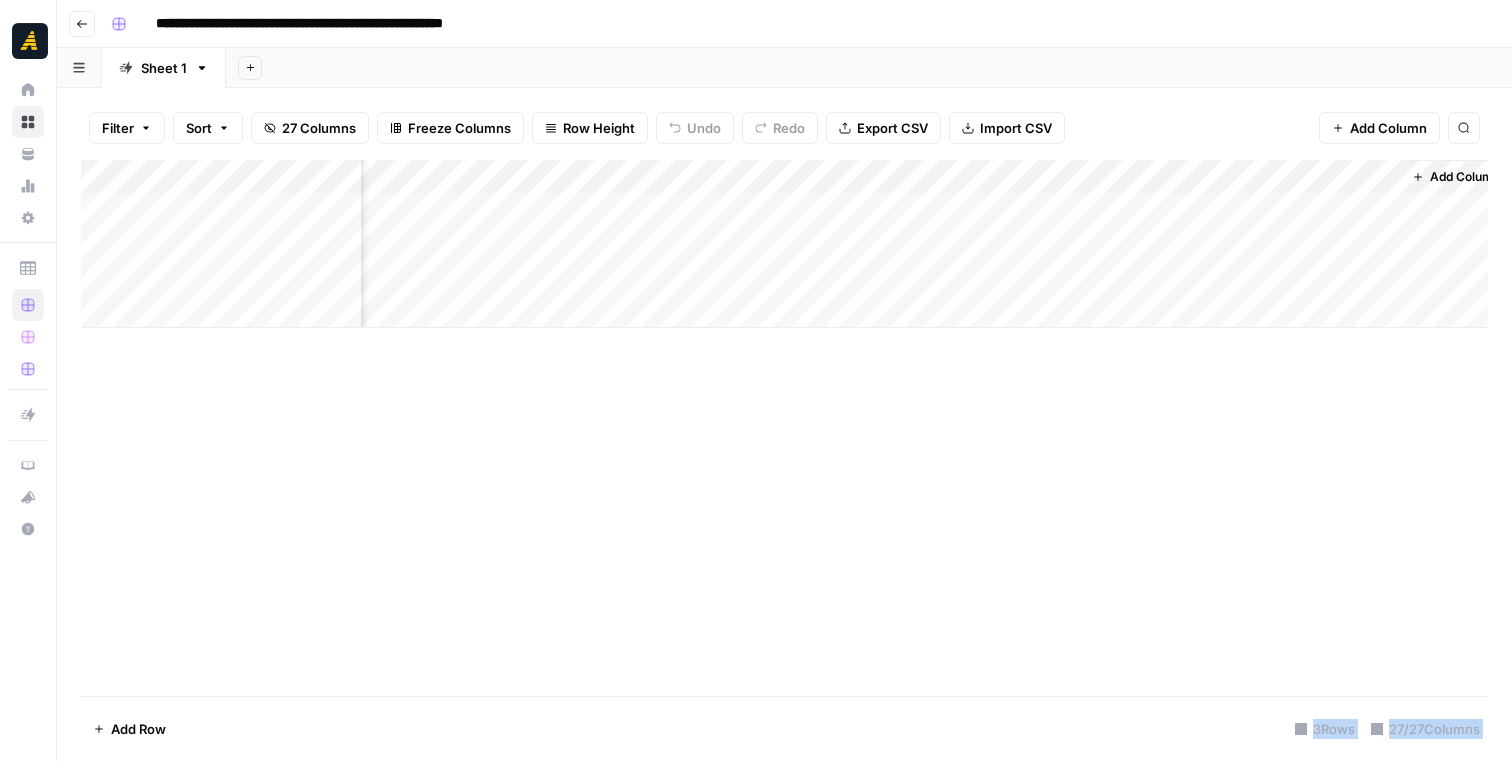 click on "Add Column" at bounding box center [784, 244] 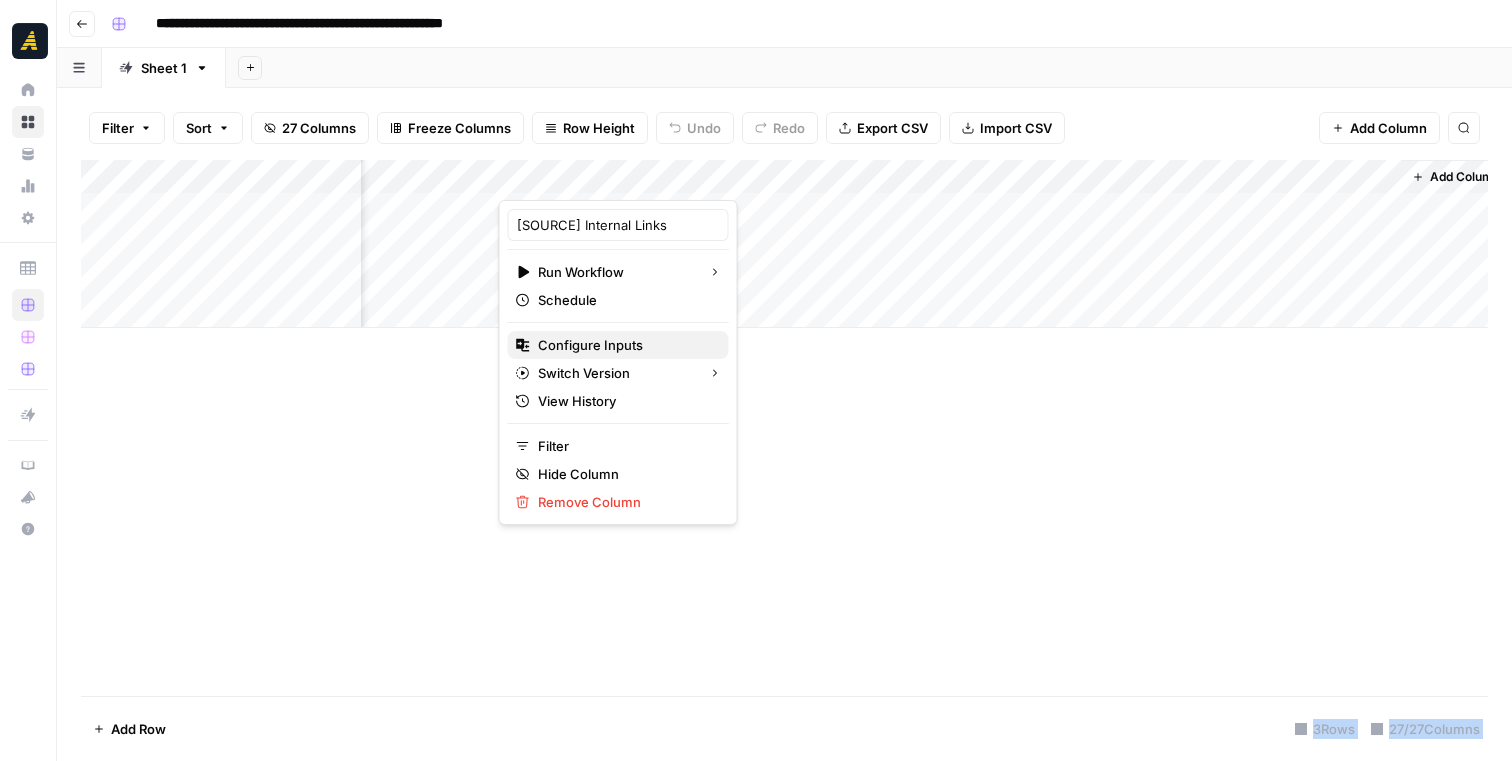 click on "Configure Inputs" at bounding box center (625, 345) 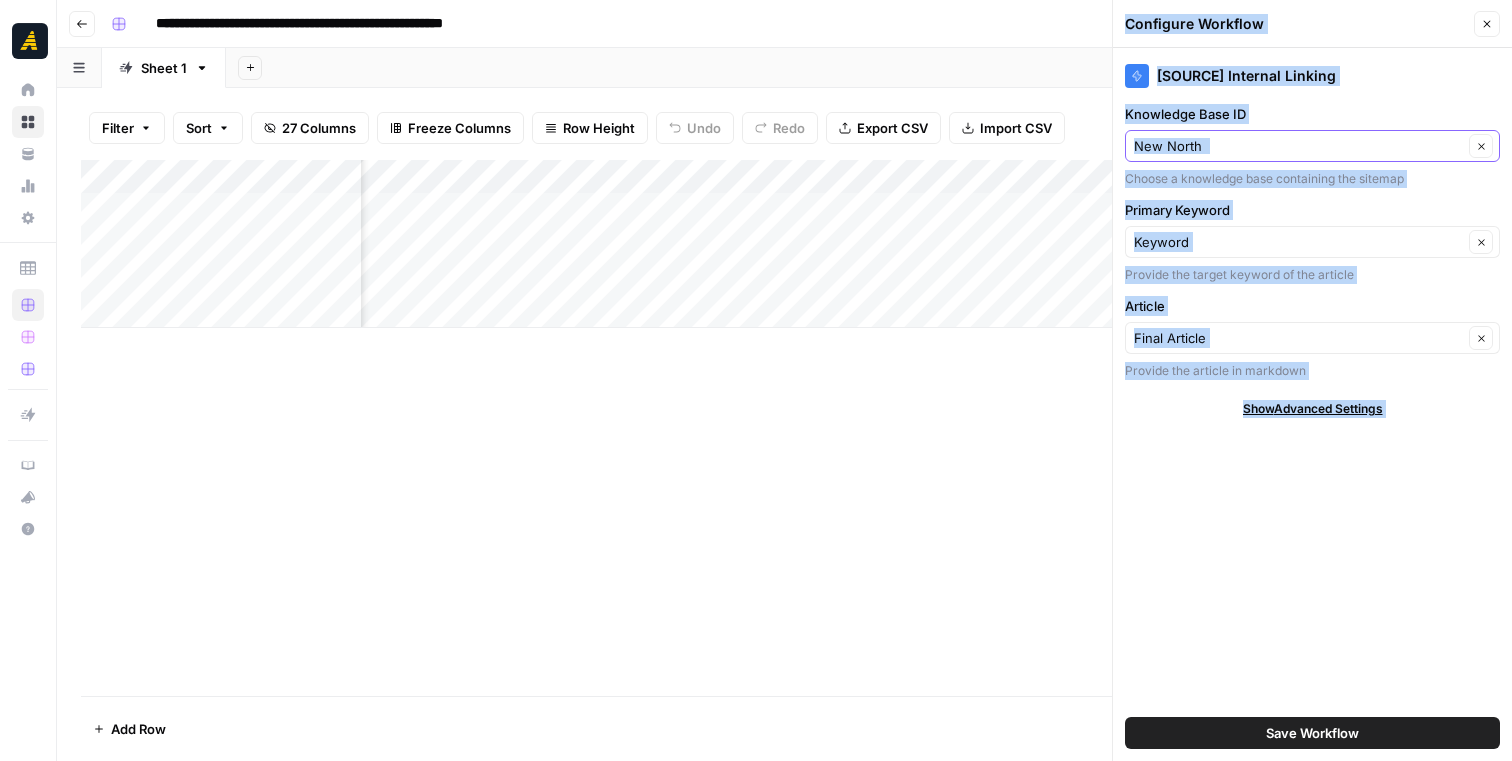 click on "Knowledge Base ID" at bounding box center [1298, 146] 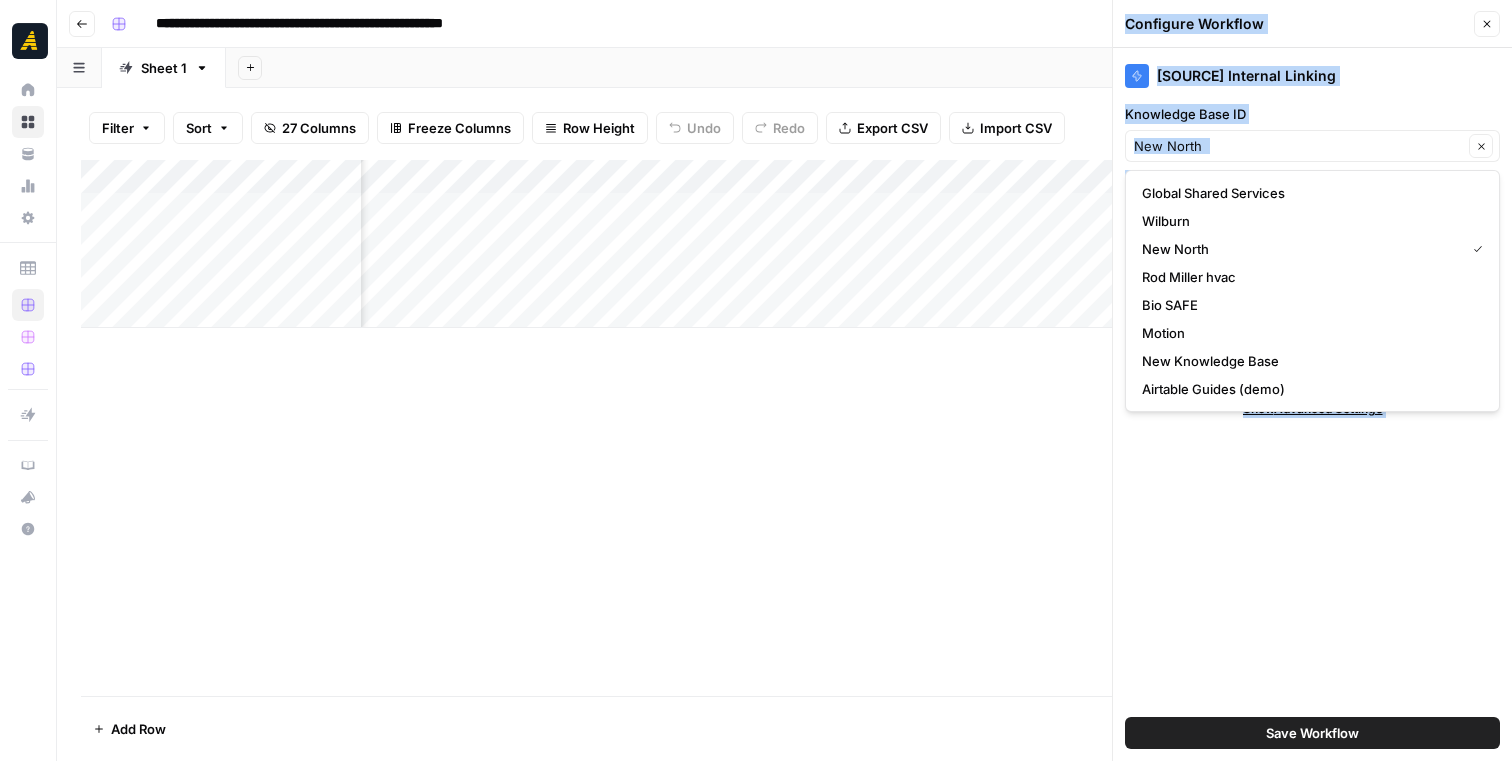 type on "New North" 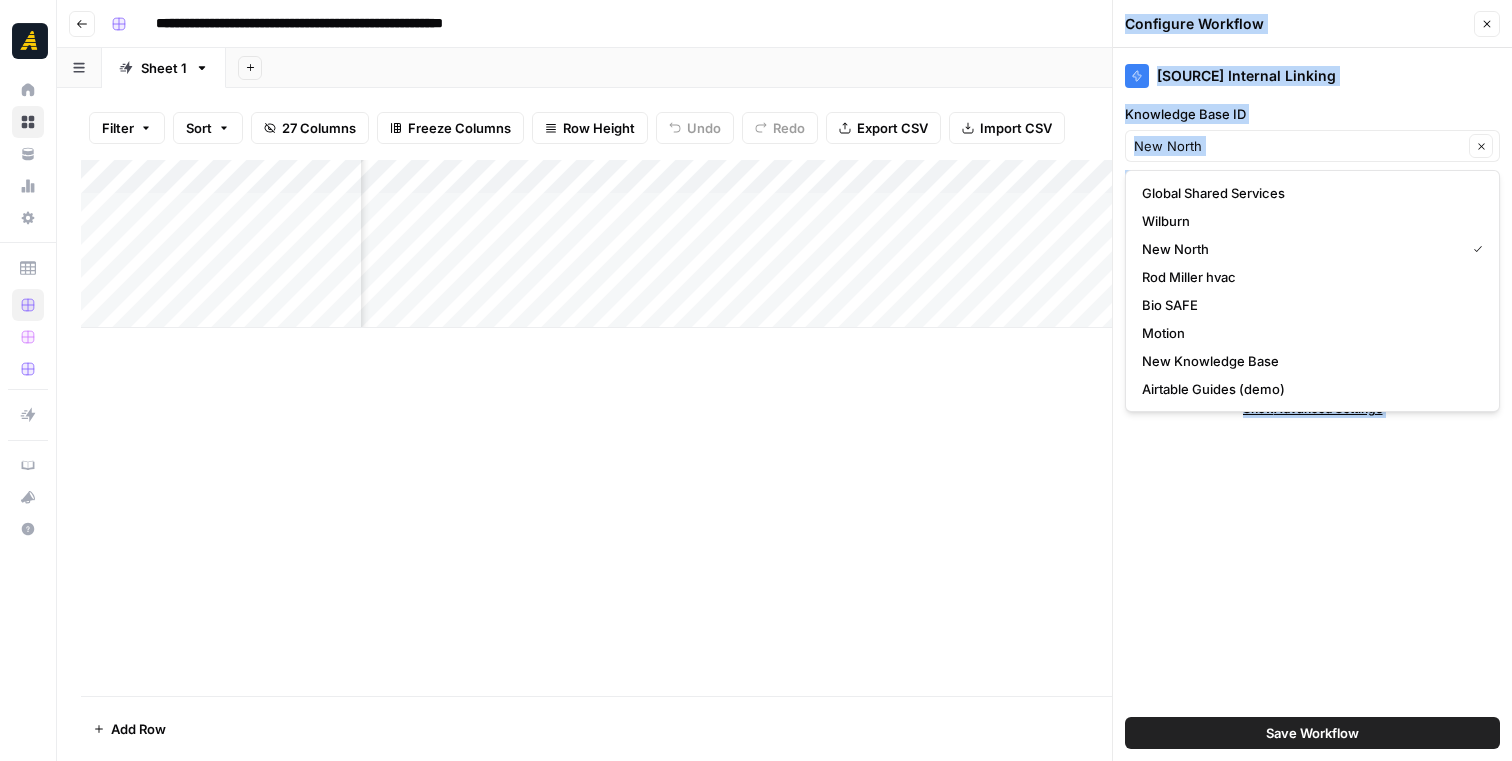 click on "[SOURCE] Internal Linking Knowledge Base ID New North Clear Choose a knowledge base containing the sitemap Primary Keyword Keyword Clear Provide the target keyword of the article Article Final Article Clear Provide the article in markdown Show  Advanced Settings Save Workflow" at bounding box center [1312, 404] 